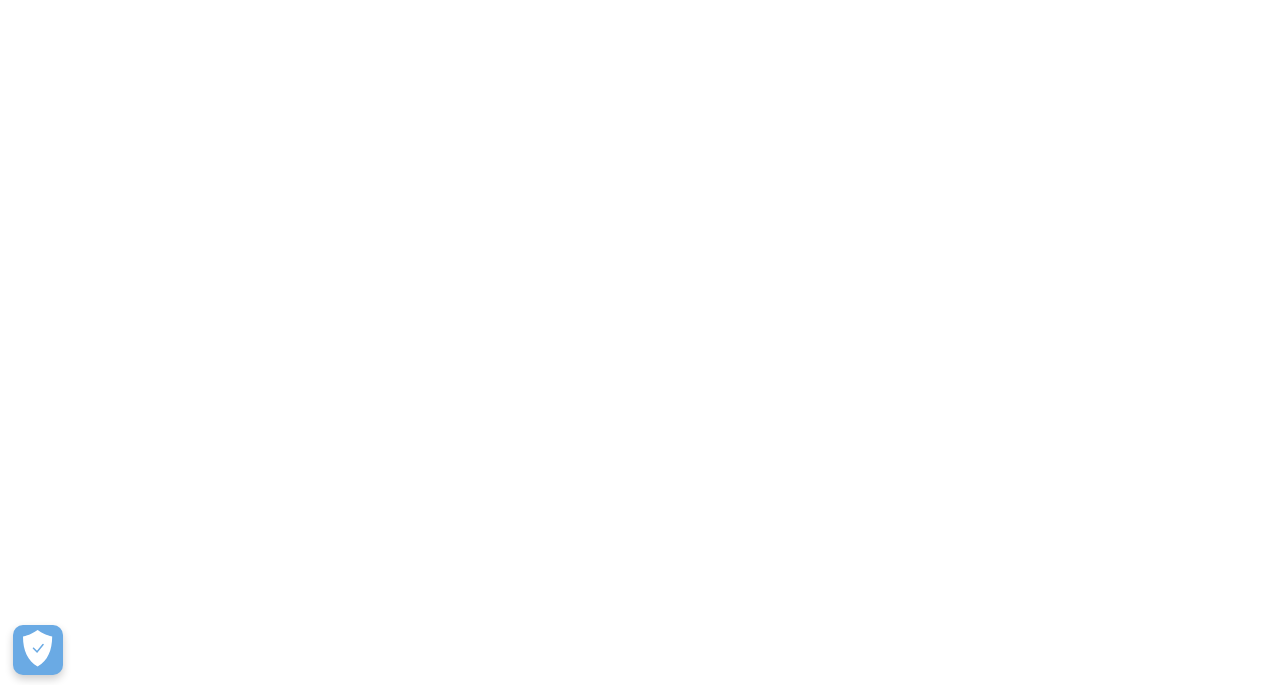 scroll, scrollTop: 0, scrollLeft: 0, axis: both 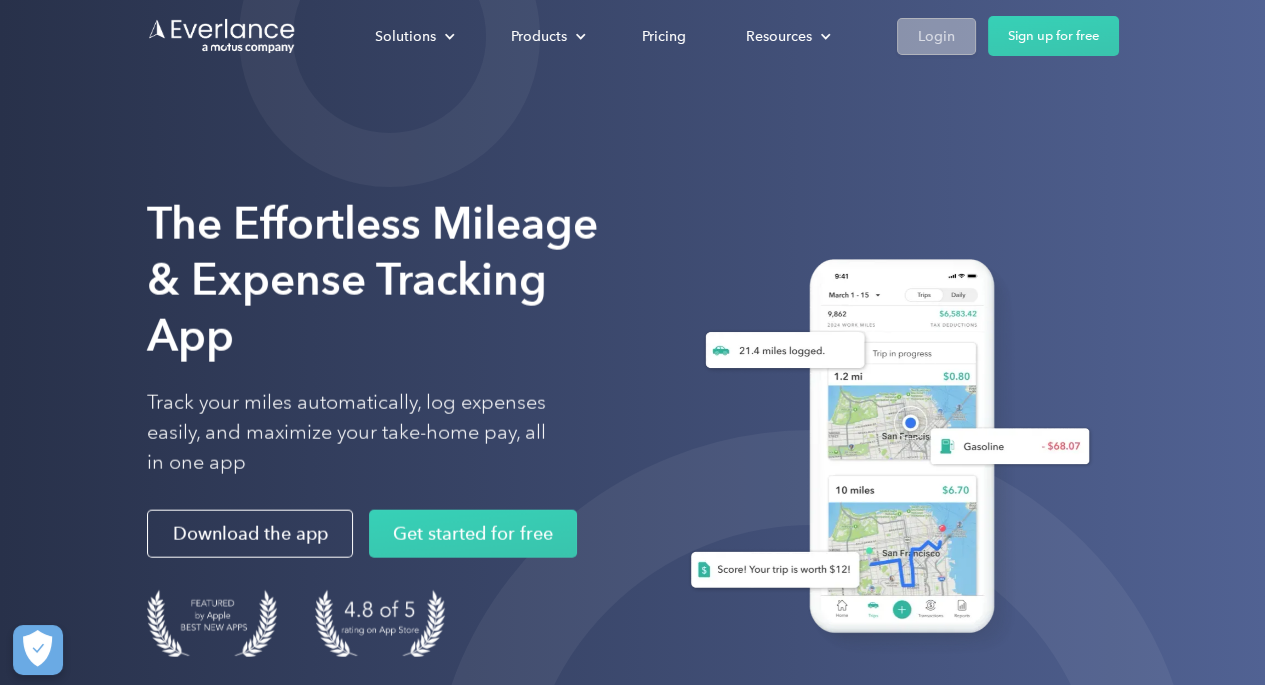 click on "Login" at bounding box center [936, 36] 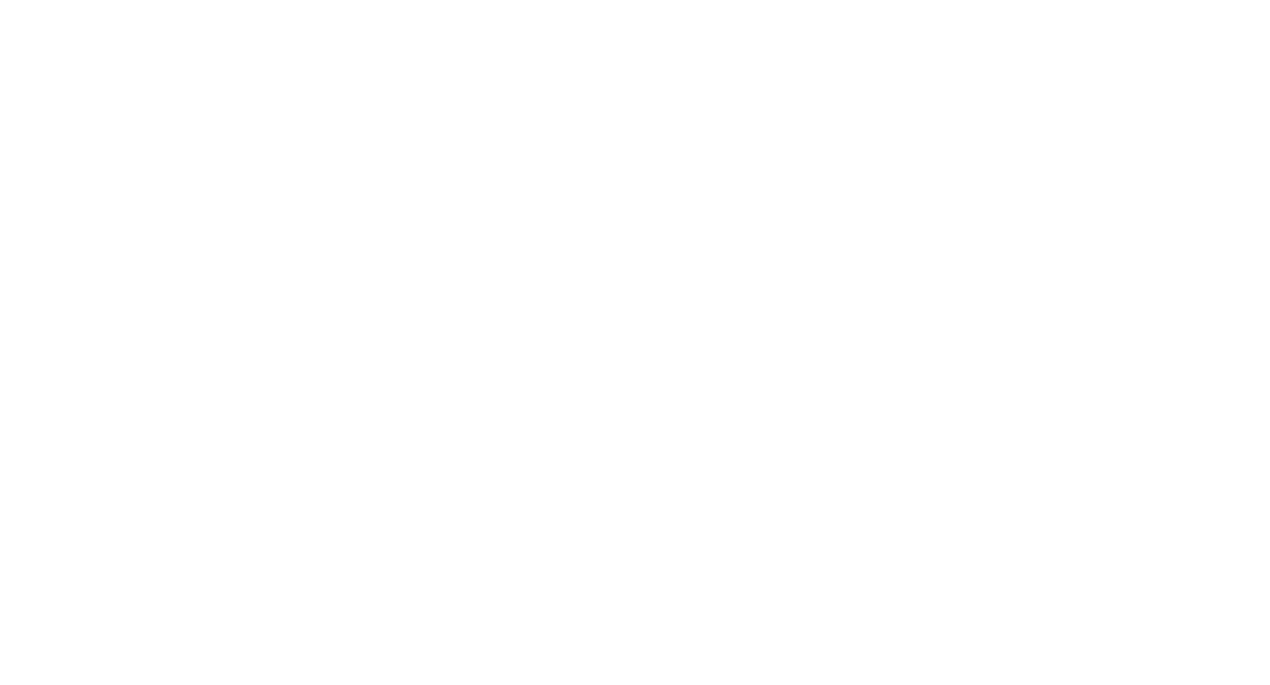 scroll, scrollTop: 0, scrollLeft: 0, axis: both 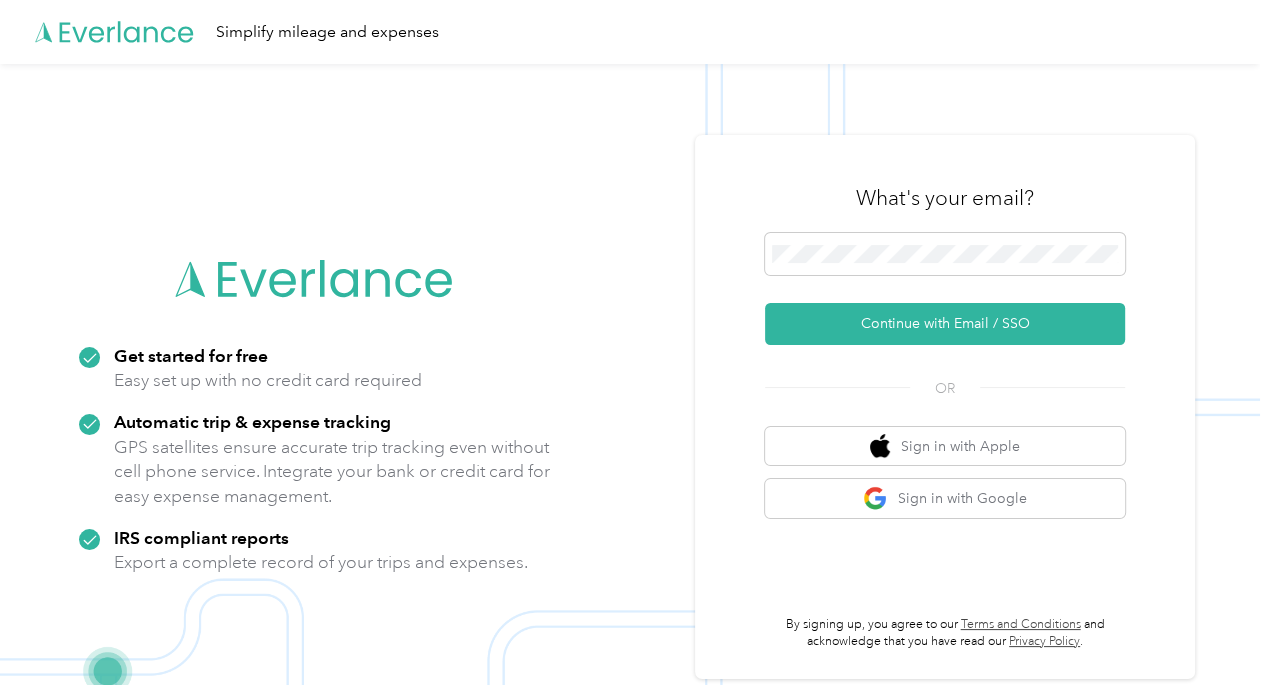 click on "What's your email?" at bounding box center [945, 198] 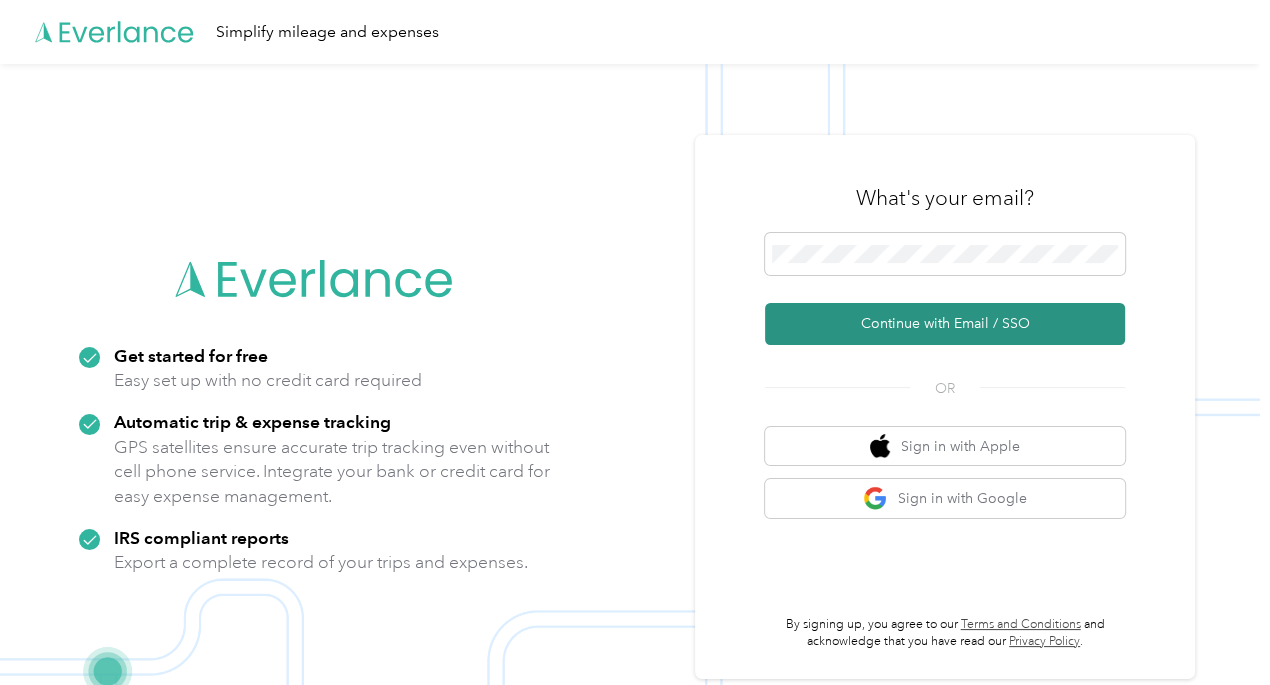 click on "Continue with Email / SSO" at bounding box center [945, 324] 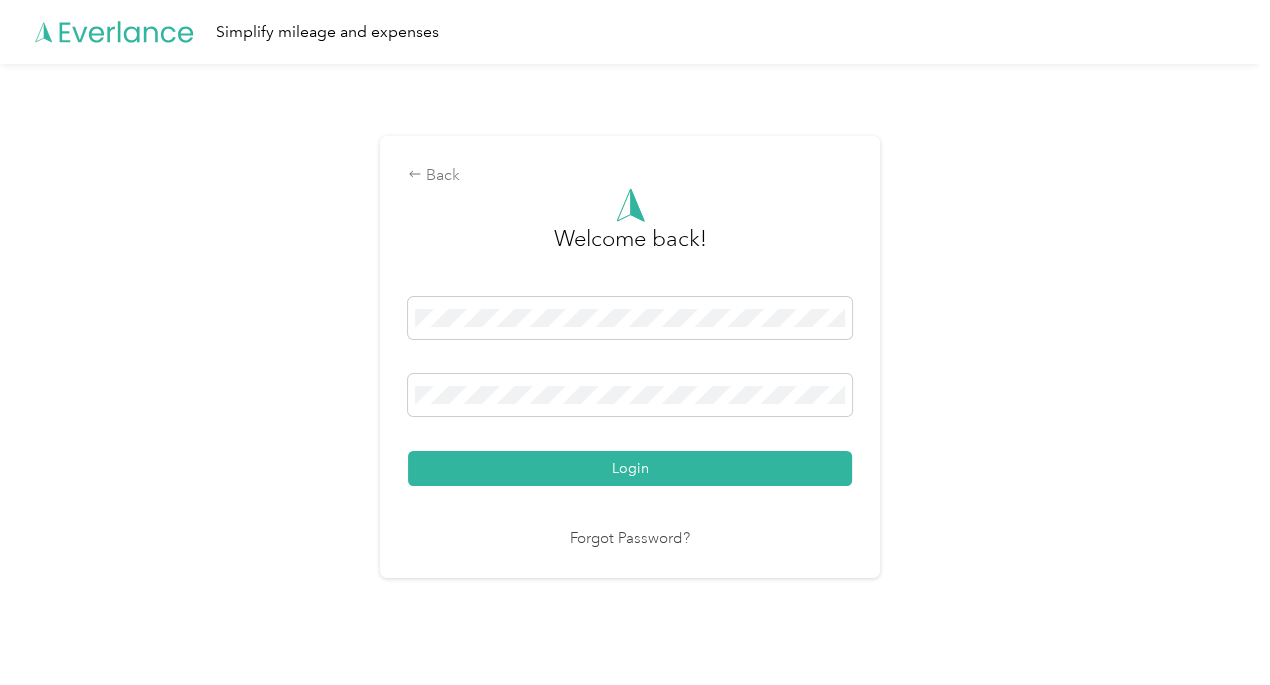 click on "Login" at bounding box center (630, 468) 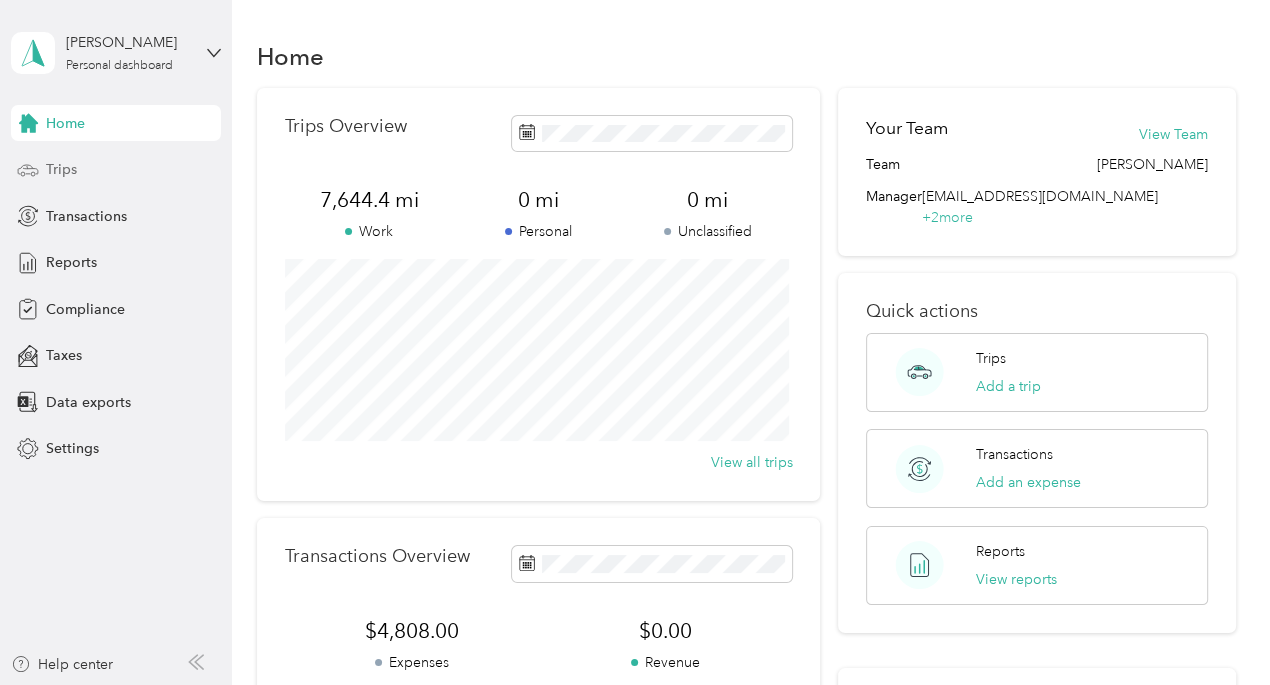 click on "Trips" at bounding box center (116, 170) 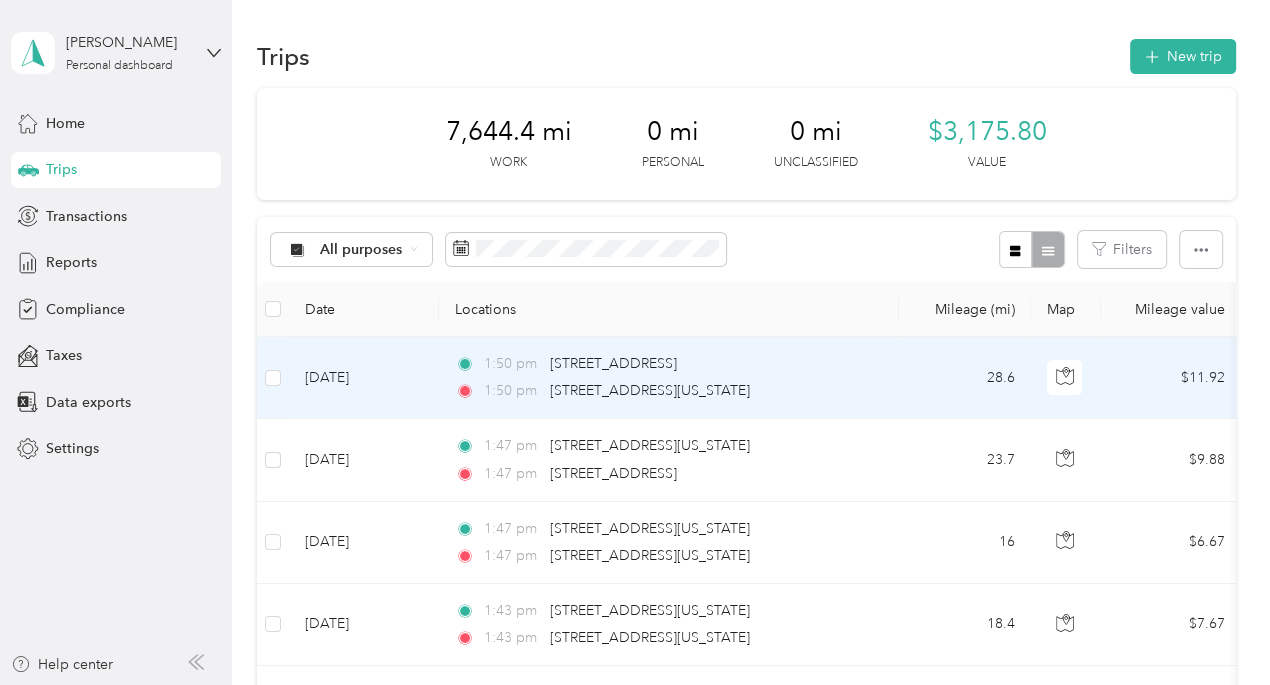 click on "[DATE]" at bounding box center (364, 378) 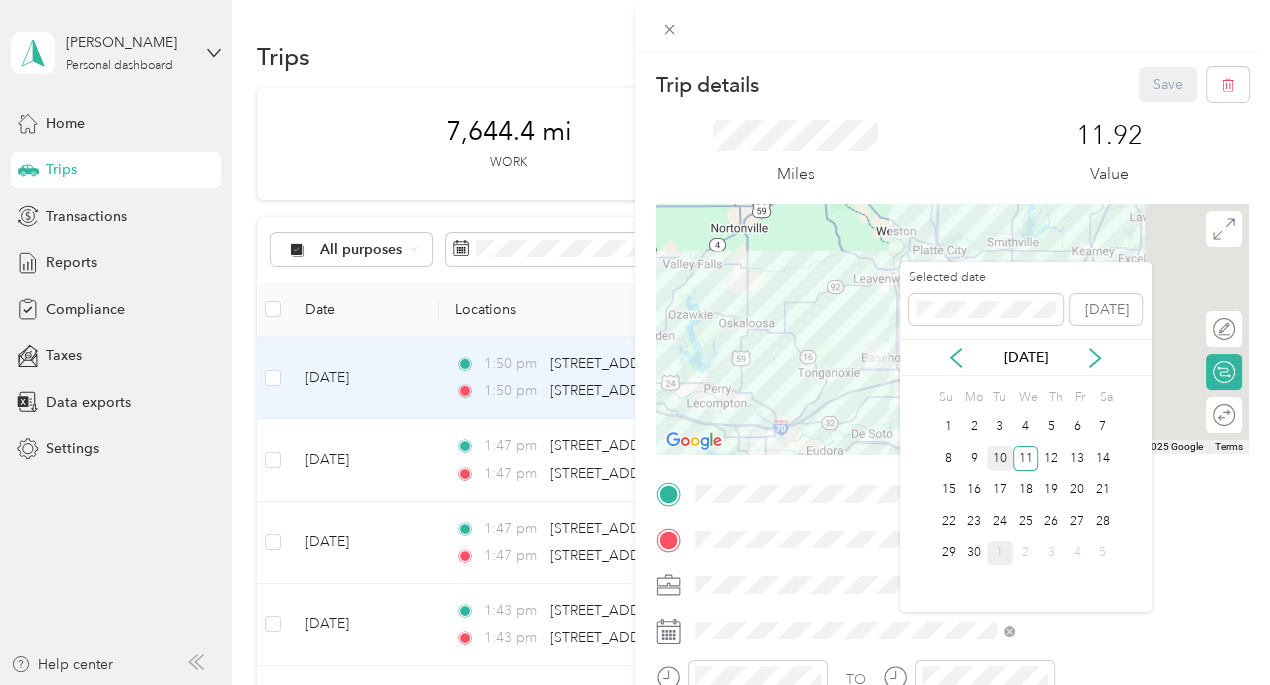 click on "10" at bounding box center [1000, 458] 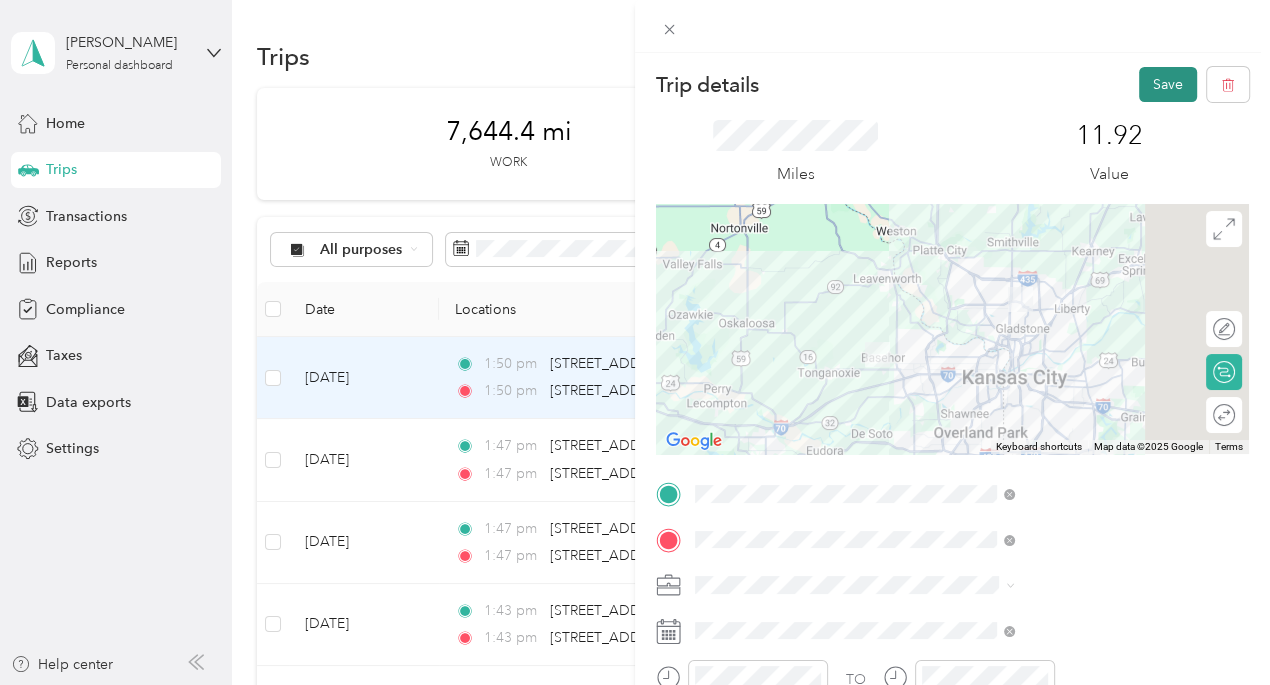 click on "Save" at bounding box center [1168, 84] 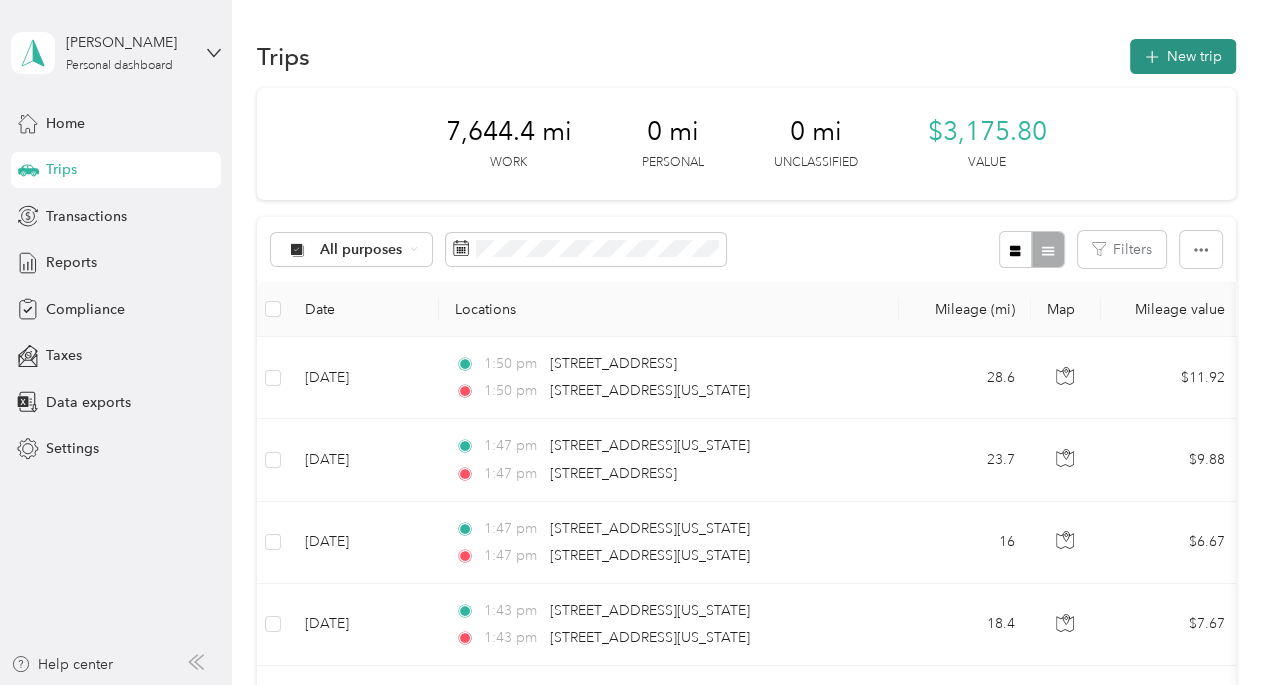 click on "New trip" at bounding box center [1183, 56] 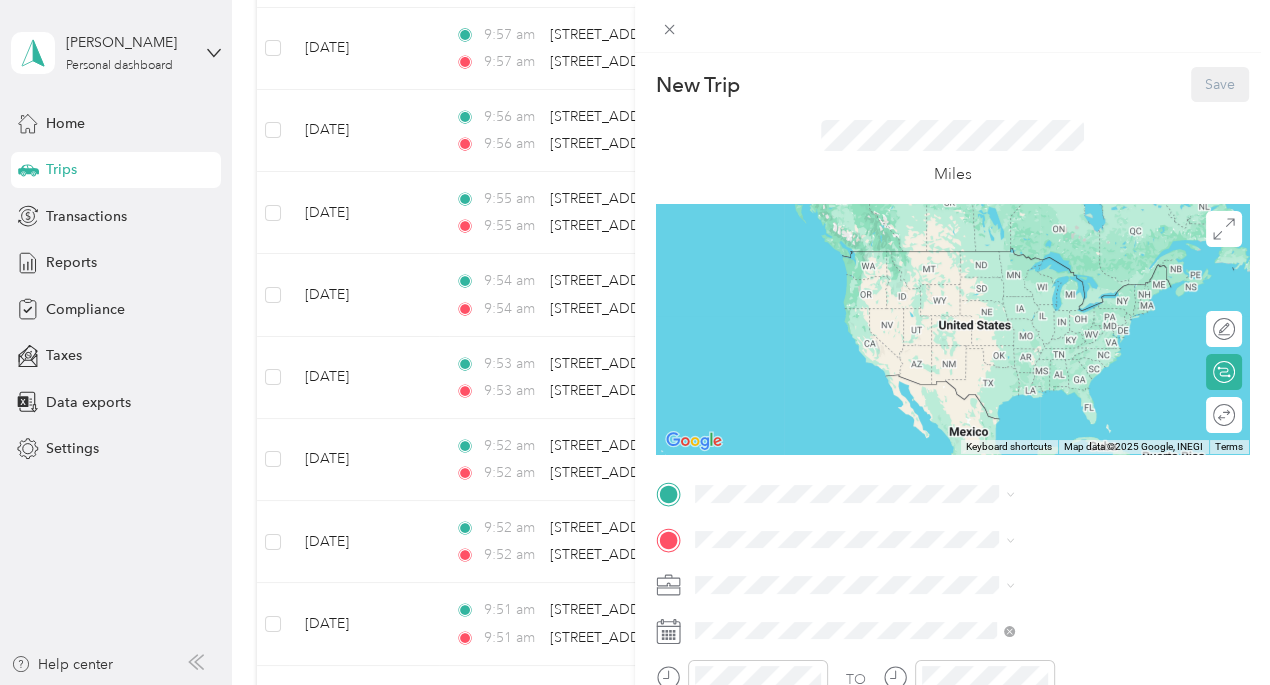 scroll, scrollTop: 1199, scrollLeft: 0, axis: vertical 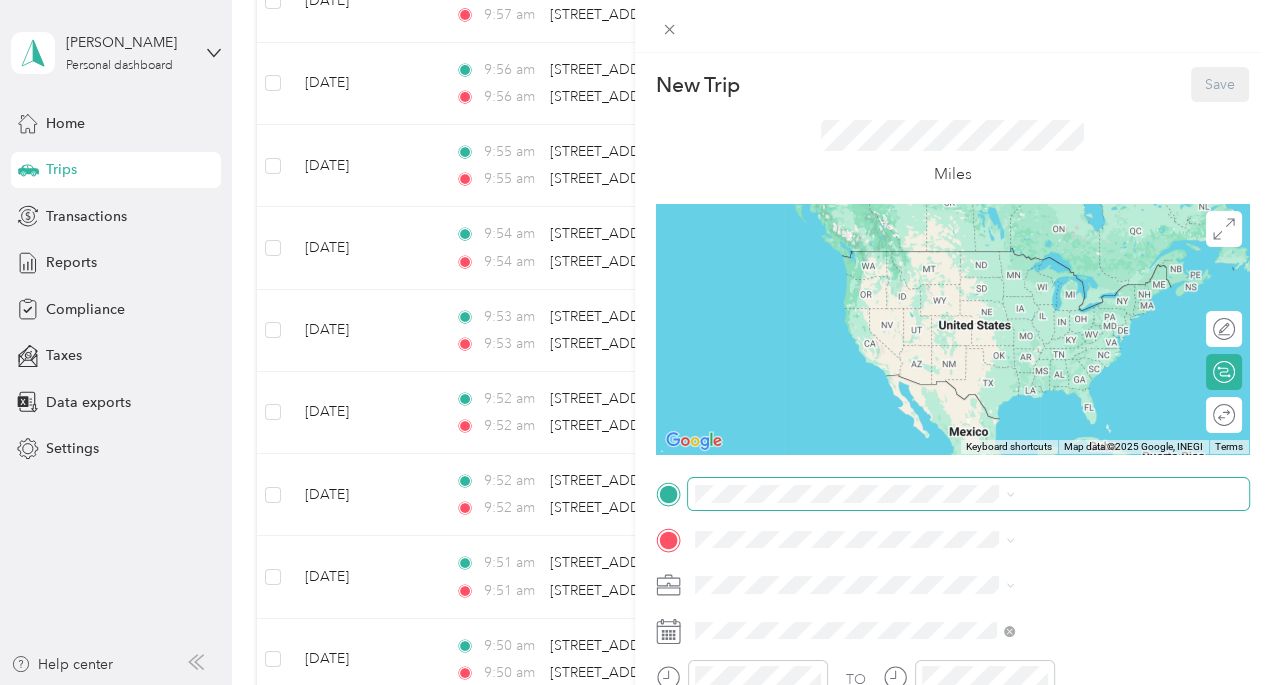 click at bounding box center [968, 494] 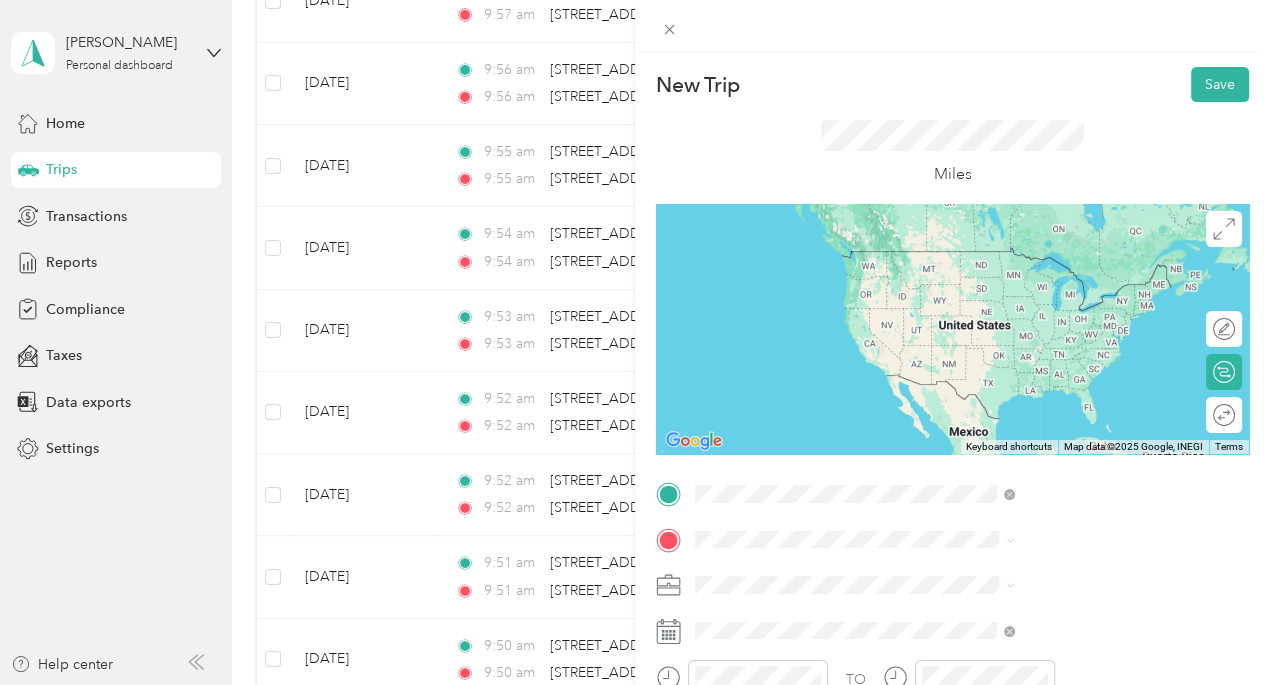 click on "[STREET_ADDRESS][US_STATE][US_STATE]" at bounding box center (1080, 250) 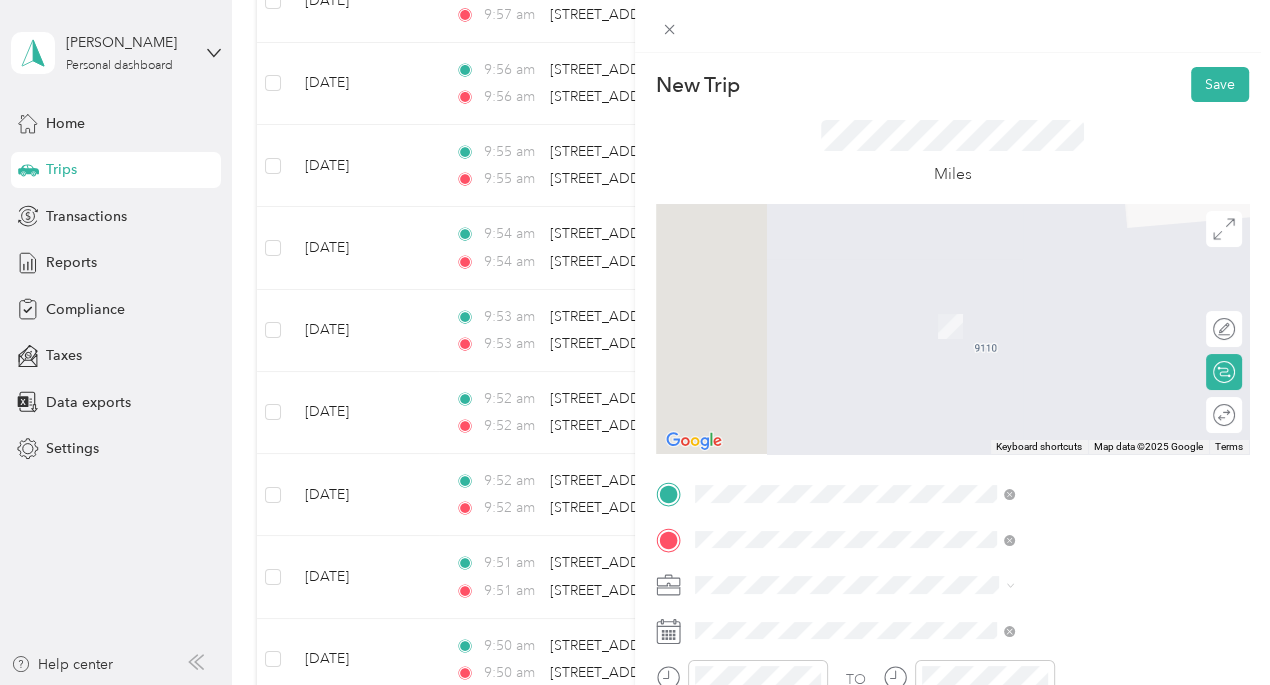 click on "[STREET_ADDRESS][US_STATE][US_STATE]" at bounding box center [1080, 317] 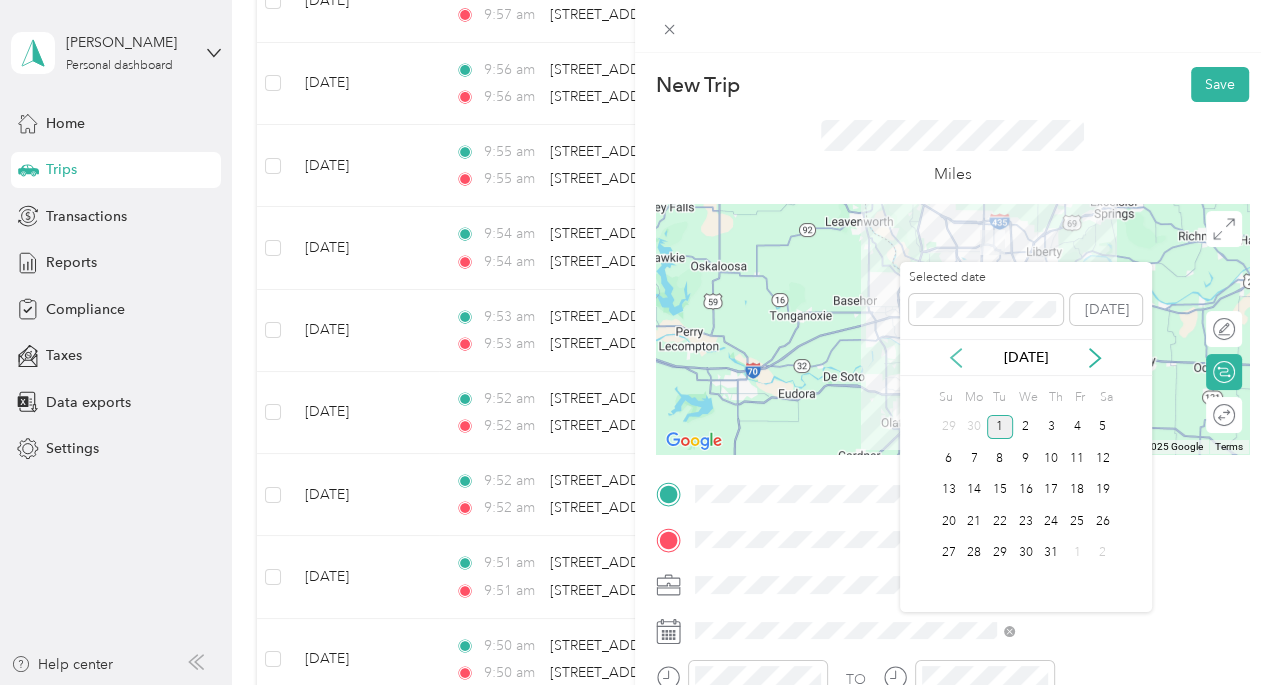 click 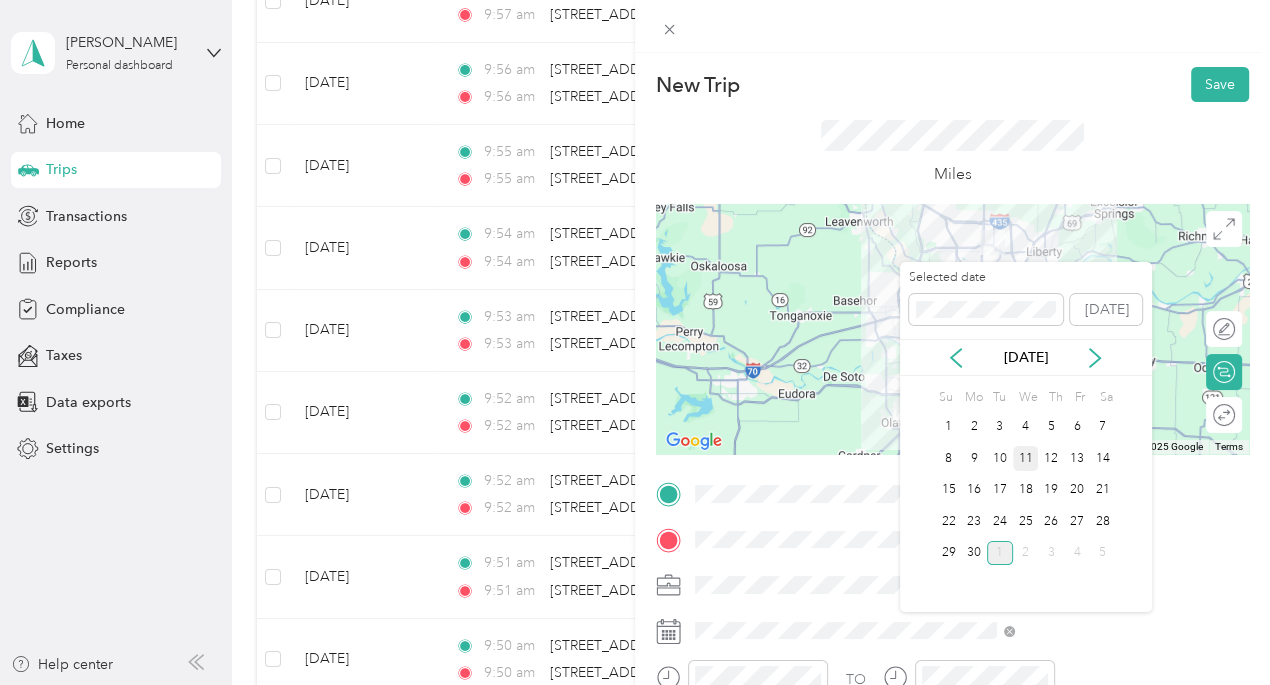 click on "11" at bounding box center (1026, 458) 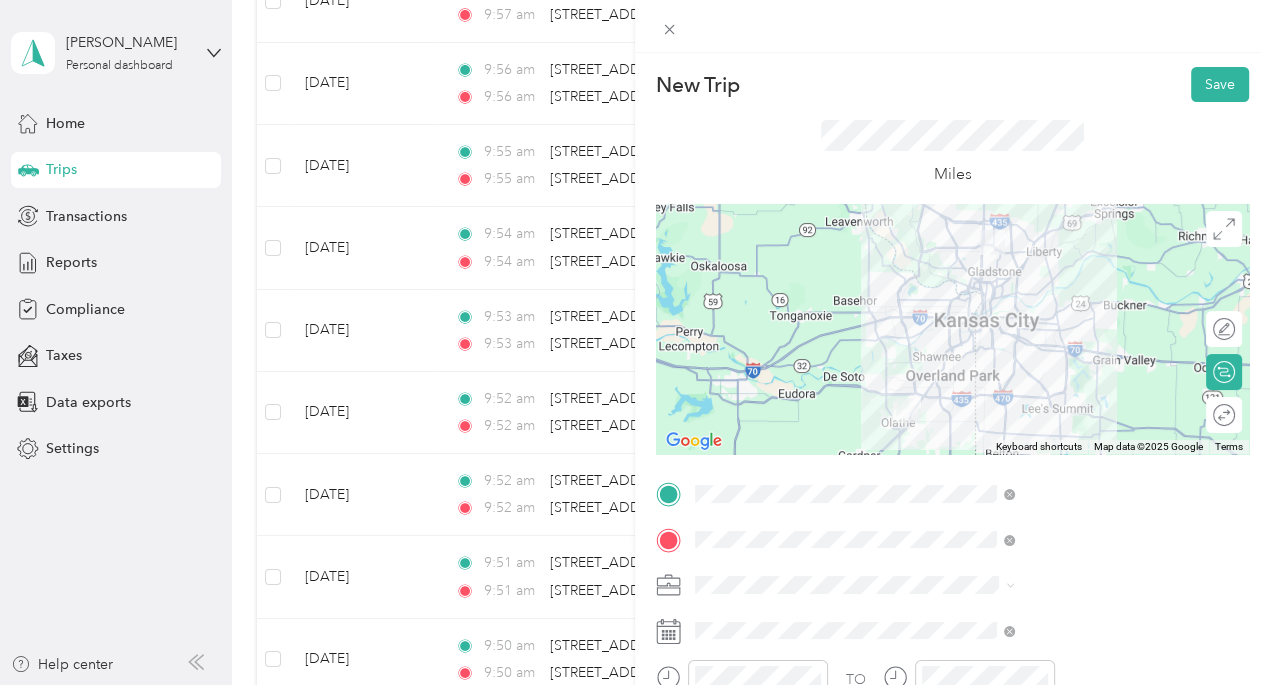 click on "To navigate, press the arrow keys." at bounding box center [952, 329] 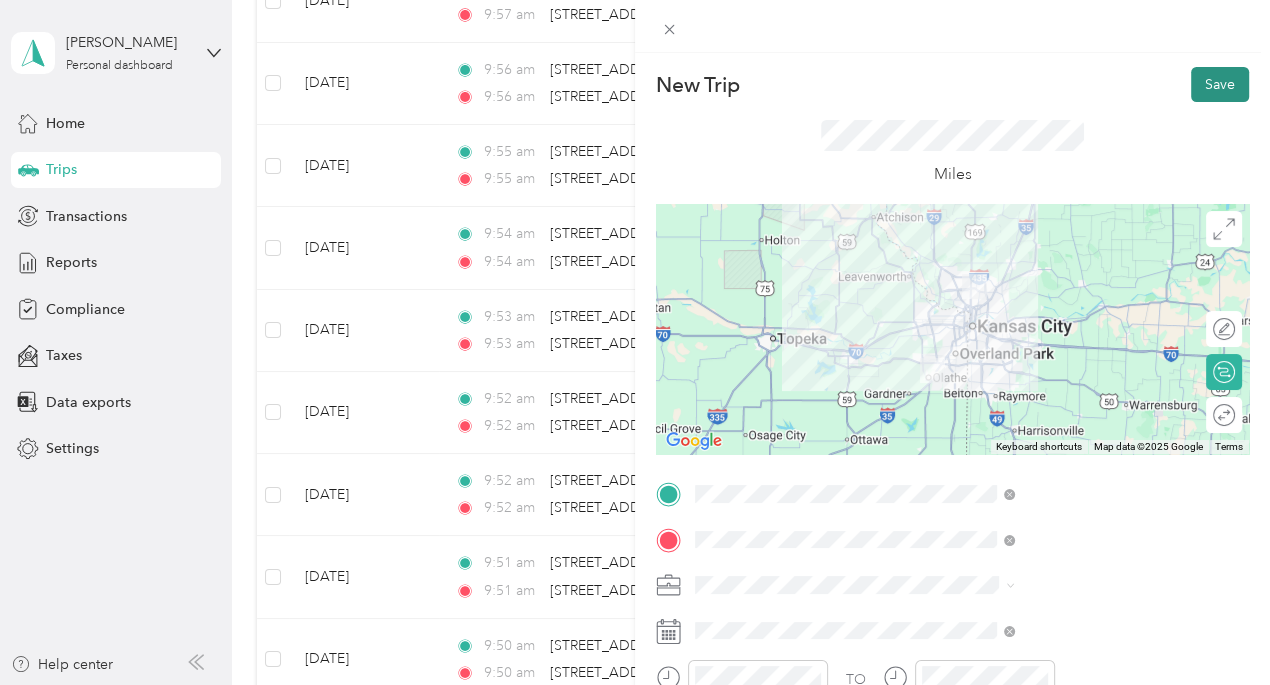 click on "Save" at bounding box center [1220, 84] 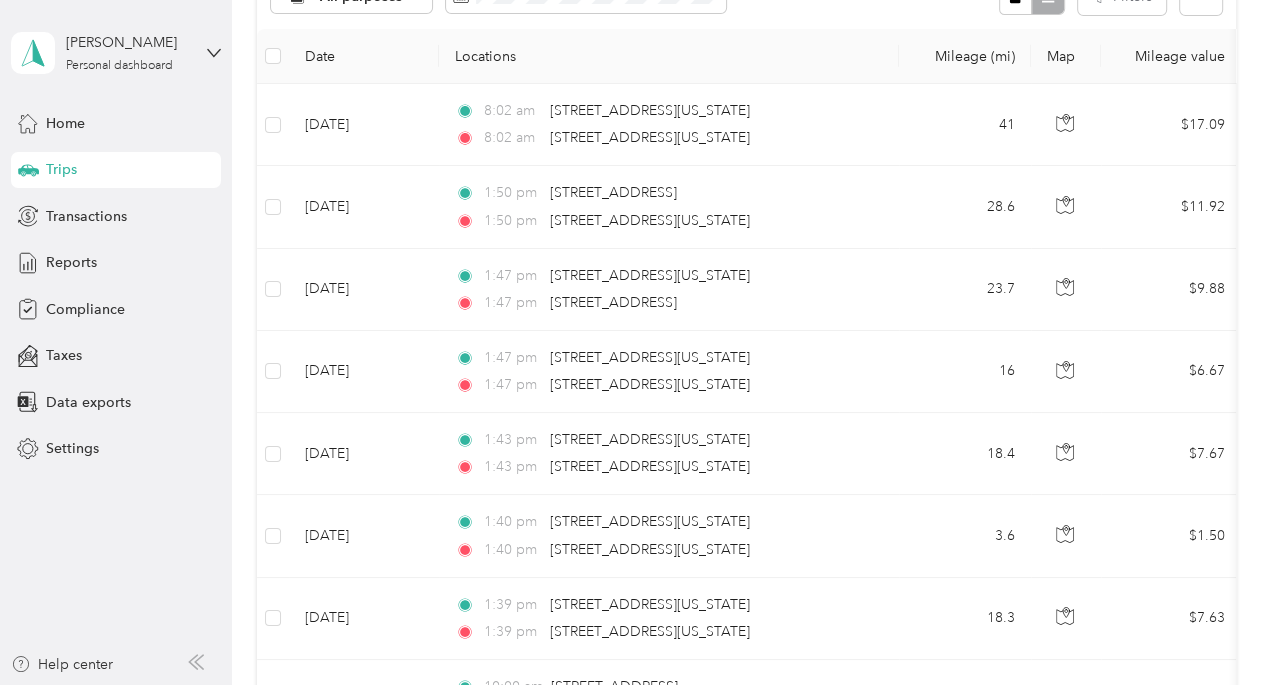 scroll, scrollTop: 232, scrollLeft: 0, axis: vertical 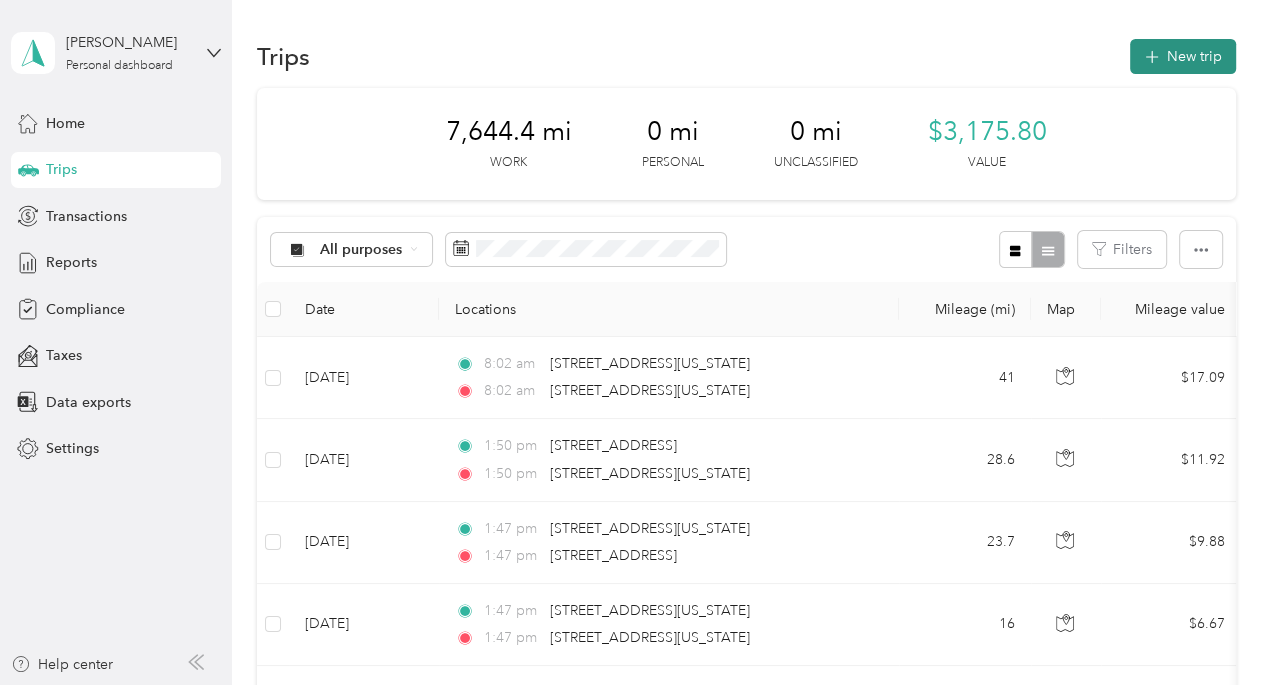 click on "New trip" at bounding box center [1183, 56] 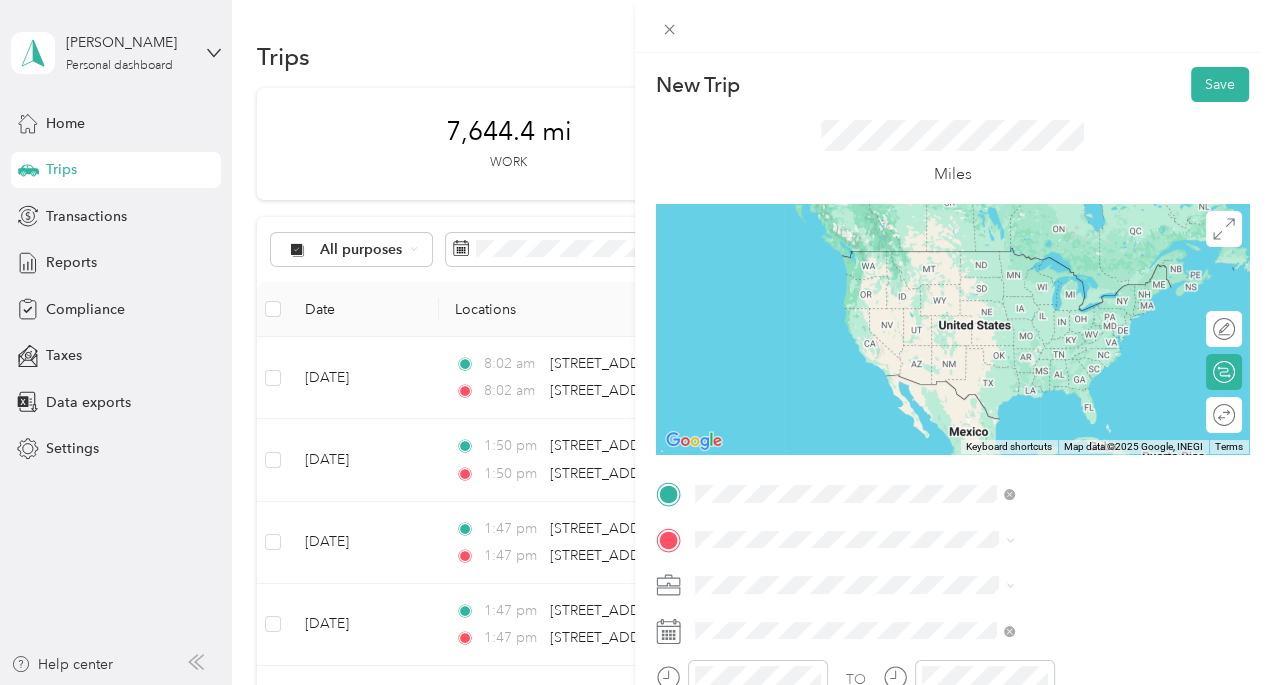 click on "[STREET_ADDRESS][US_STATE][US_STATE]" at bounding box center [1080, 271] 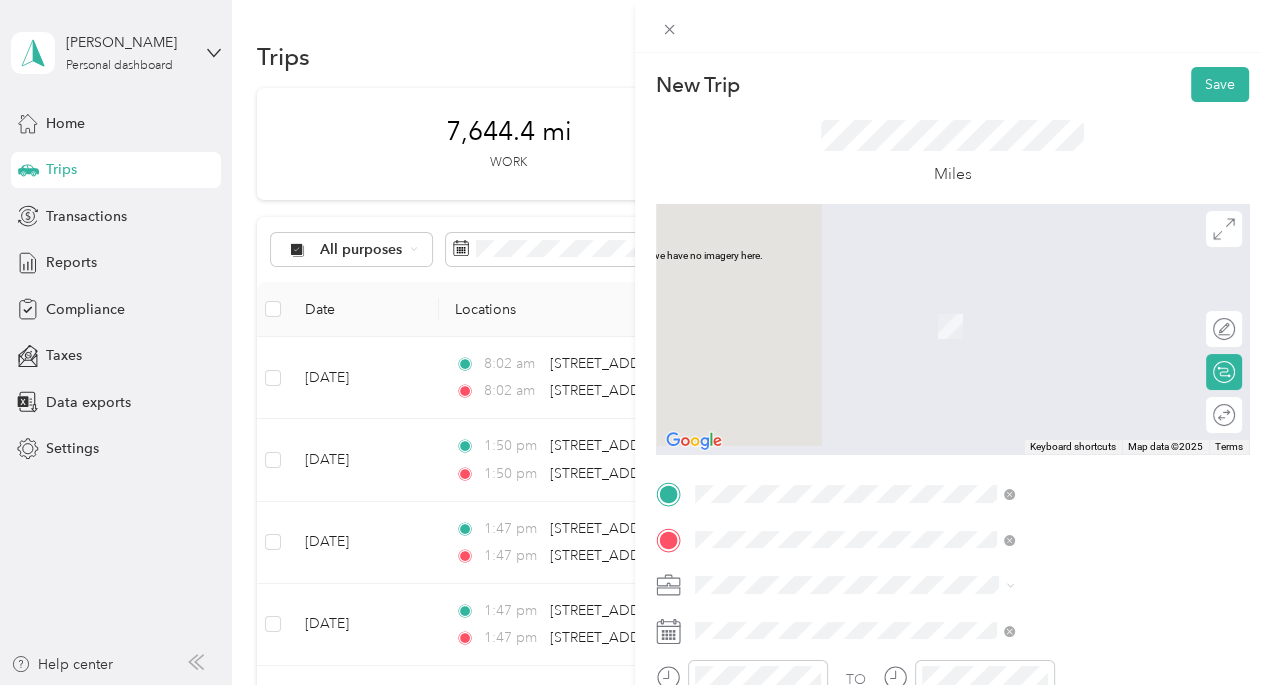 click on "[STREET_ADDRESS][PERSON_NAME][US_STATE]" at bounding box center (1082, 437) 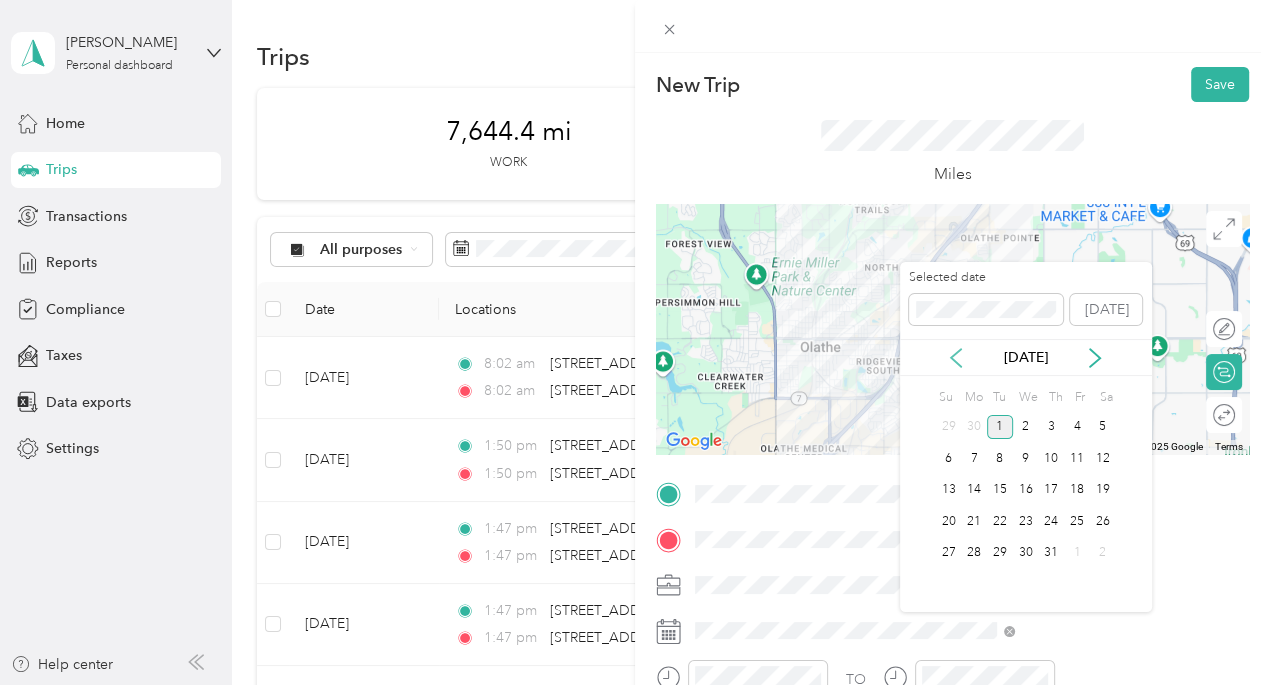 click 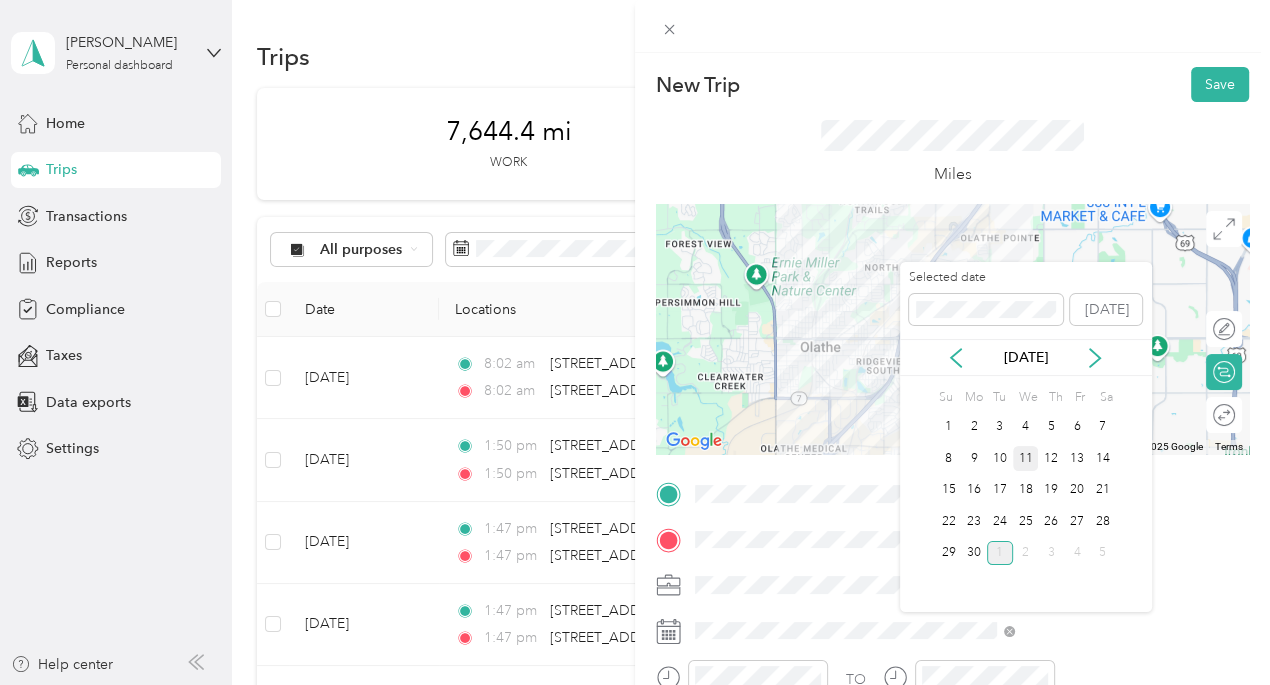 click on "11" at bounding box center [1026, 458] 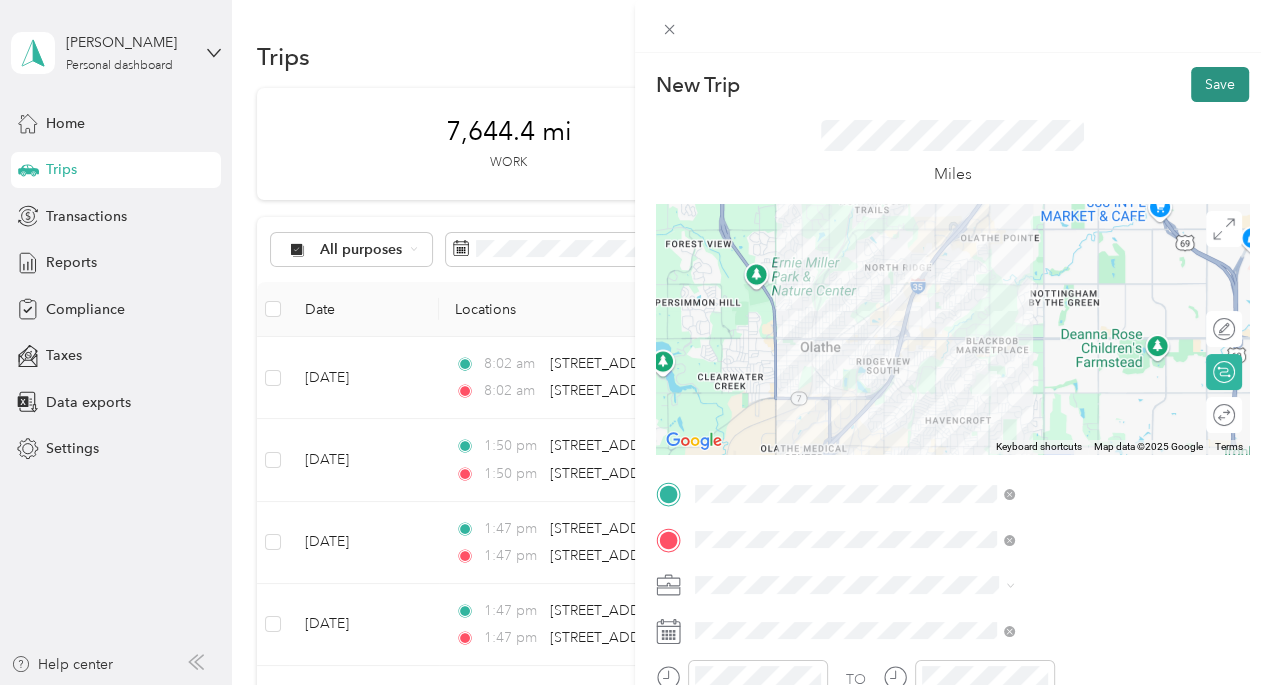 click on "Save" at bounding box center (1220, 84) 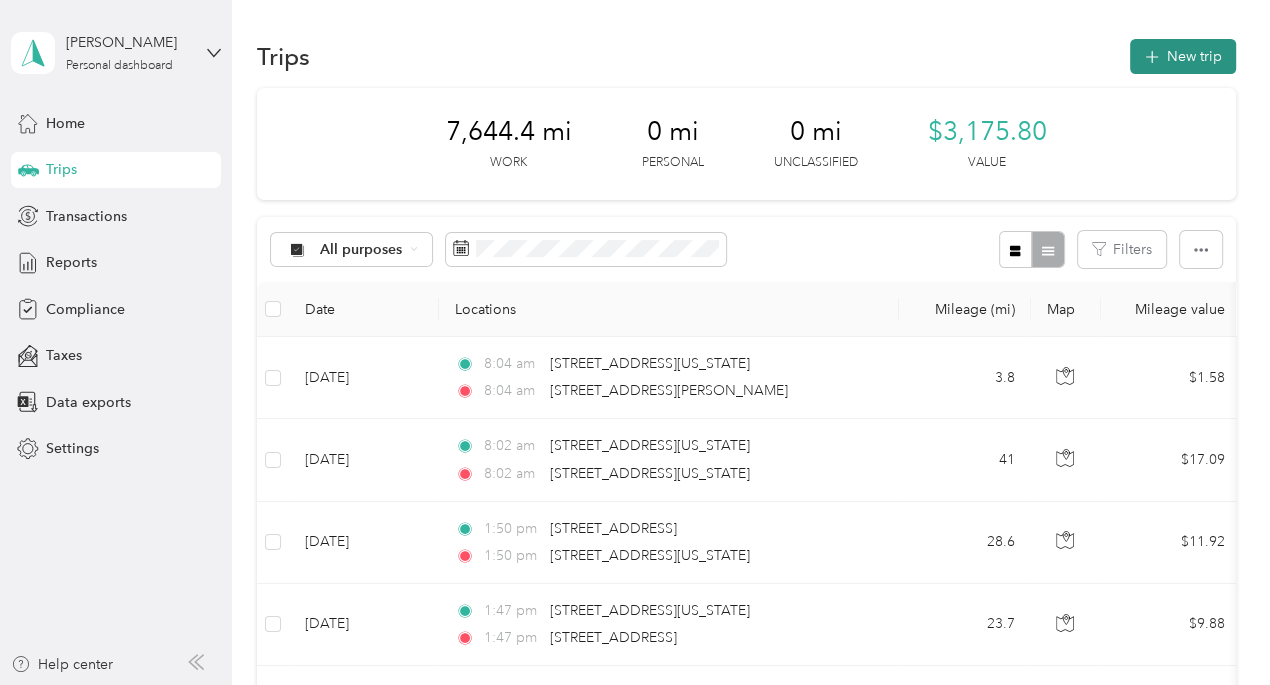 click on "New trip" at bounding box center (1183, 56) 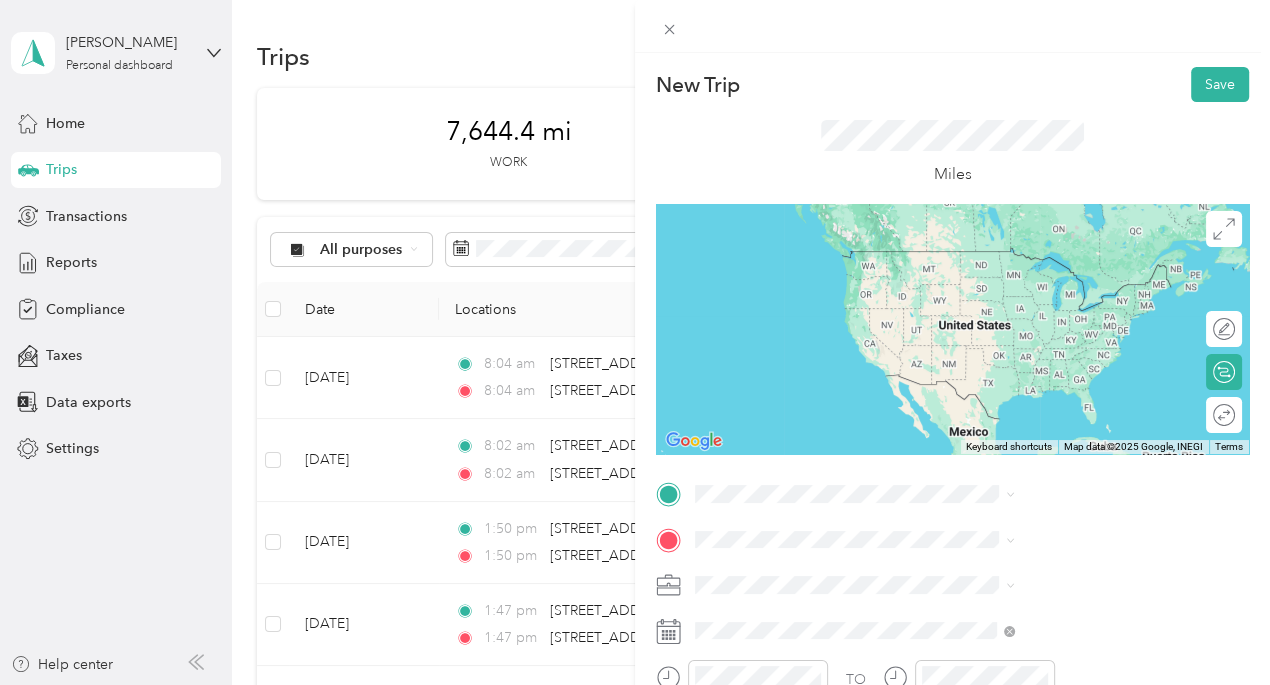click on "[STREET_ADDRESS][PERSON_NAME][US_STATE]" at bounding box center (1082, 570) 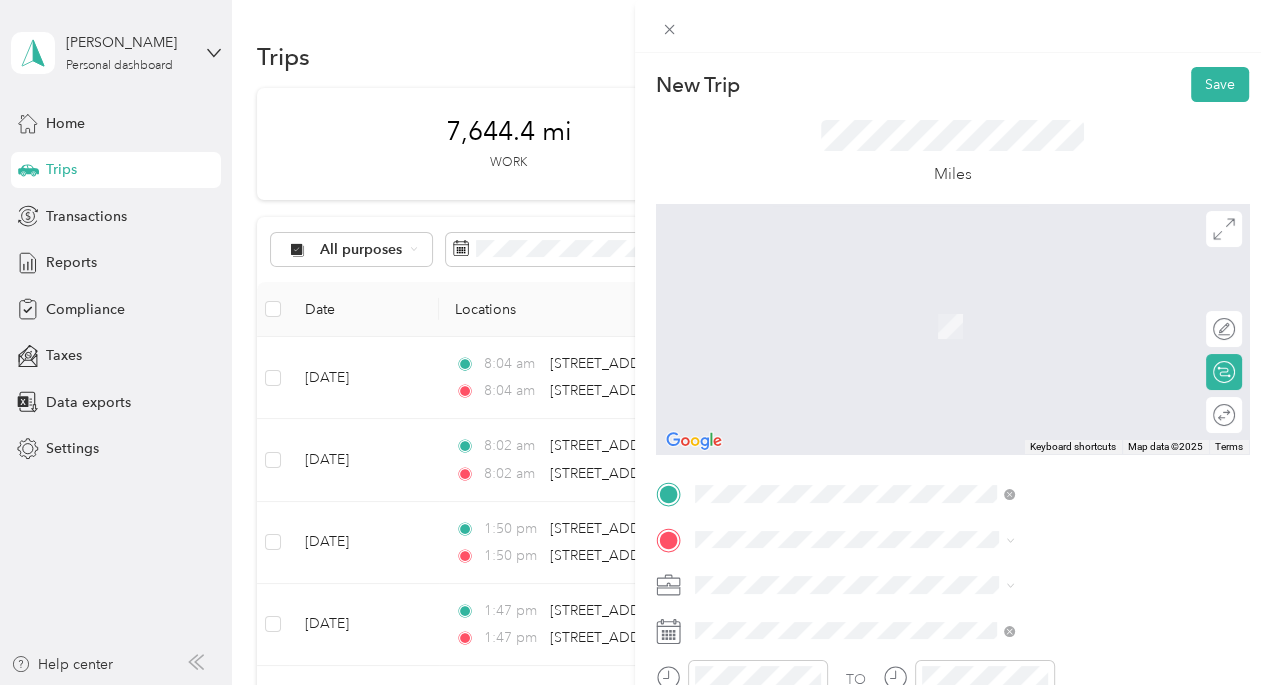 click on "[STREET_ADDRESS][US_STATE][US_STATE]" at bounding box center [1080, 292] 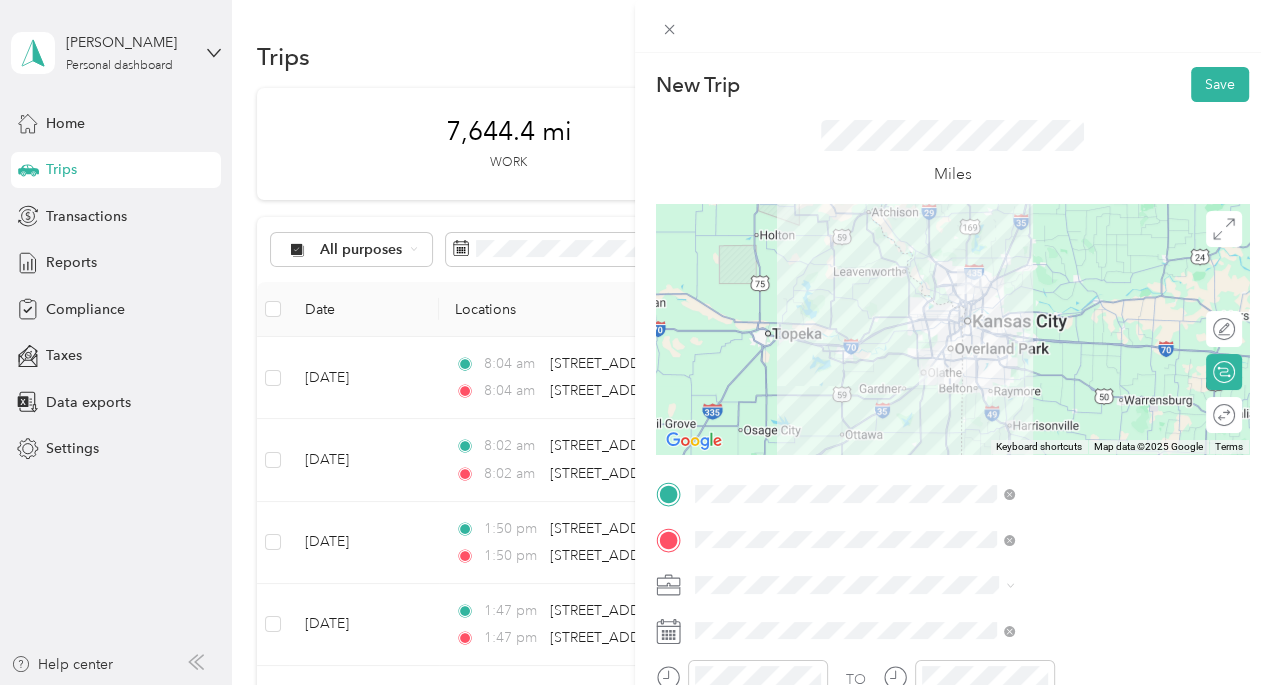 click on "To navigate, press the arrow keys." at bounding box center [952, 329] 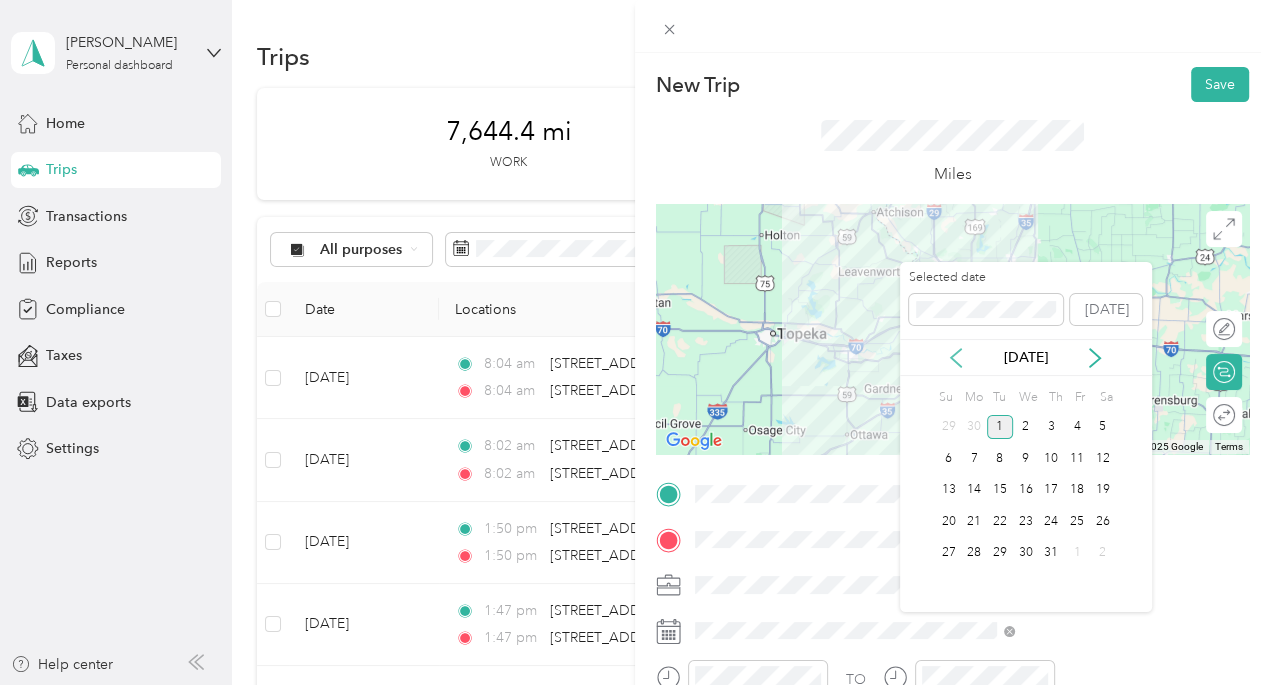 click 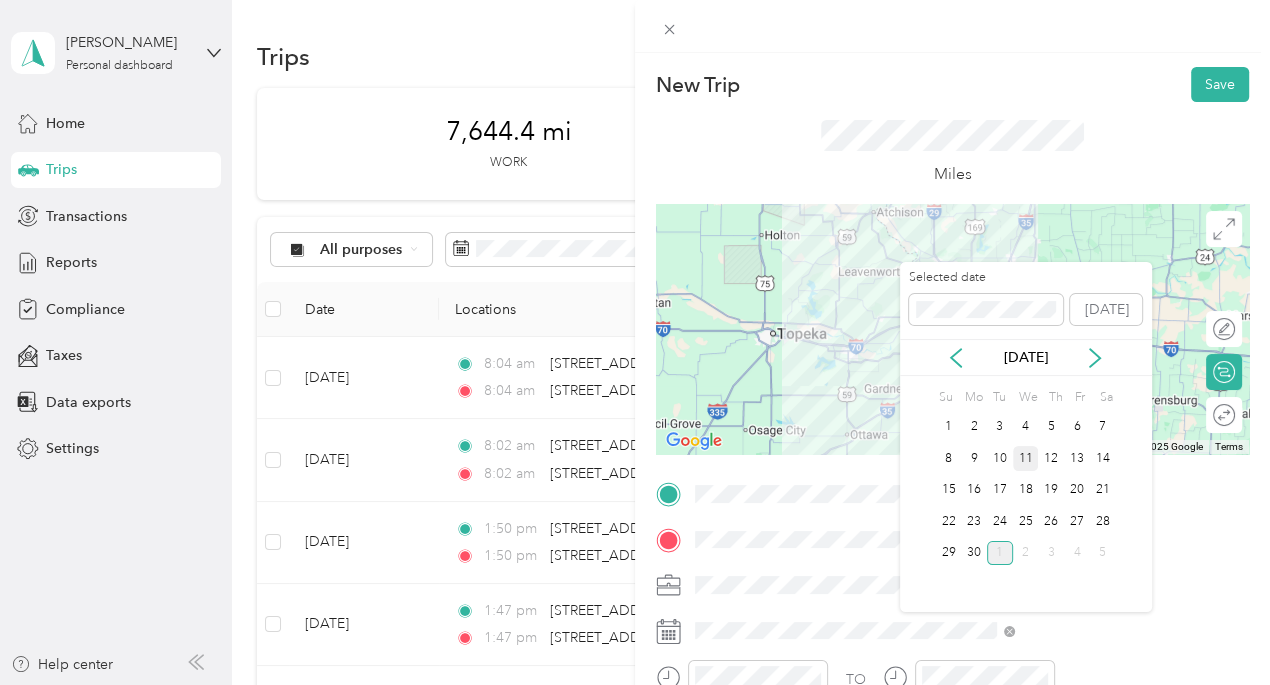 click on "11" at bounding box center (1026, 458) 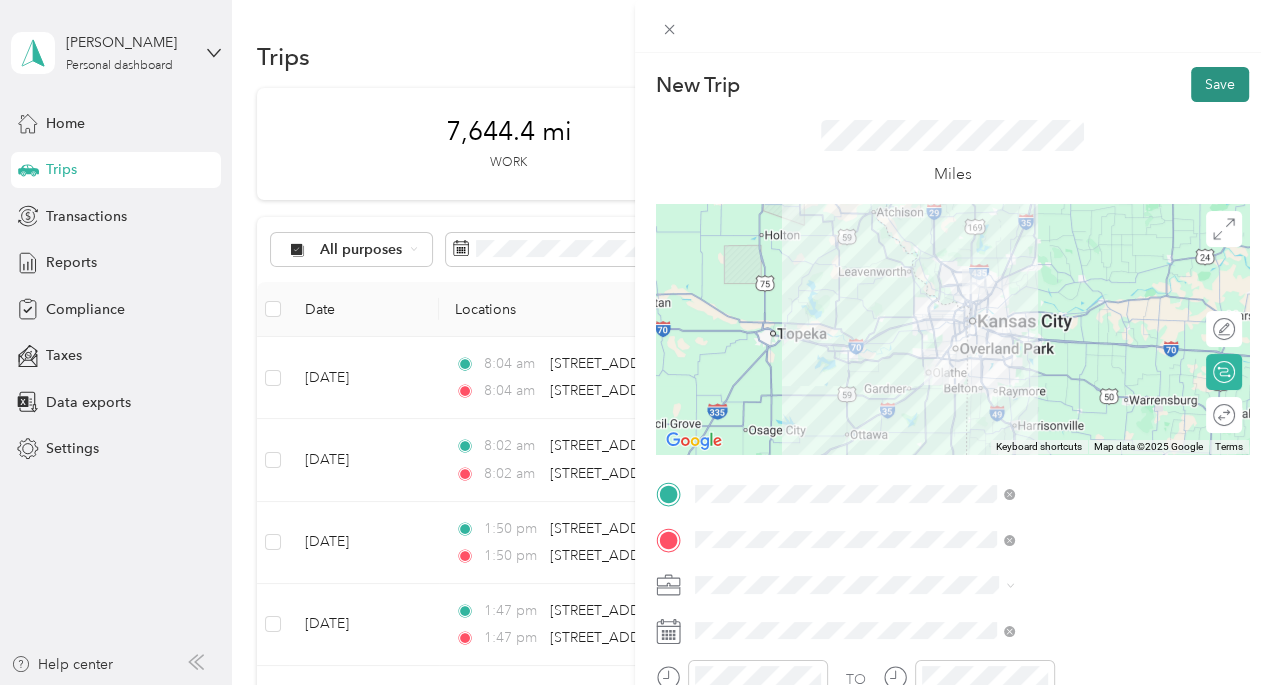click on "Save" at bounding box center [1220, 84] 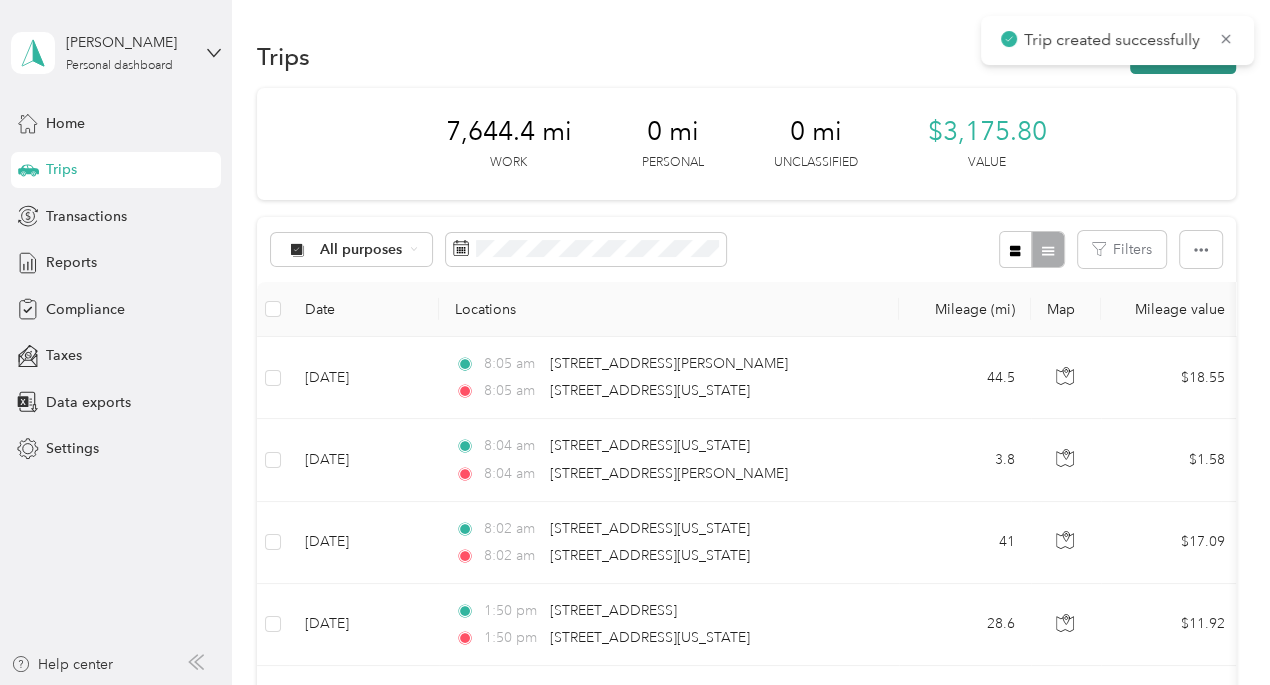 click on "New trip" at bounding box center (1183, 56) 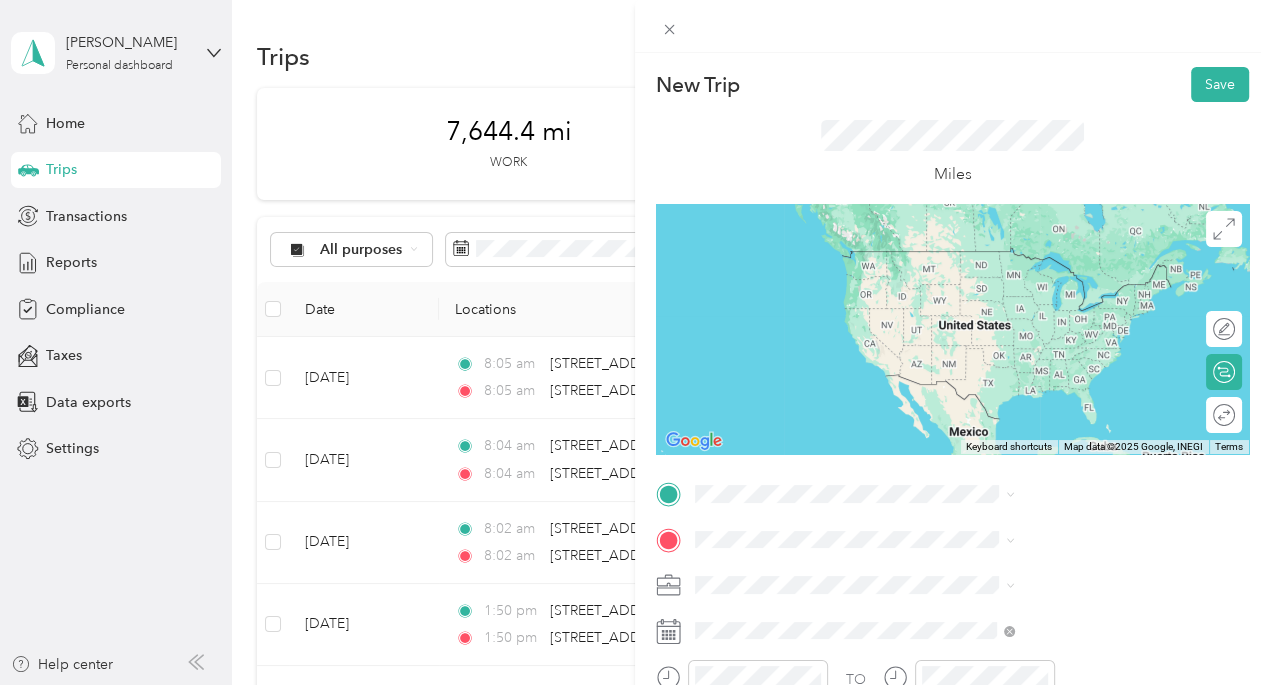 click on "[STREET_ADDRESS][US_STATE][US_STATE]" at bounding box center [1080, 249] 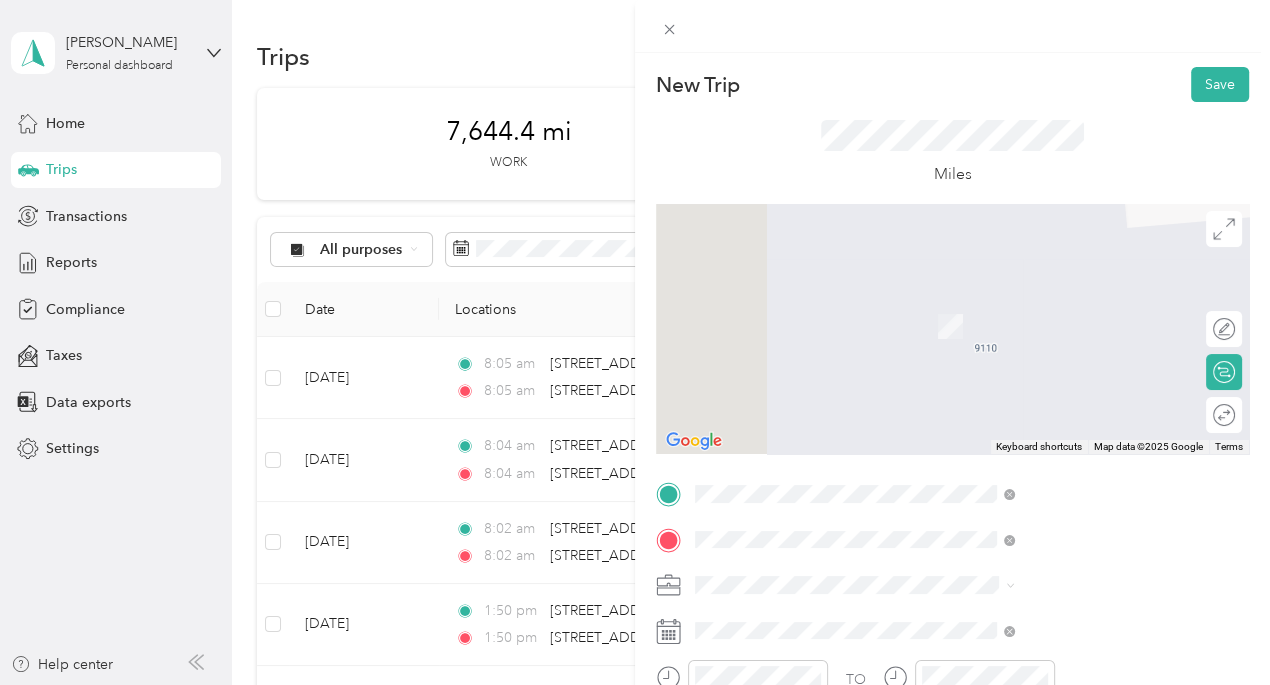 click on "[STREET_ADDRESS][US_STATE]" at bounding box center (1044, 296) 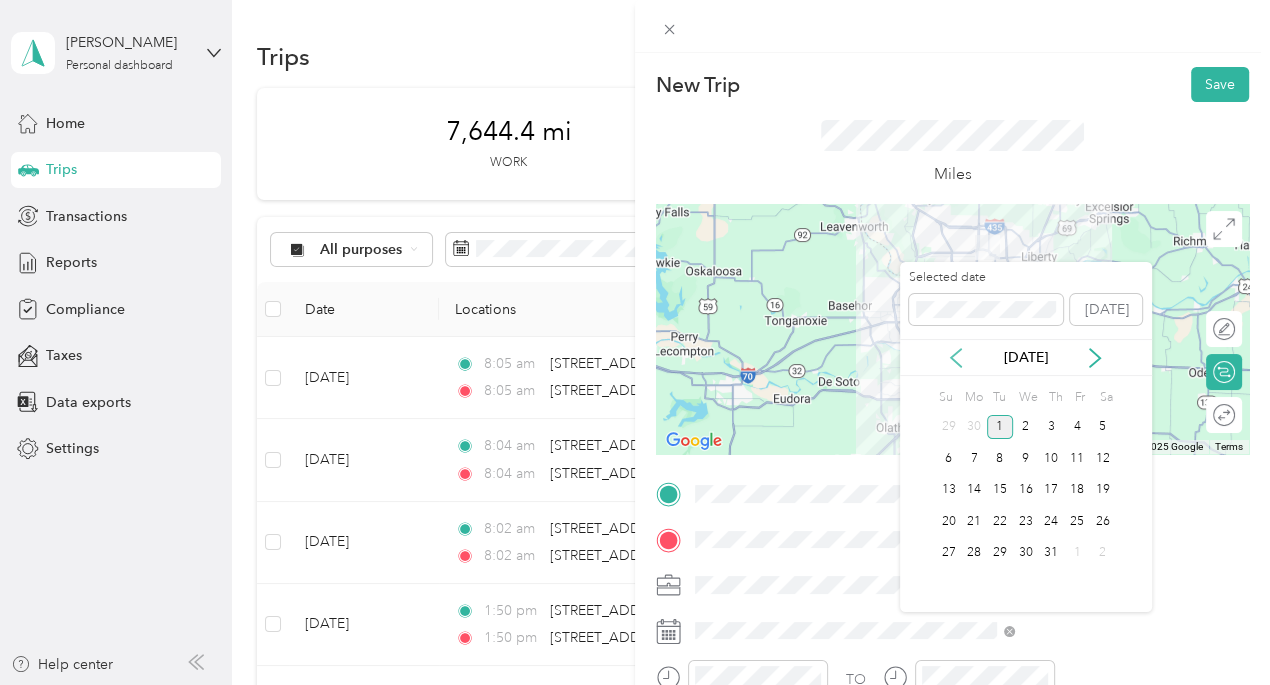 click 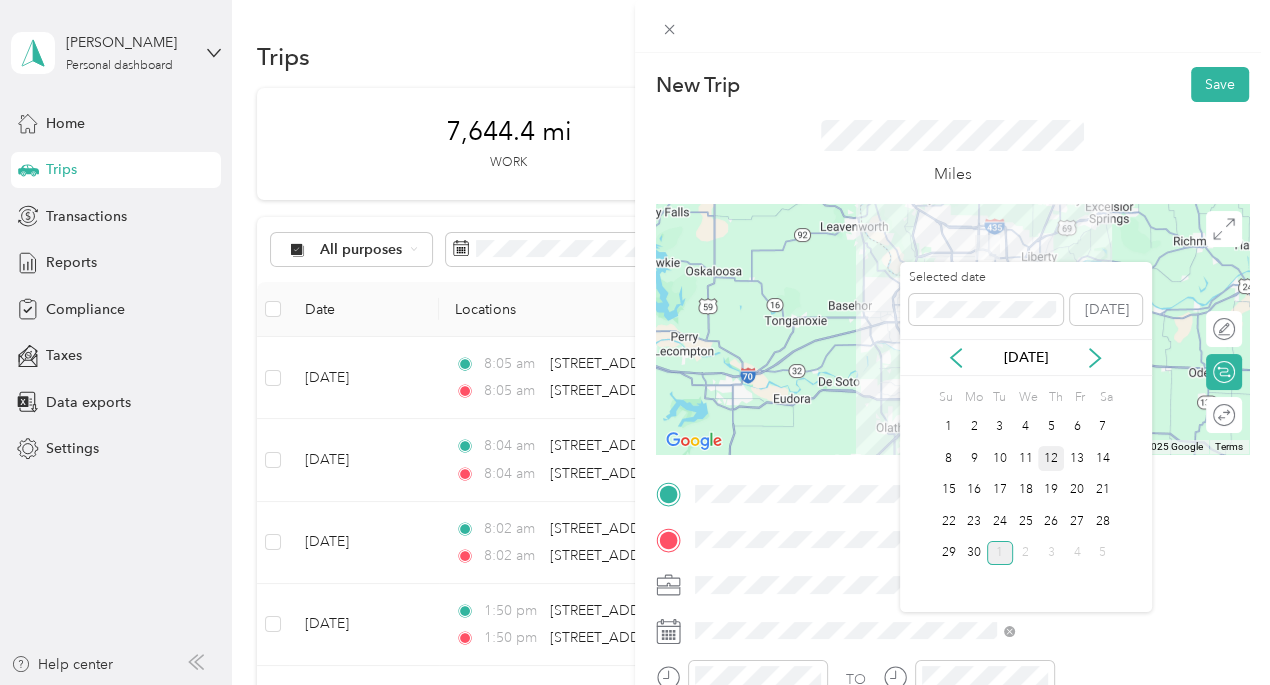 click on "12" at bounding box center (1051, 458) 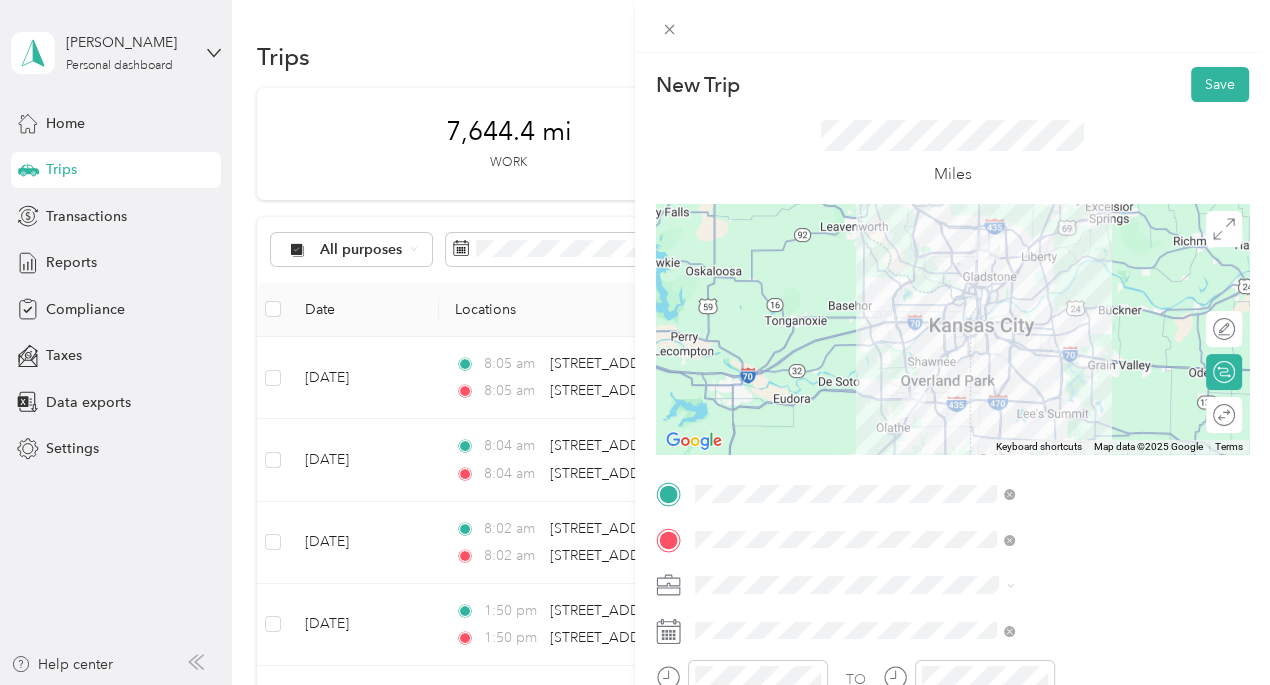 click on "To navigate, press the arrow keys." at bounding box center (952, 329) 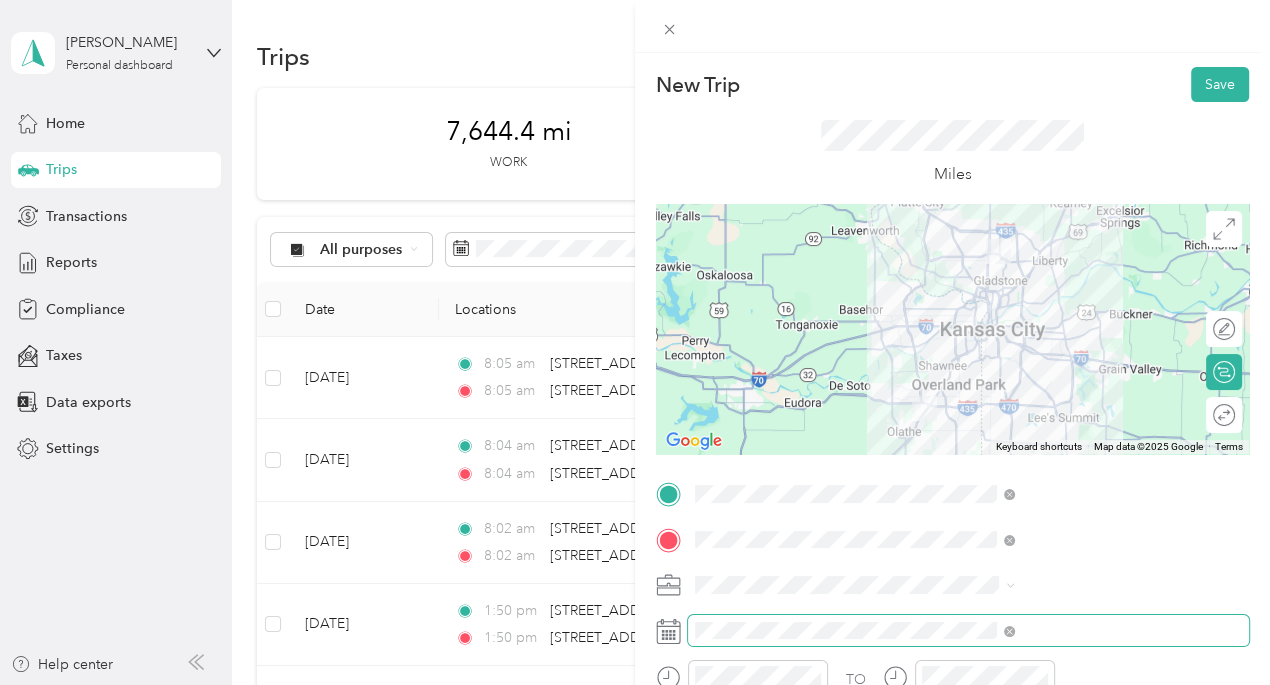 click at bounding box center (968, 631) 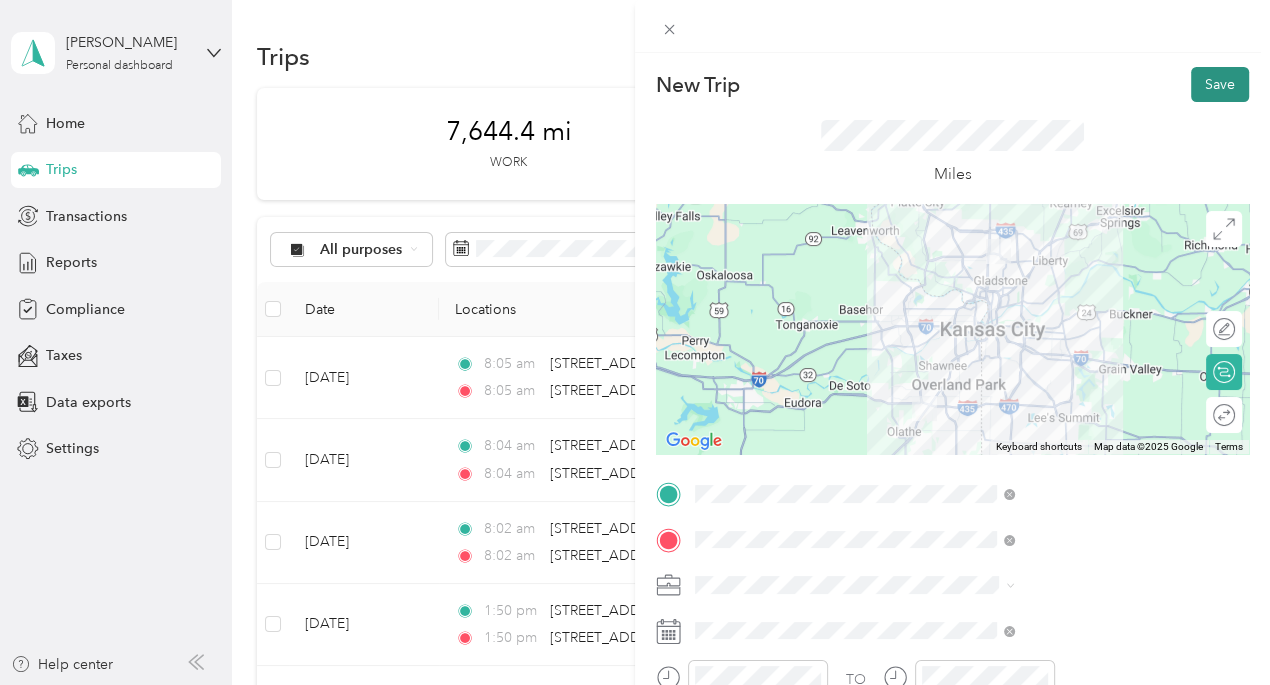 click on "Save" at bounding box center [1220, 84] 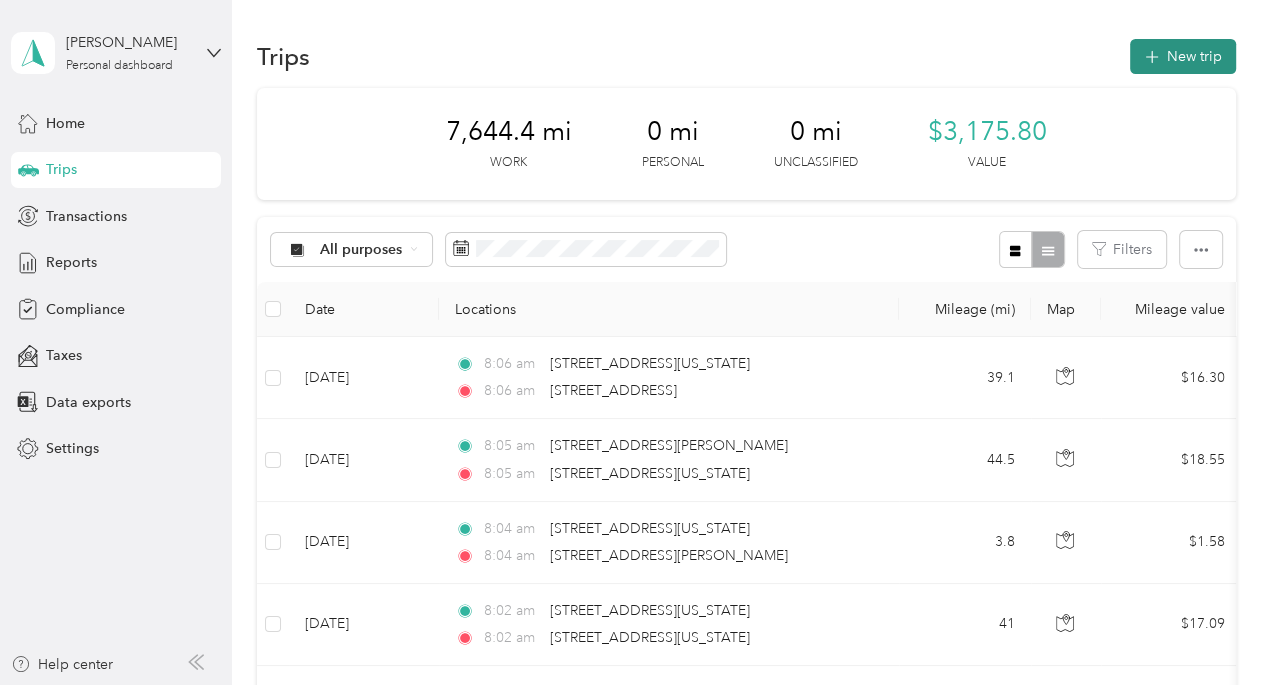 click on "New trip" at bounding box center [1183, 56] 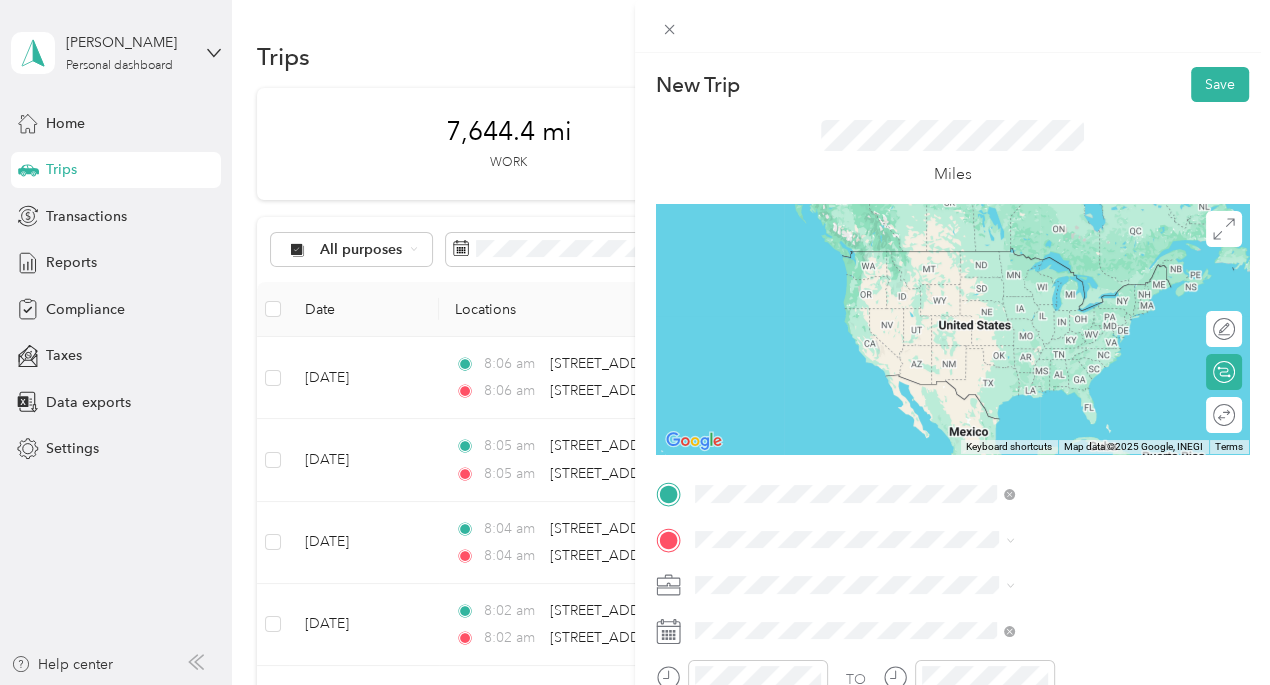 click on "[STREET_ADDRESS][US_STATE]" at bounding box center (1044, 250) 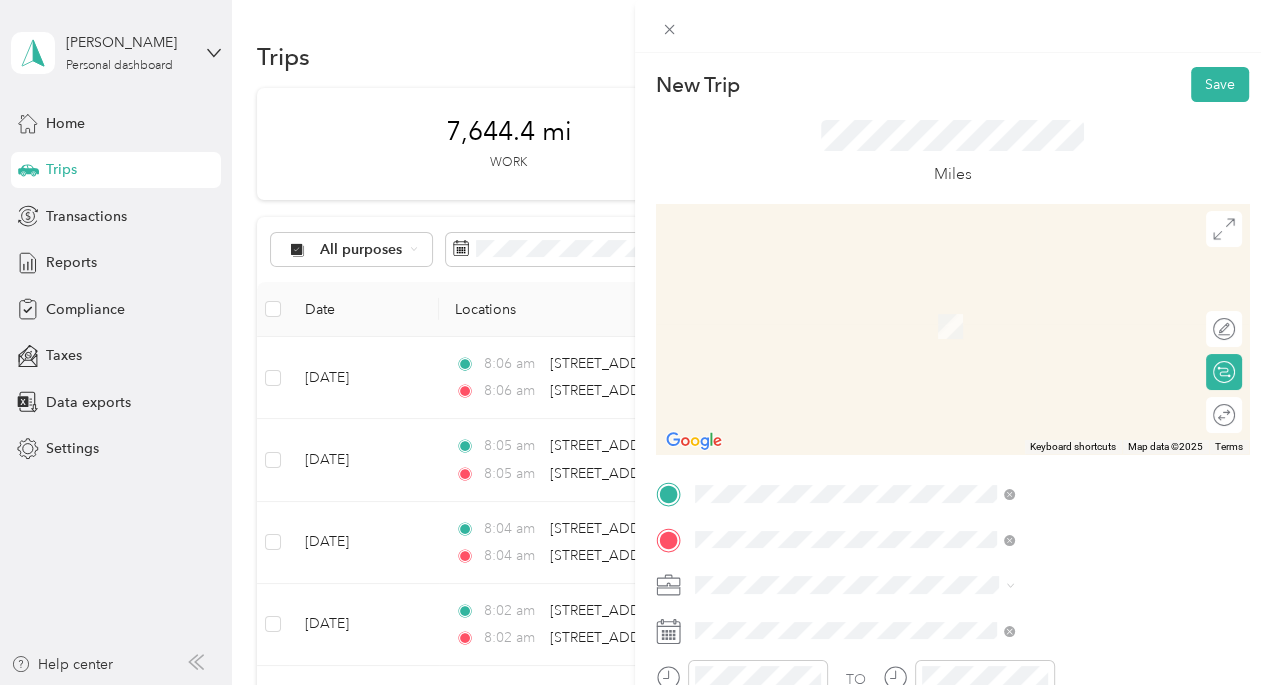click on "[STREET_ADDRESS][US_STATE]" at bounding box center [1044, 296] 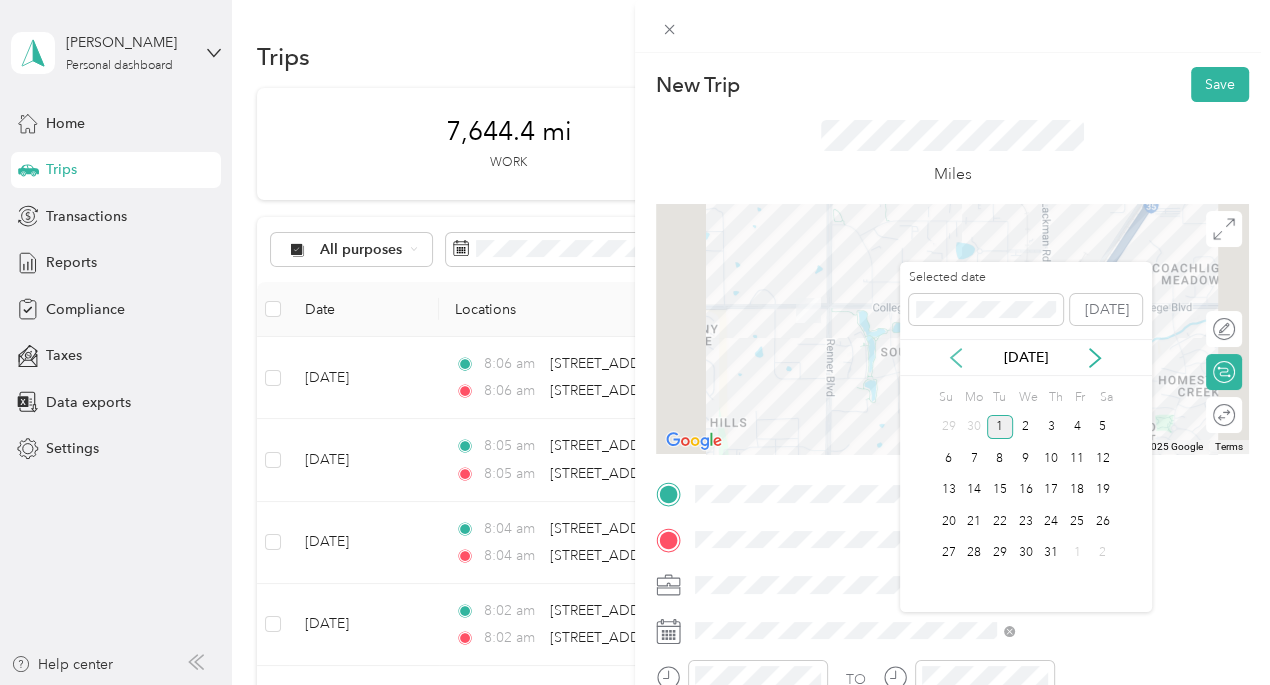 click 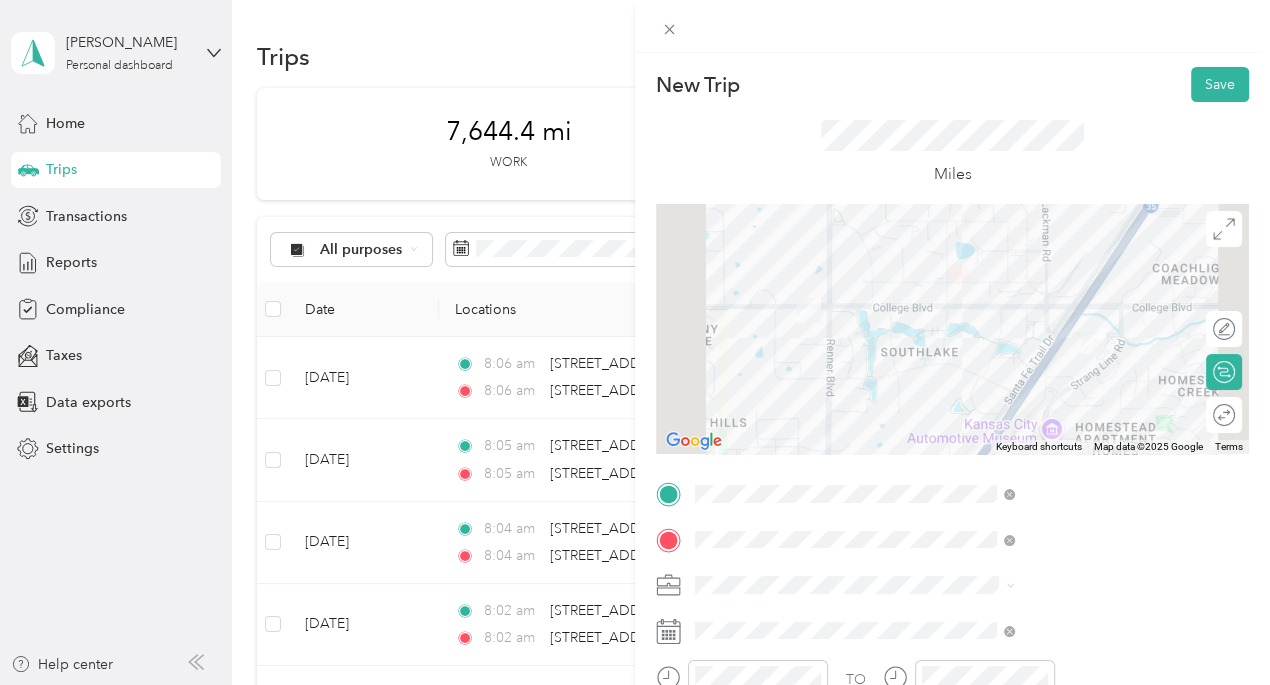 click on "Miles" at bounding box center (952, 153) 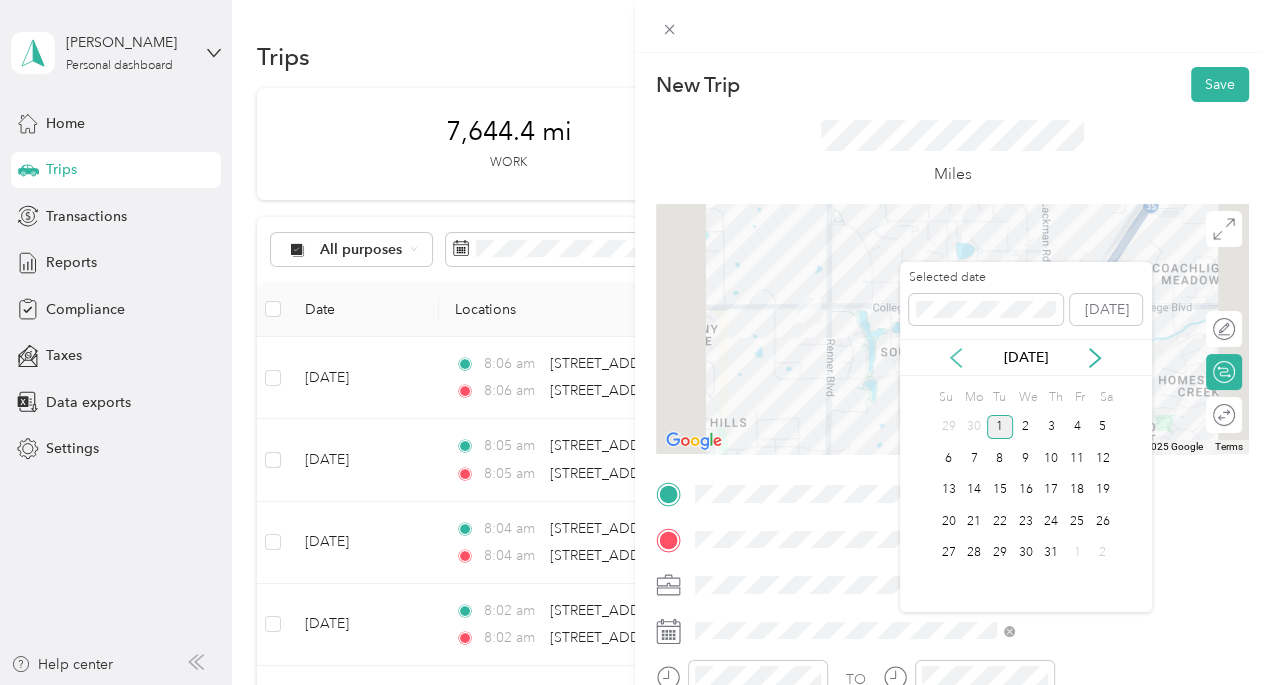 click 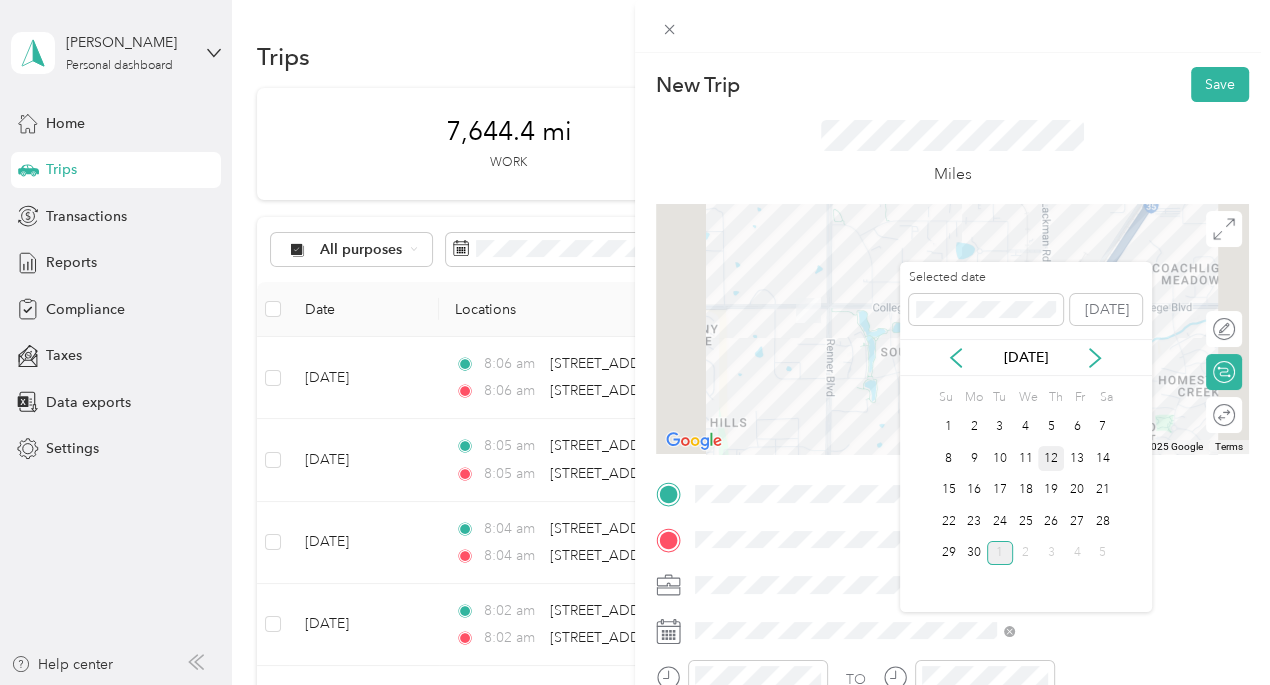click on "12" at bounding box center [1051, 458] 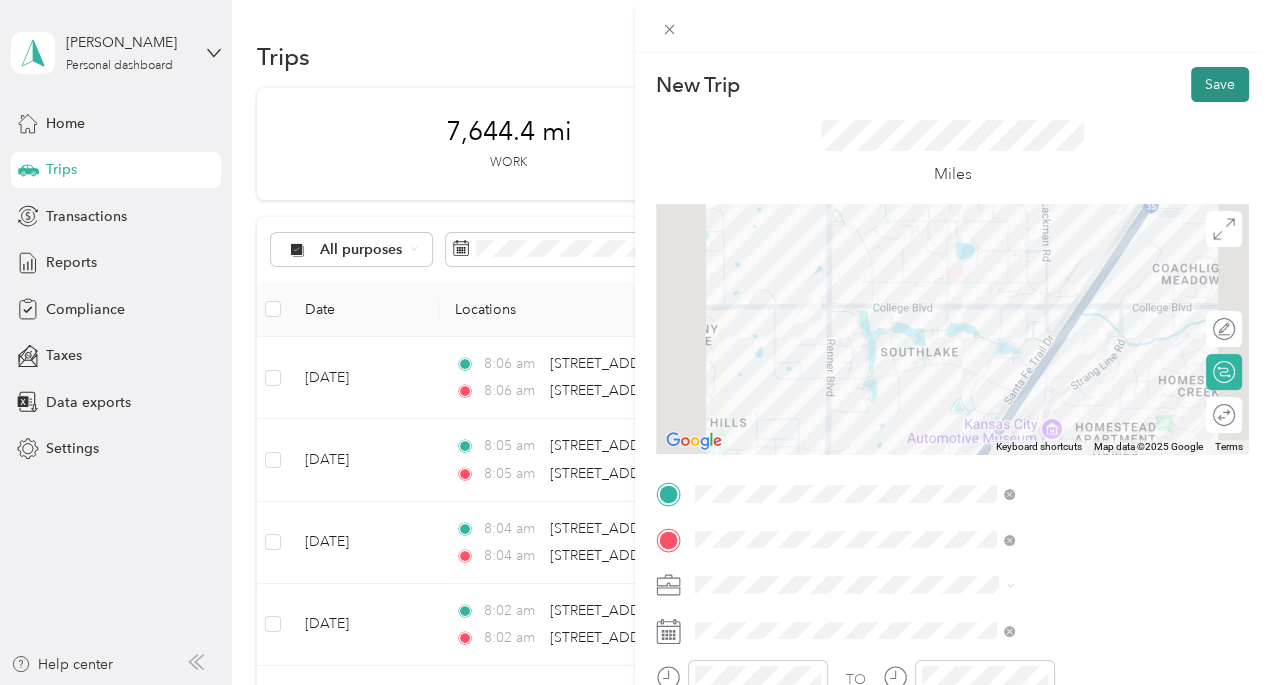 click on "Save" at bounding box center [1220, 84] 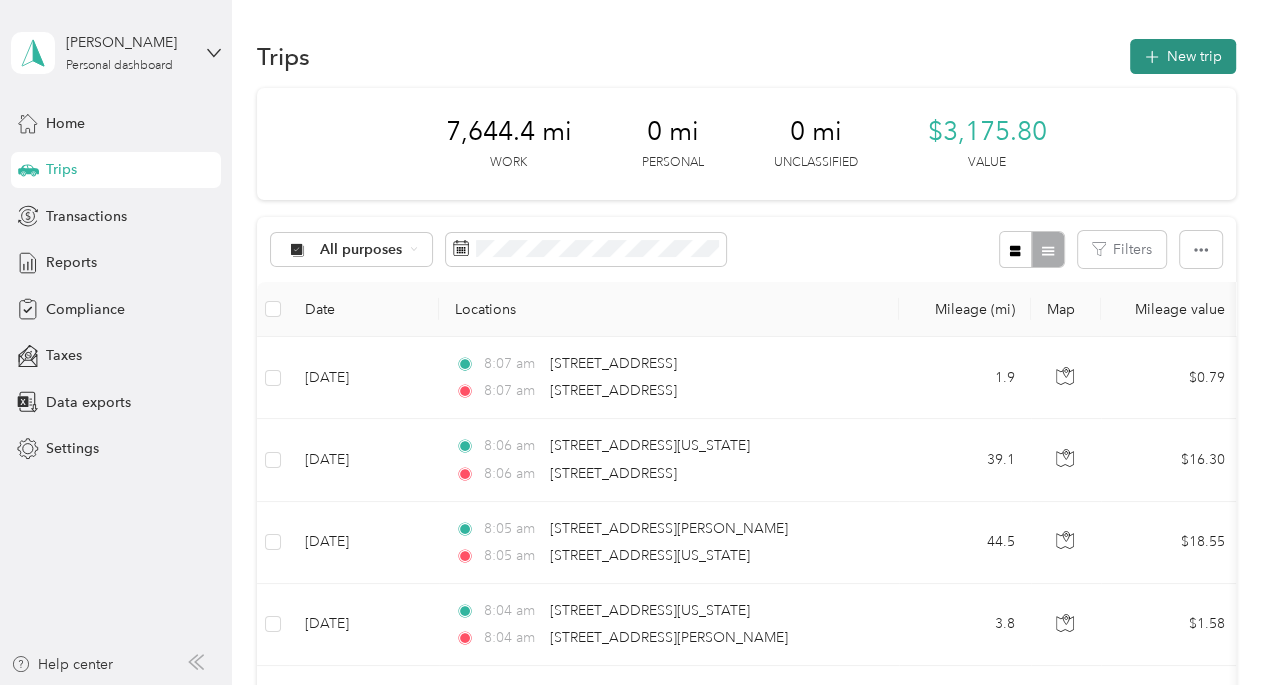 click on "New trip" at bounding box center (1183, 56) 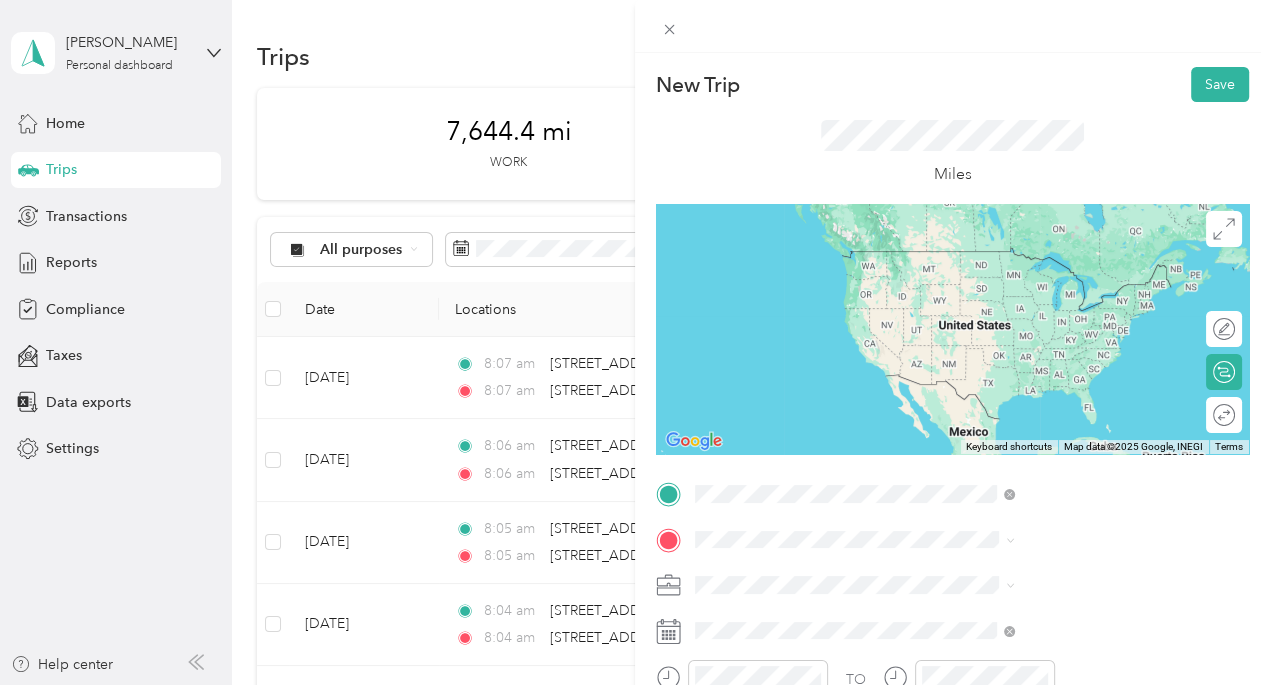 click on "[STREET_ADDRESS][US_STATE]" at bounding box center [1044, 250] 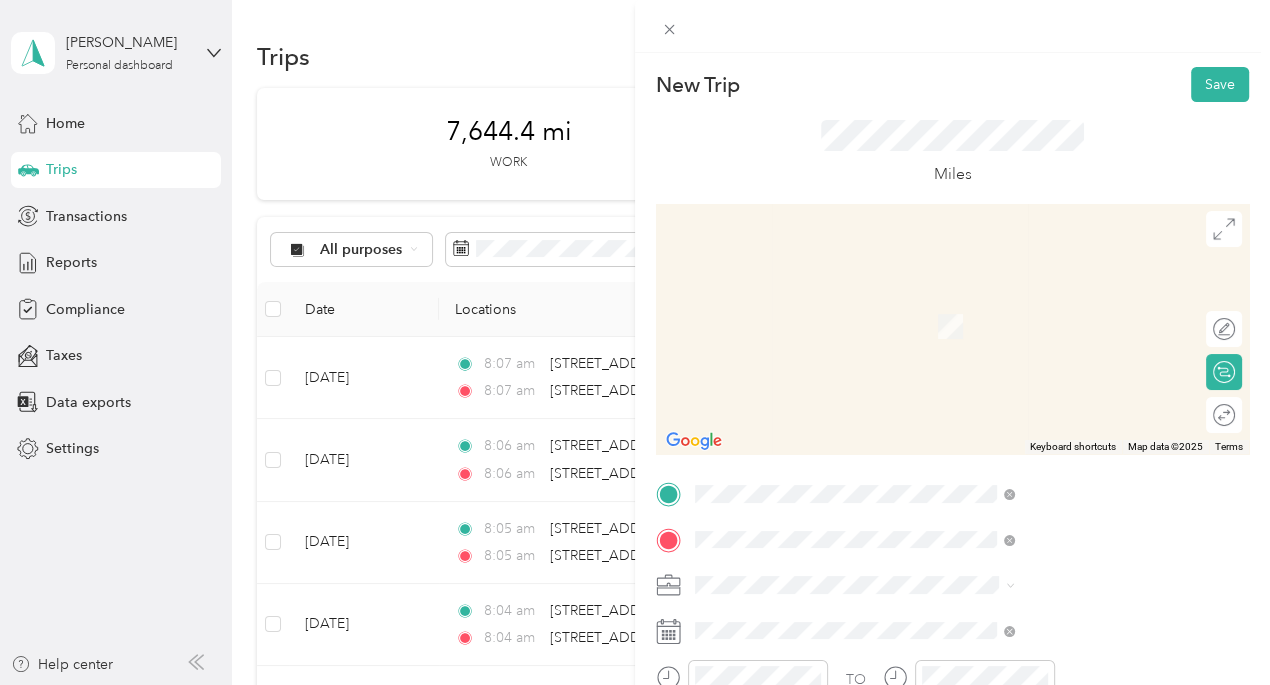 click on "[STREET_ADDRESS][US_STATE][US_STATE]" at bounding box center [1080, 296] 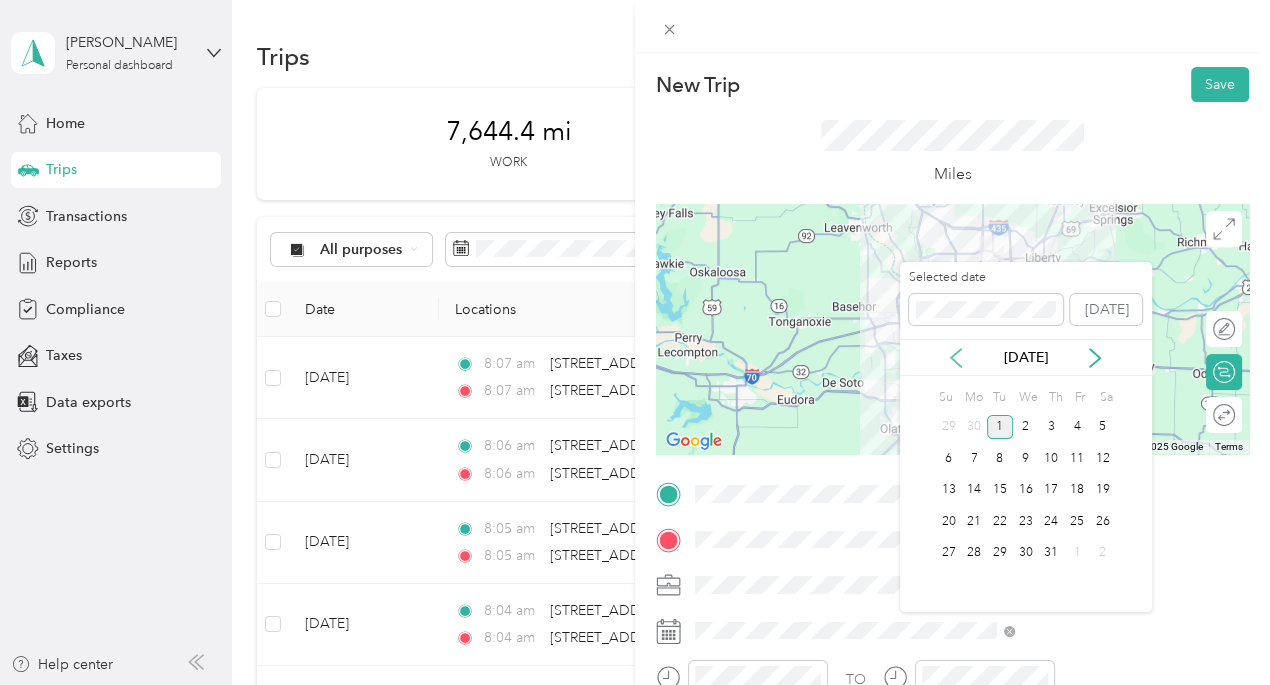 click 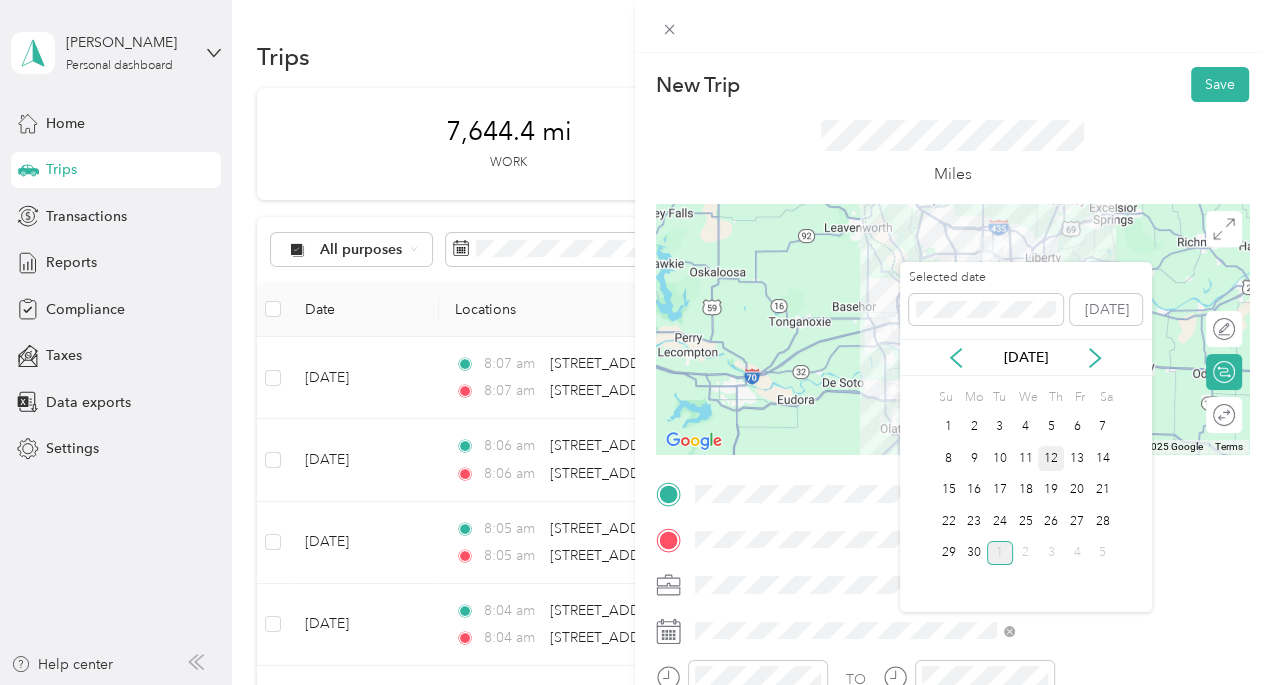 click on "12" at bounding box center (1051, 458) 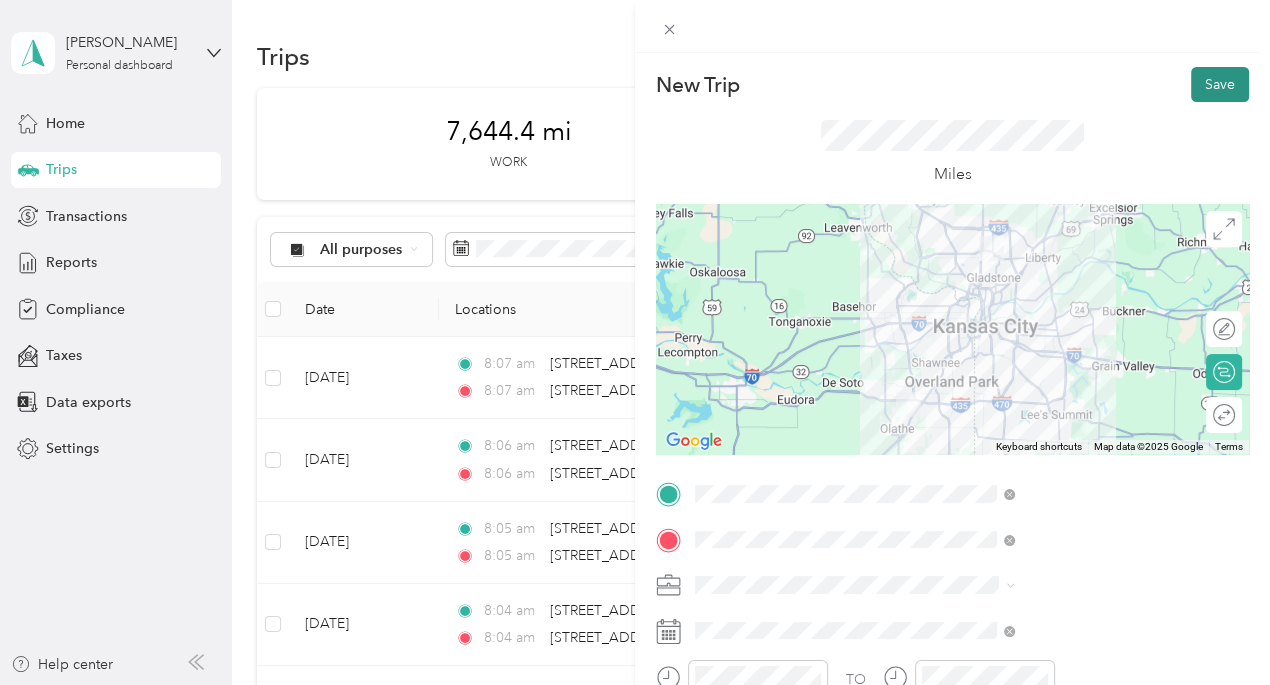click on "Save" at bounding box center [1220, 84] 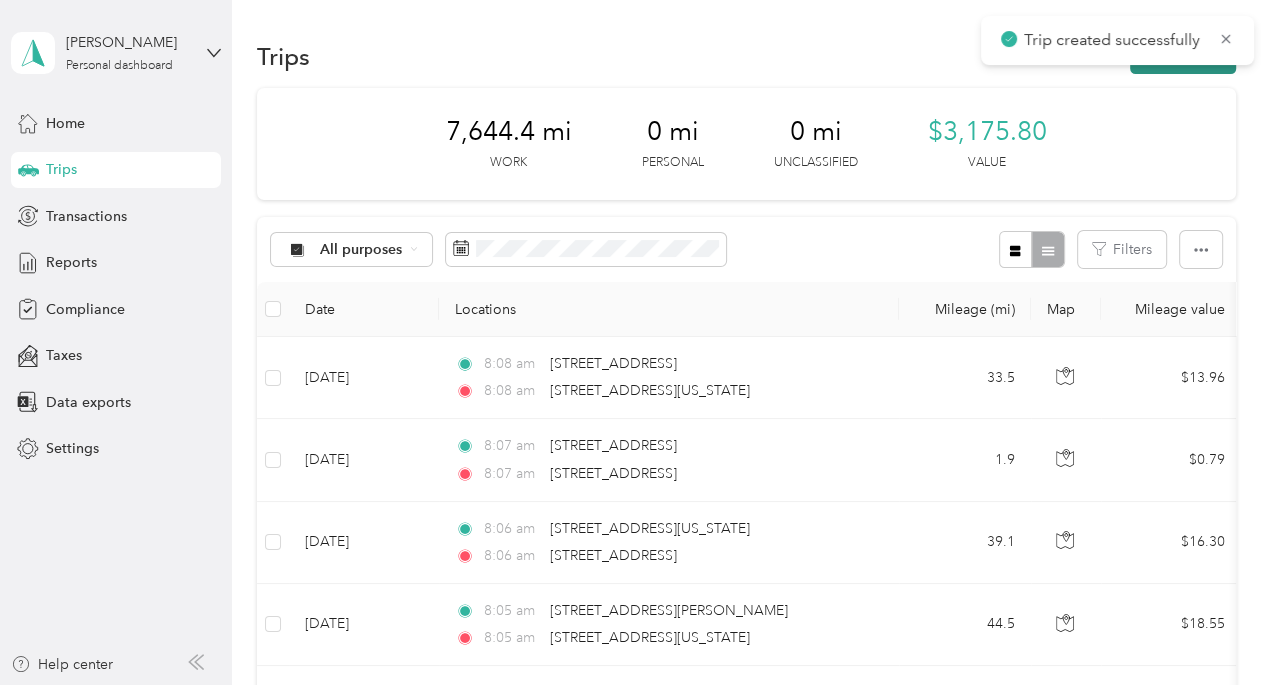 click on "New trip" at bounding box center (1183, 56) 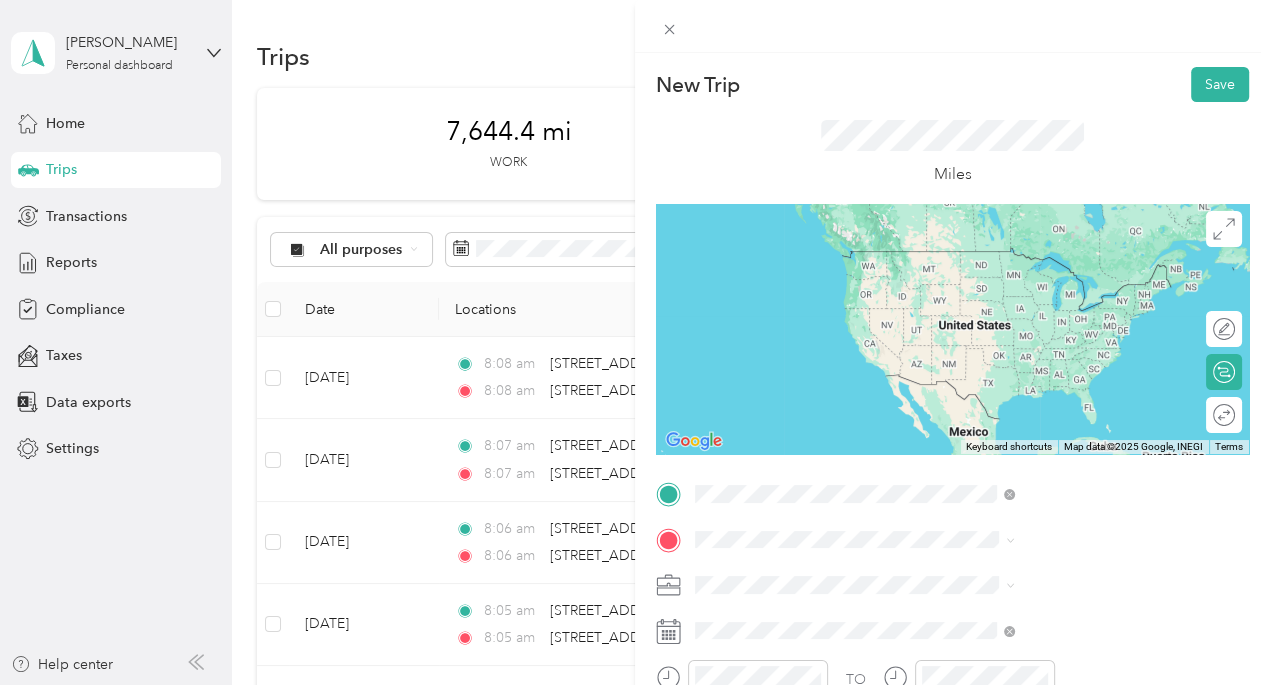 click on "[STREET_ADDRESS][US_STATE][US_STATE]" at bounding box center [1080, 250] 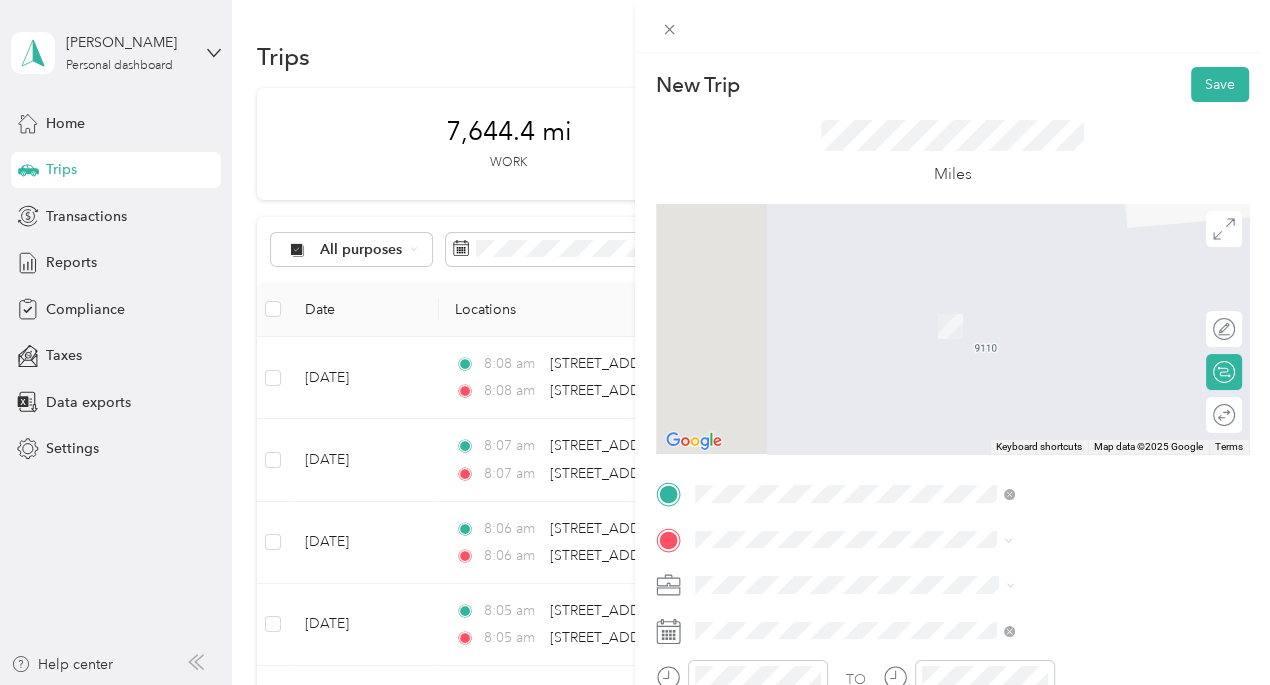 click on "[STREET_ADDRESS][PERSON_NAME][US_STATE]" at bounding box center (1082, 307) 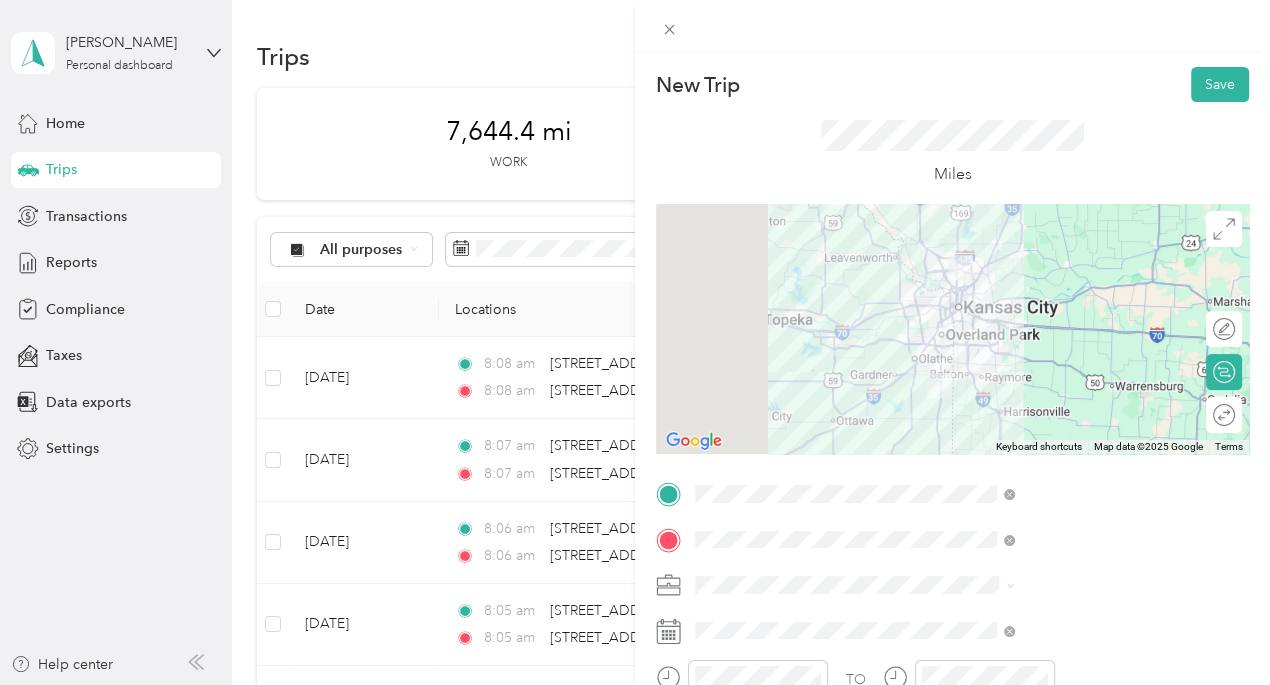 click on "To navigate, press the arrow keys." at bounding box center [952, 329] 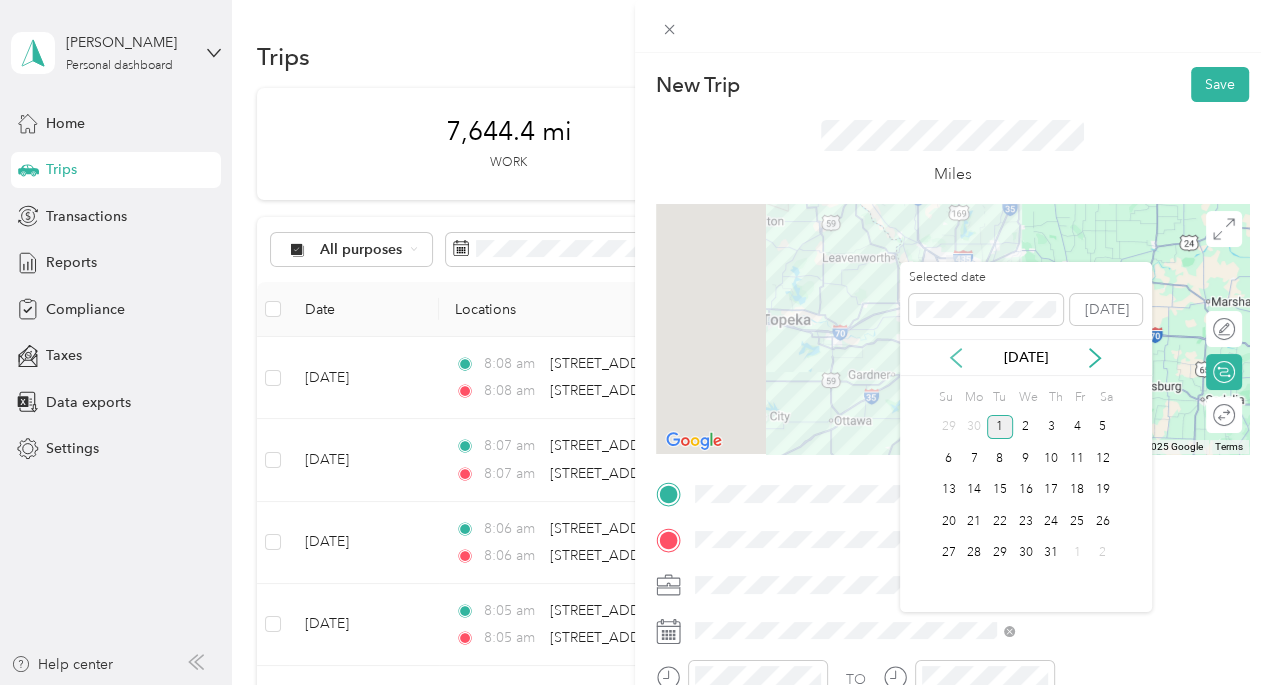 click 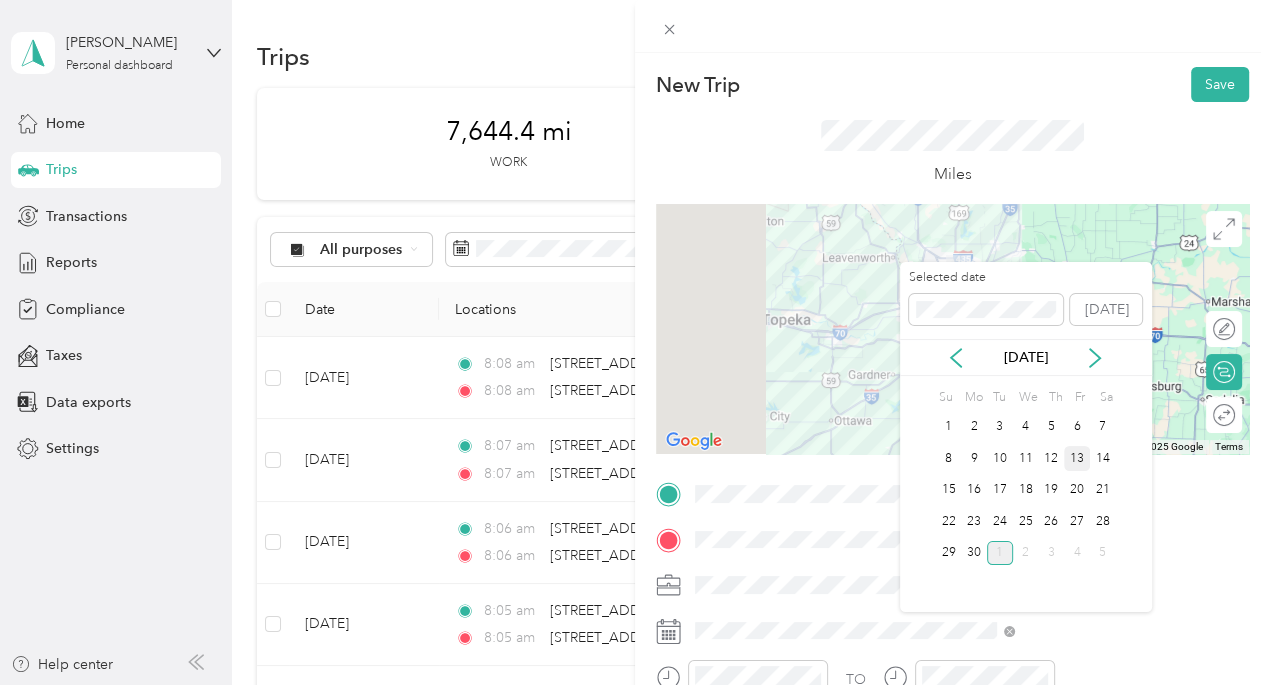 click on "13" at bounding box center (1077, 458) 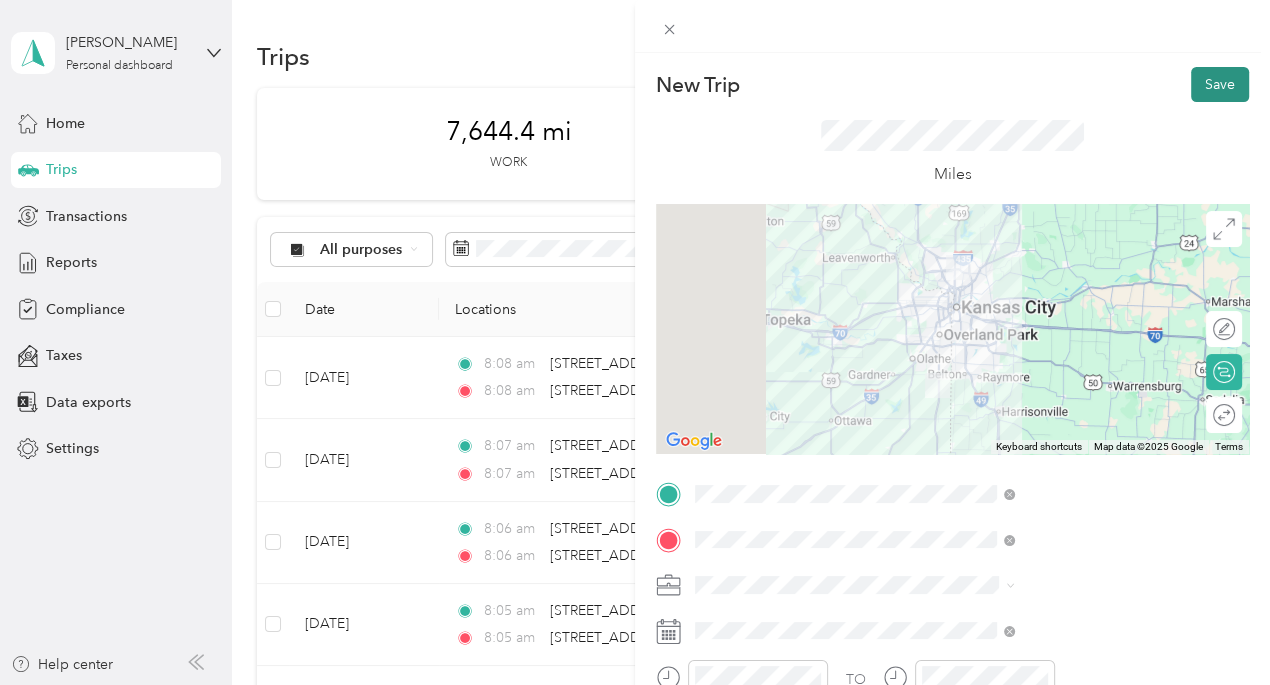 click on "Save" at bounding box center [1220, 84] 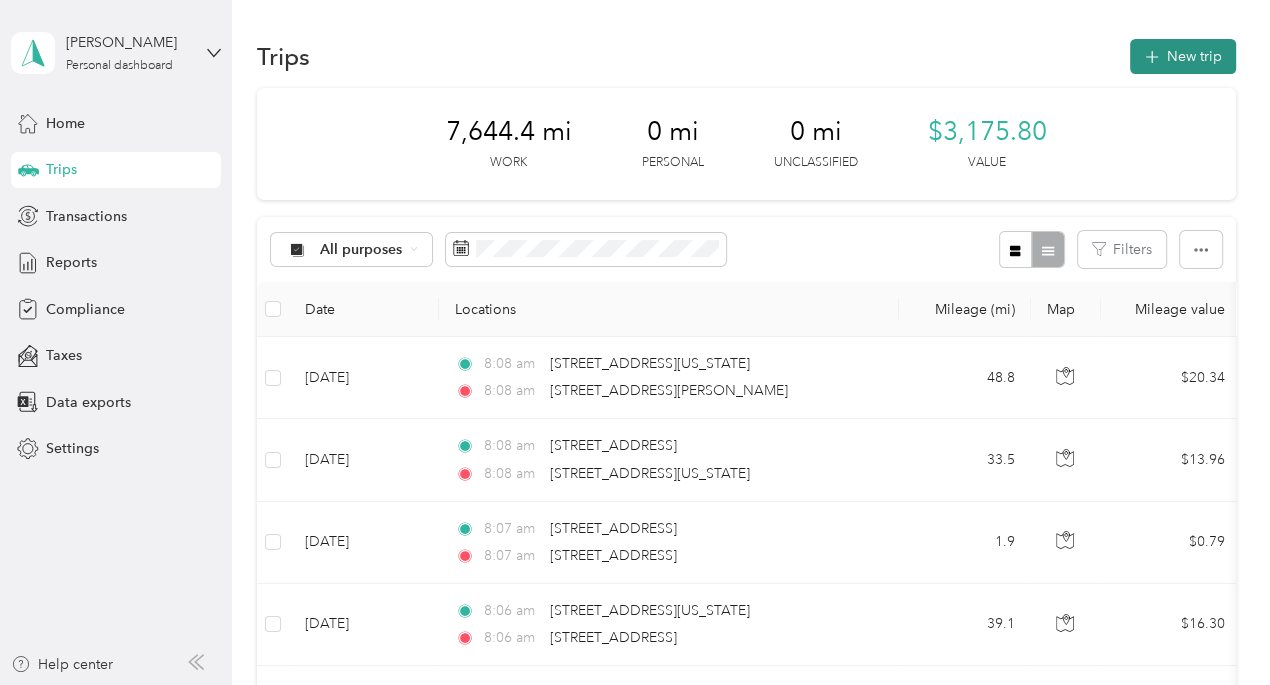 click on "New trip" at bounding box center (1183, 56) 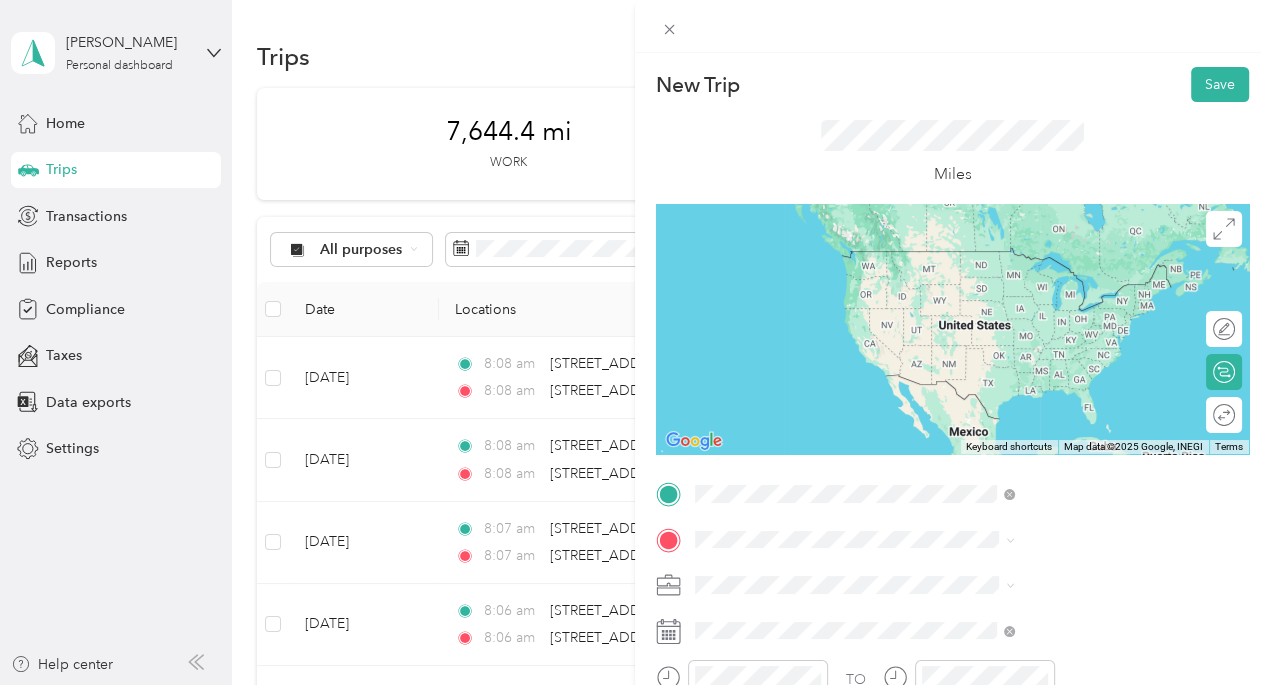 click on "[STREET_ADDRESS][PERSON_NAME][US_STATE]" at bounding box center [1082, 262] 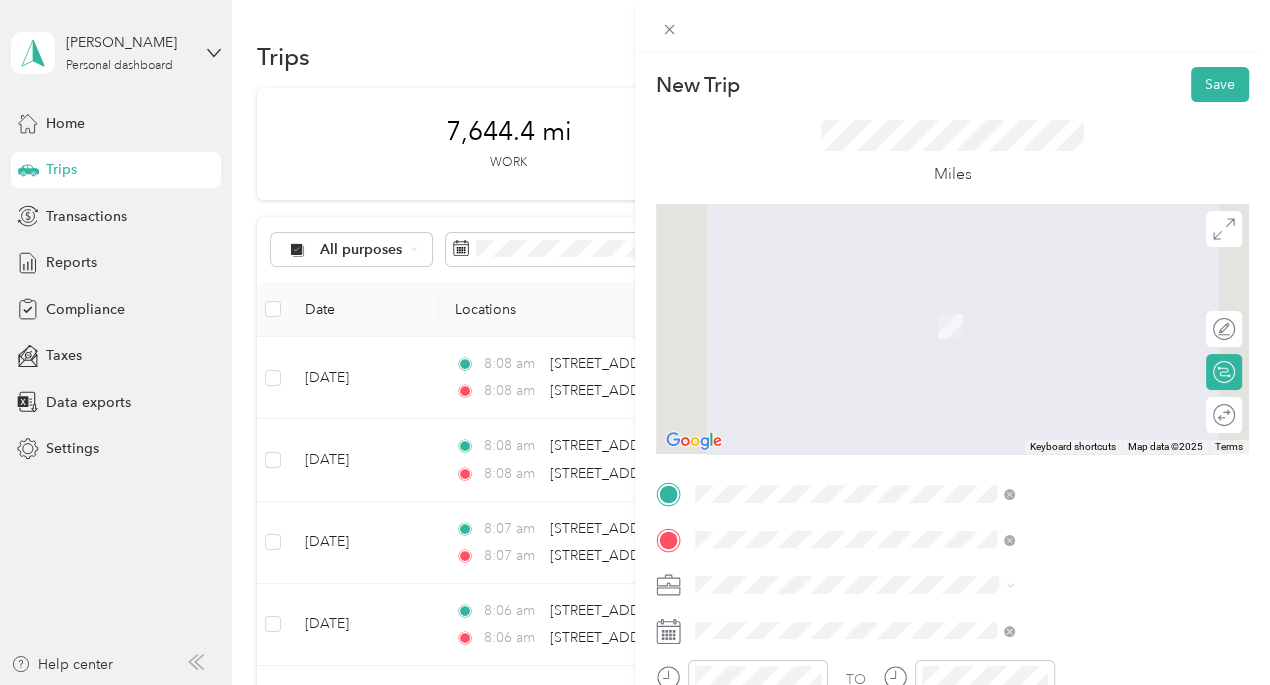 click on "[STREET_ADDRESS][US_STATE]" at bounding box center [1044, 296] 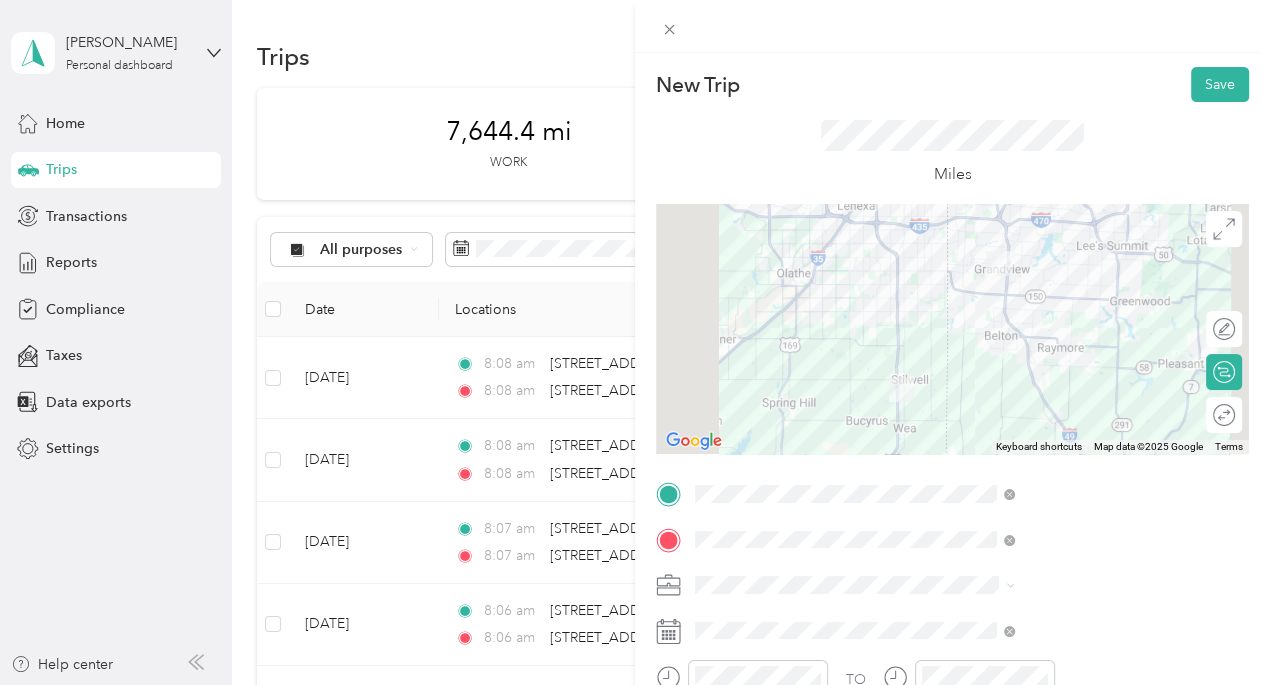 click on "To navigate, press the arrow keys." at bounding box center (952, 329) 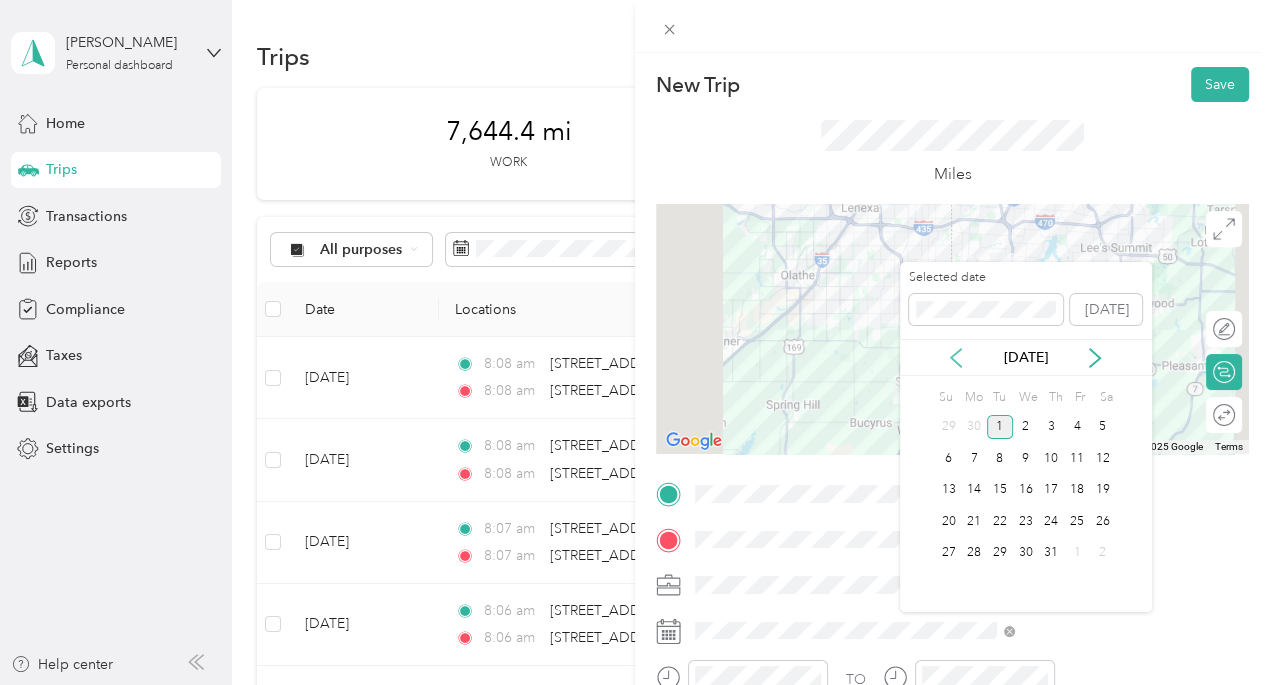 click 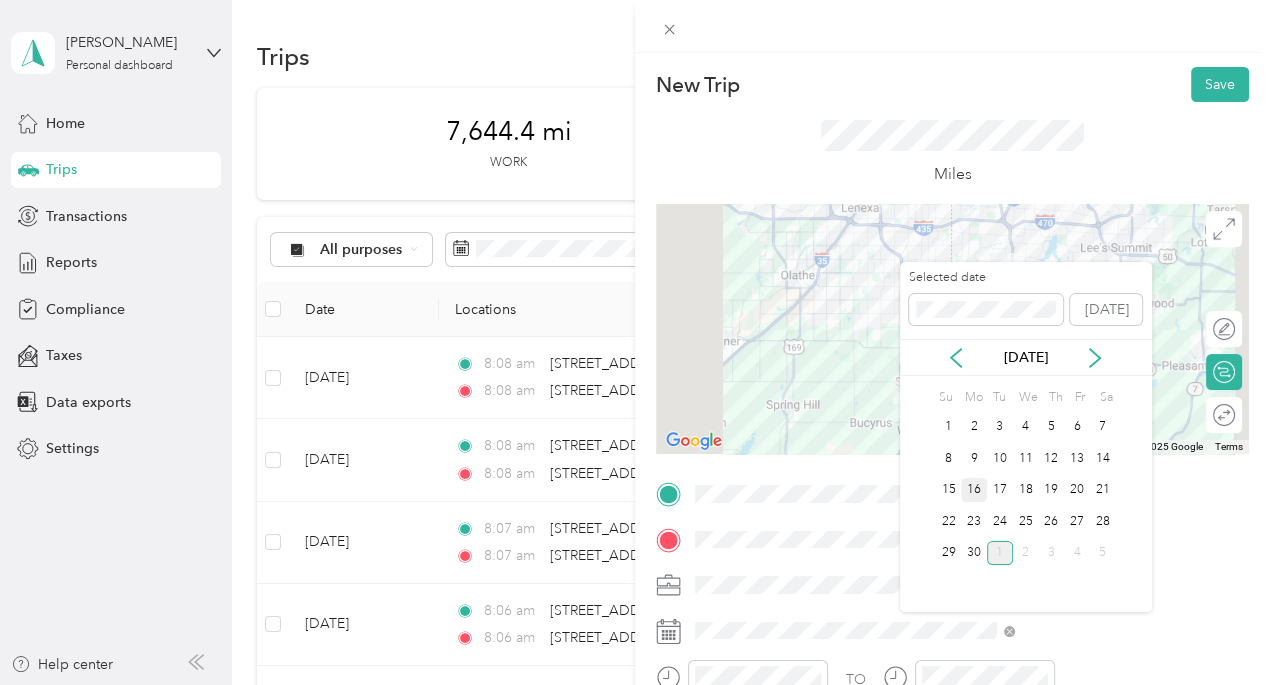click on "16" at bounding box center [974, 490] 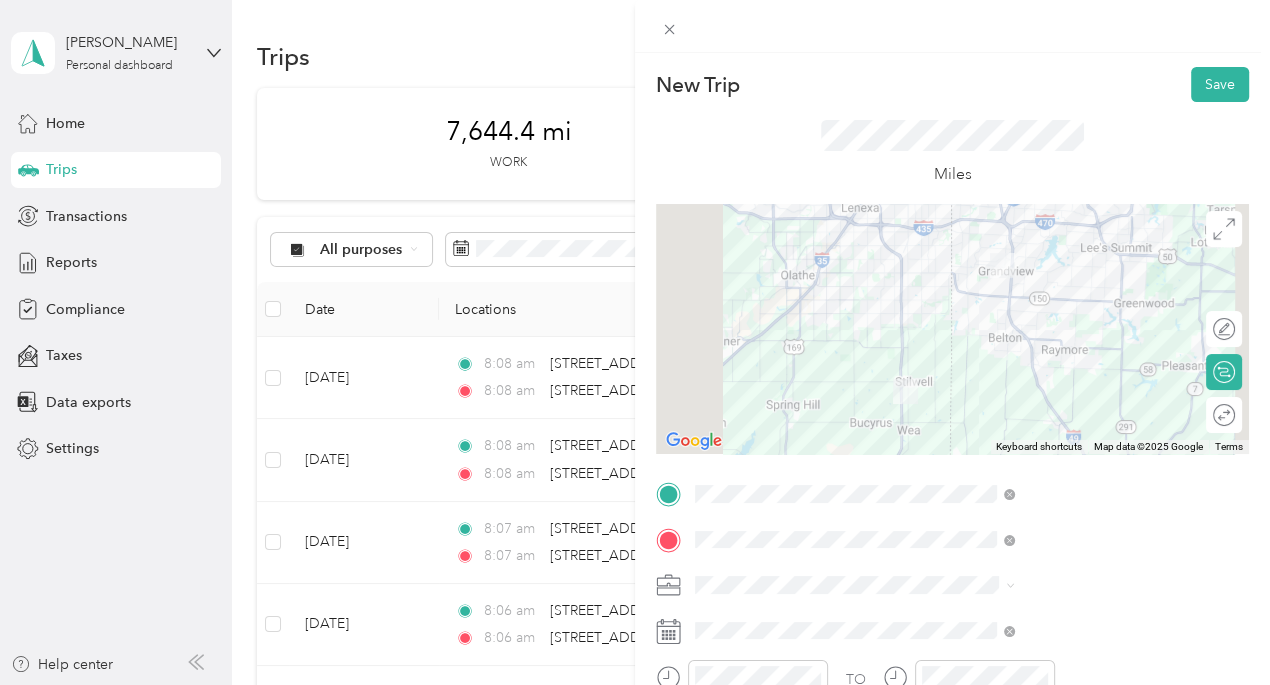 click on "New Trip Save This trip cannot be edited because it is either under review, approved, or paid. Contact your Team Manager to edit it. Miles To navigate the map with touch gestures double-tap and hold your finger on the map, then drag the map. ← Move left → Move right ↑ Move up ↓ Move down + Zoom in - Zoom out Home Jump left by 75% End Jump right by 75% Page Up Jump up by 75% Page Down Jump down by 75% To navigate, press the arrow keys. Keyboard shortcuts Map Data Map data ©2025 Google Map data ©2025 Google 5 km  Click to toggle between metric and imperial units Terms Report a map error Edit route Calculate route Round trip TO Add photo" at bounding box center (635, 342) 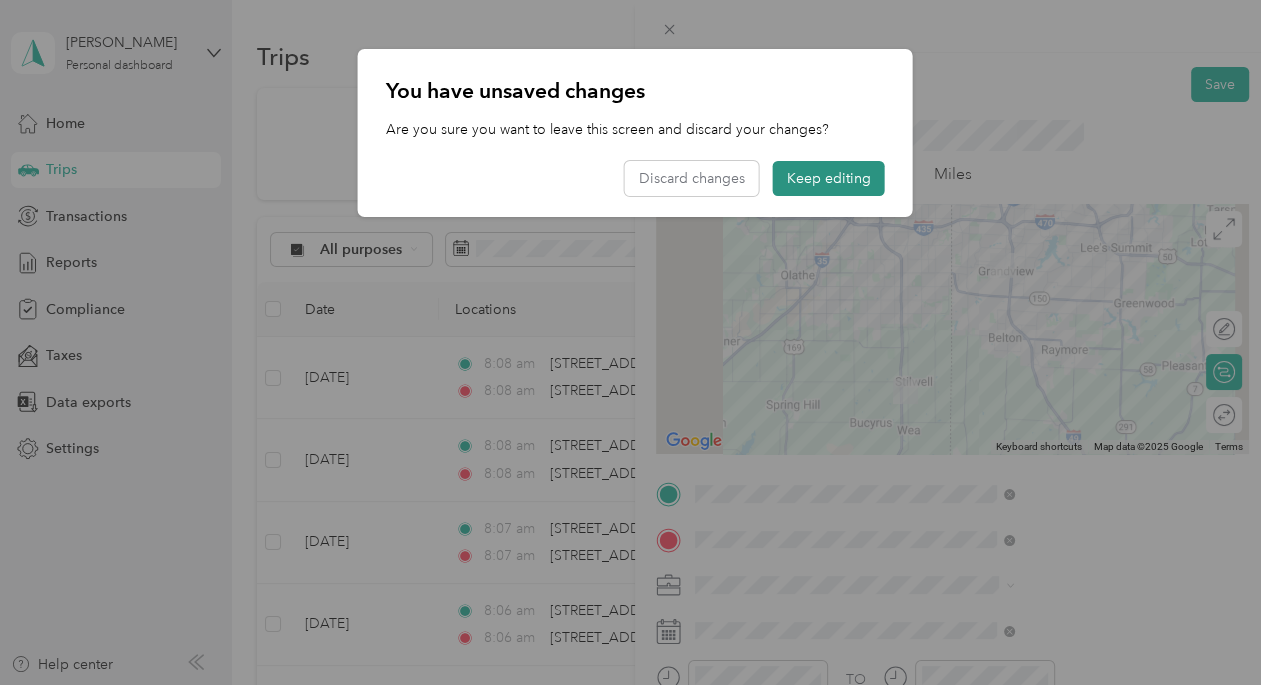click on "Keep editing" at bounding box center [829, 178] 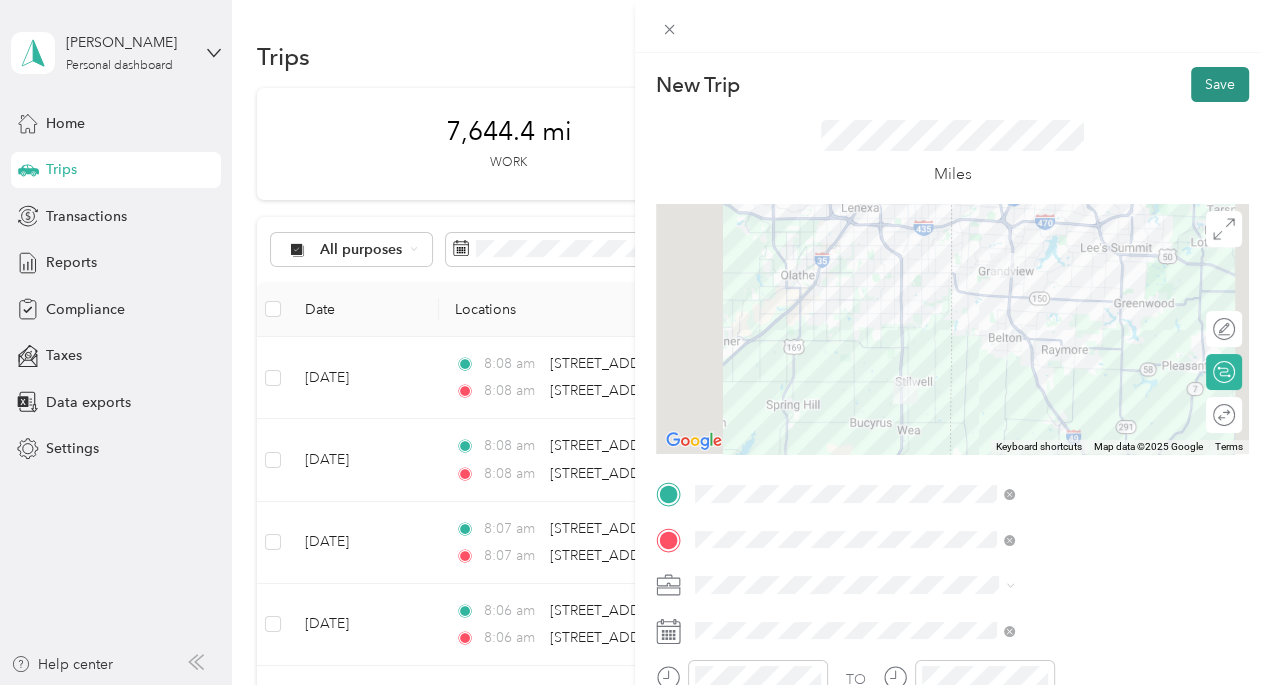 click on "Save" at bounding box center (1220, 84) 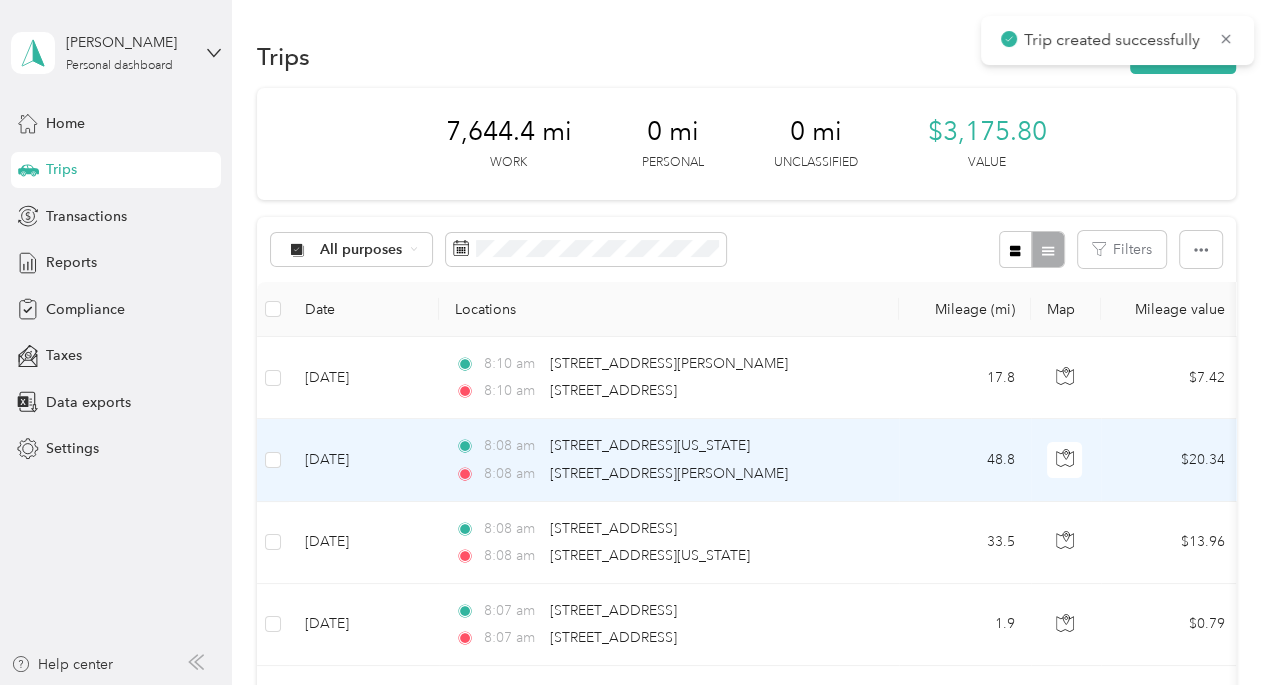 click on "[DATE]" at bounding box center [364, 460] 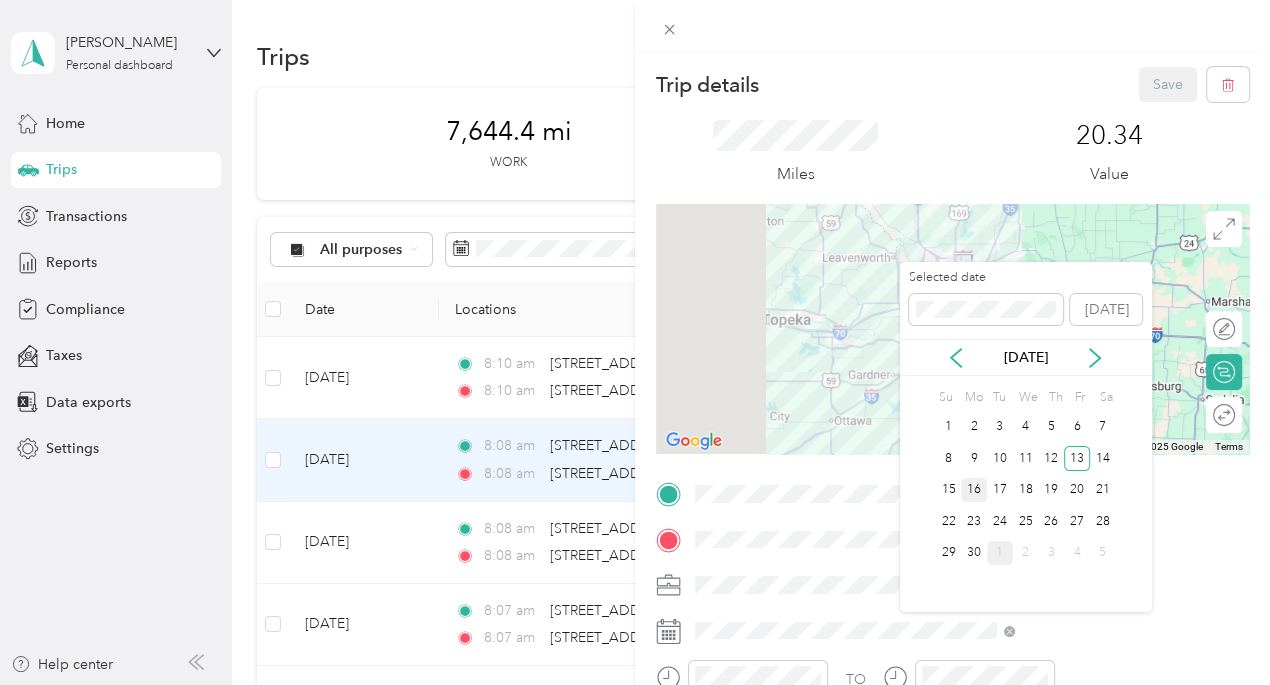 click on "16" at bounding box center [974, 490] 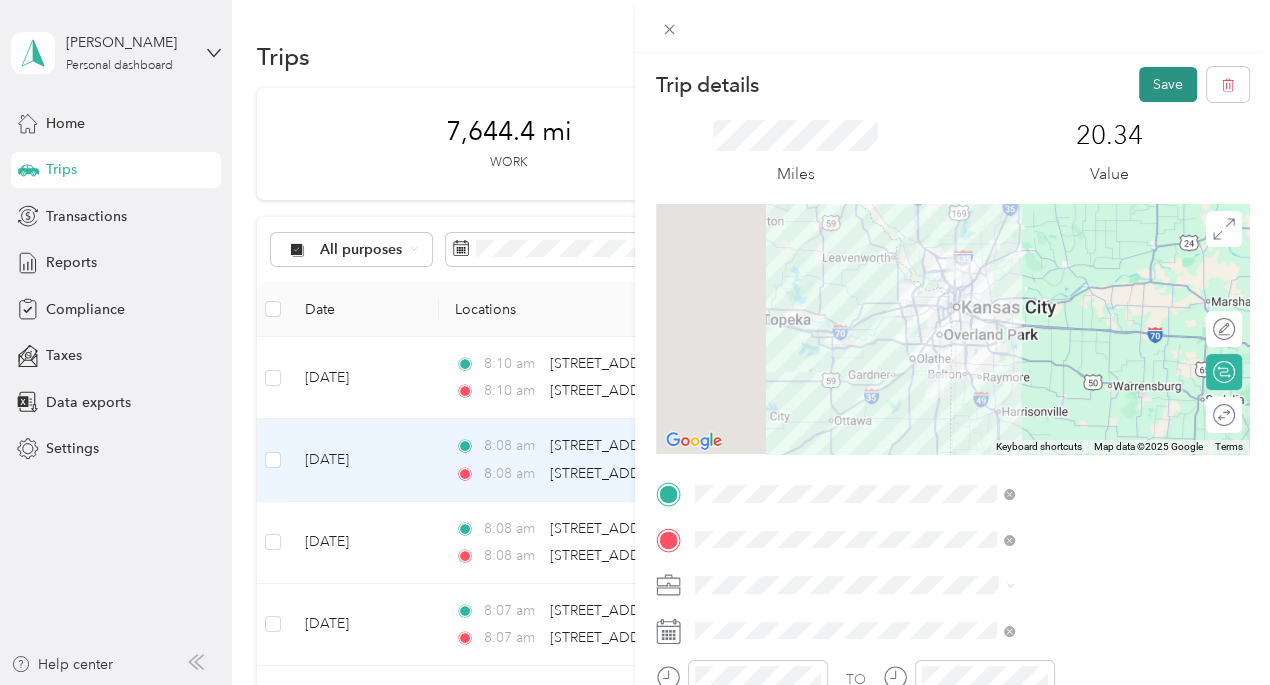 click on "Save" at bounding box center [1168, 84] 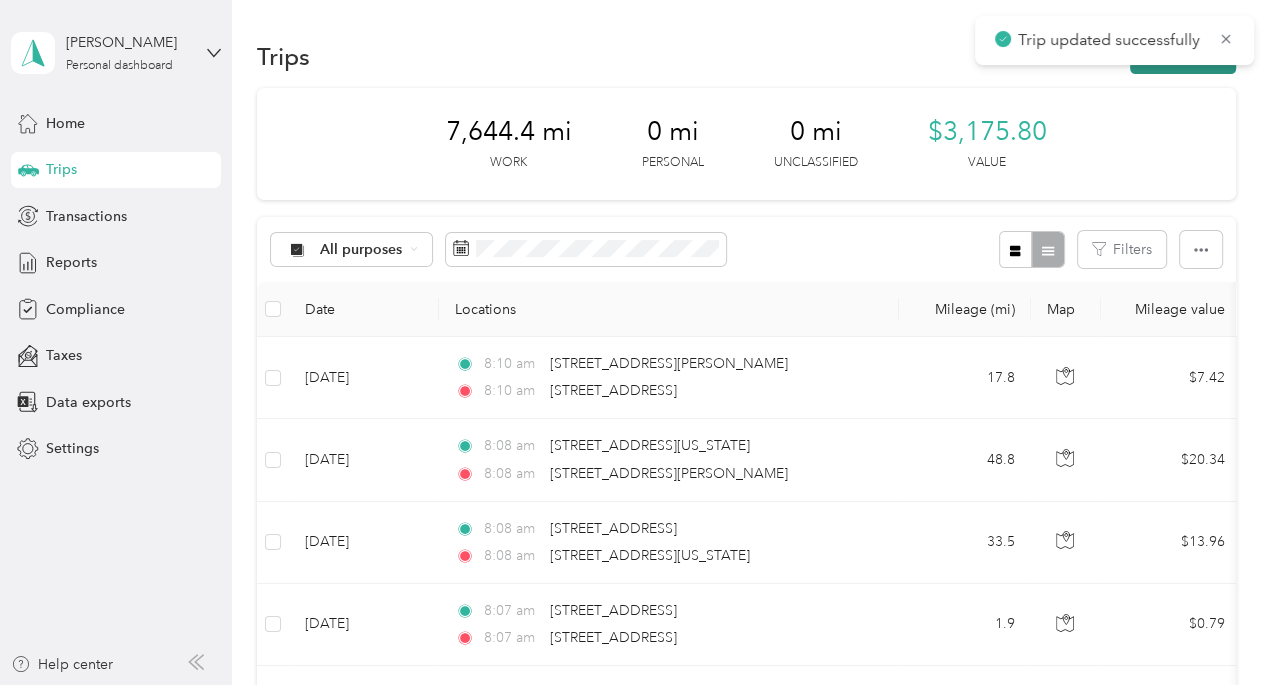 click on "New trip" at bounding box center (1183, 56) 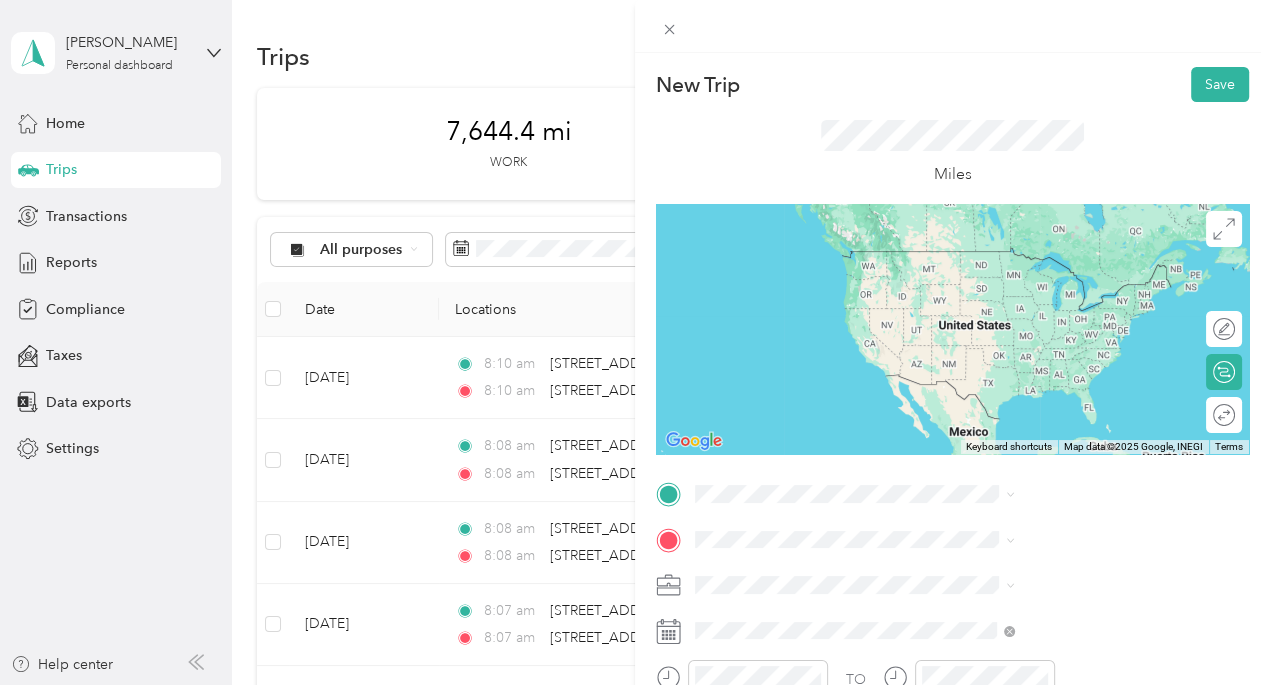 click on "[STREET_ADDRESS][US_STATE][US_STATE]" at bounding box center (1080, 247) 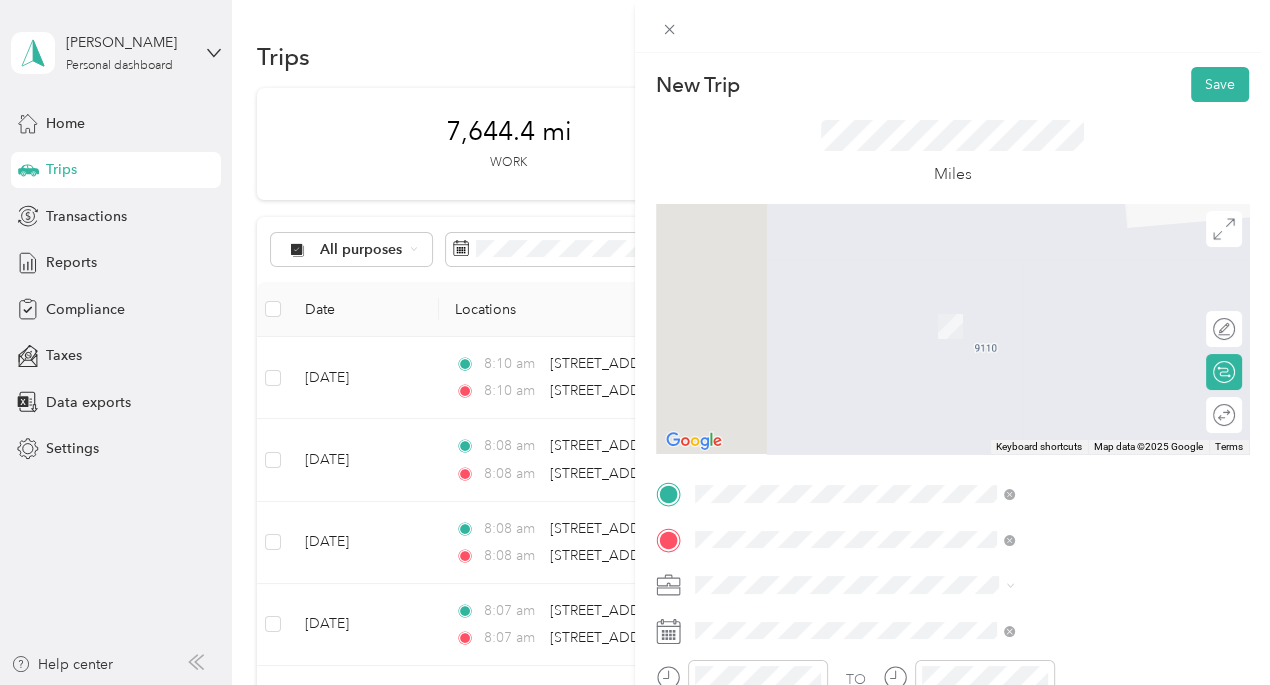 click on "[STREET_ADDRESS][US_STATE][US_STATE]" at bounding box center (1080, 296) 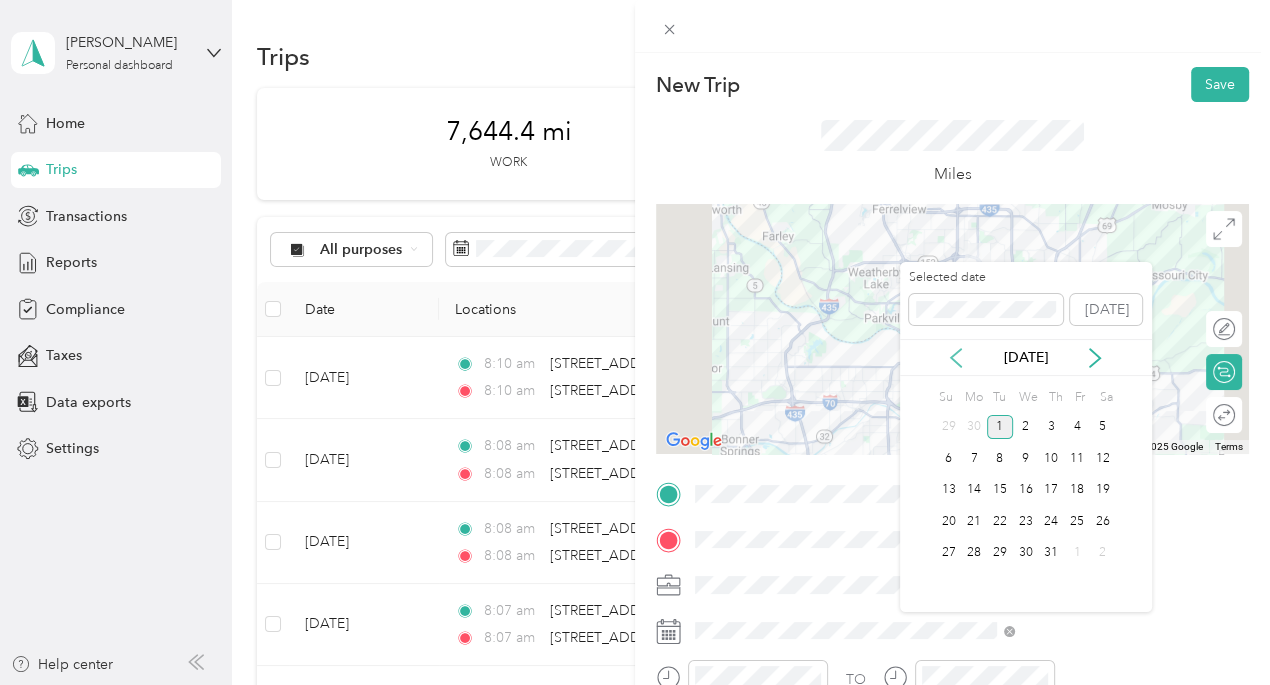 click 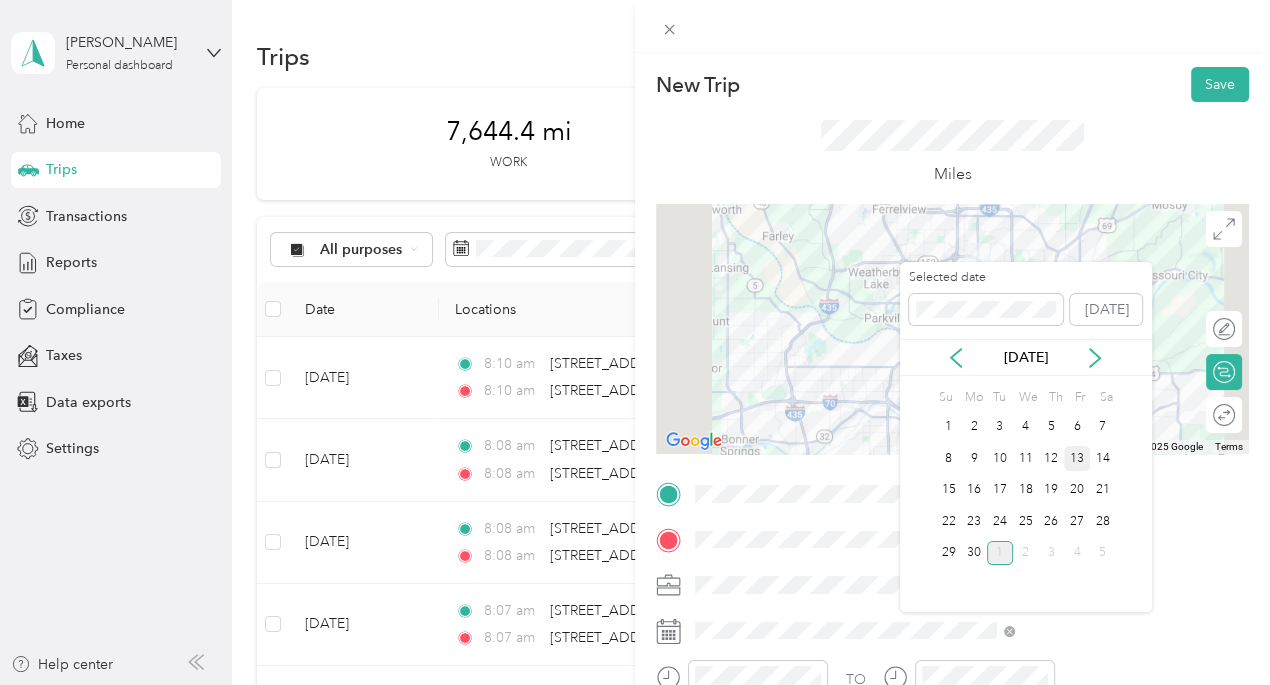 click on "13" at bounding box center (1077, 458) 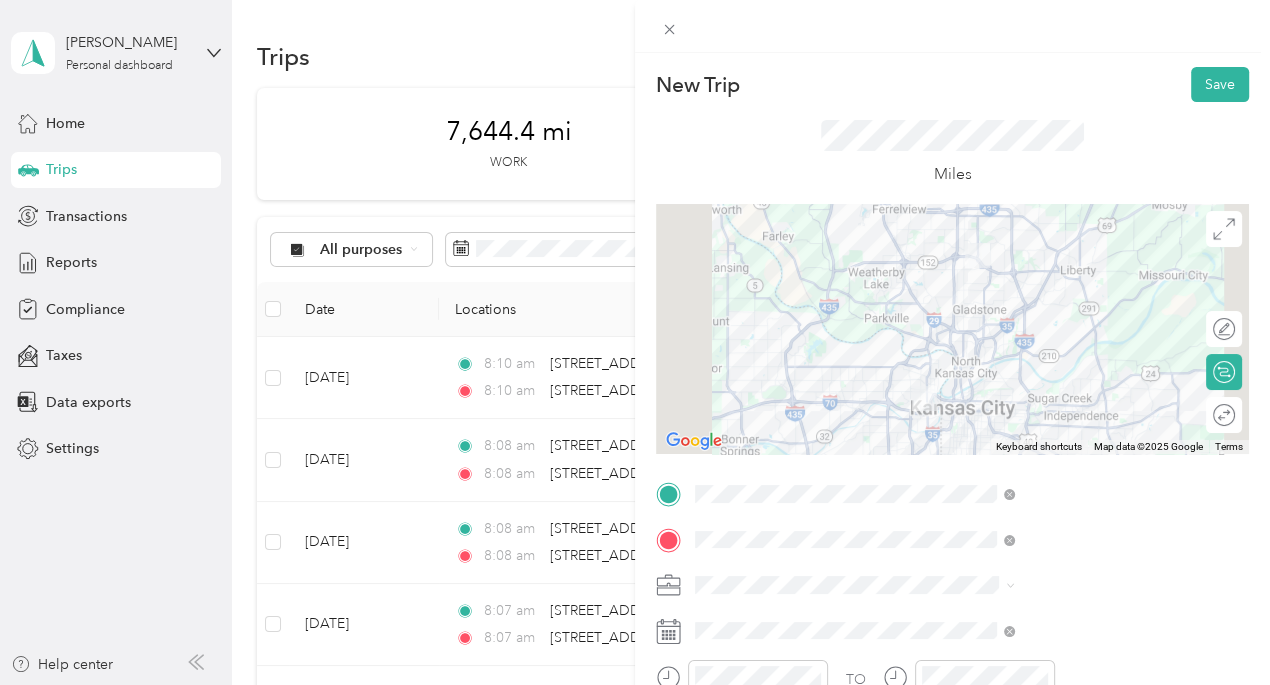 click on "To navigate, press the arrow keys." at bounding box center (952, 329) 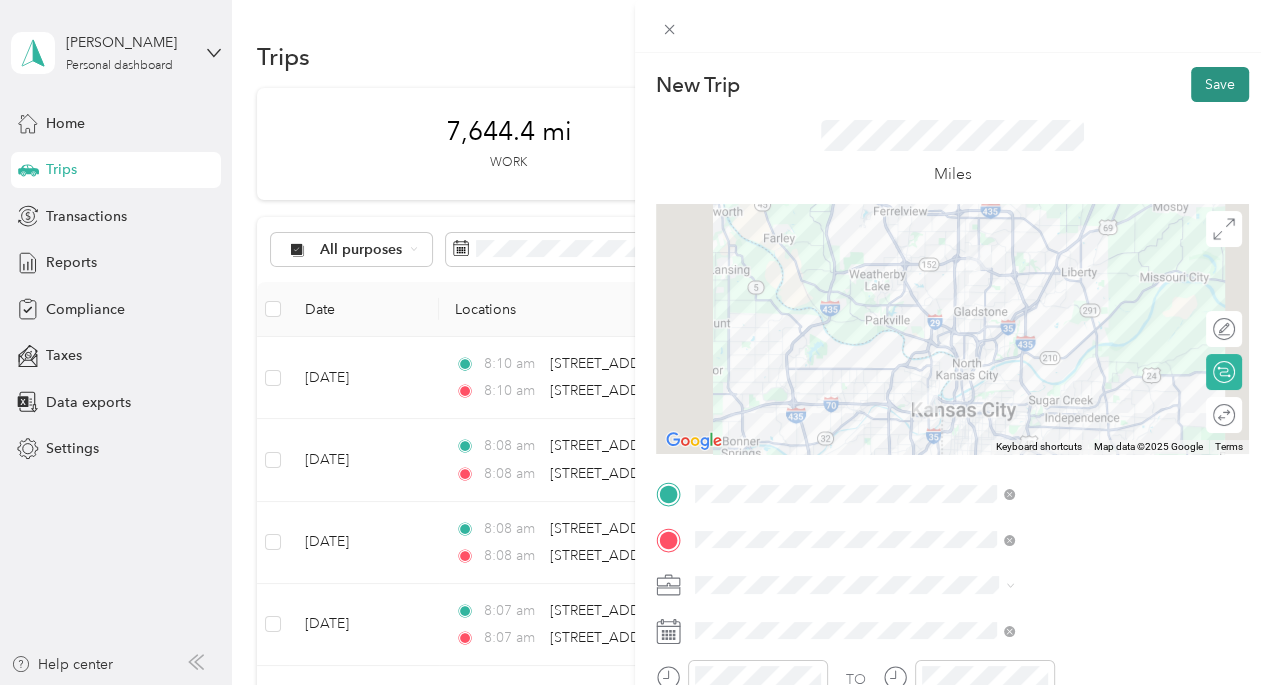 click on "Save" at bounding box center (1220, 84) 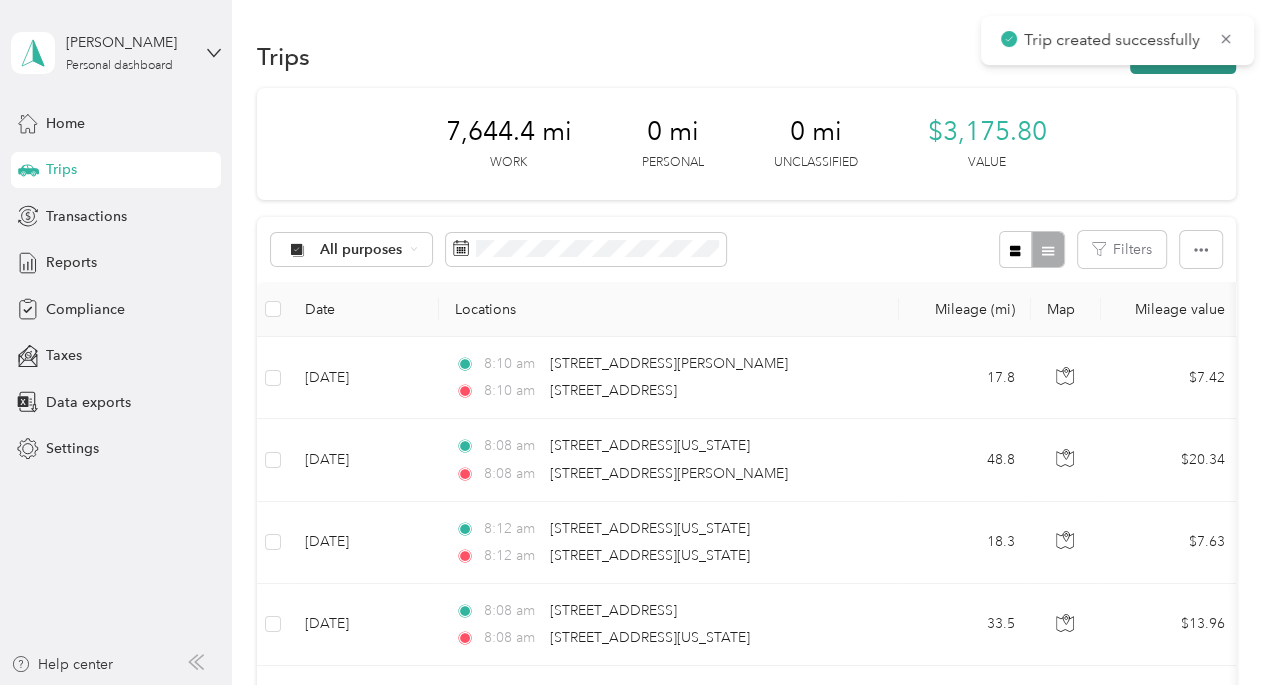 click on "New trip" at bounding box center (1183, 56) 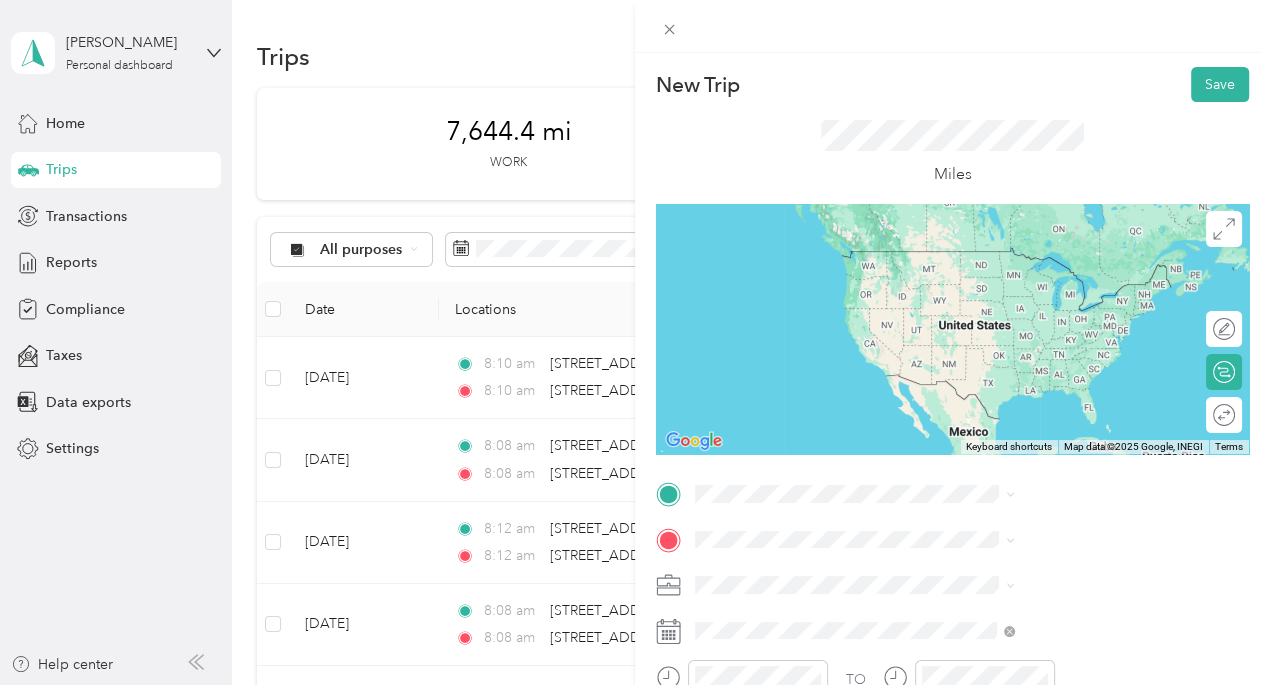 click on "[STREET_ADDRESS][US_STATE][US_STATE]" at bounding box center [1080, 250] 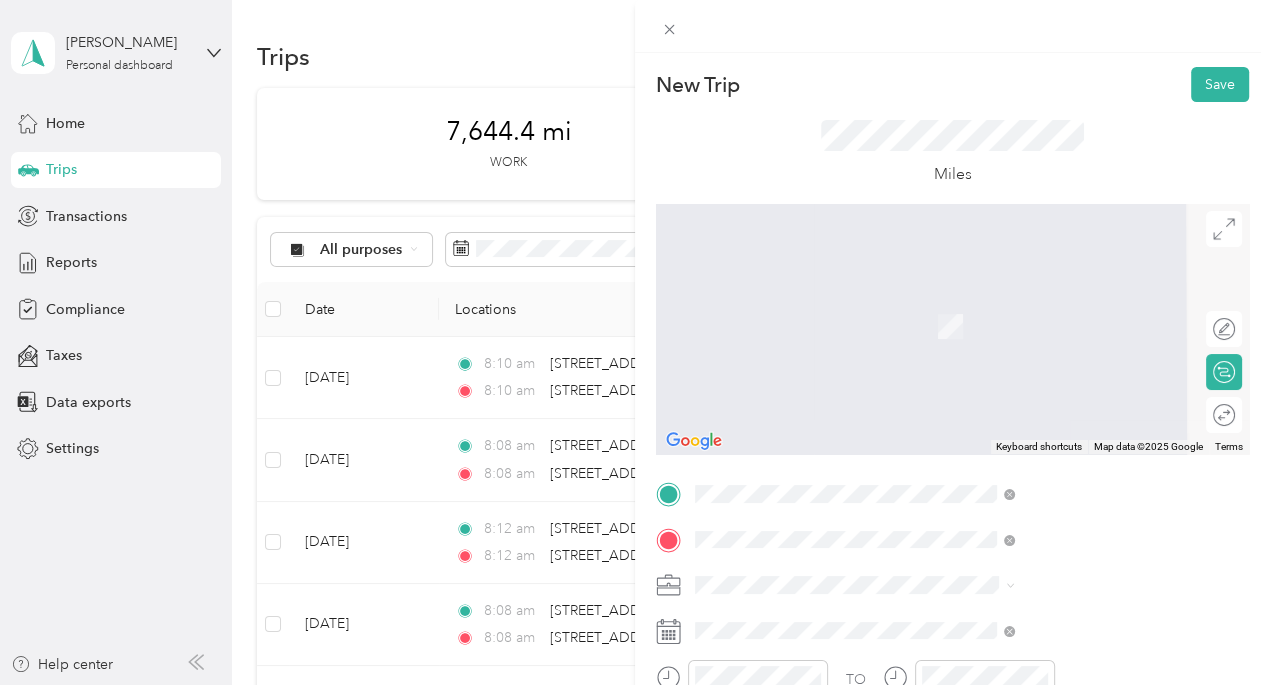 click on "[STREET_ADDRESS][US_STATE][US_STATE]" at bounding box center (1080, 317) 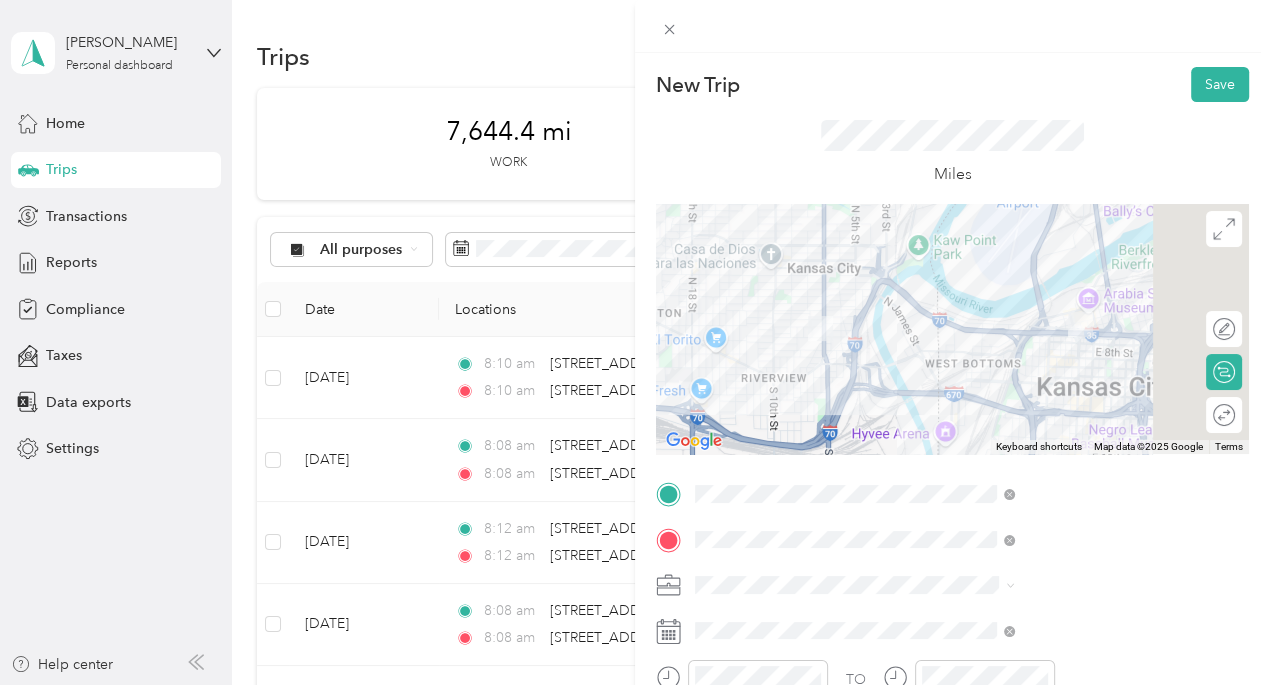 click on "To navigate, press the arrow keys." at bounding box center [952, 329] 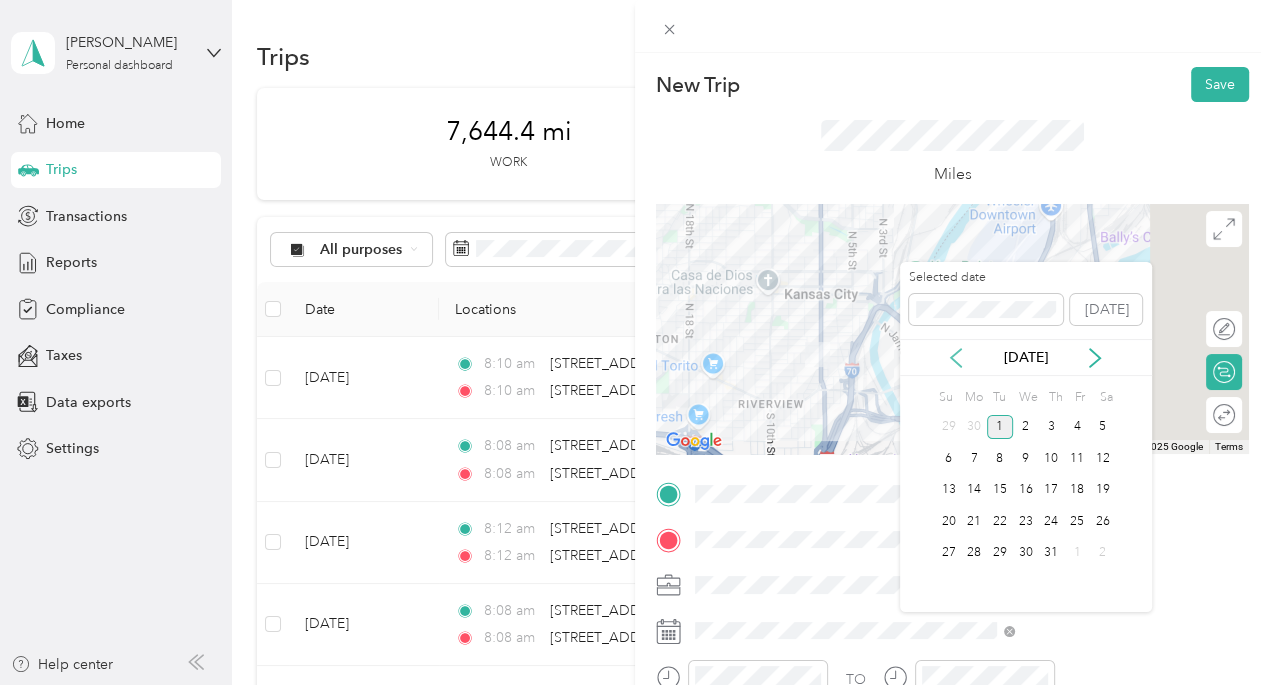 click 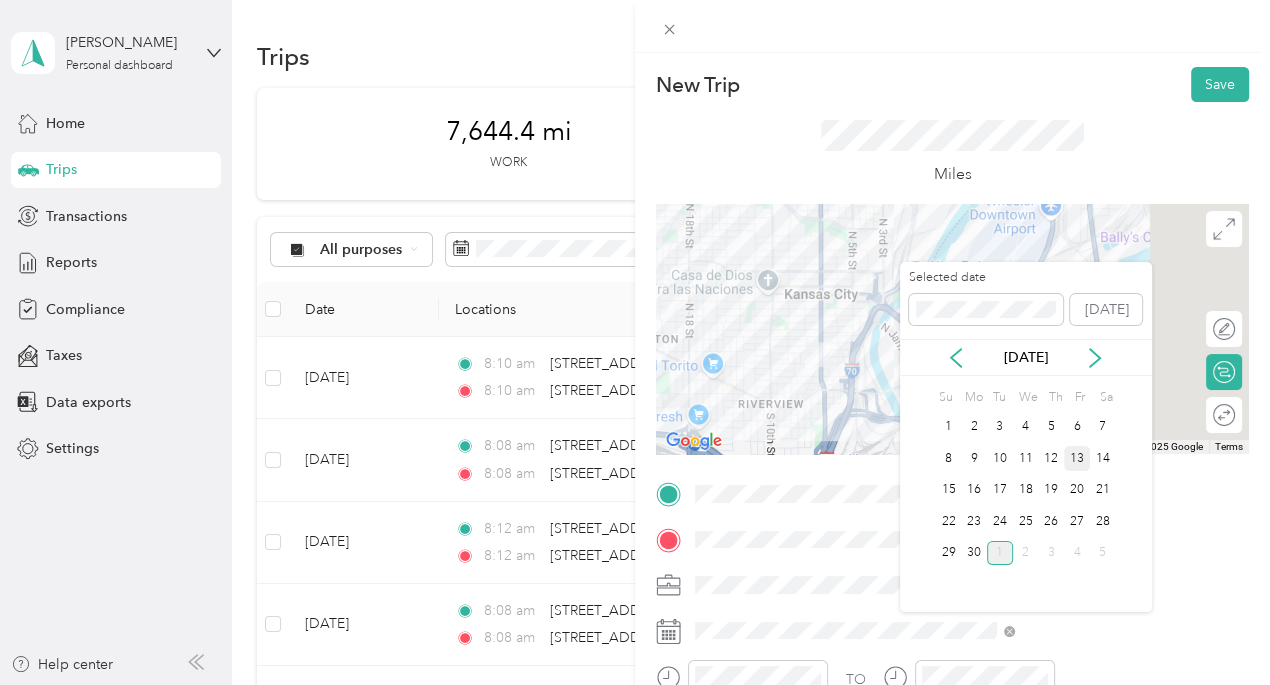 click on "13" at bounding box center (1077, 458) 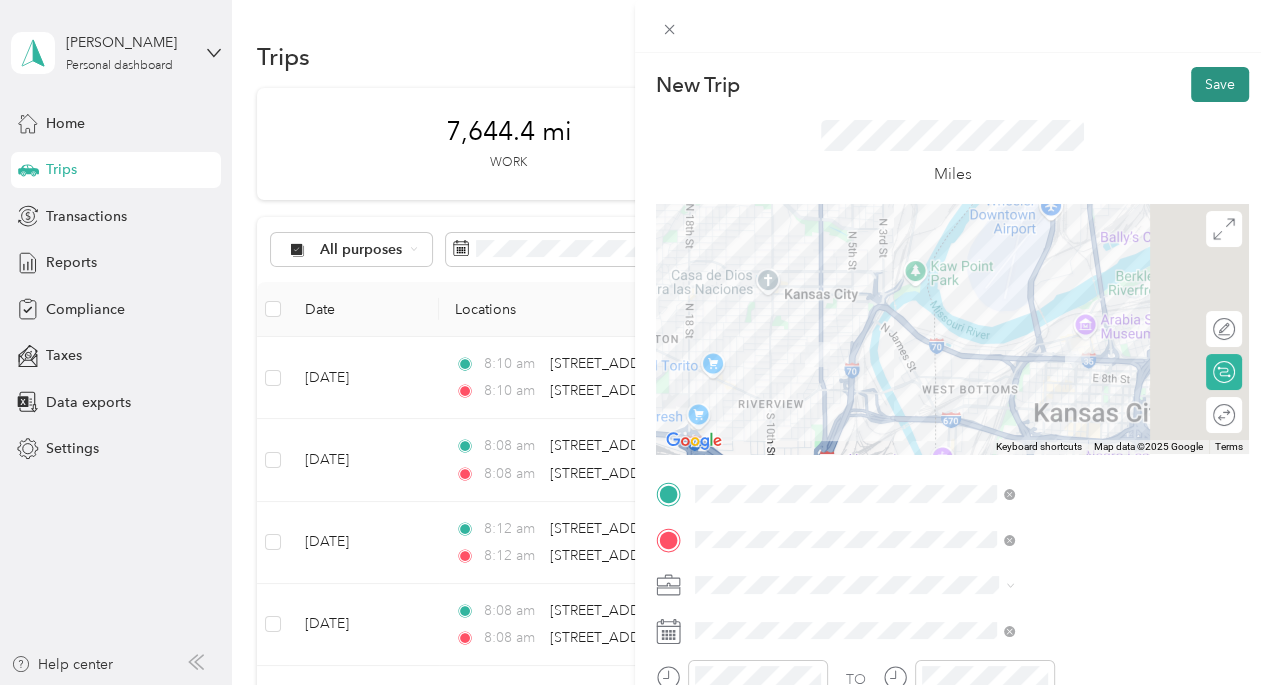 click on "Save" at bounding box center [1220, 84] 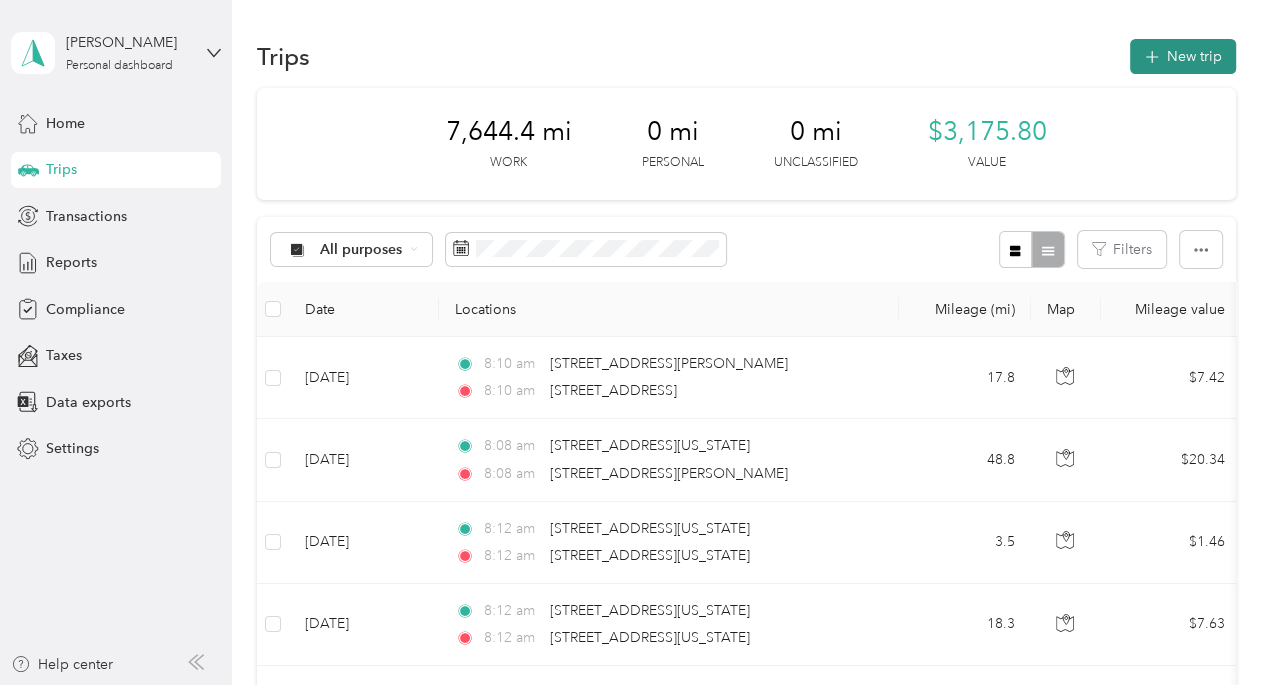 click on "New trip" at bounding box center [1183, 56] 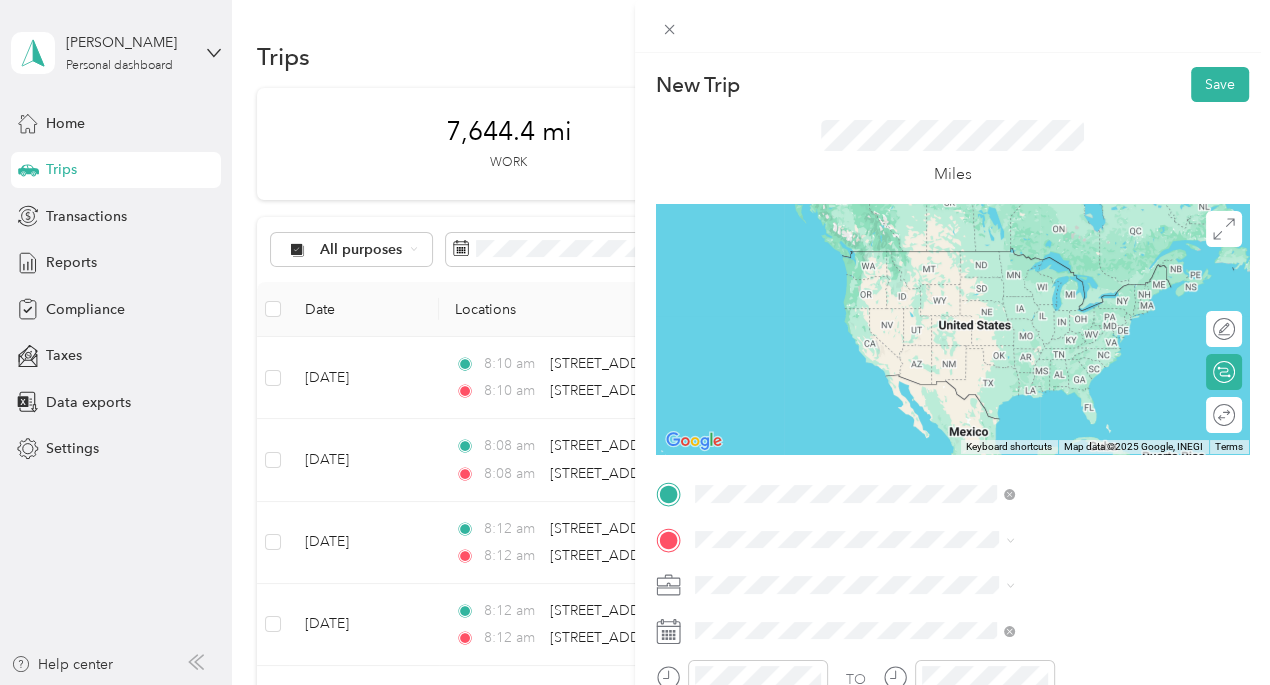 click on "[STREET_ADDRESS][US_STATE][US_STATE]" at bounding box center (1080, 250) 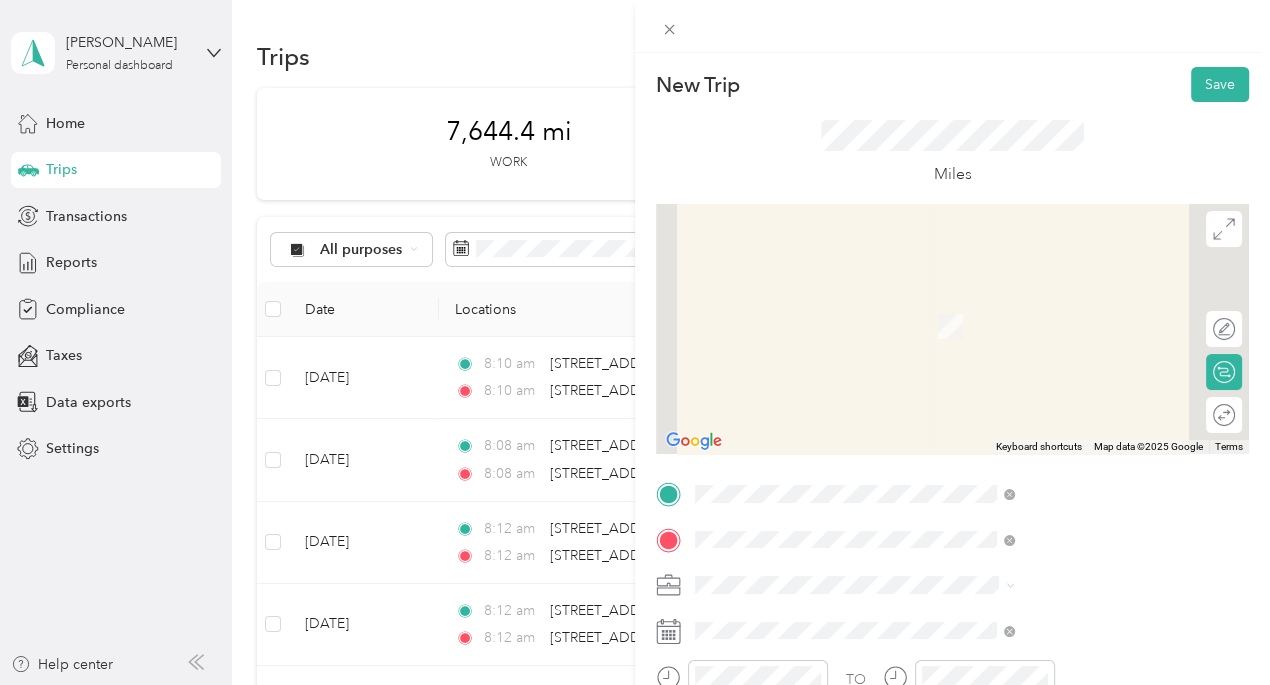 click on "[STREET_ADDRESS][US_STATE][US_STATE]" at bounding box center [1080, 296] 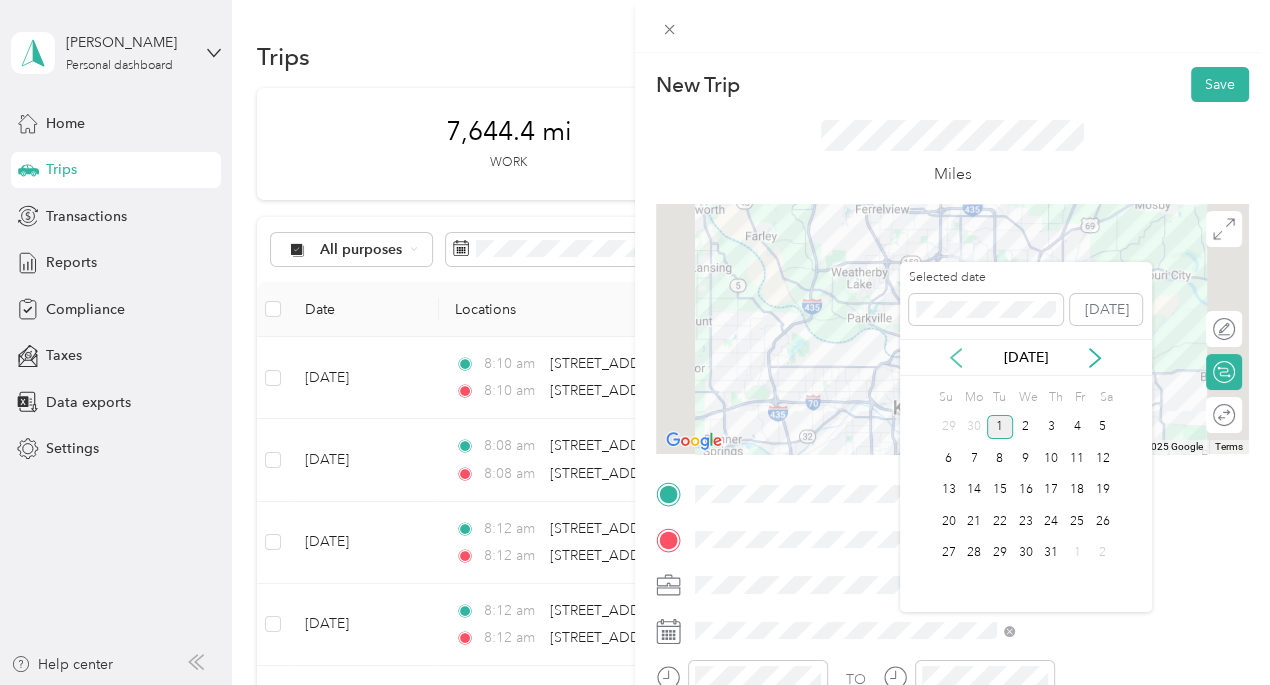 click 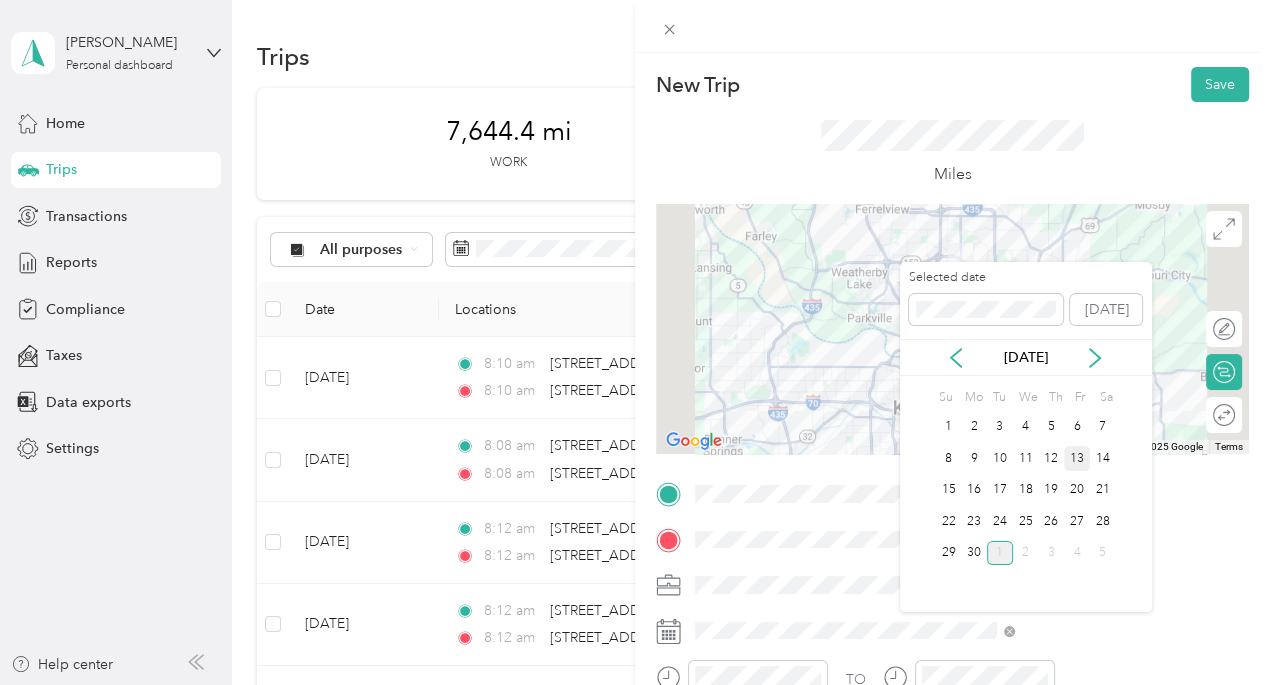 click on "13" at bounding box center (1077, 458) 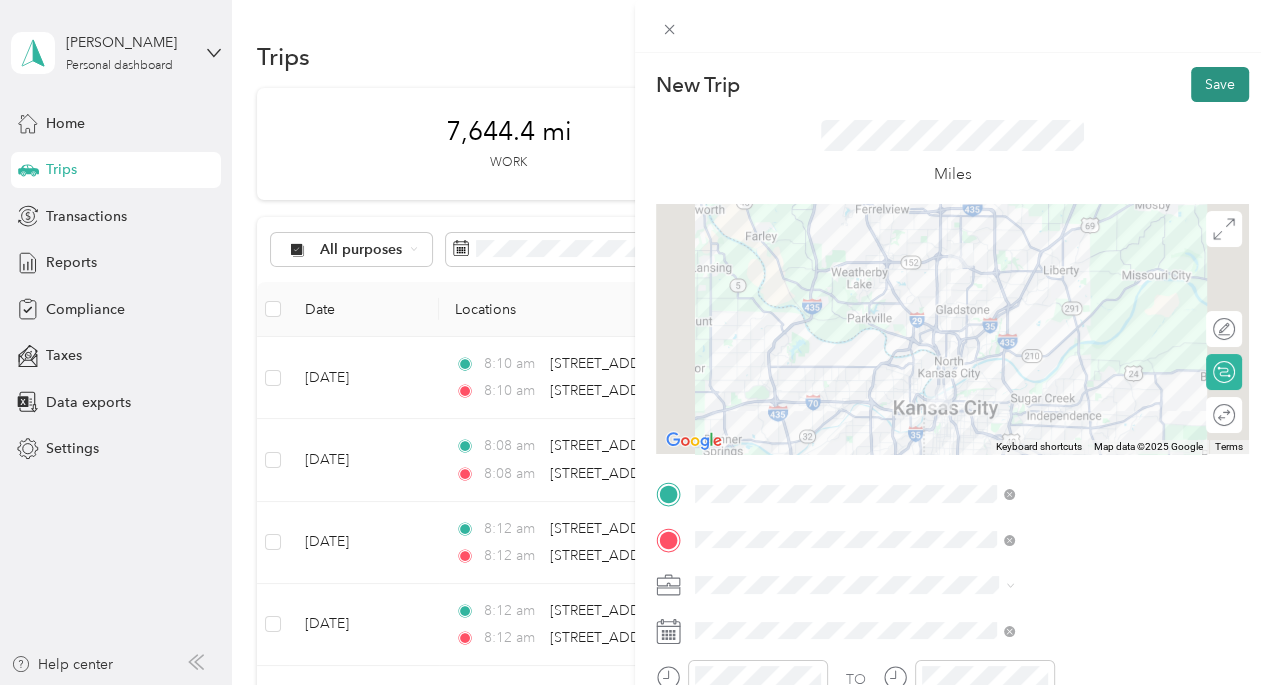 click on "Save" at bounding box center (1220, 84) 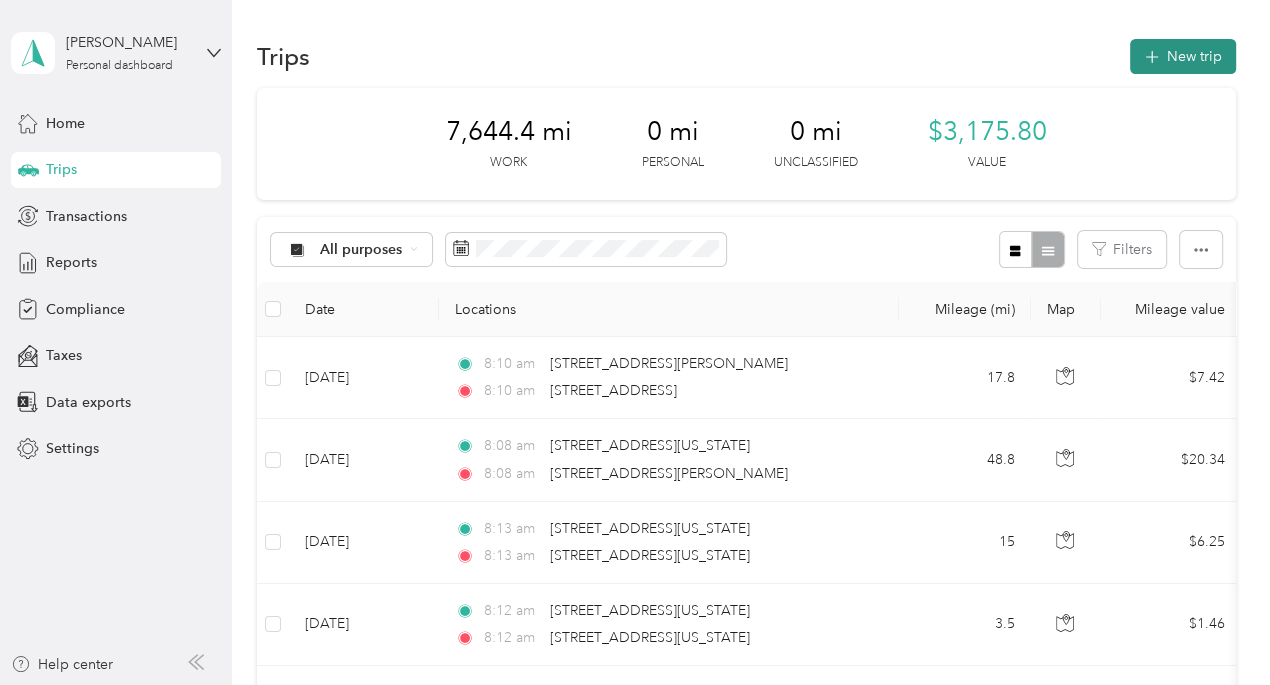 click on "New trip" at bounding box center (1183, 56) 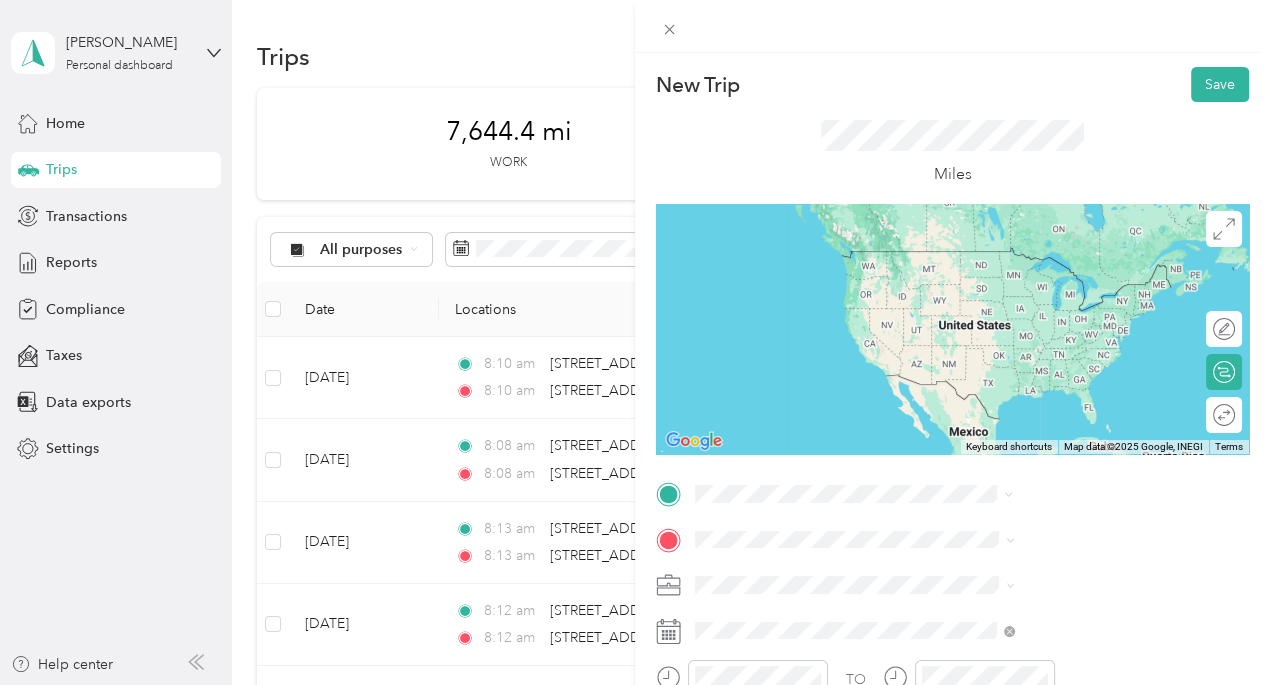 click on "[STREET_ADDRESS][US_STATE]" at bounding box center [1067, 251] 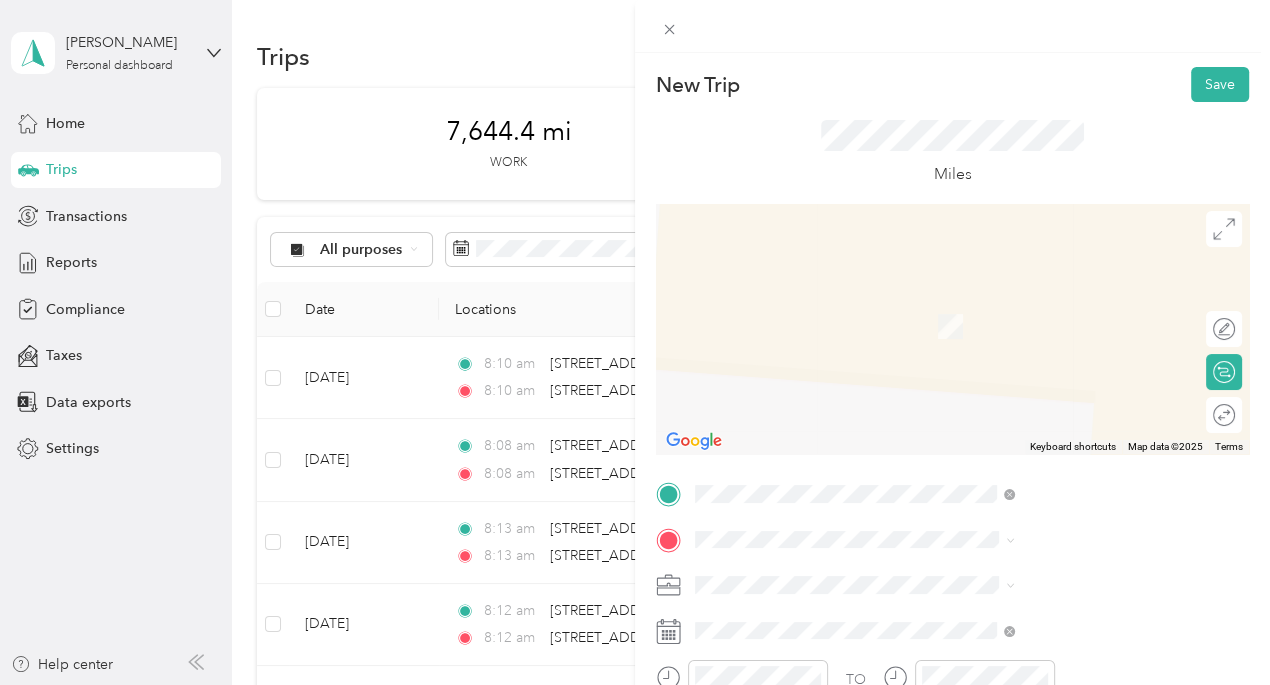 click on "[STREET_ADDRESS][US_STATE][US_STATE]" at bounding box center (1080, 292) 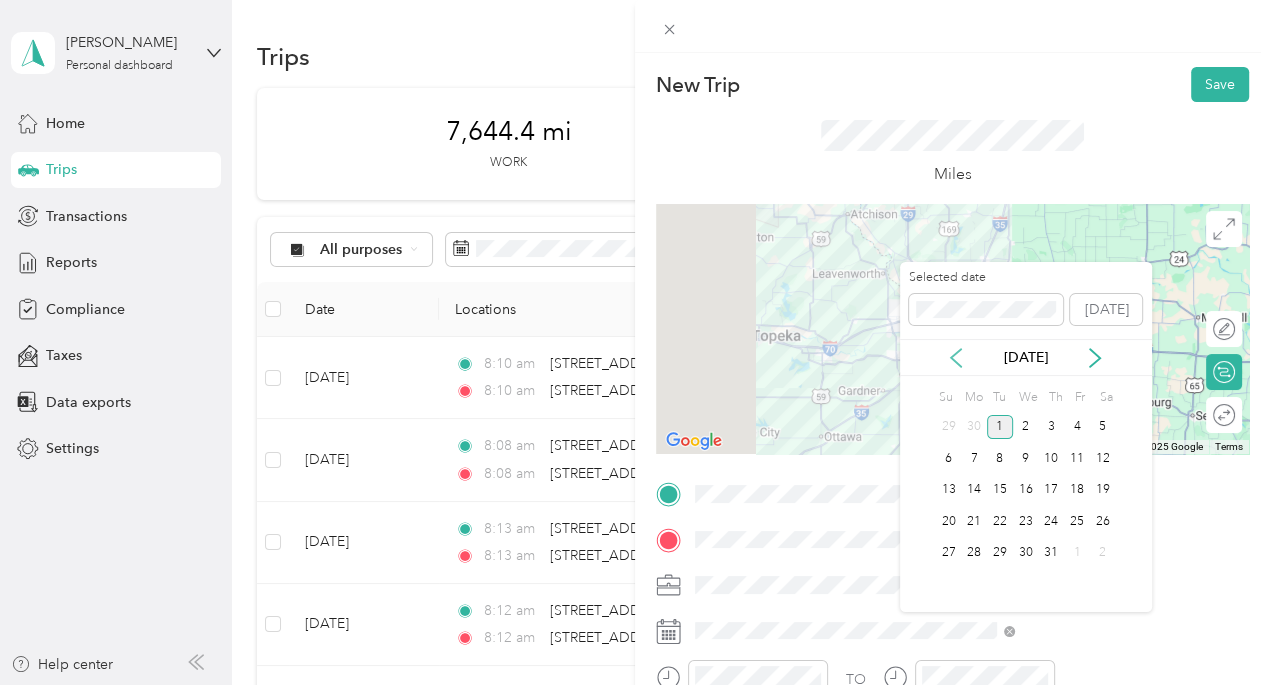 click 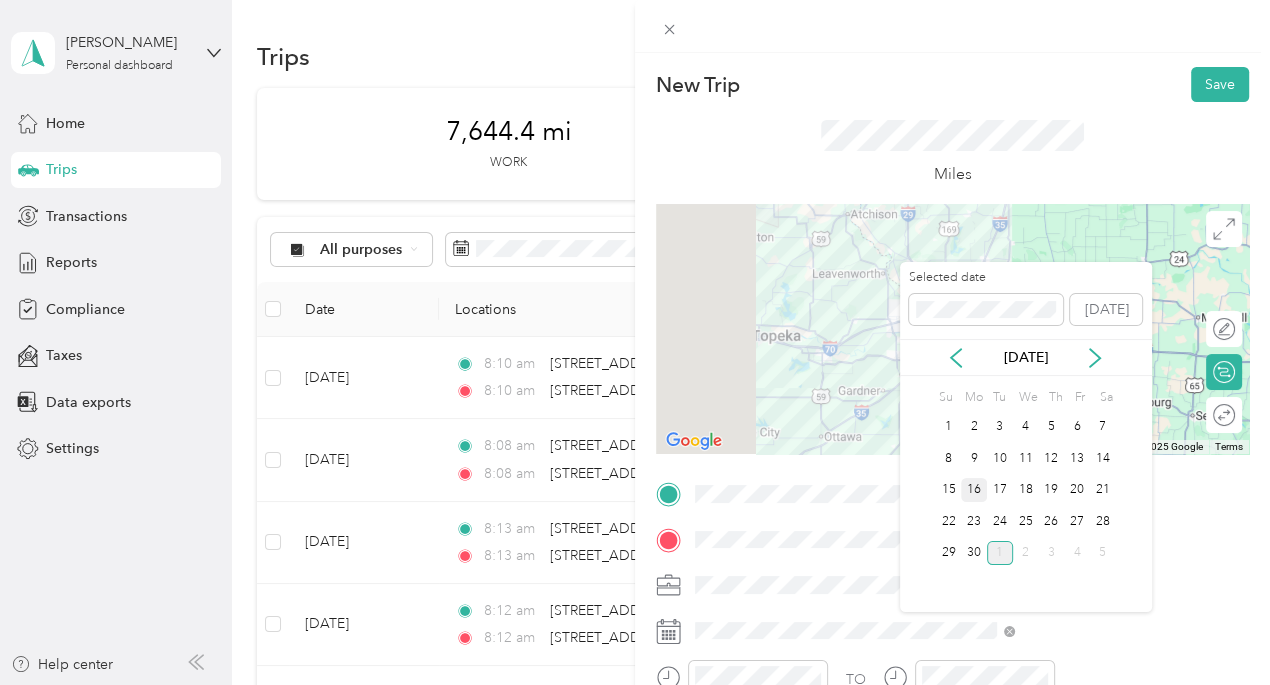 click on "16" at bounding box center (974, 490) 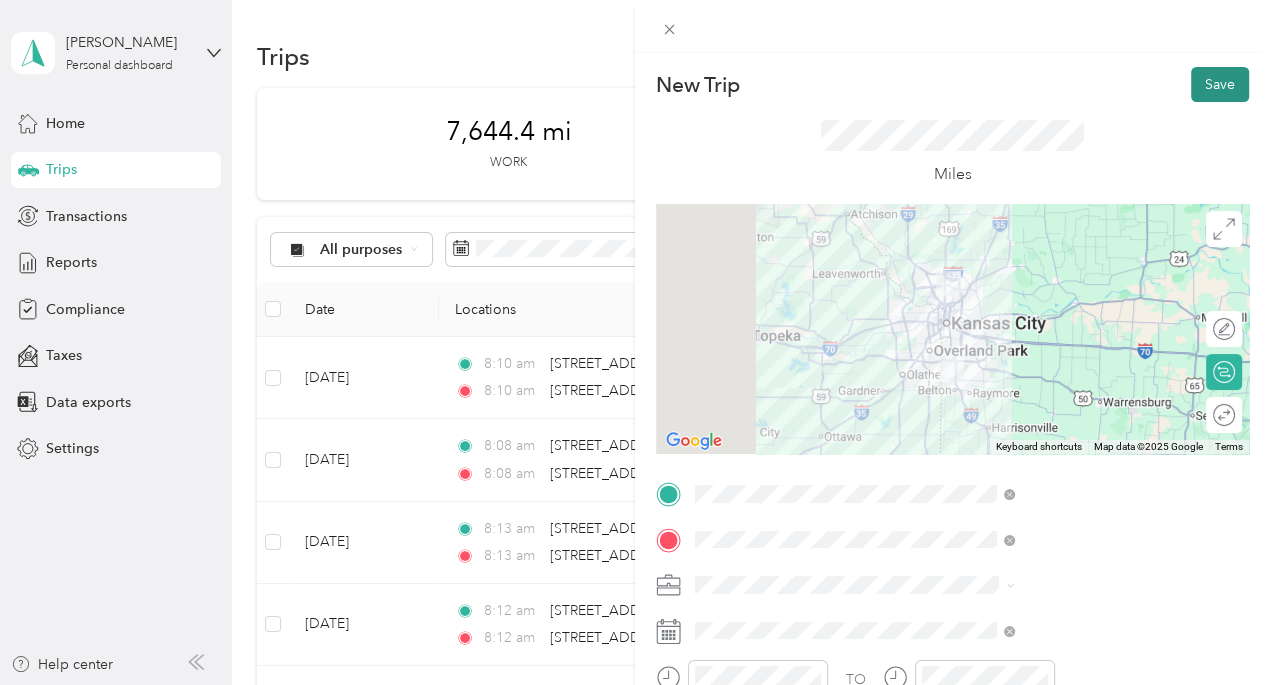 click on "Save" at bounding box center [1220, 84] 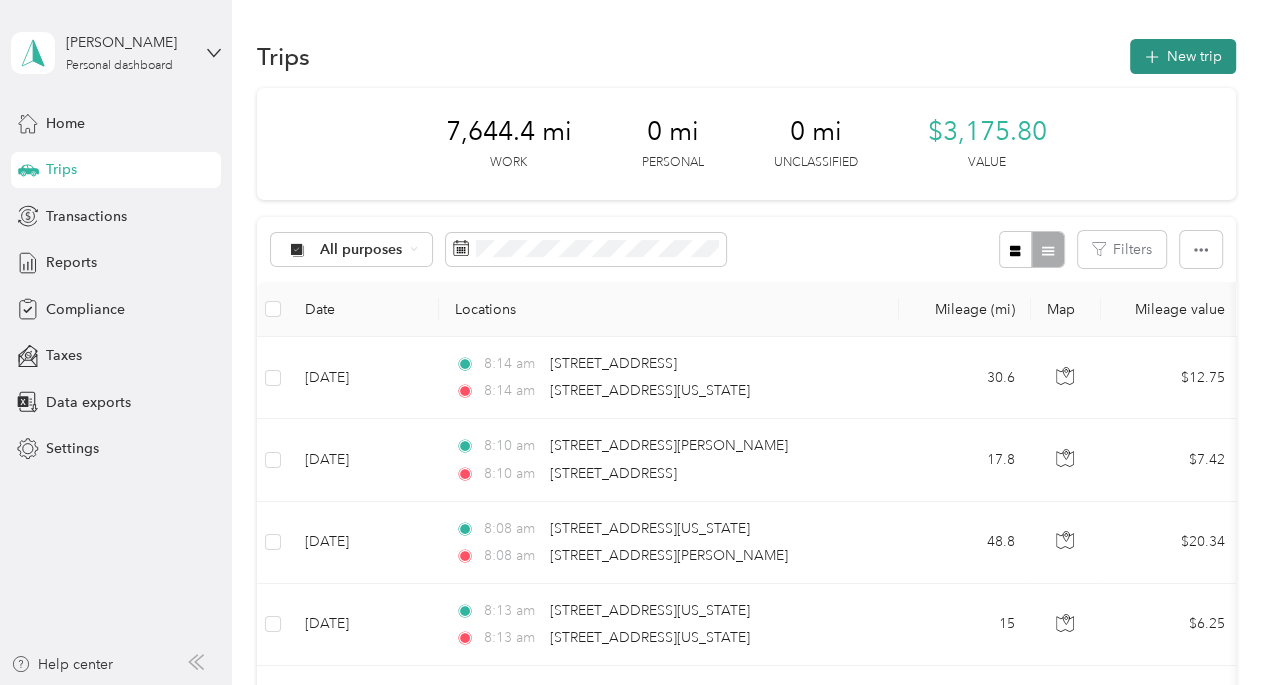 click on "New trip" at bounding box center [1183, 56] 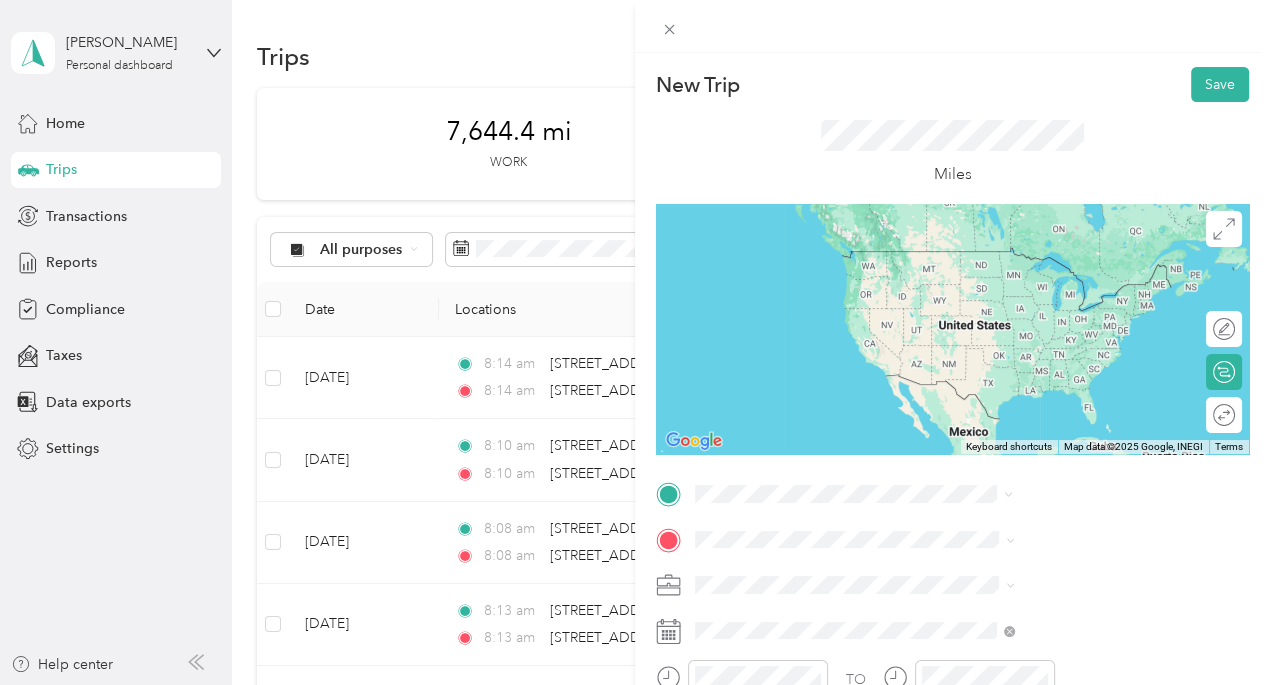 click on "[STREET_ADDRESS][US_STATE][US_STATE]" at bounding box center [1080, 250] 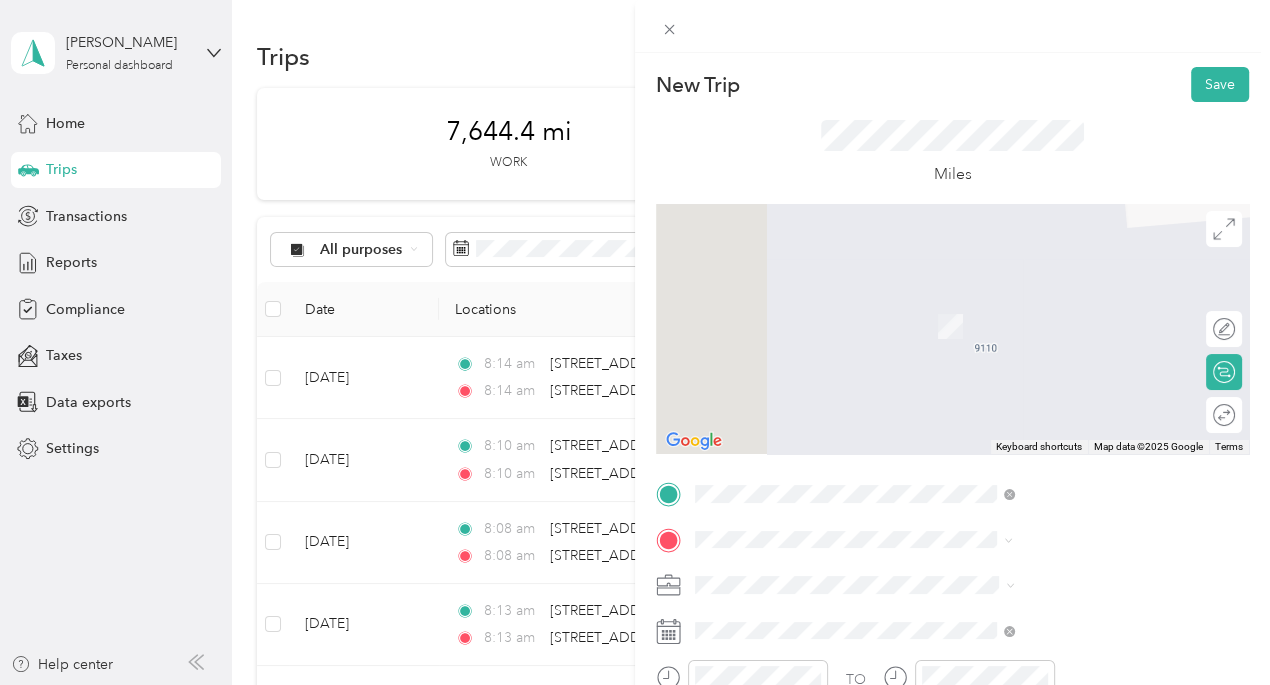 click on "[STREET_ADDRESS][PERSON_NAME][PERSON_NAME][US_STATE]" at bounding box center [1082, 619] 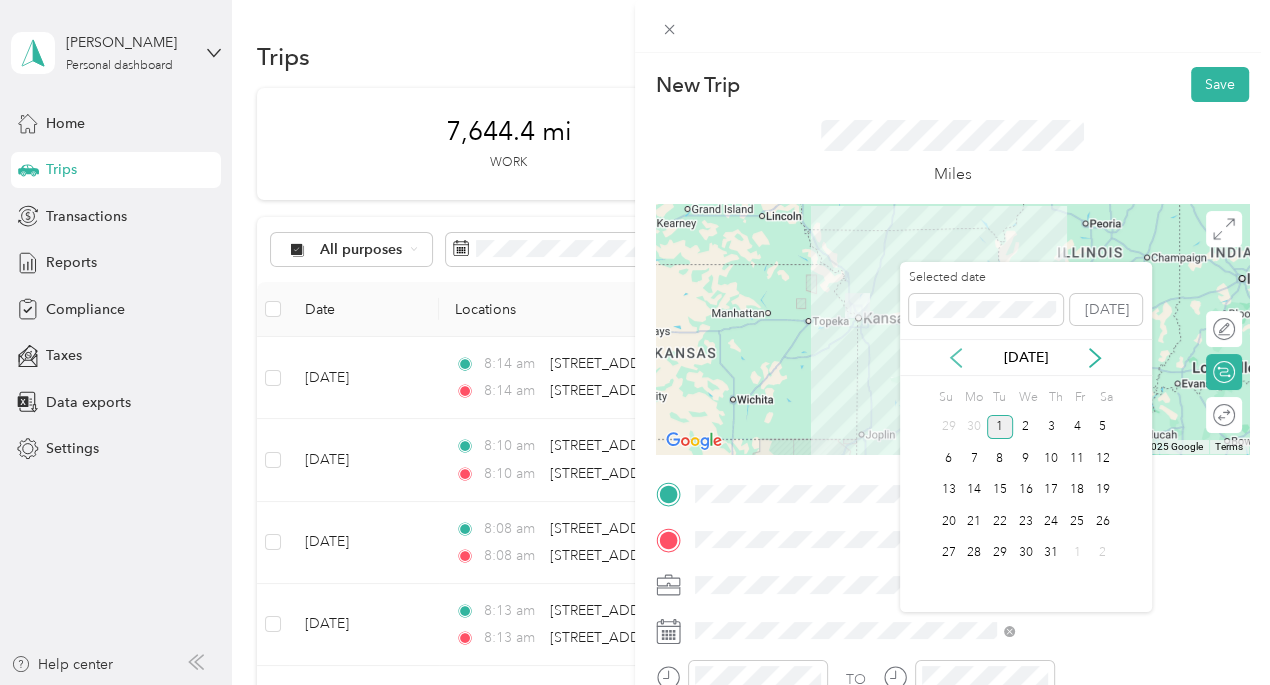 click 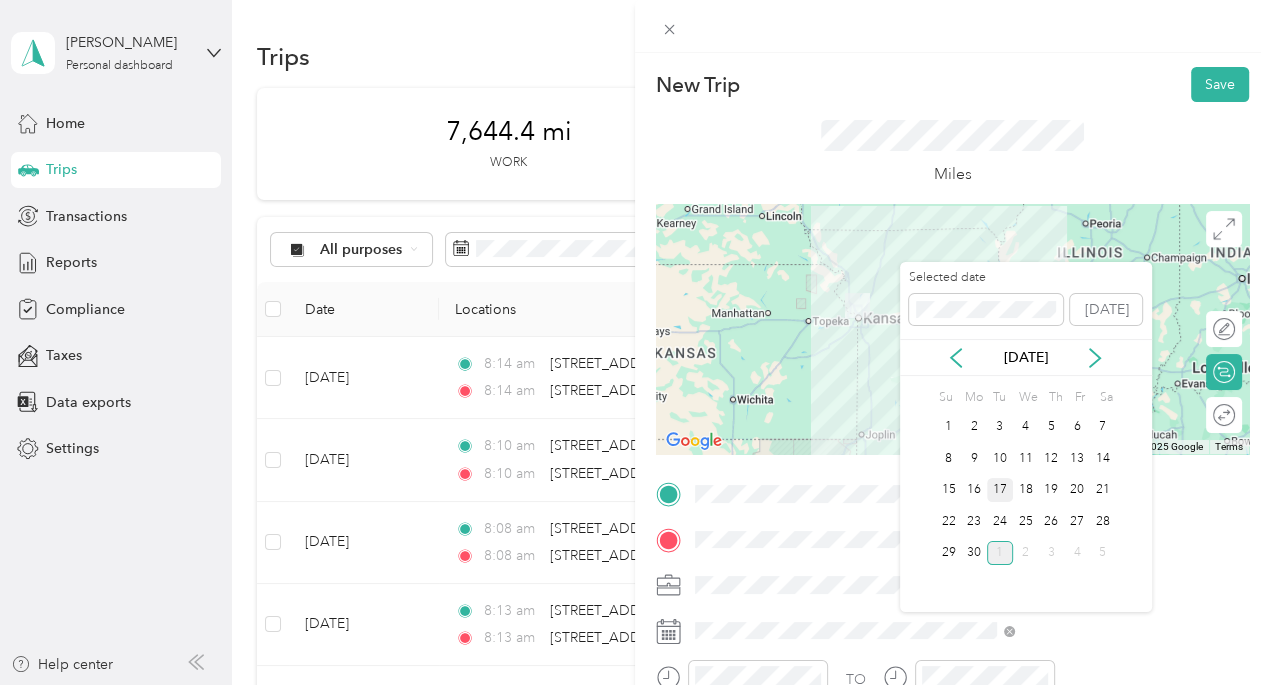 click on "17" at bounding box center [1000, 490] 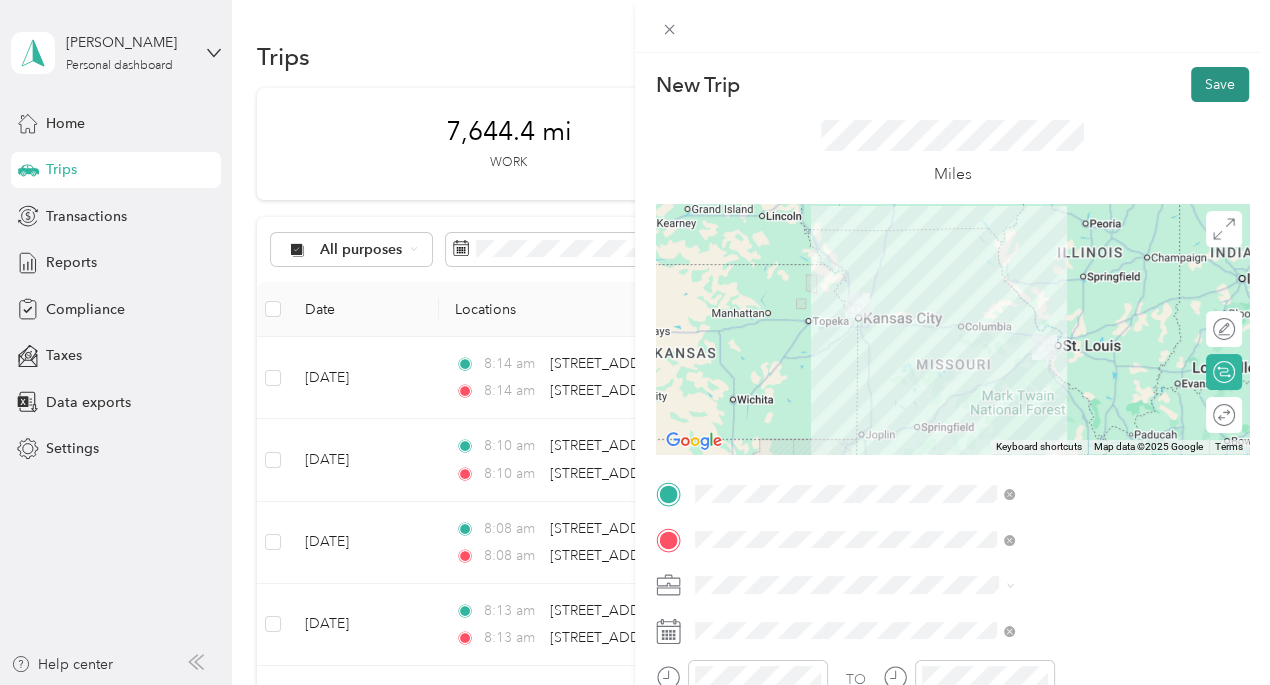 click on "Save" at bounding box center [1220, 84] 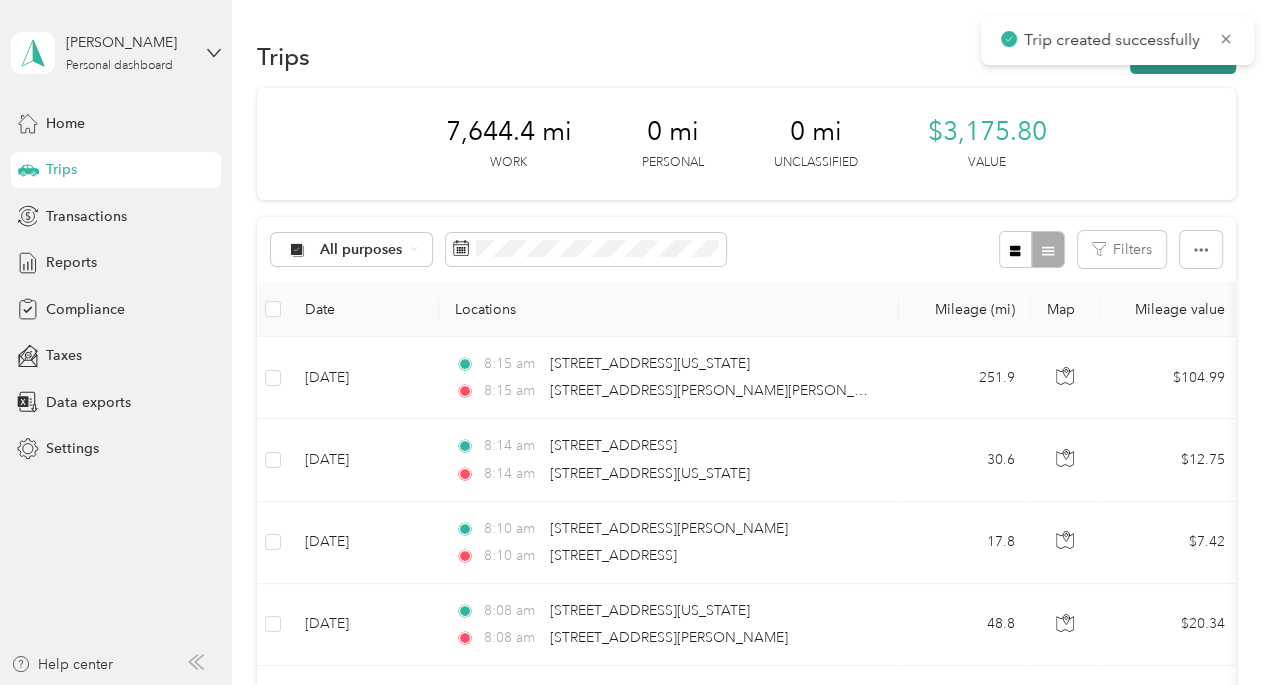 click on "New trip" at bounding box center (1183, 56) 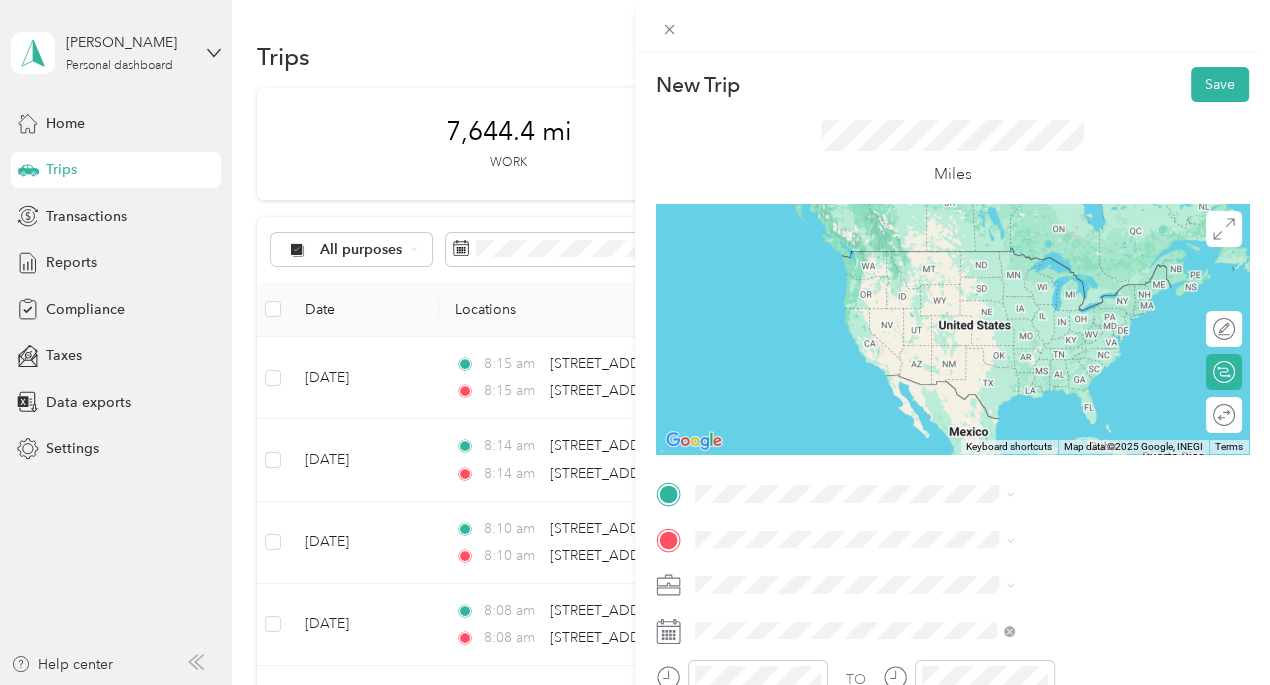 click on "[STREET_ADDRESS][PERSON_NAME][PERSON_NAME][US_STATE]" at bounding box center [1082, 330] 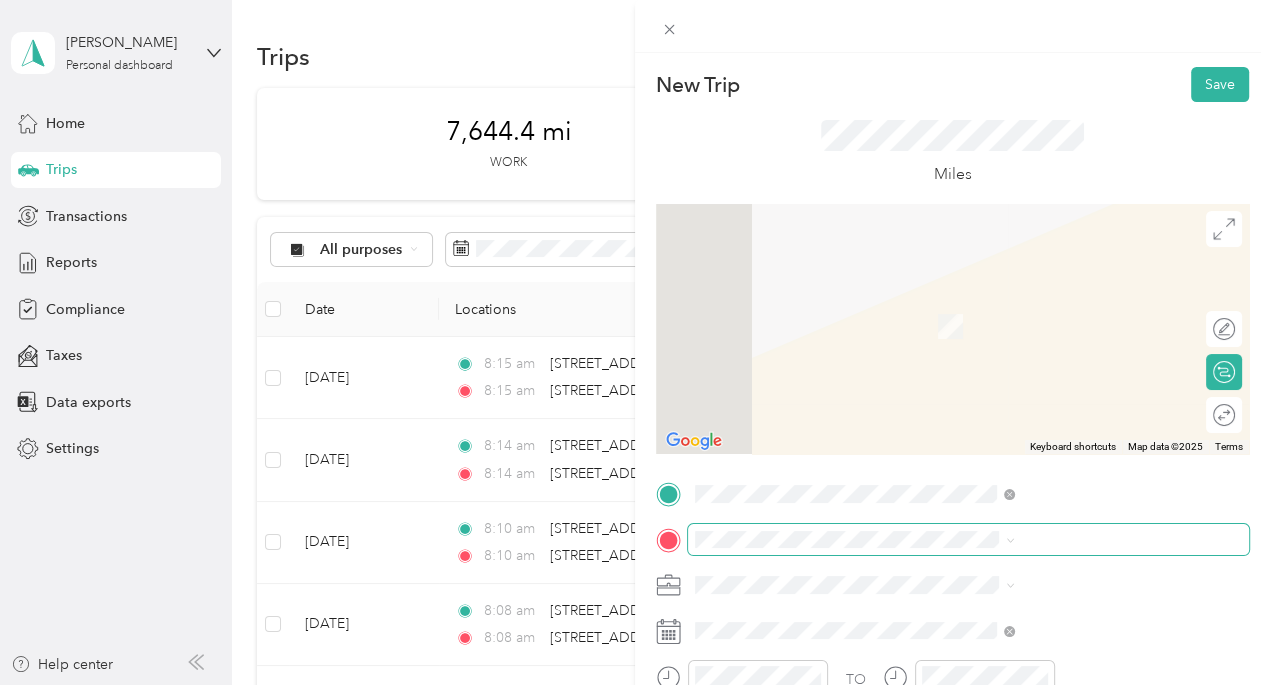 click at bounding box center [968, 540] 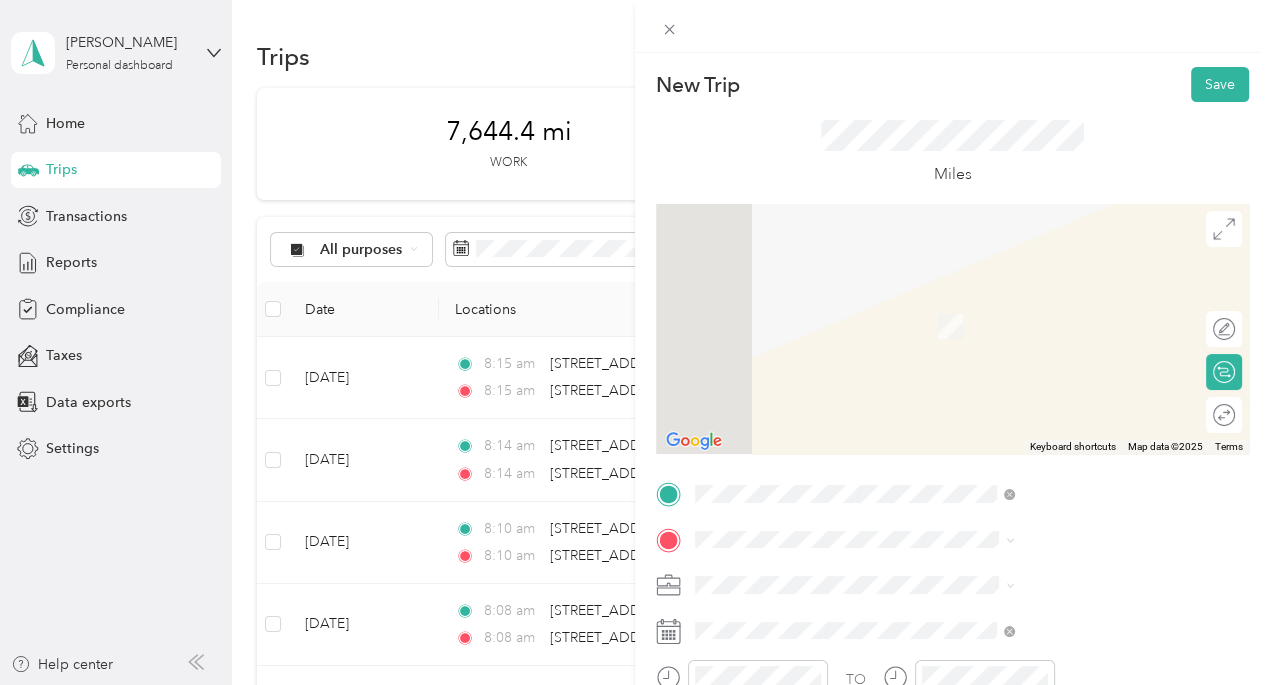 click on "[STREET_ADDRESS][US_STATE]" at bounding box center [1044, 292] 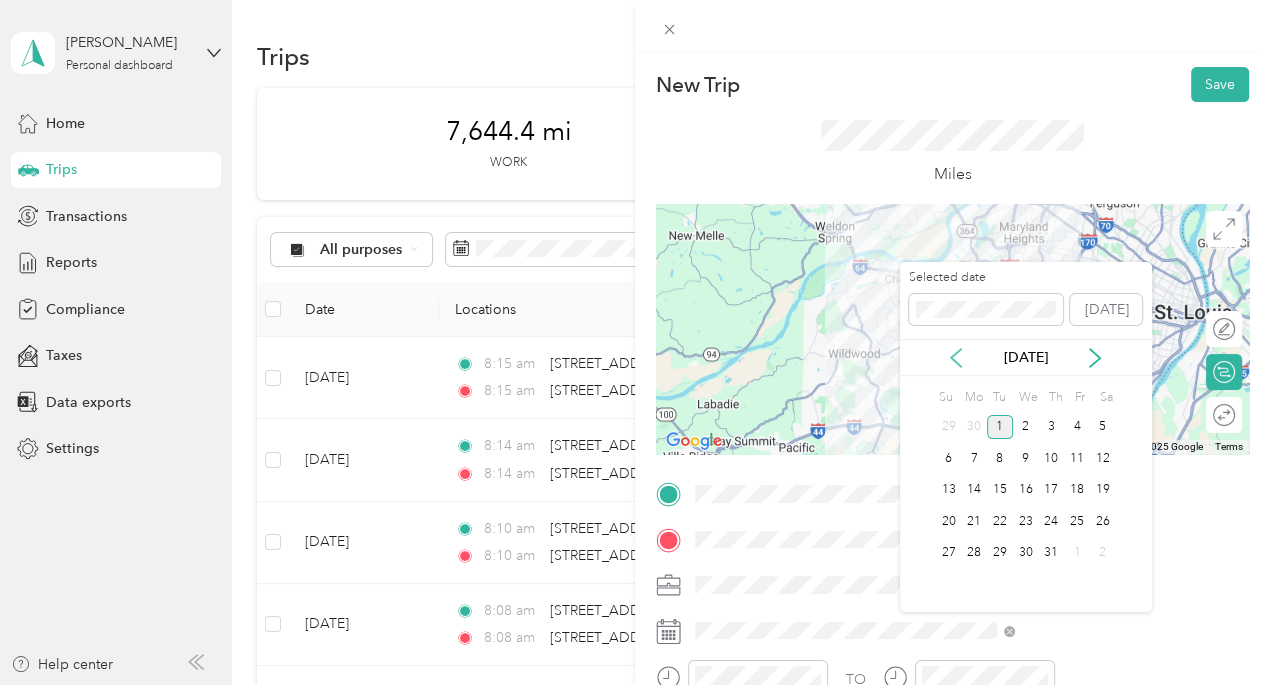 click 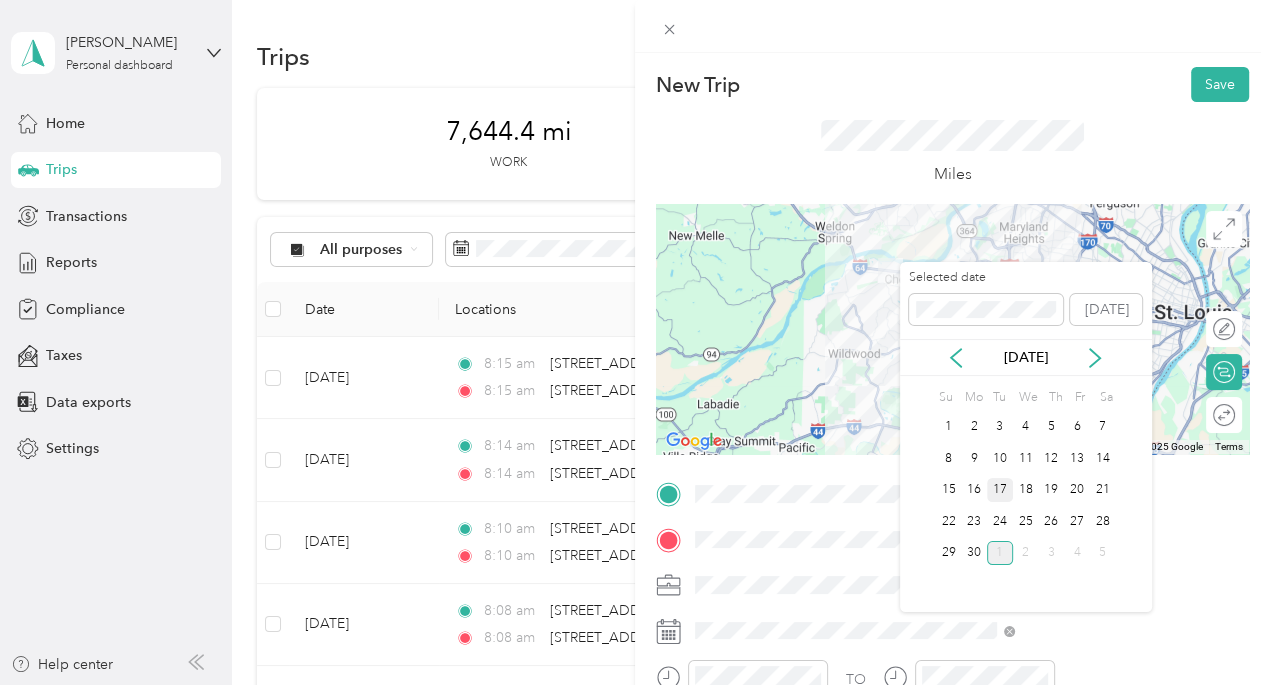 click on "17" at bounding box center [1000, 490] 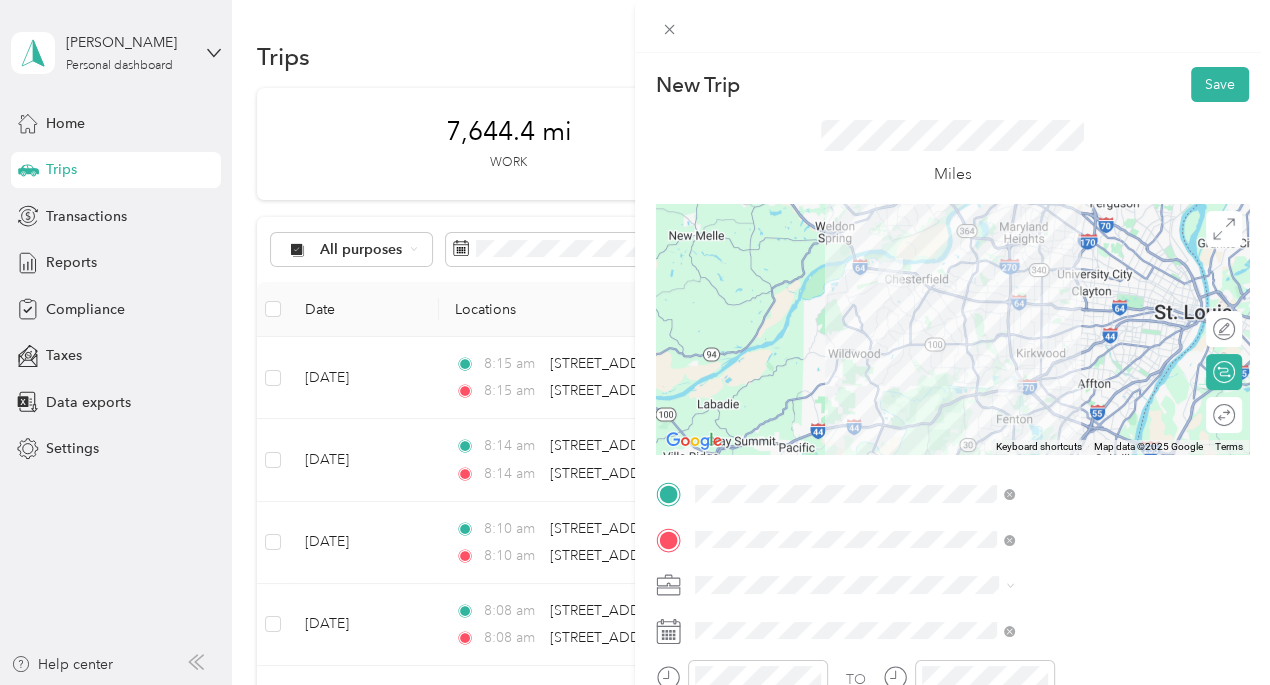 click on "To navigate, press the arrow keys." at bounding box center (952, 329) 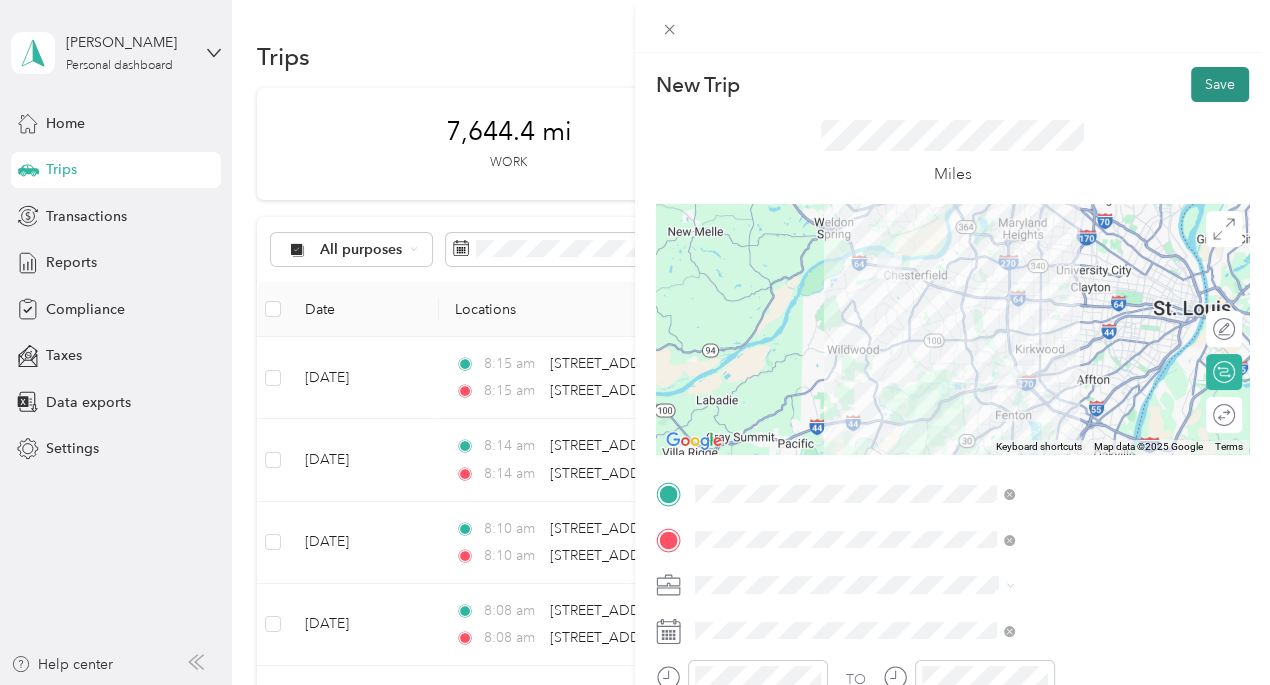 click on "Save" at bounding box center (1220, 84) 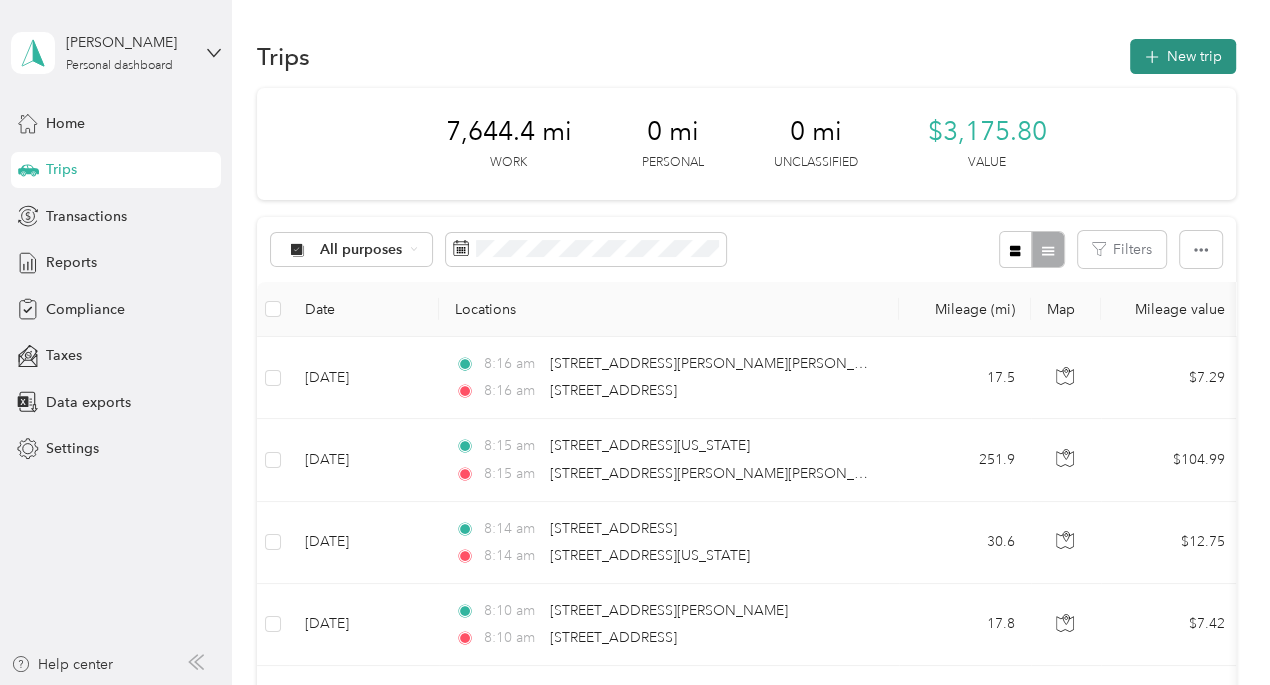 click on "New trip" at bounding box center (1183, 56) 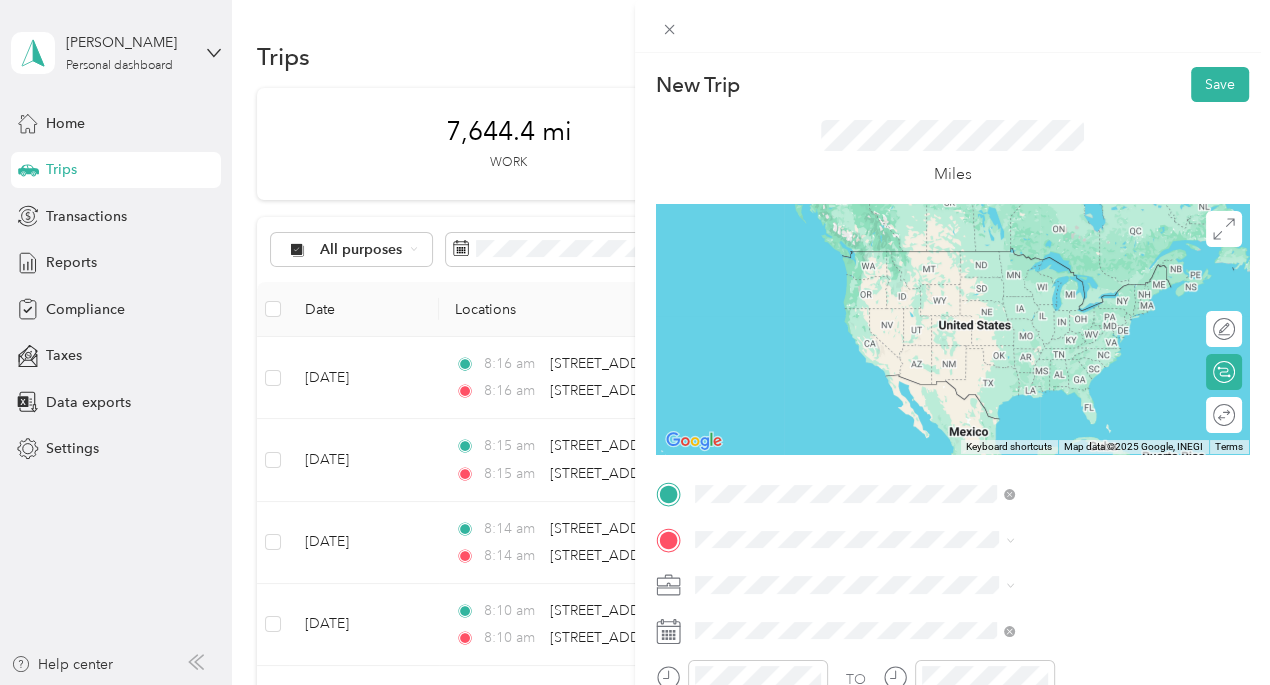 click on "[STREET_ADDRESS][US_STATE]" at bounding box center [1044, 250] 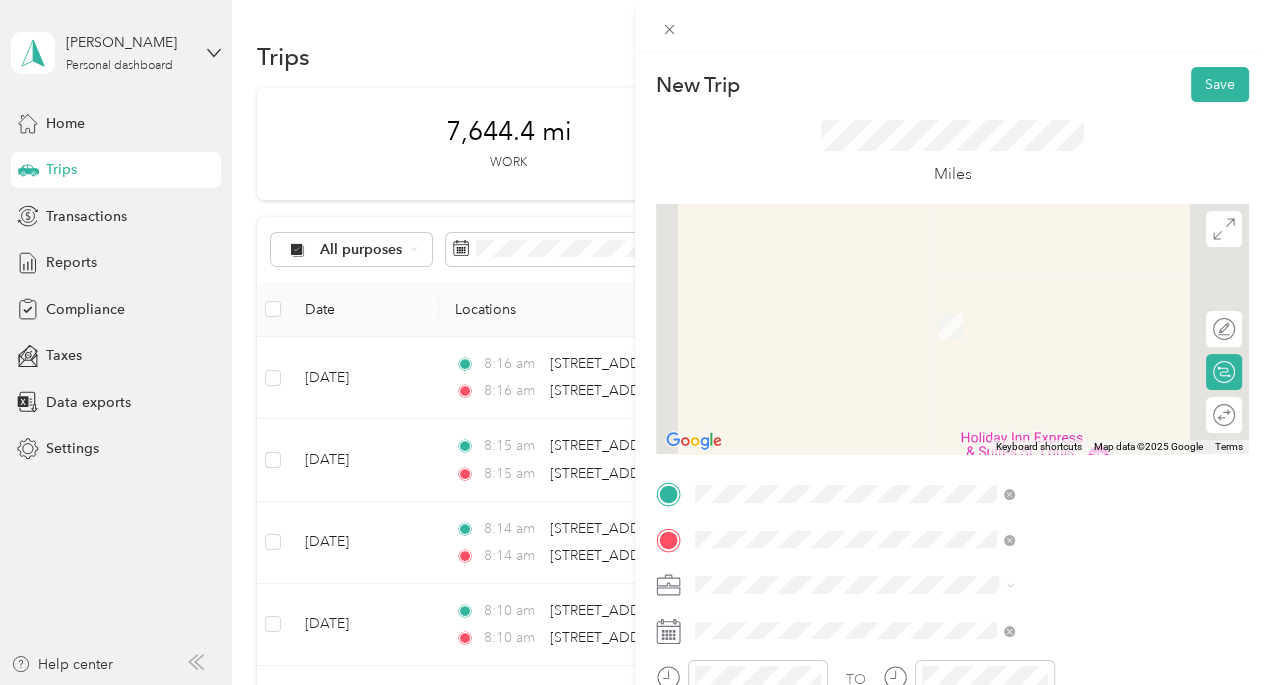 click on "[STREET_ADDRESS][US_STATE]" at bounding box center (1044, 296) 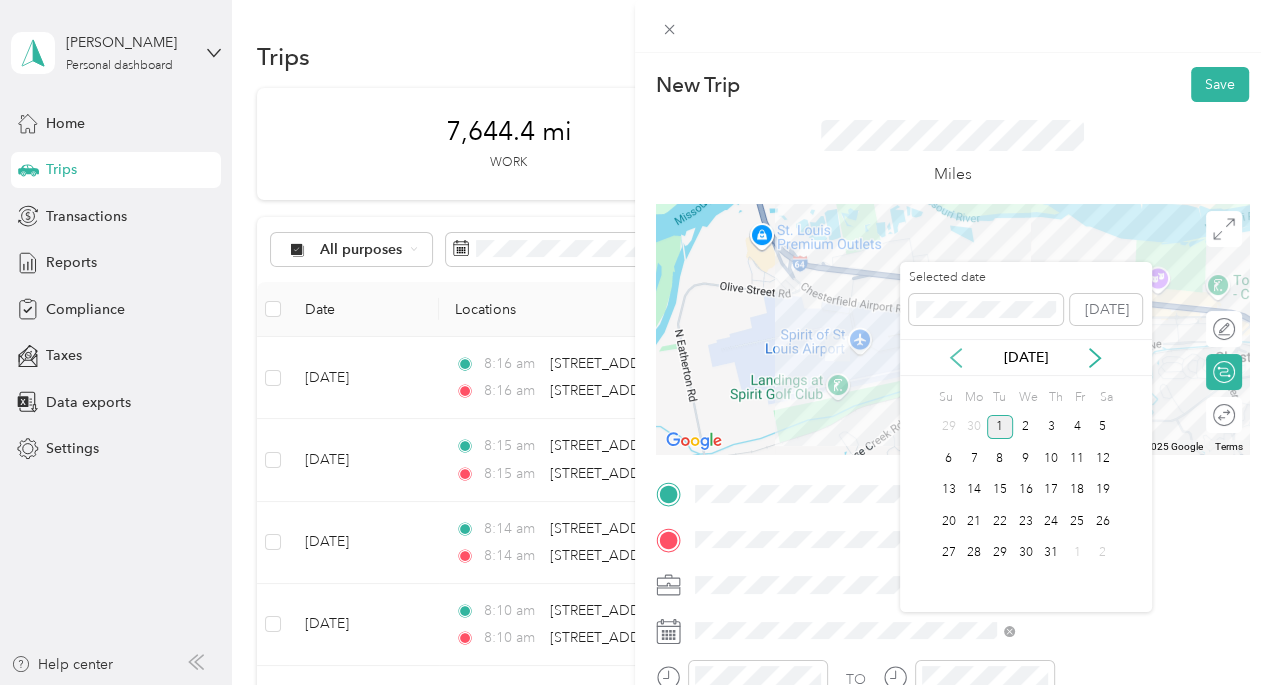 click 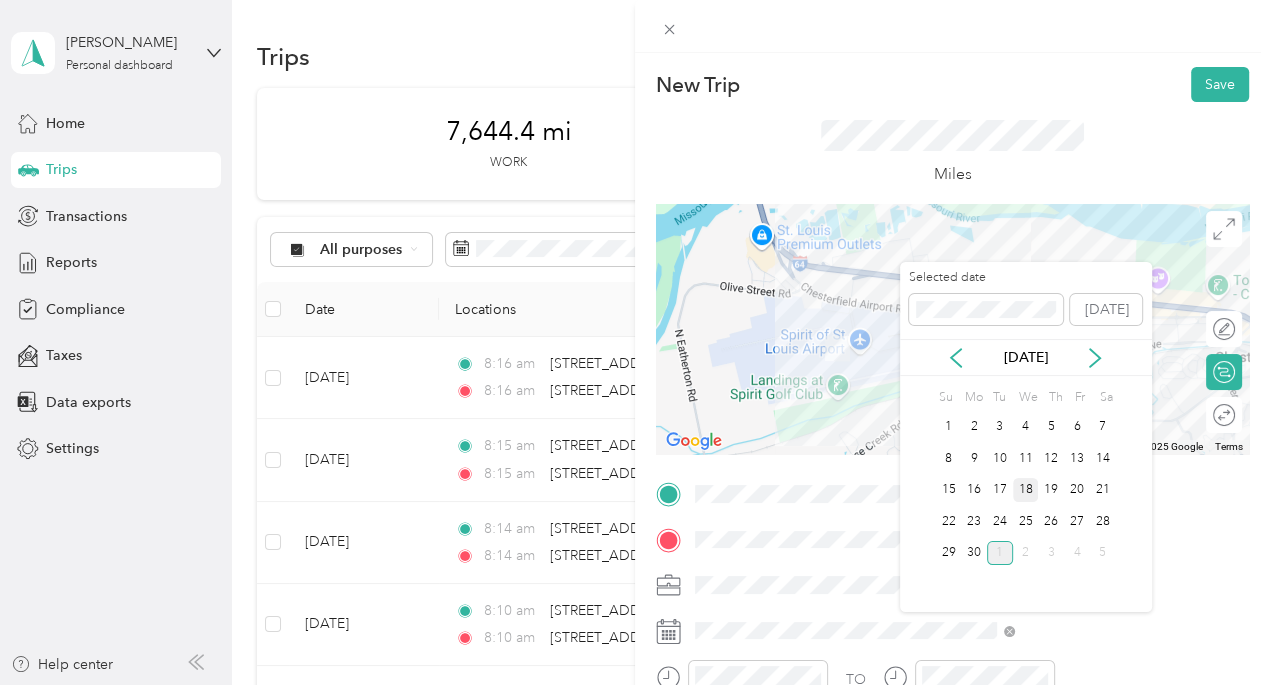 click on "18" at bounding box center (1026, 490) 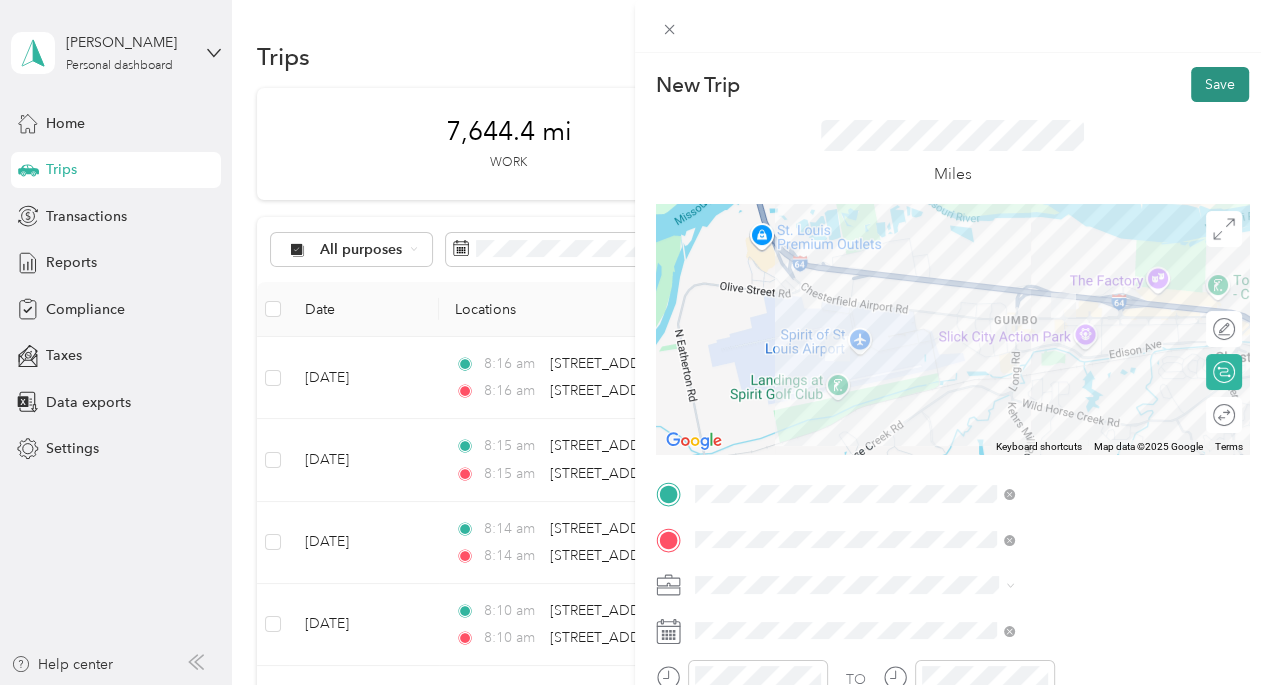 click on "Save" at bounding box center (1220, 84) 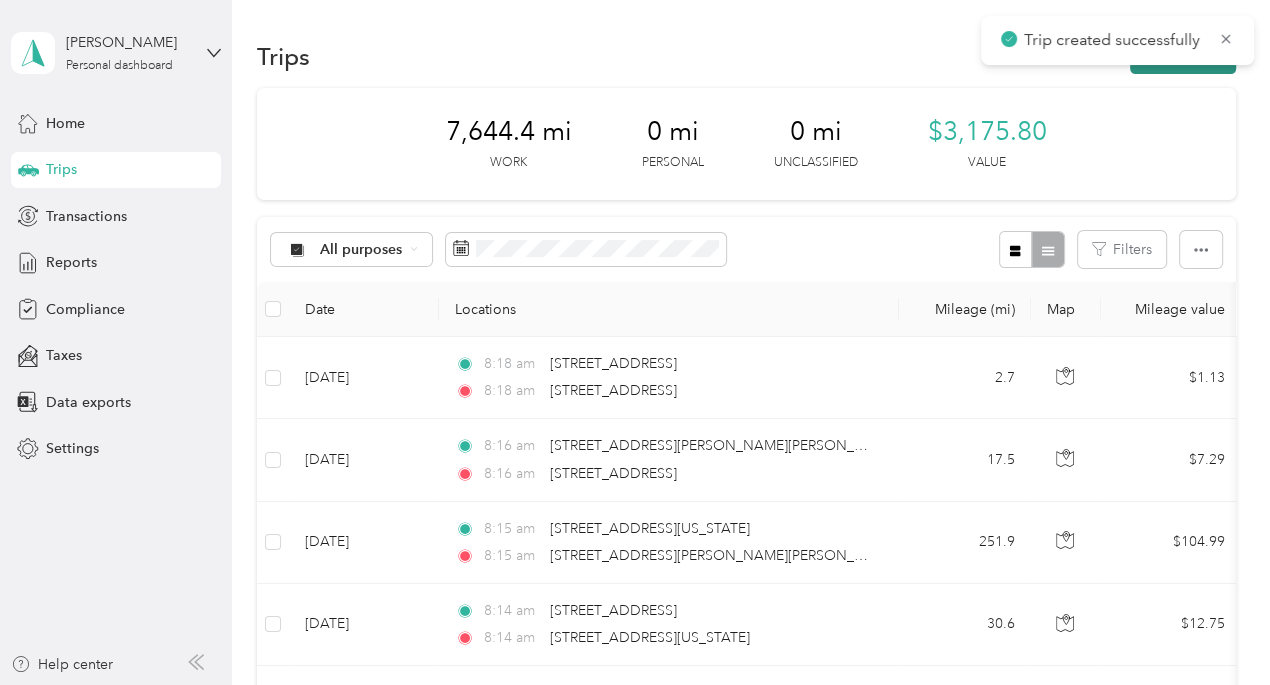 click on "New trip" at bounding box center [1183, 56] 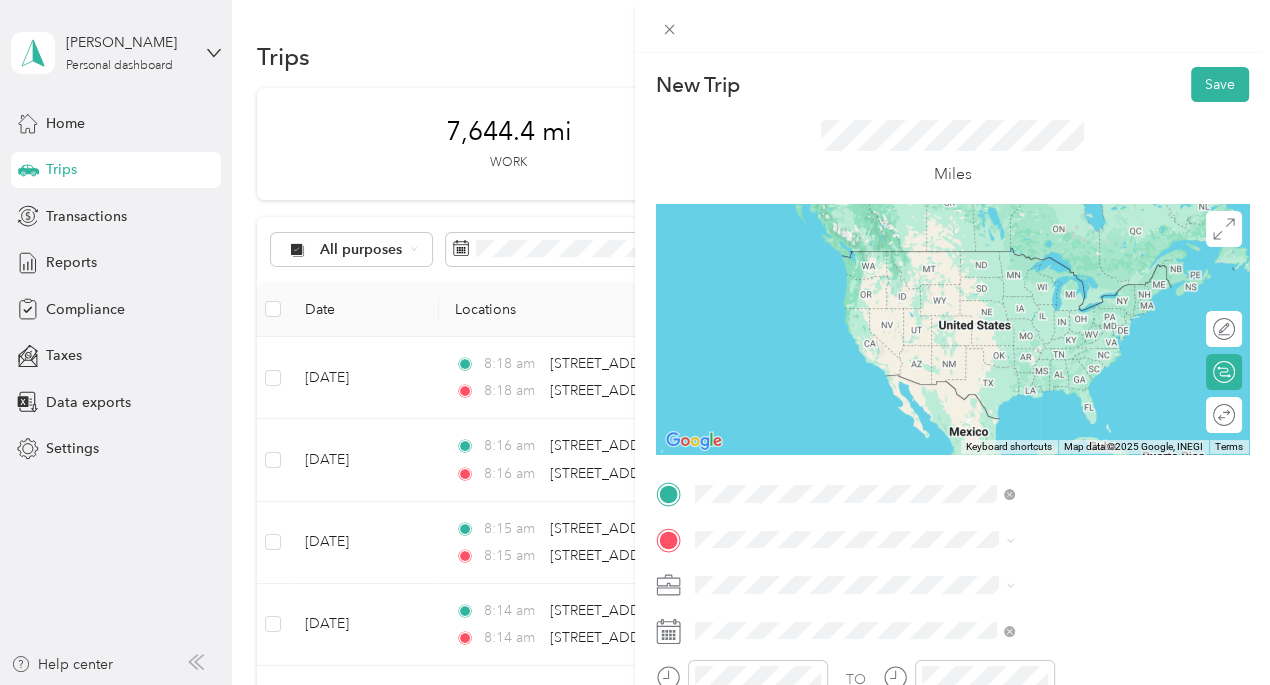 click on "[STREET_ADDRESS][US_STATE]" at bounding box center (1044, 250) 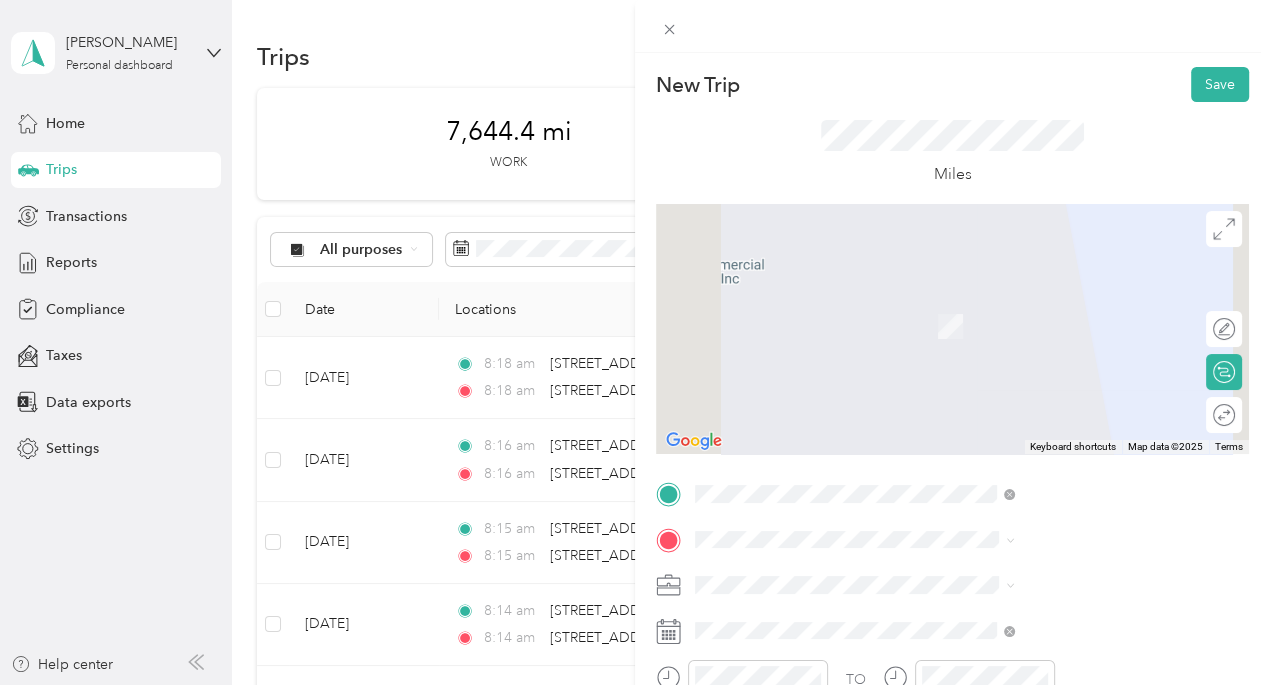click on "[STREET_ADDRESS][PERSON_NAME][PERSON_NAME][US_STATE]" at bounding box center (1082, 305) 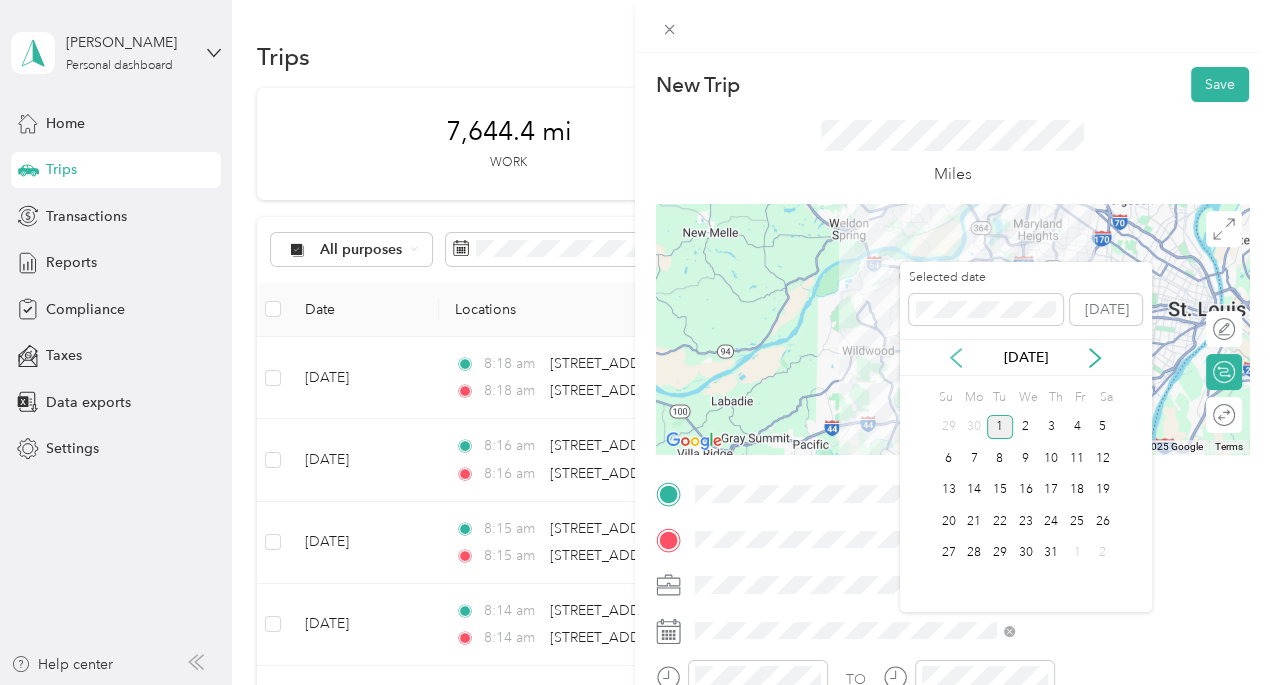 click 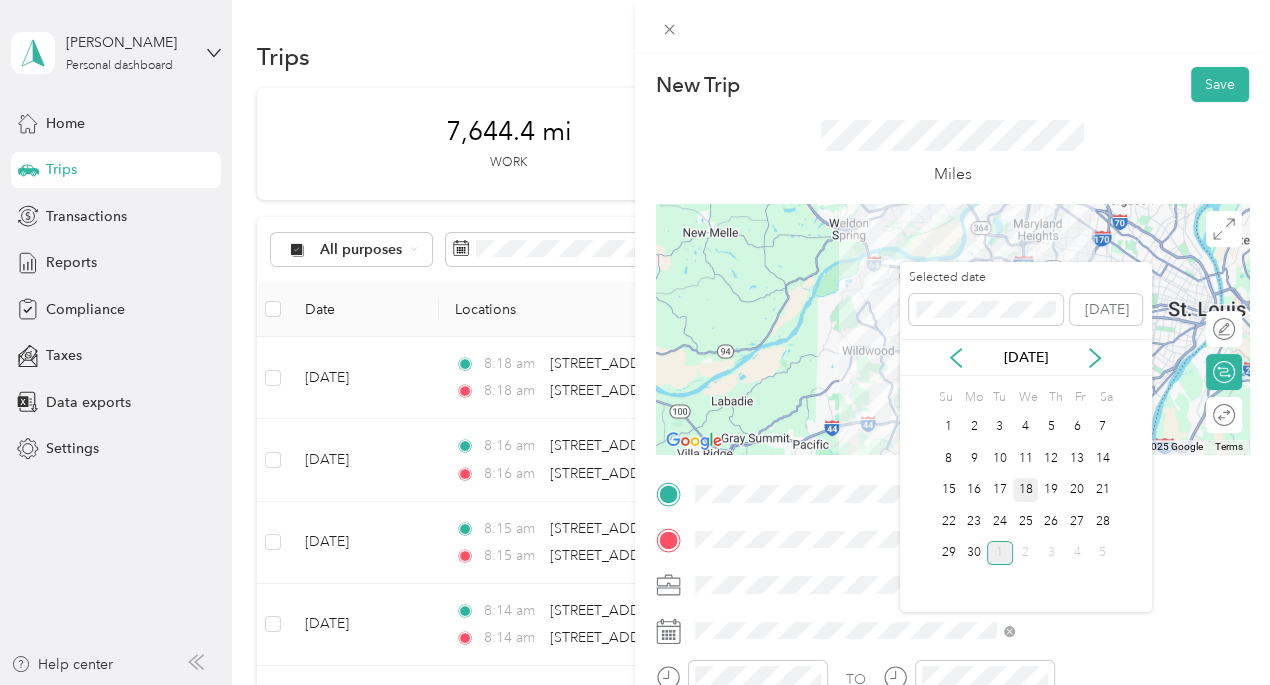 click on "18" at bounding box center (1026, 490) 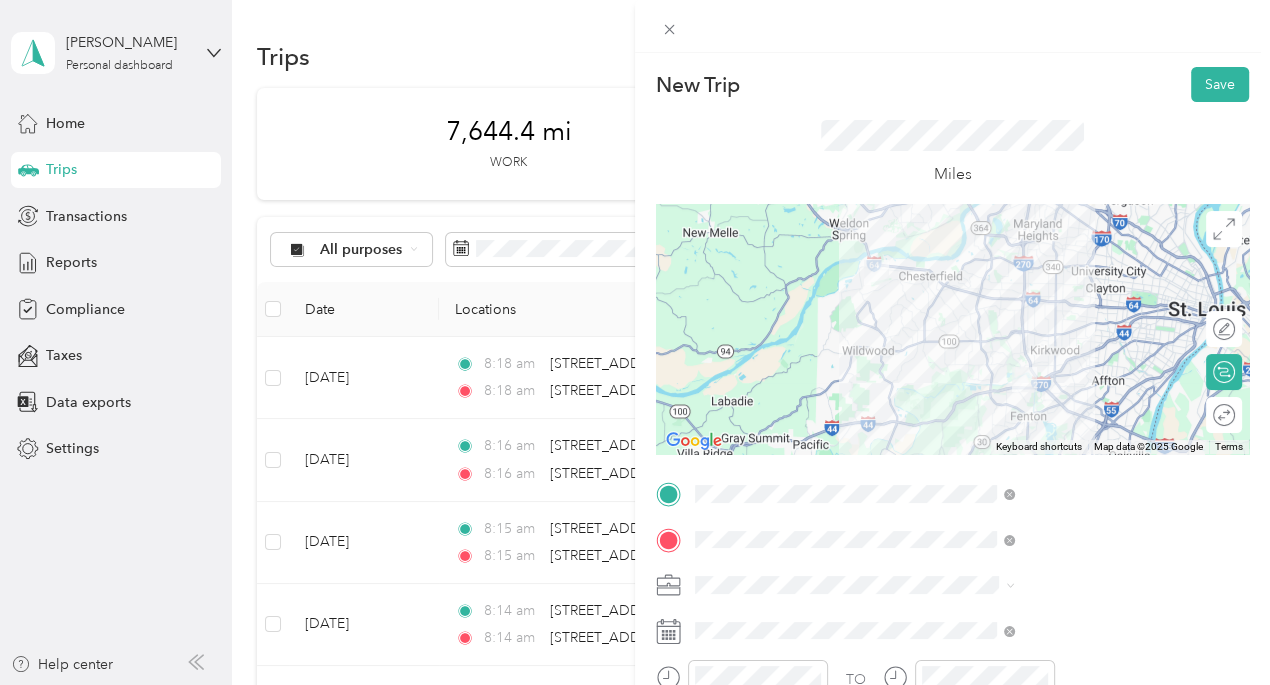 drag, startPoint x: 1191, startPoint y: 90, endPoint x: 1174, endPoint y: 115, distance: 30.232433 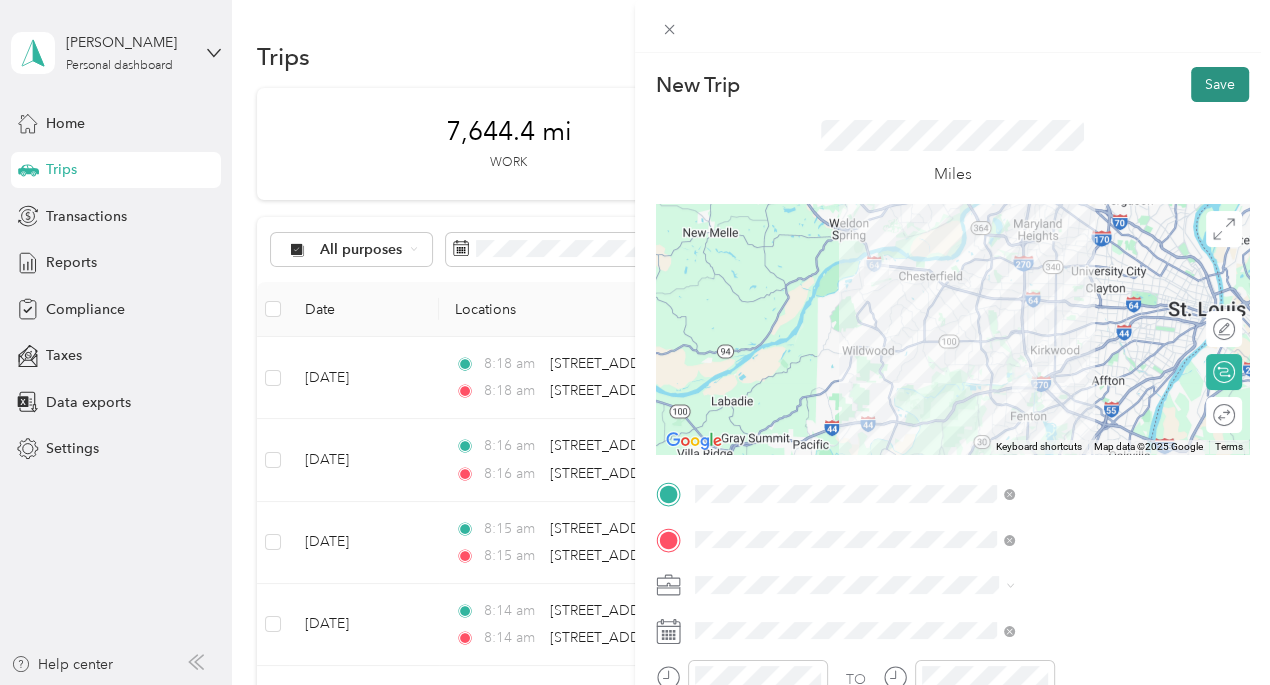 click on "Save" at bounding box center [1220, 84] 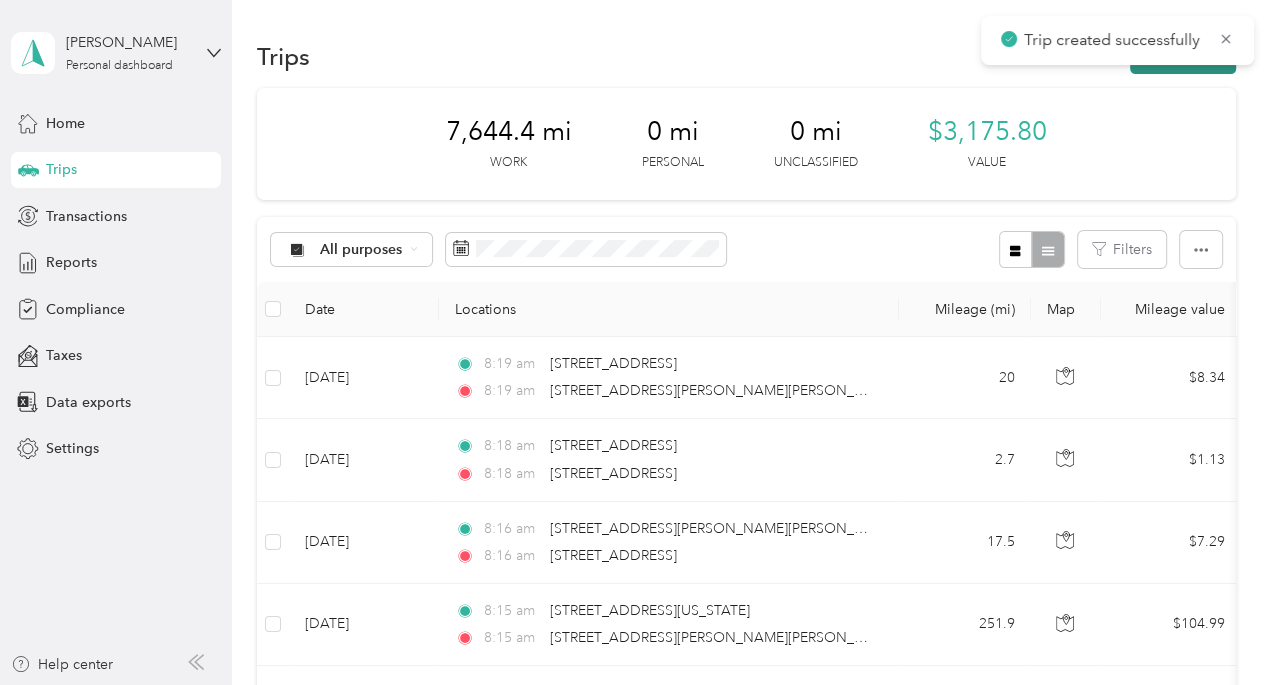 click on "New trip" at bounding box center (1183, 56) 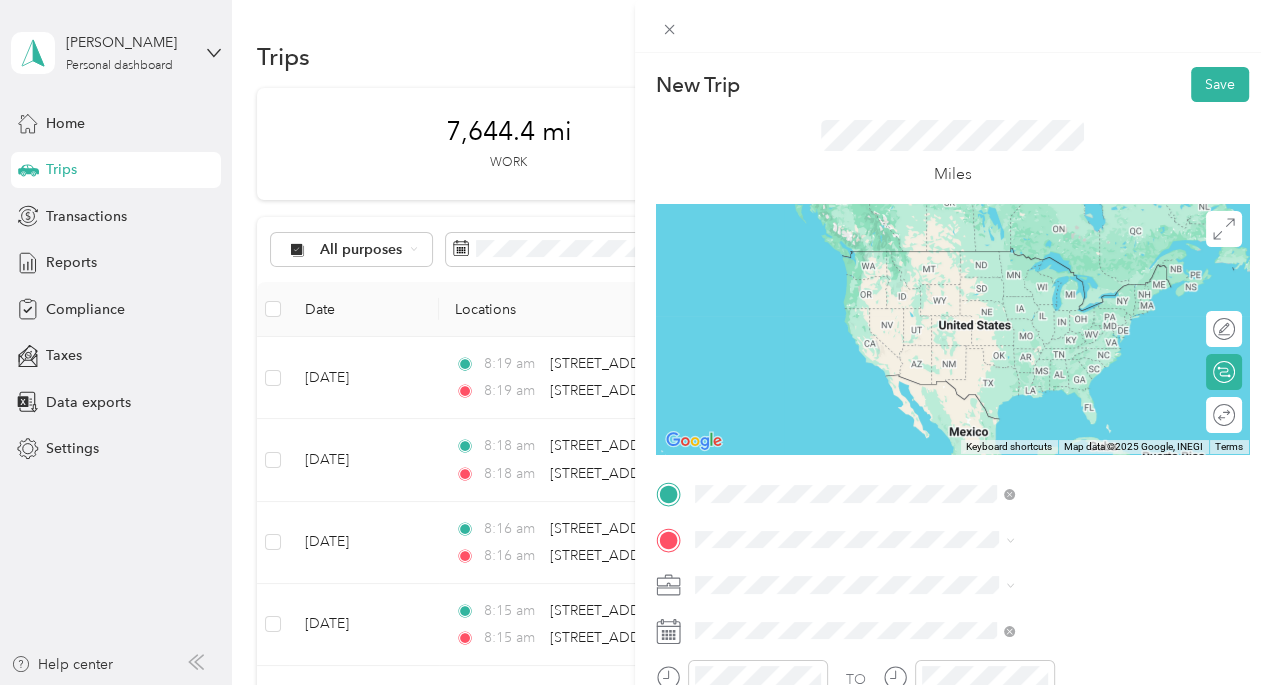 click on "[STREET_ADDRESS][PERSON_NAME][PERSON_NAME][US_STATE]" at bounding box center (1082, 262) 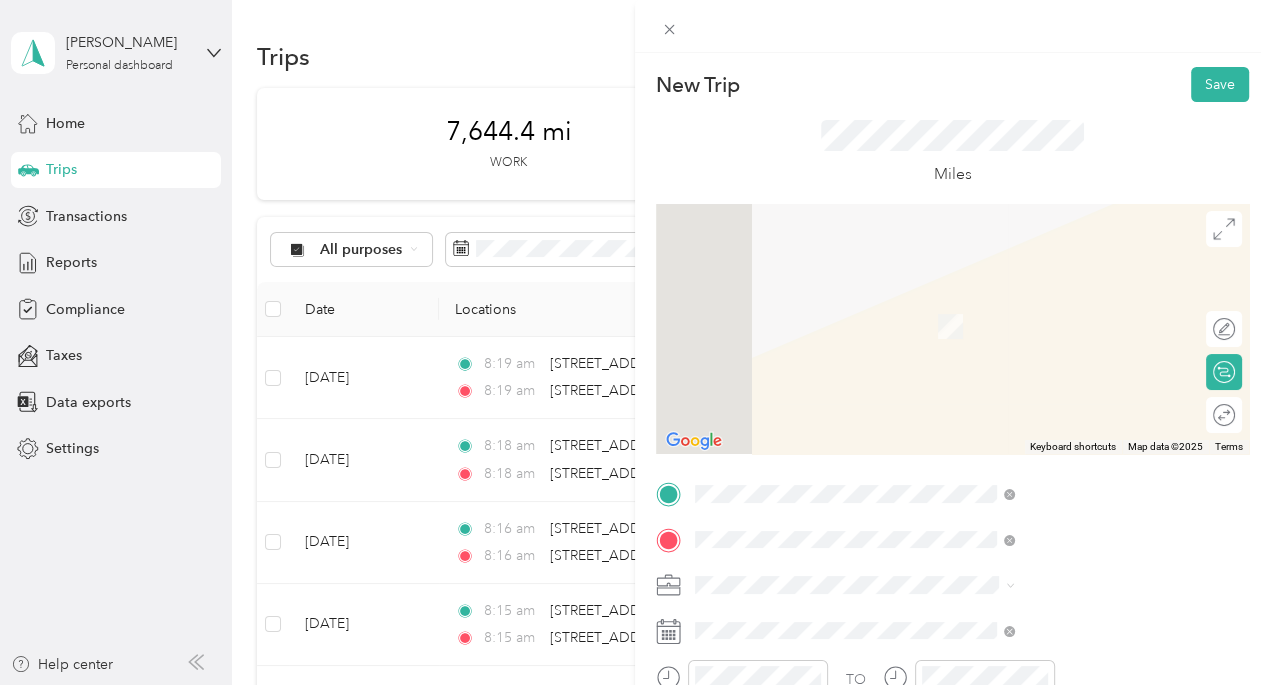 click on "[STREET_ADDRESS][US_STATE]" at bounding box center [1044, 429] 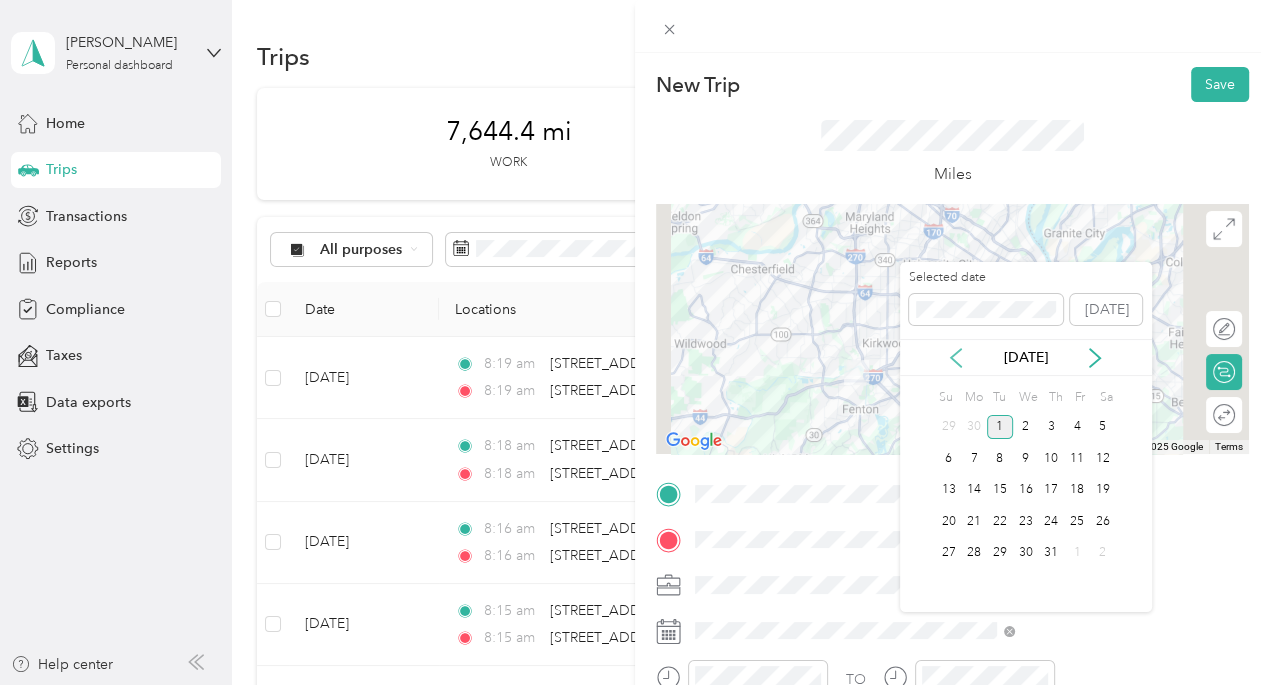 click 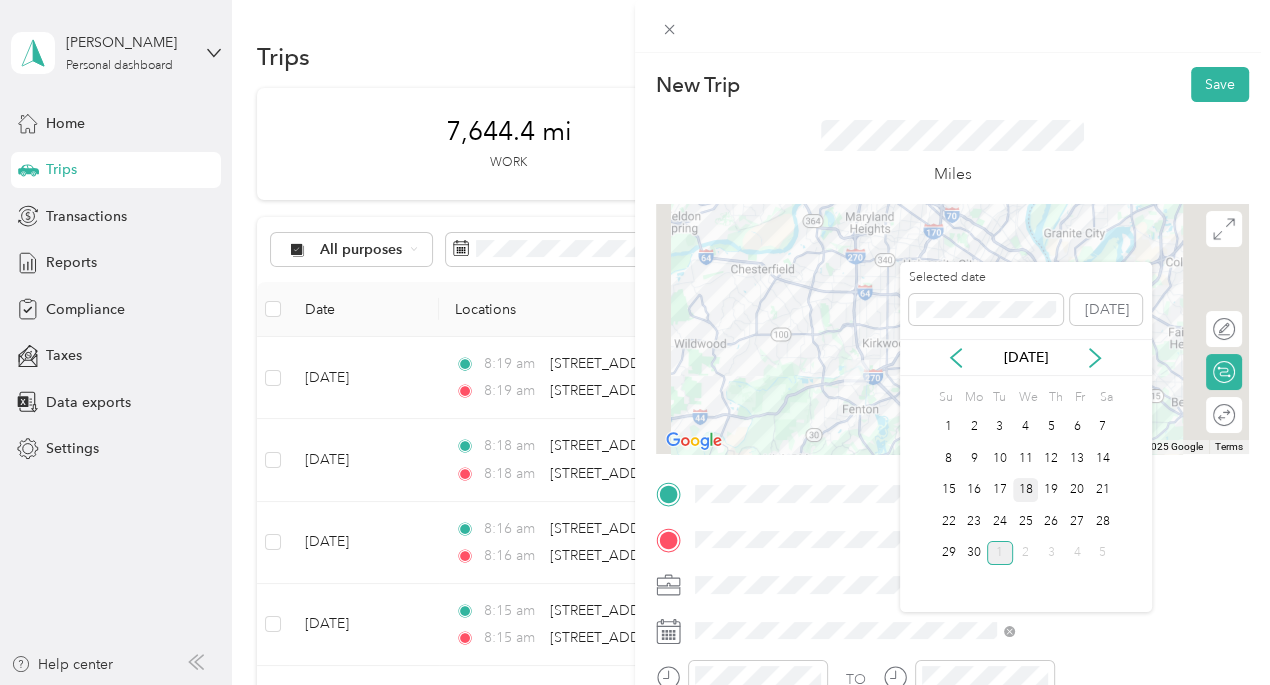 click on "18" at bounding box center [1026, 490] 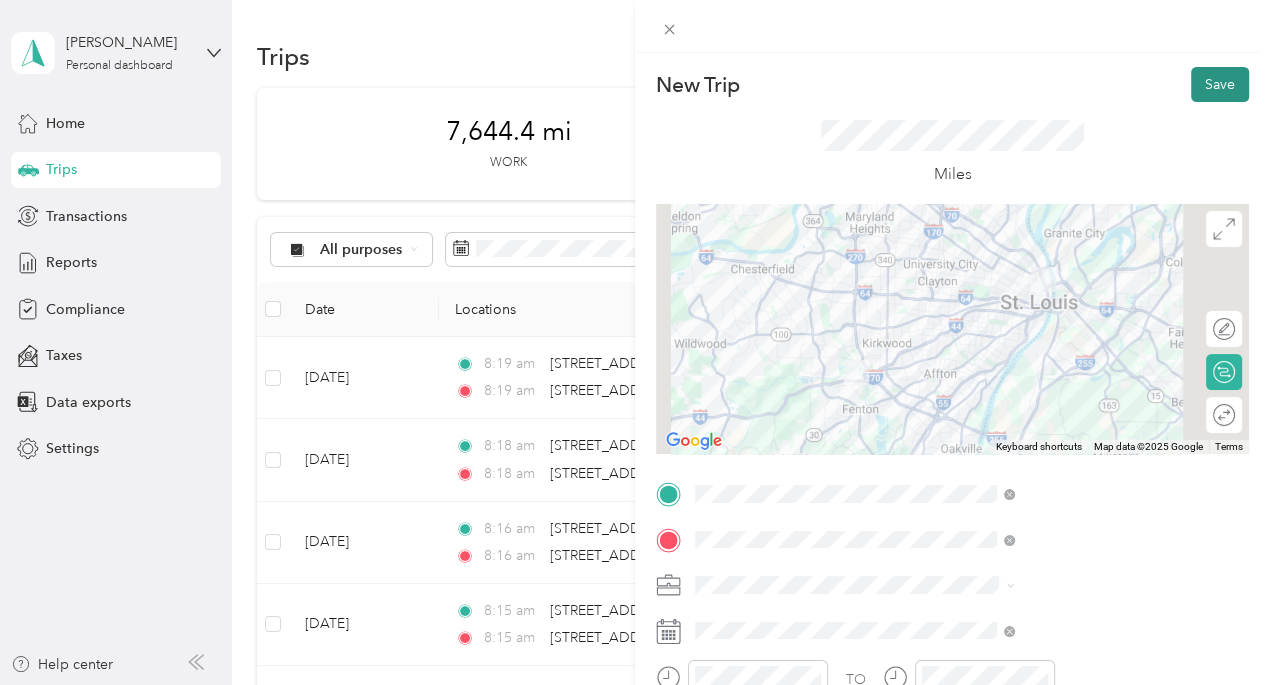 click on "Save" at bounding box center (1220, 84) 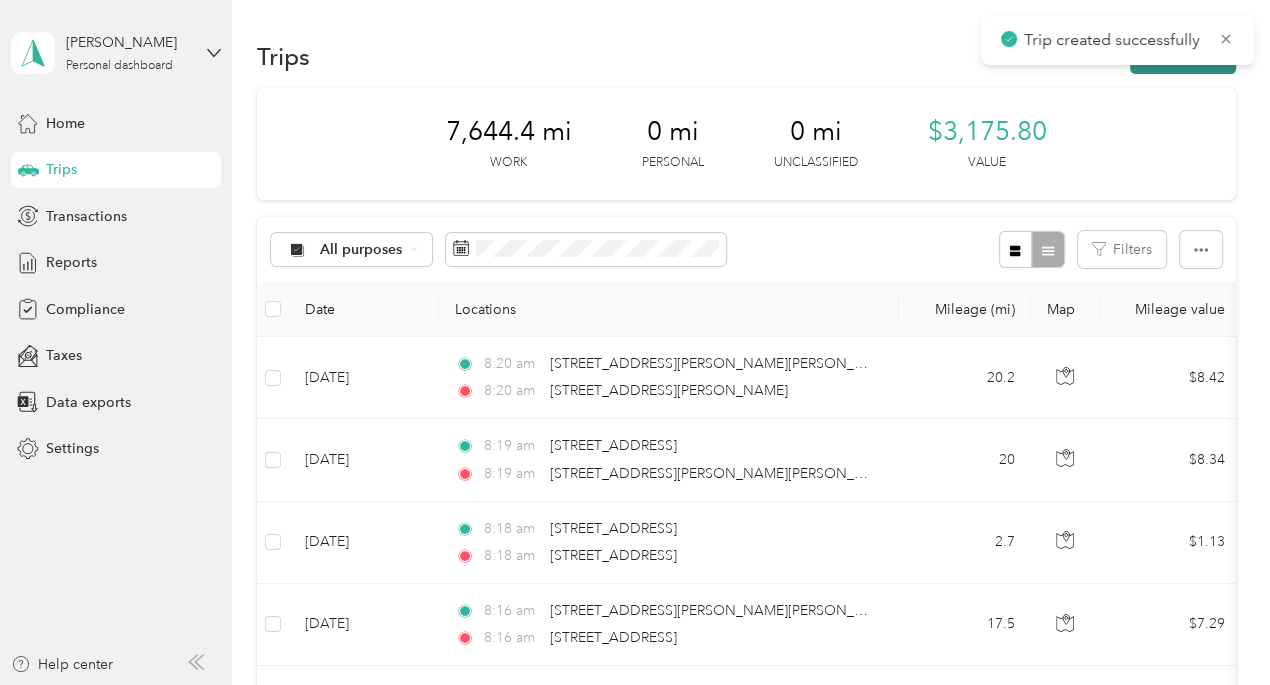 click on "New trip" at bounding box center (1183, 56) 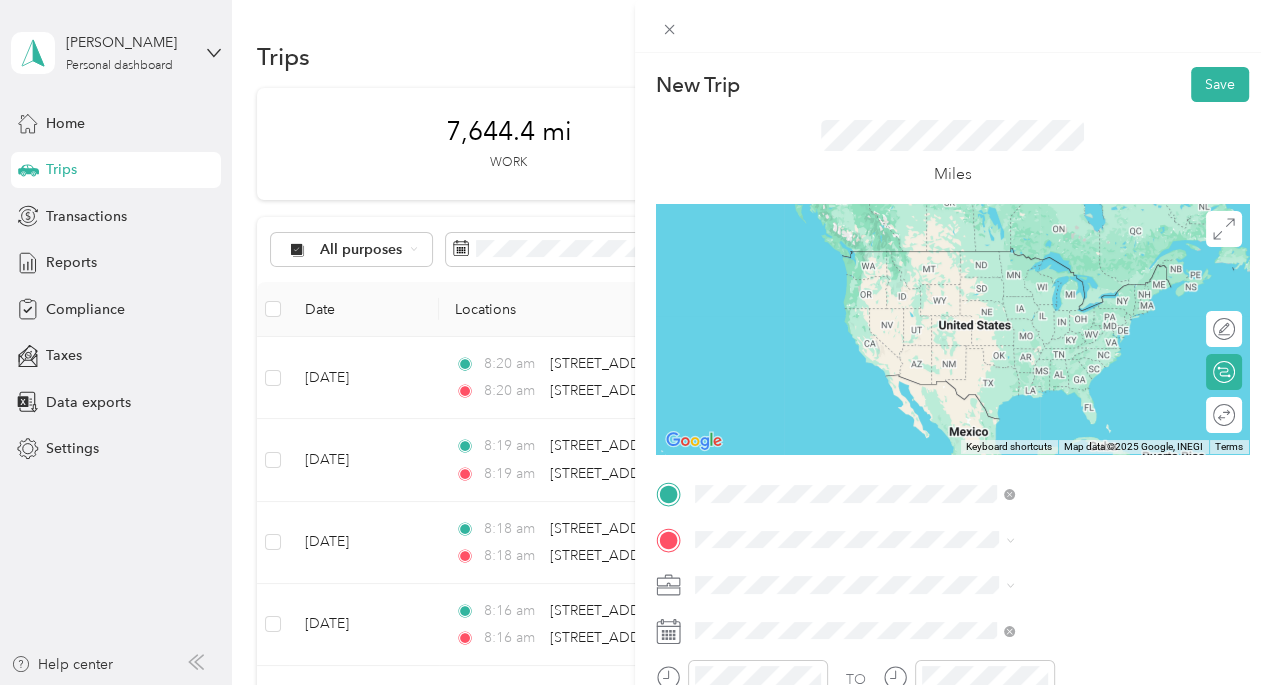 click on "[STREET_ADDRESS][US_STATE]" at bounding box center (1044, 566) 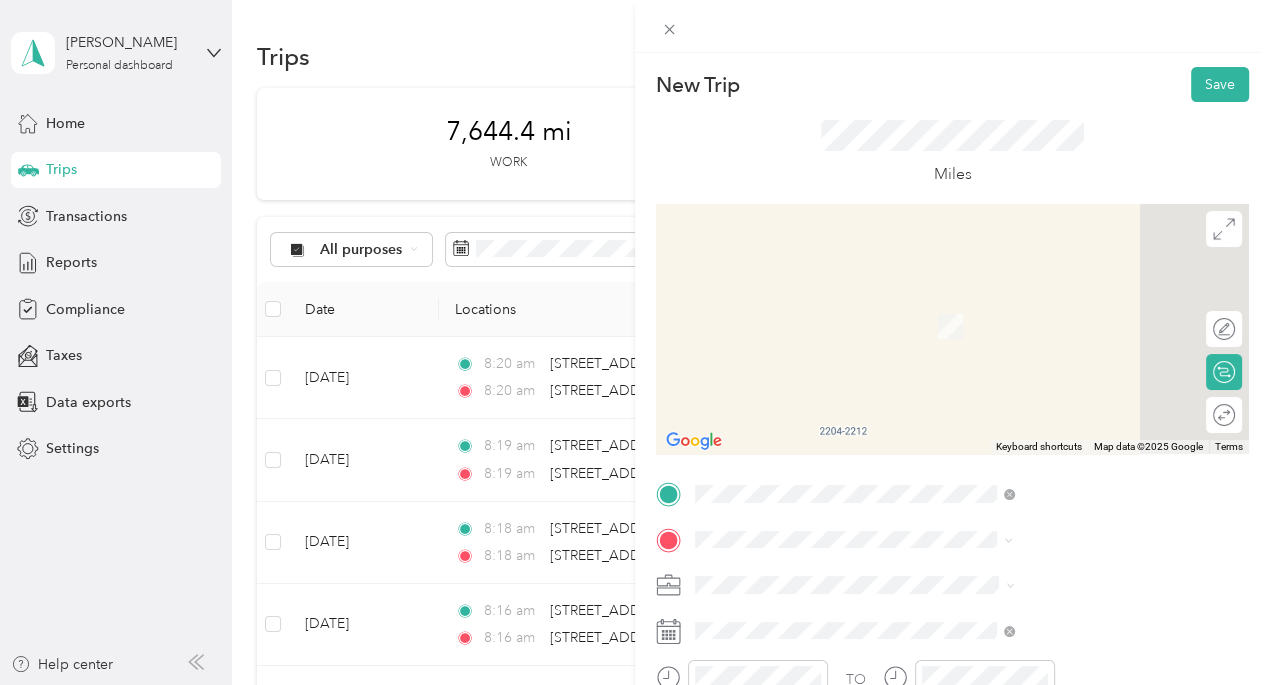 click on "[STREET_ADDRESS][US_STATE]" at bounding box center [1044, 296] 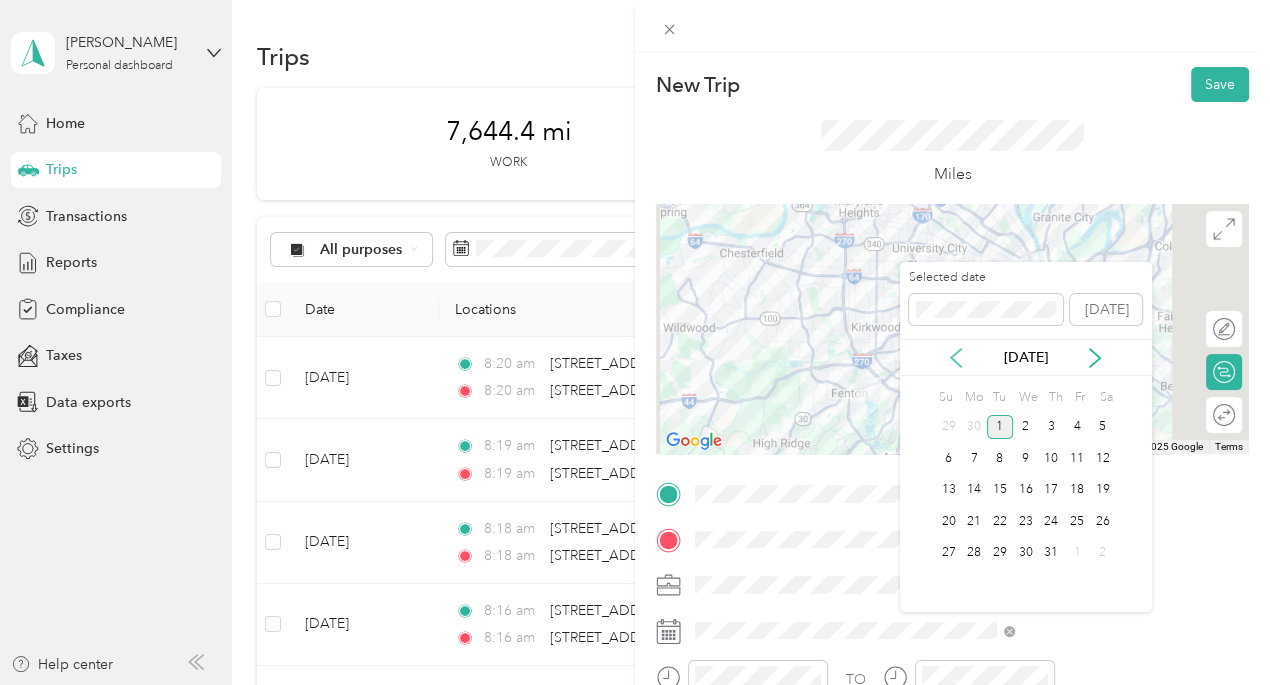 drag, startPoint x: 958, startPoint y: 355, endPoint x: 959, endPoint y: 365, distance: 10.049875 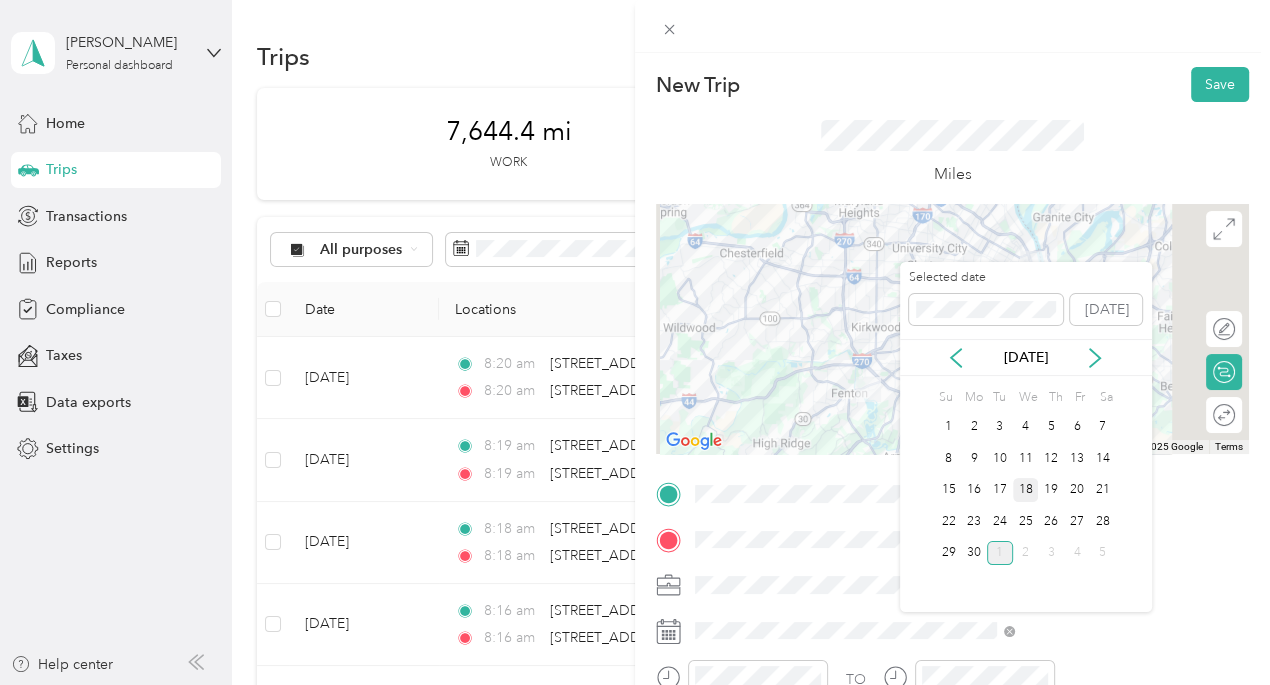 click on "18" at bounding box center (1026, 490) 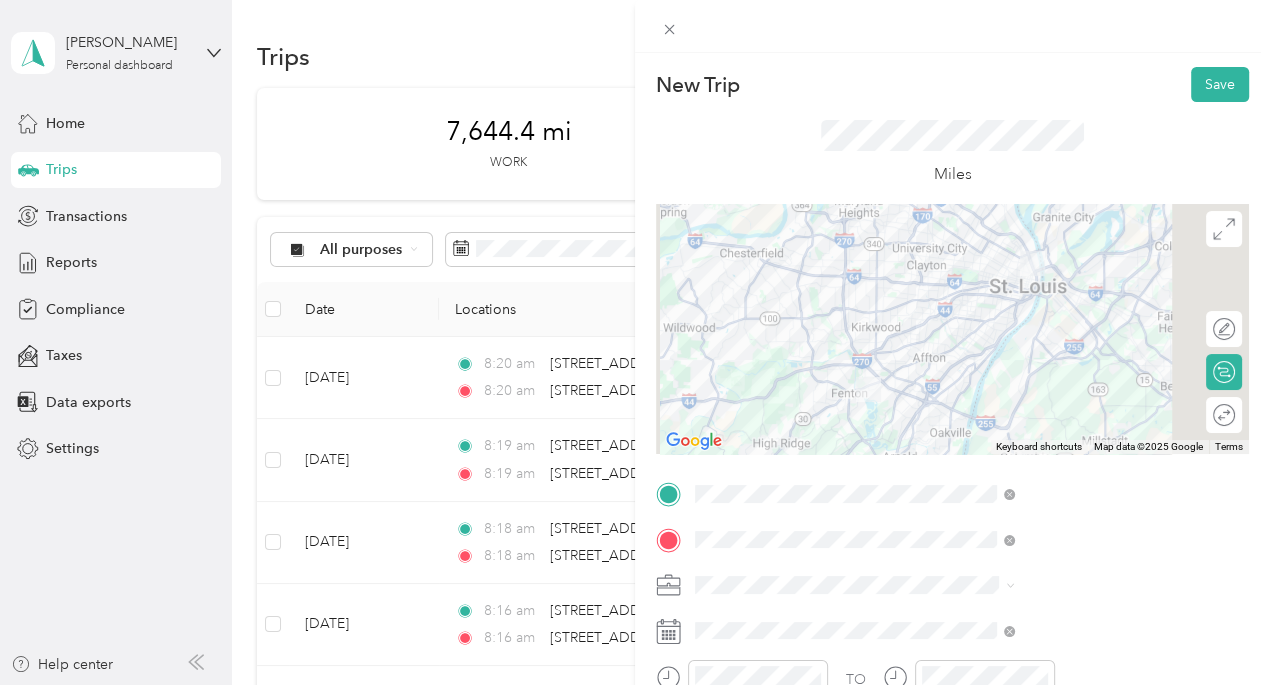 click on "To navigate, press the arrow keys." at bounding box center (952, 329) 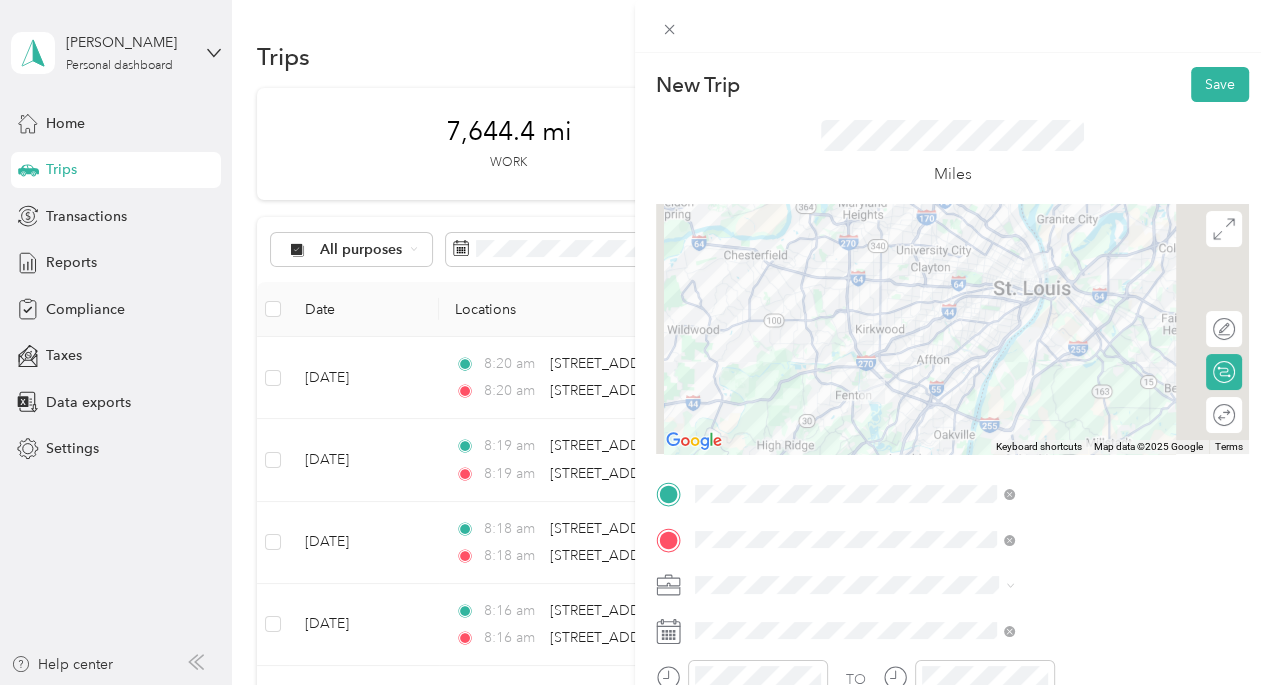 click on "To navigate, press the arrow keys." at bounding box center [952, 329] 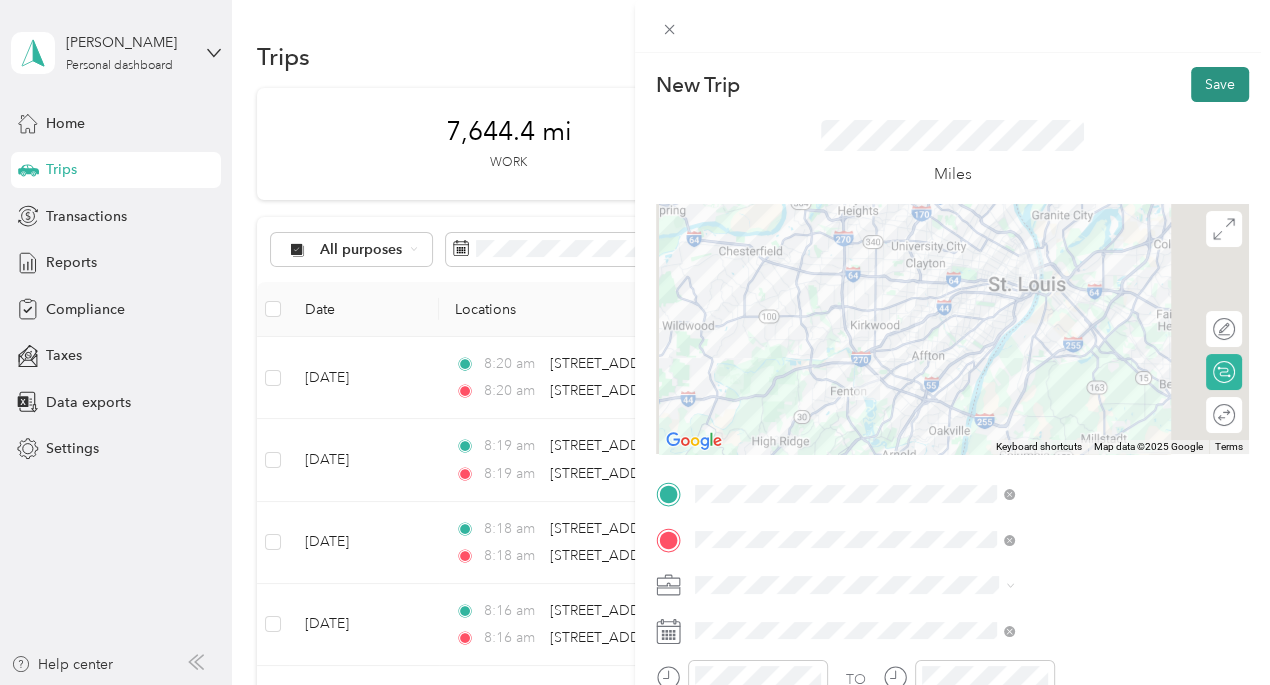 click on "Save" at bounding box center [1220, 84] 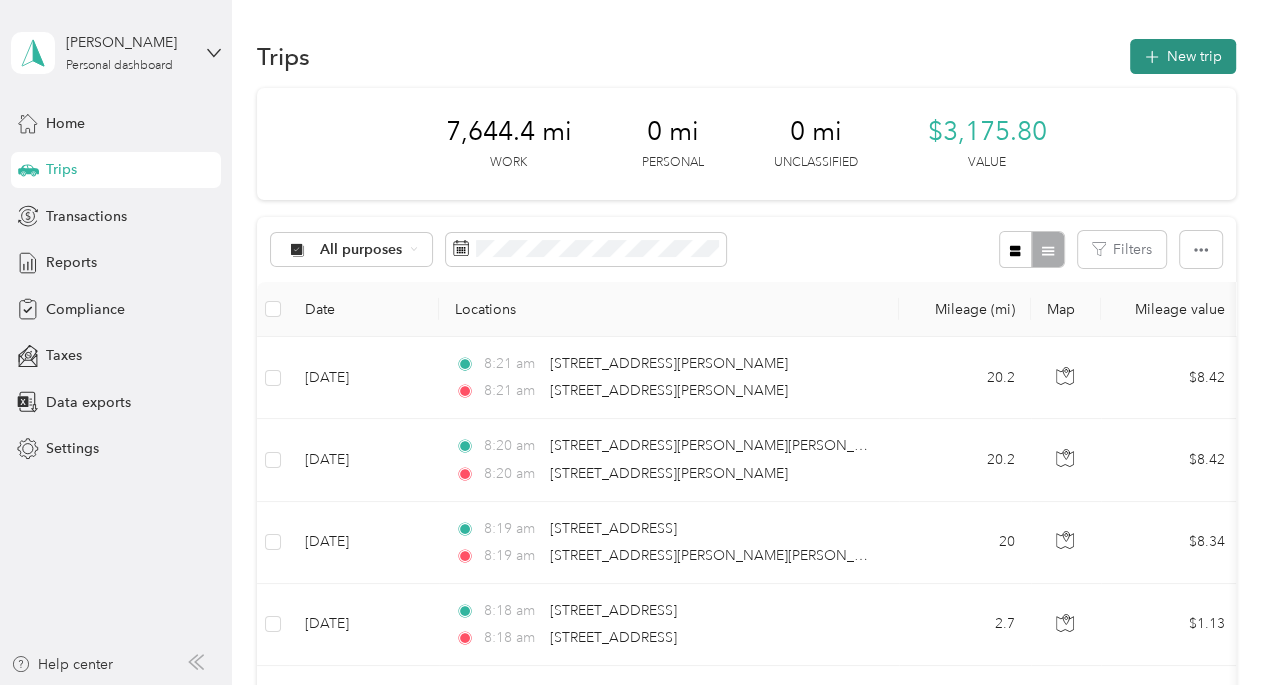 click on "New trip" at bounding box center [1183, 56] 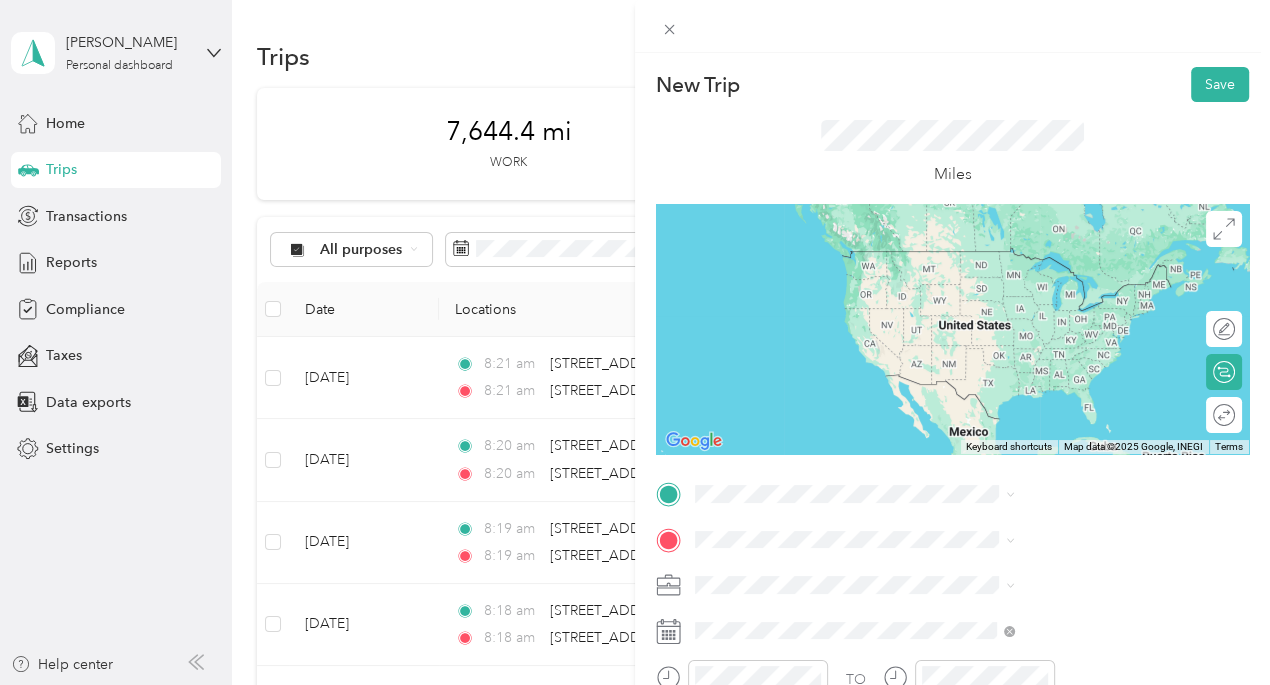 click on "[STREET_ADDRESS][US_STATE]" at bounding box center (1044, 247) 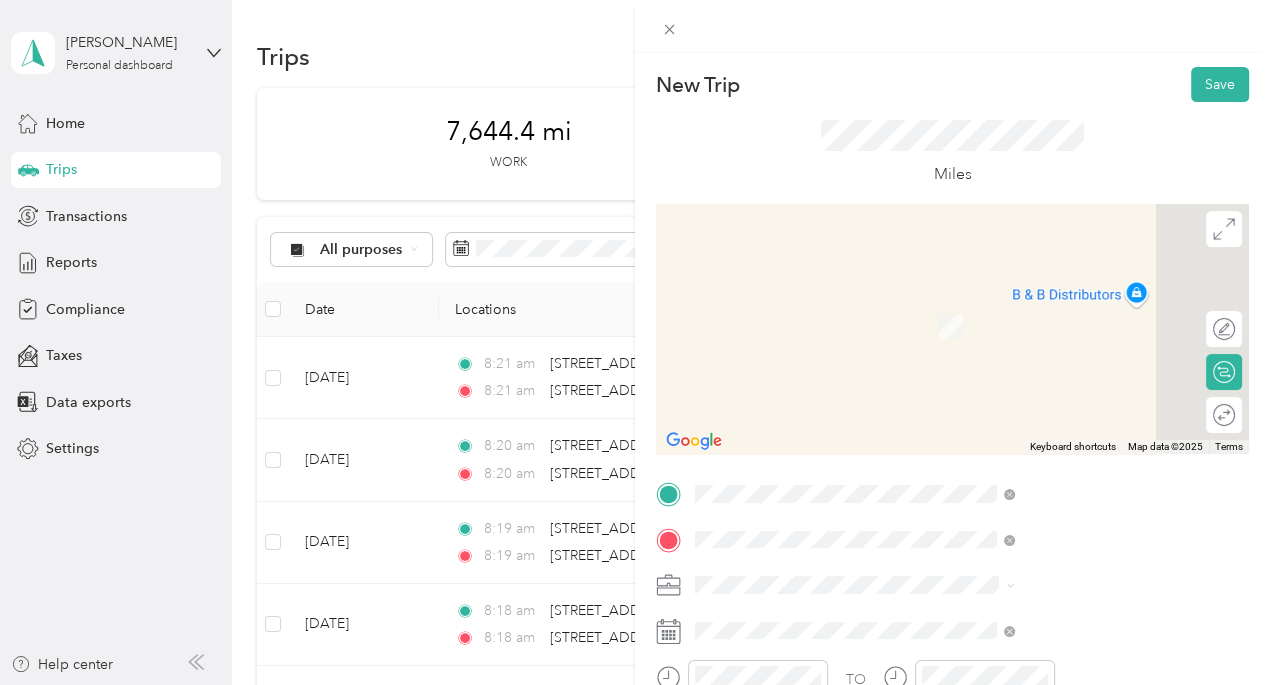 click on "[STREET_ADDRESS][US_STATE]" at bounding box center (1044, 296) 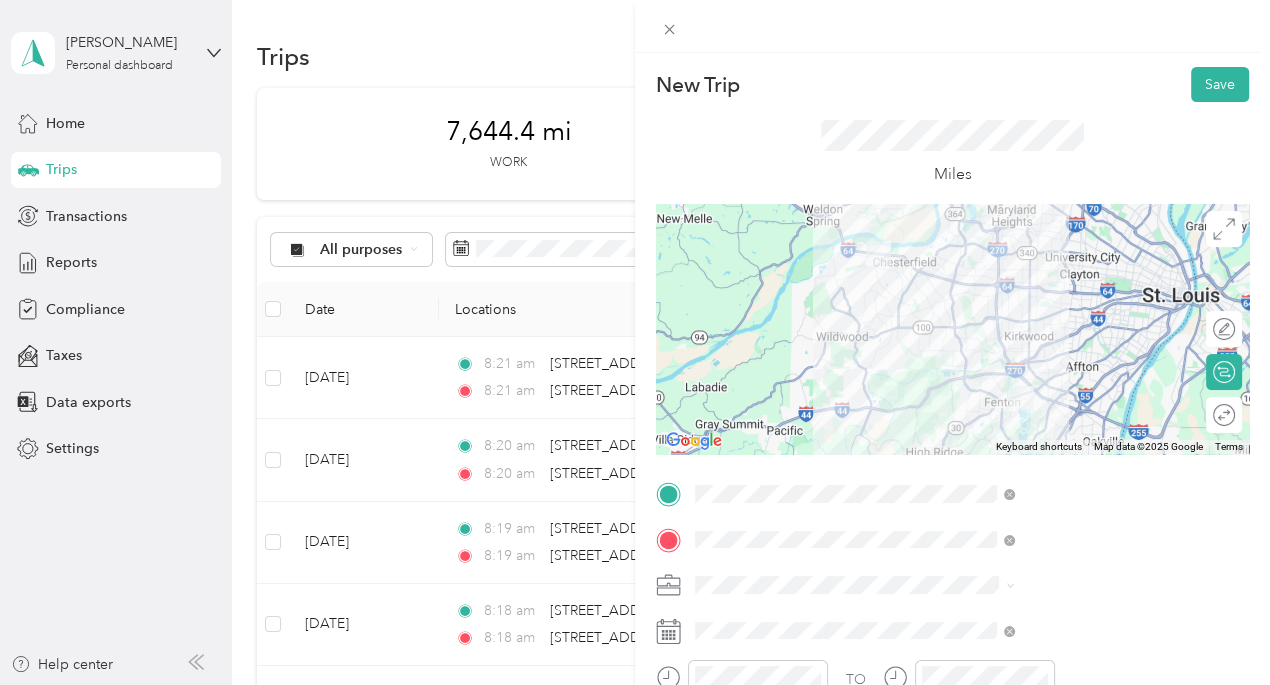 click on "To navigate, press the arrow keys." at bounding box center [952, 329] 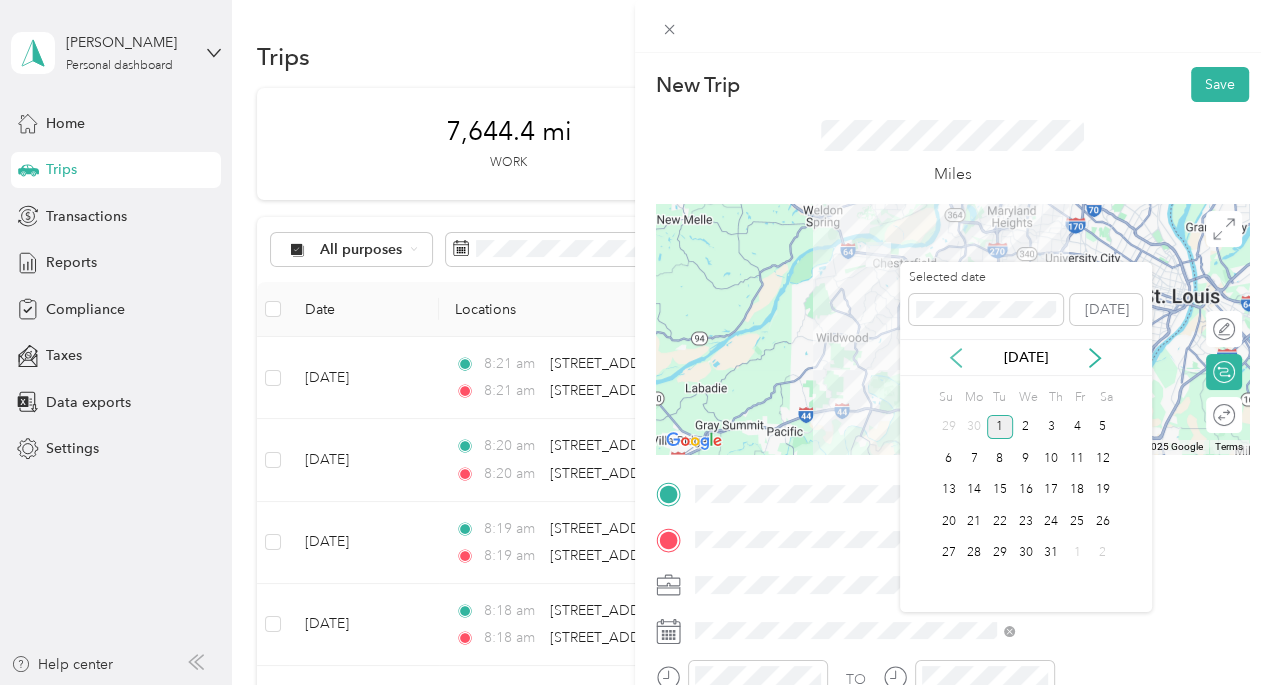 click 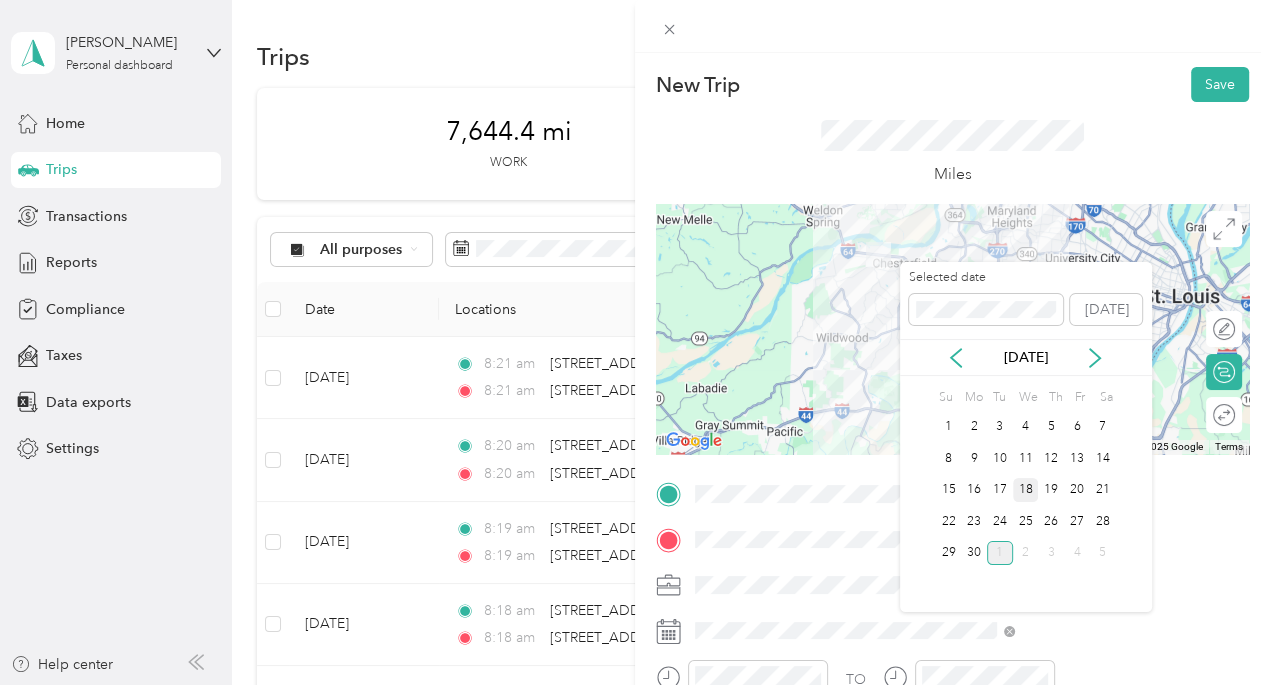 click on "18" at bounding box center [1026, 490] 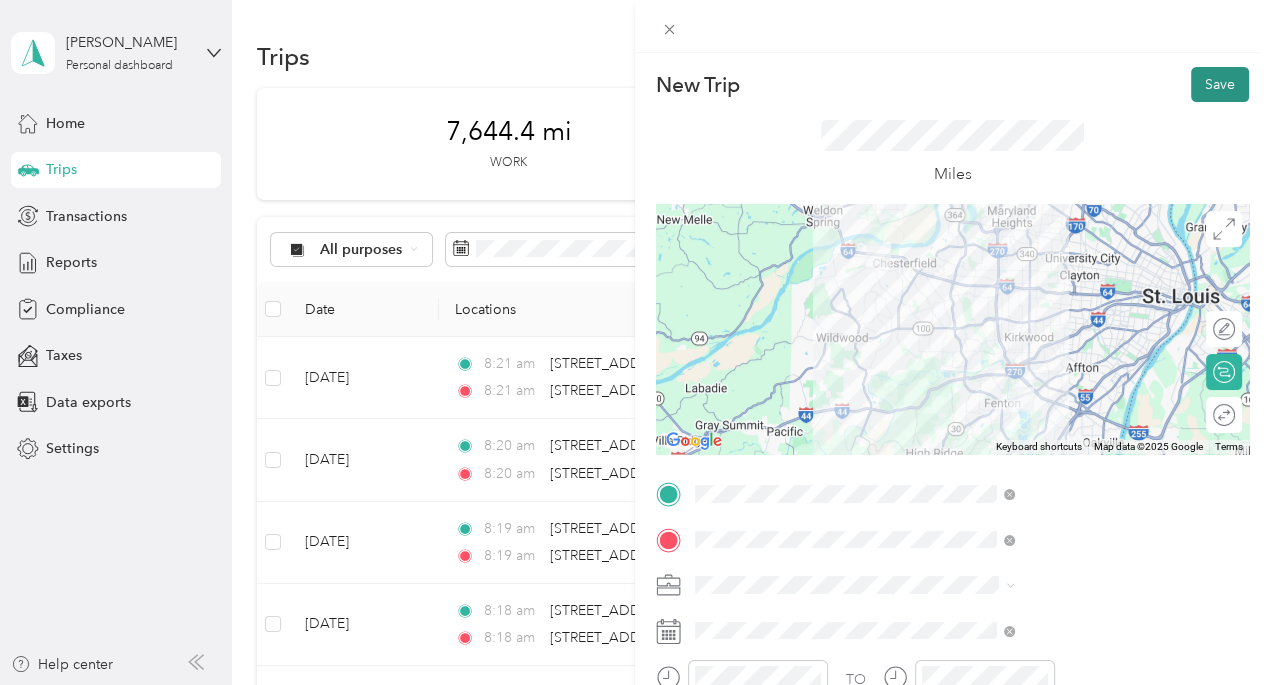 click on "Save" at bounding box center (1220, 84) 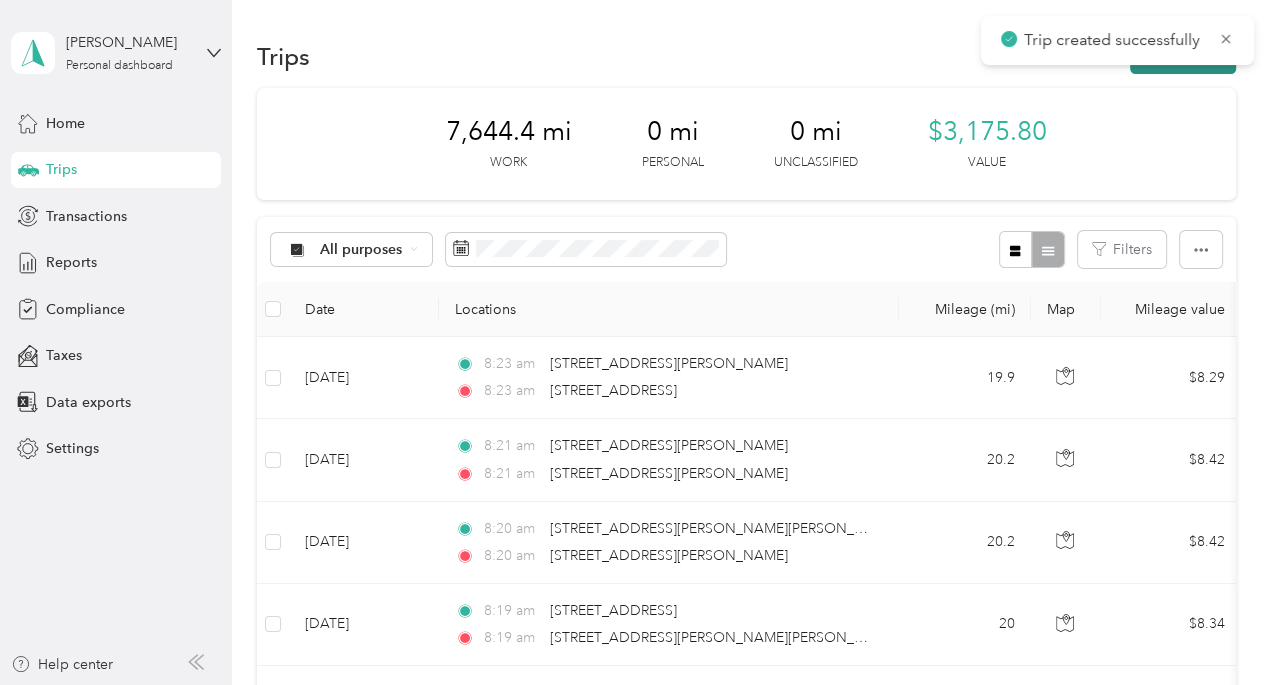 click on "New trip" at bounding box center [1183, 56] 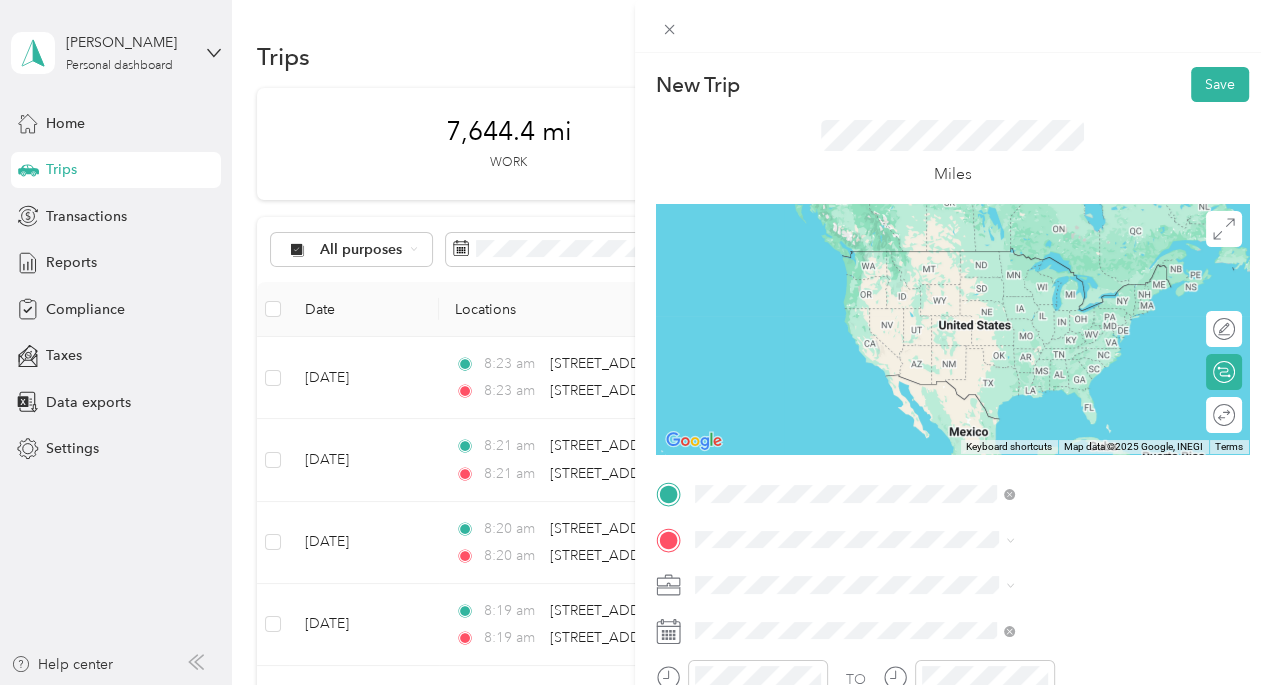 click on "[STREET_ADDRESS][US_STATE]" at bounding box center (1044, 250) 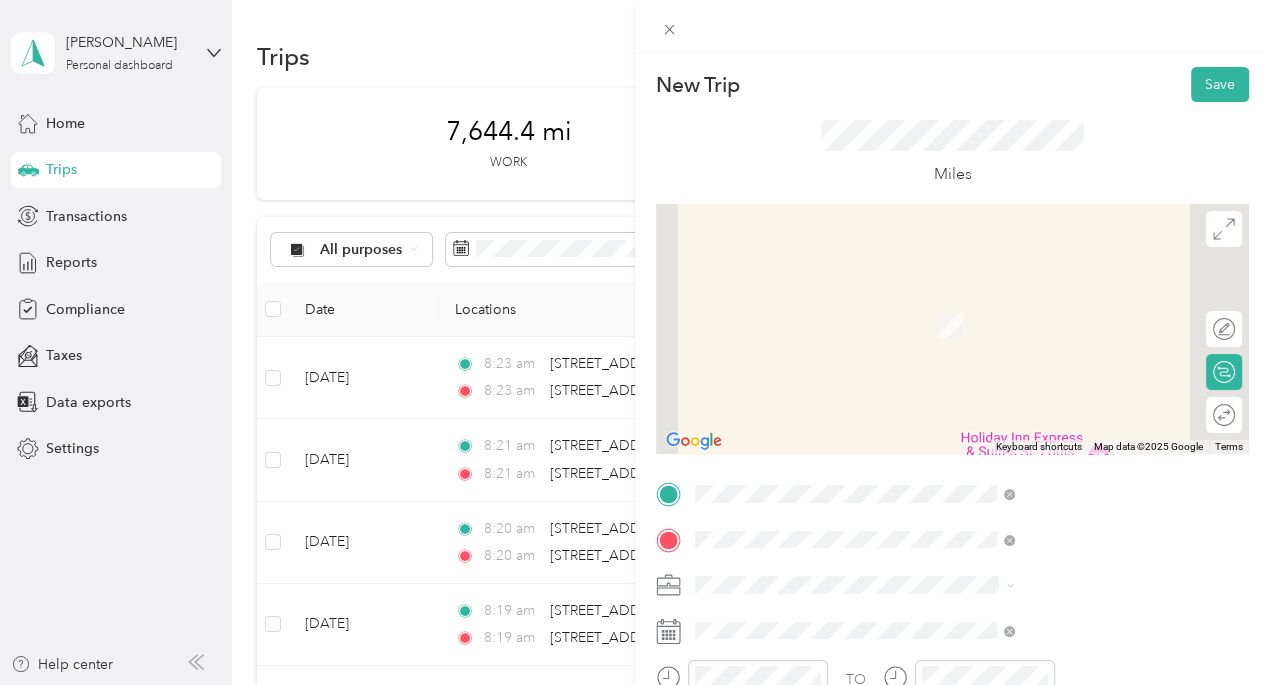 click on "[STREET_ADDRESS][PERSON_NAME][US_STATE]" at bounding box center [1082, 304] 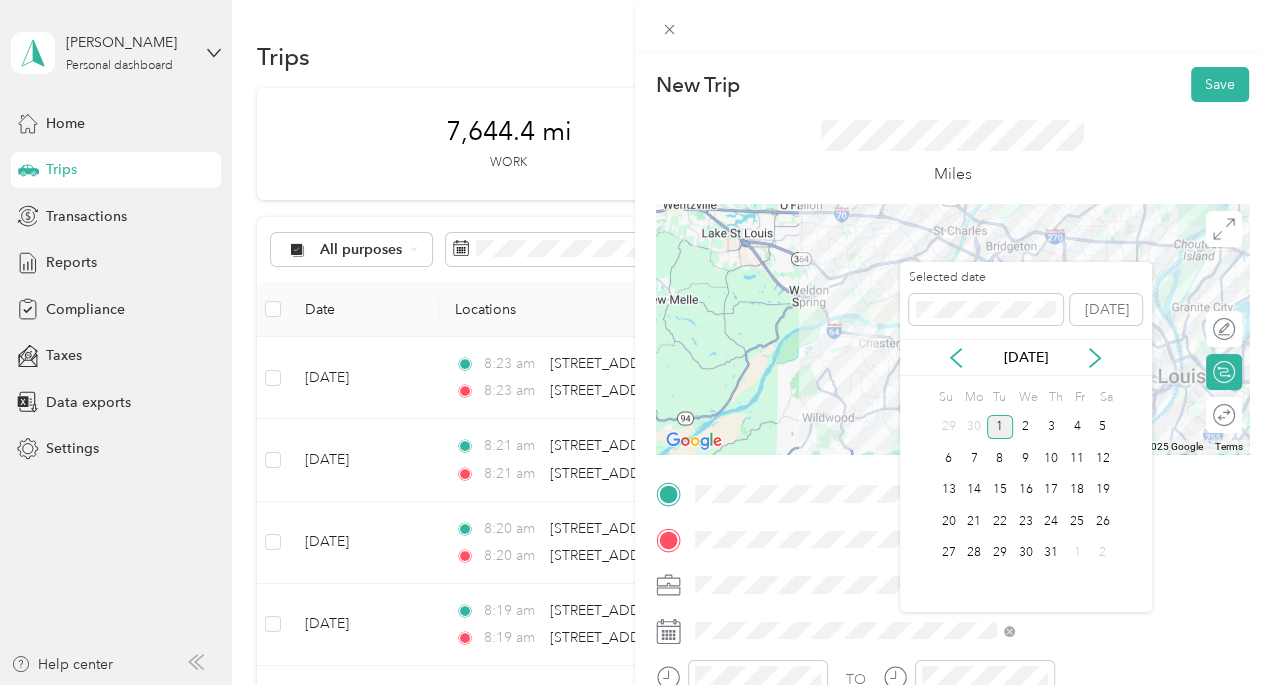 drag, startPoint x: 954, startPoint y: 350, endPoint x: 960, endPoint y: 379, distance: 29.614185 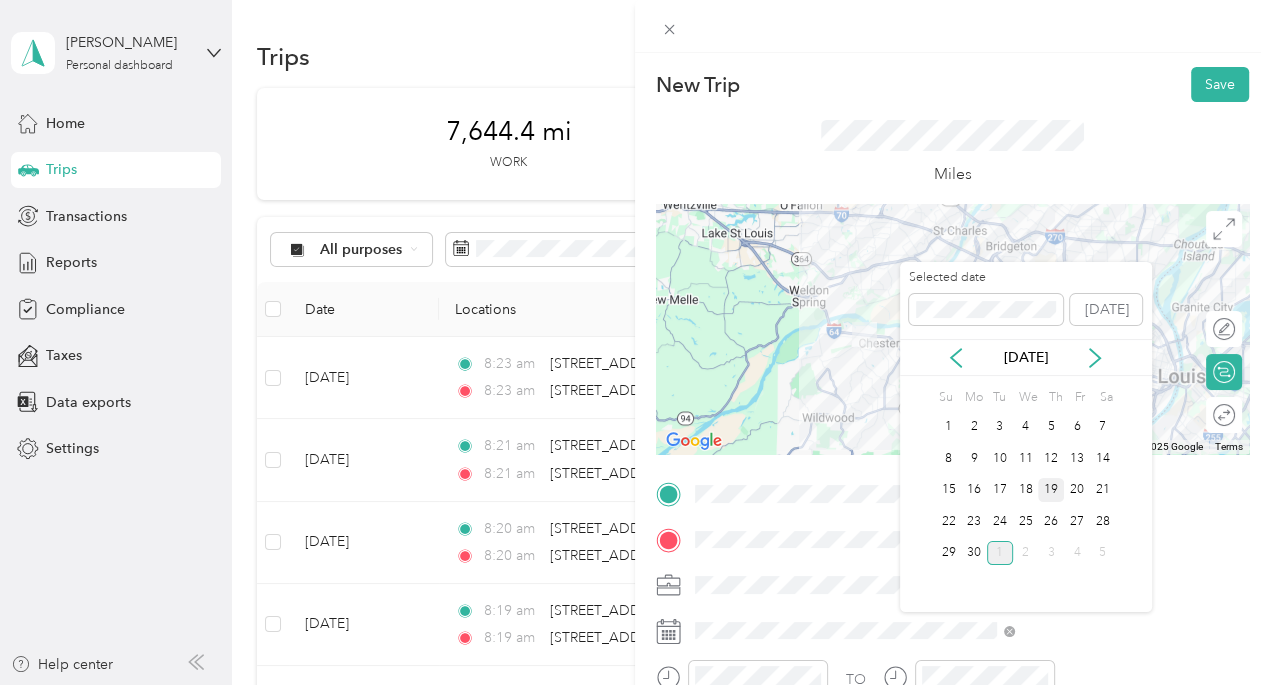 click on "19" at bounding box center (1051, 490) 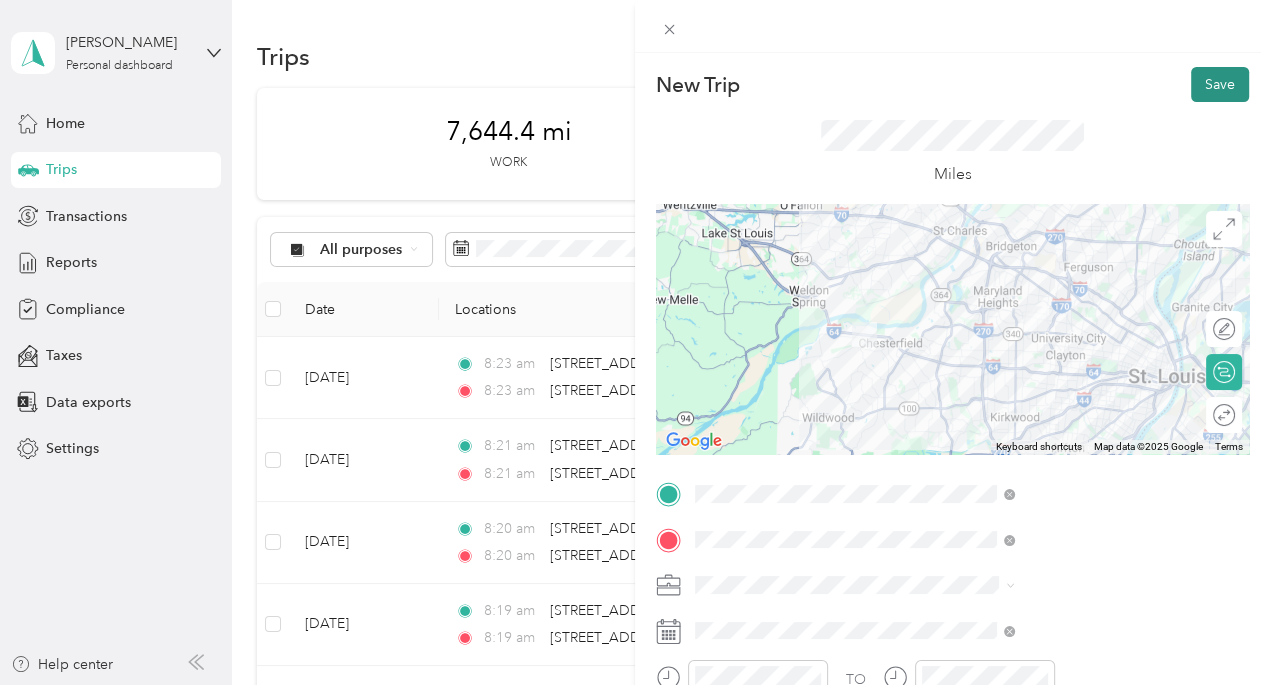 click on "Save" at bounding box center (1220, 84) 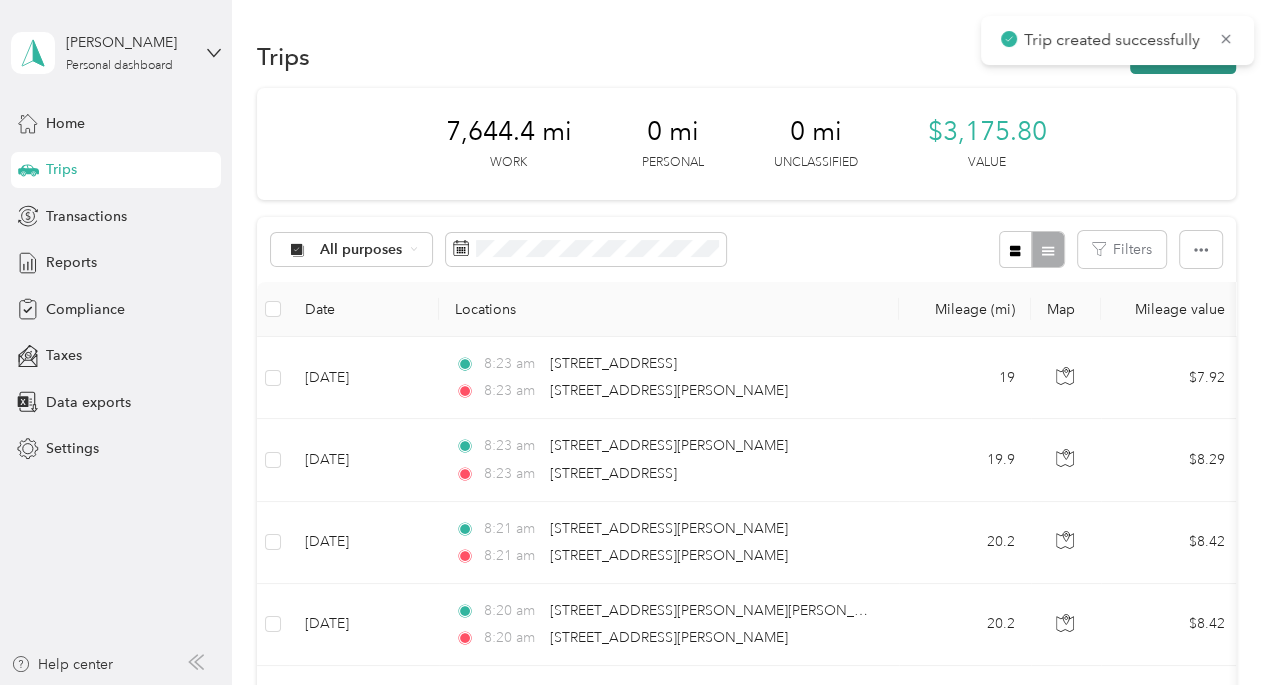 click on "New trip" at bounding box center (1183, 56) 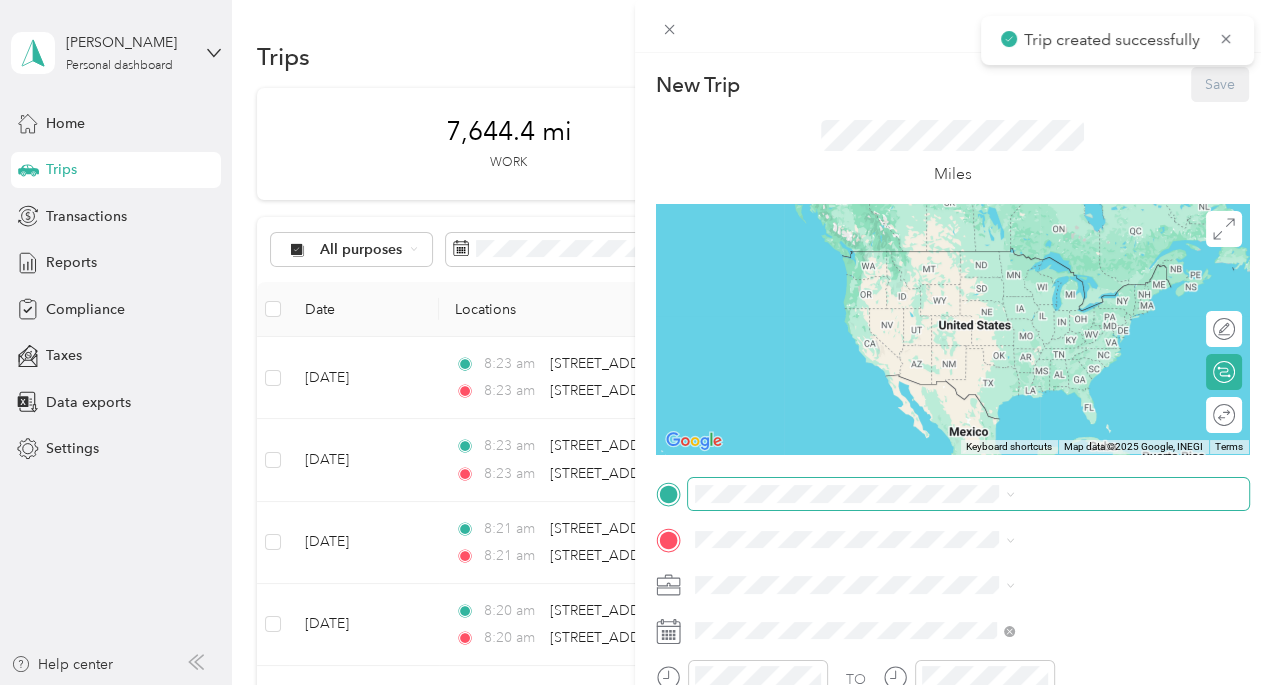 click at bounding box center (968, 494) 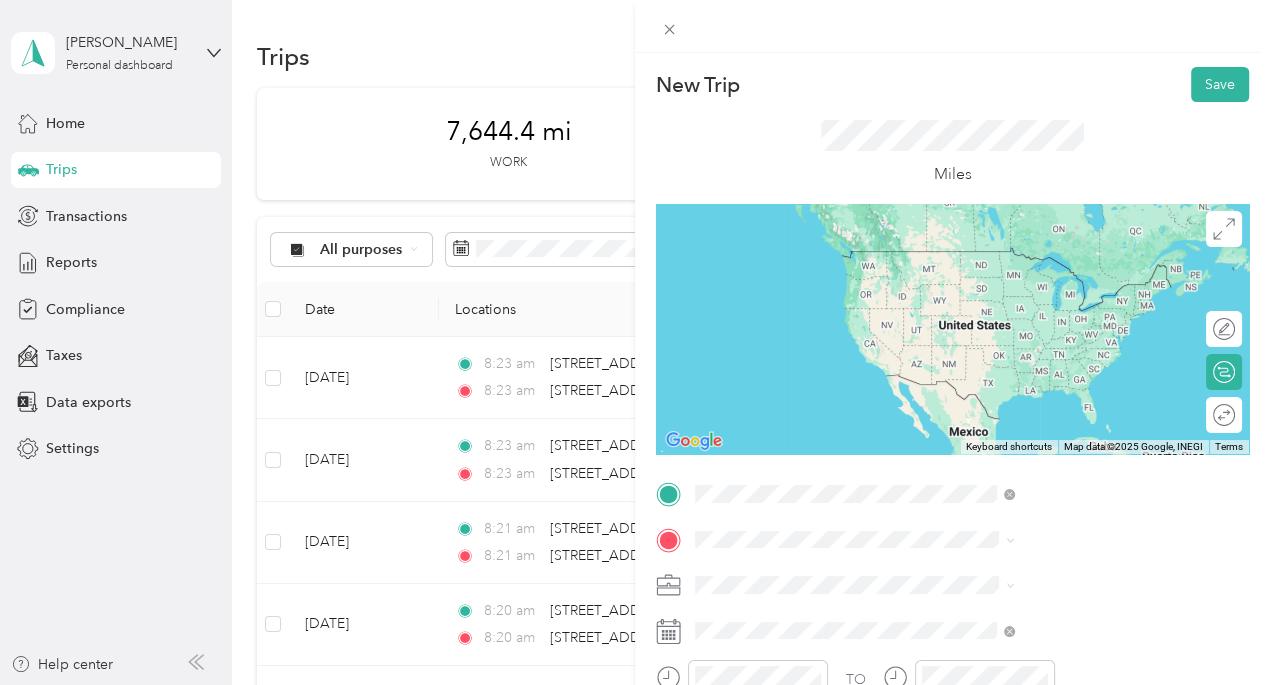 click on "[STREET_ADDRESS][PERSON_NAME][US_STATE]" at bounding box center (1082, 258) 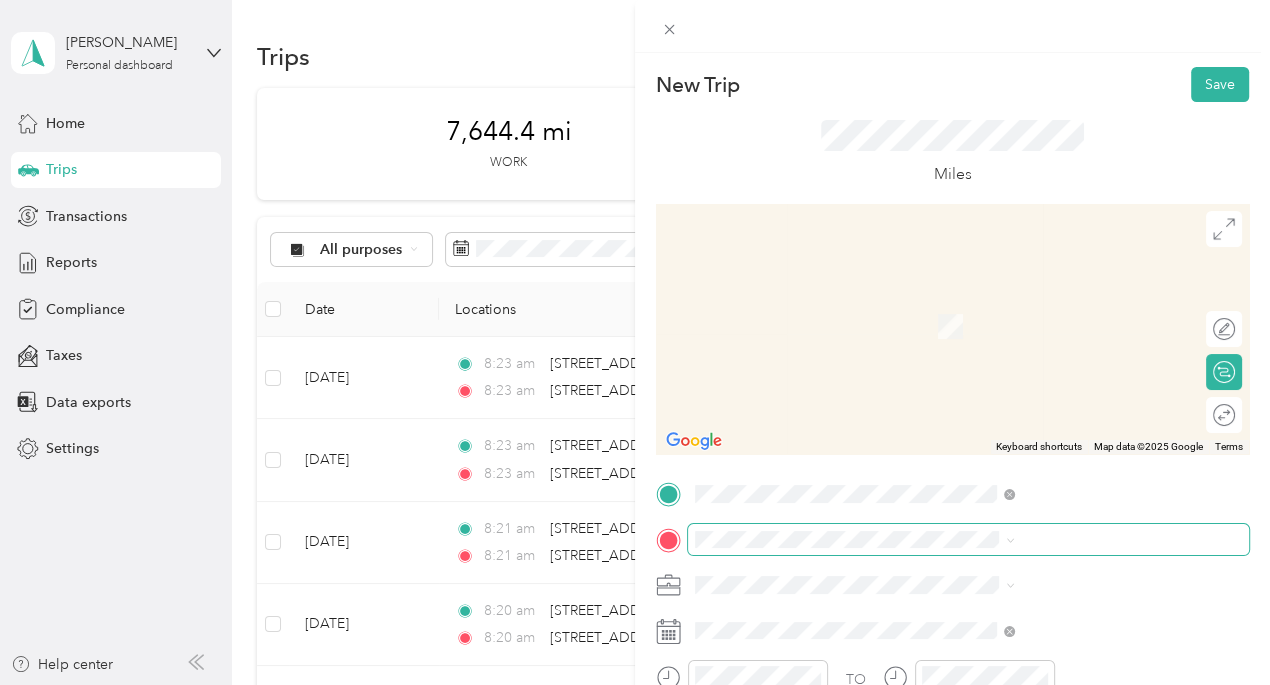click at bounding box center (968, 540) 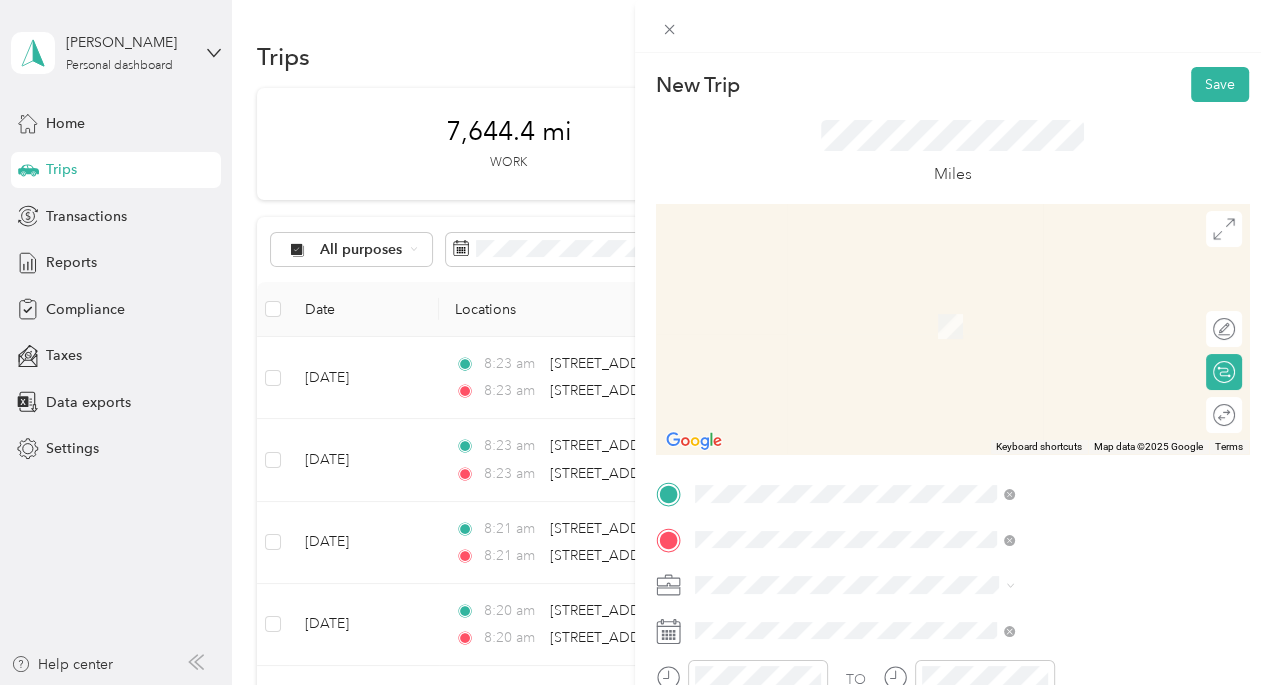 click on "[STREET_ADDRESS][US_STATE]" at bounding box center [1044, 296] 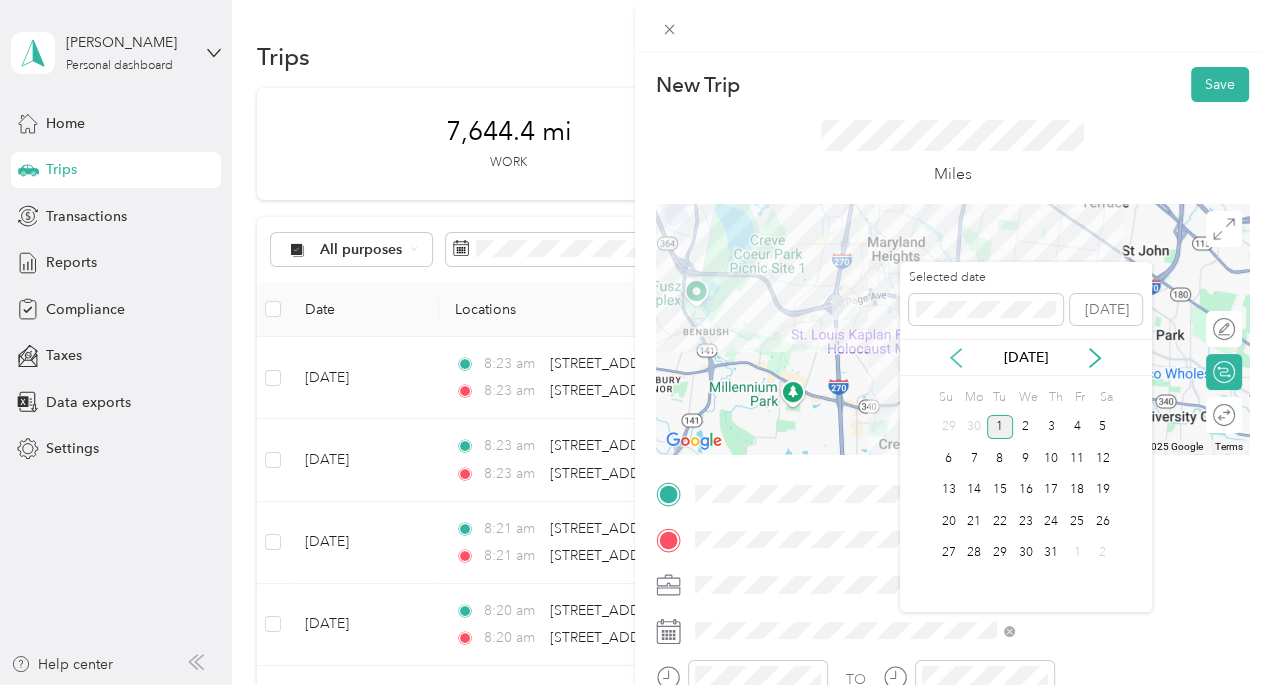 click 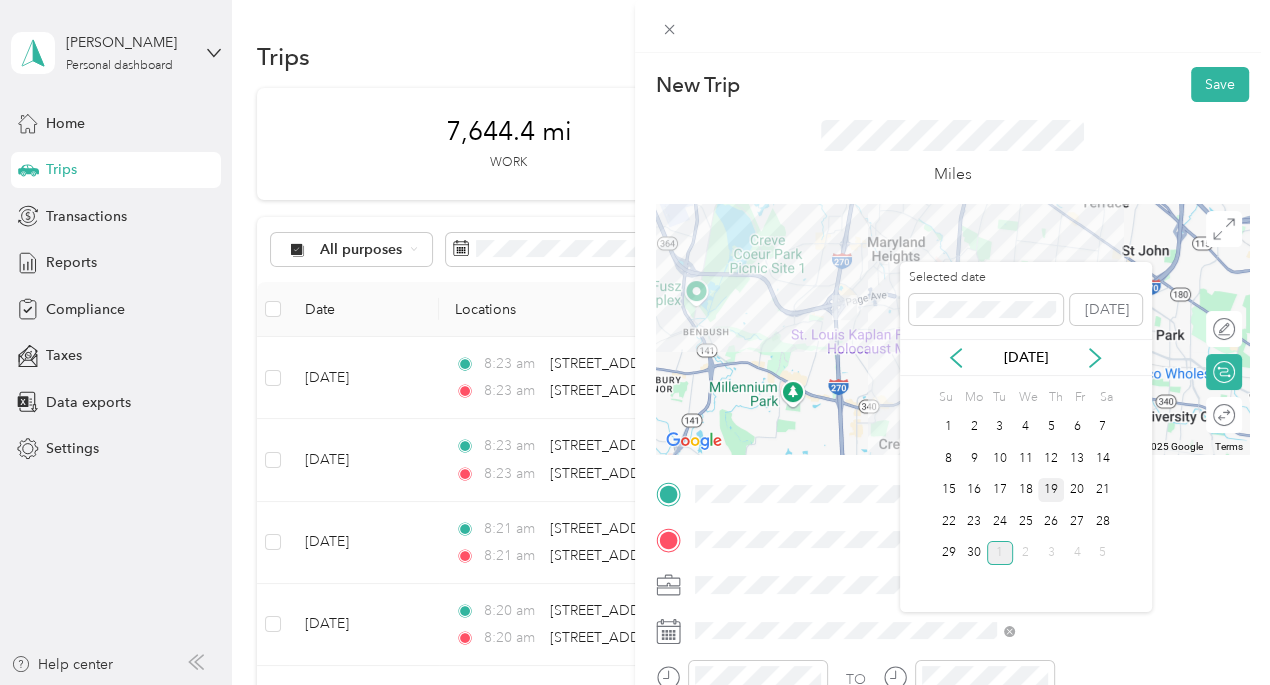 click on "19" at bounding box center [1051, 490] 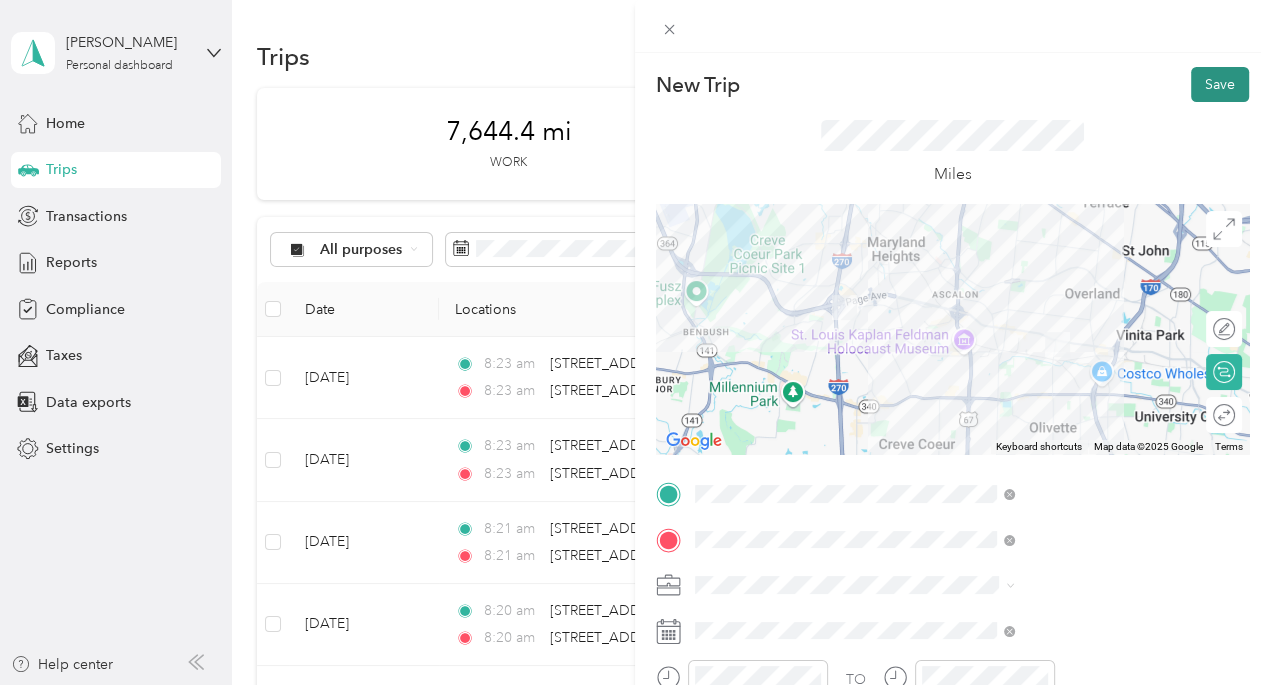 click on "Save" at bounding box center (1220, 84) 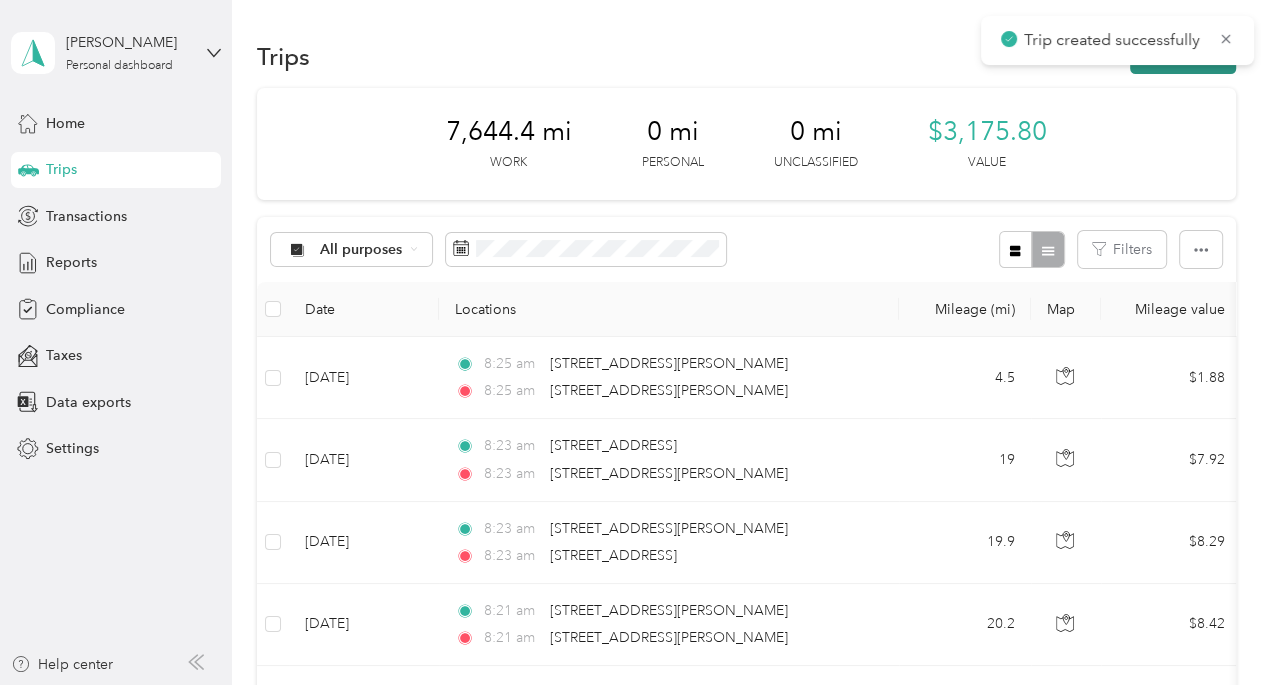 click on "New trip" at bounding box center (1183, 56) 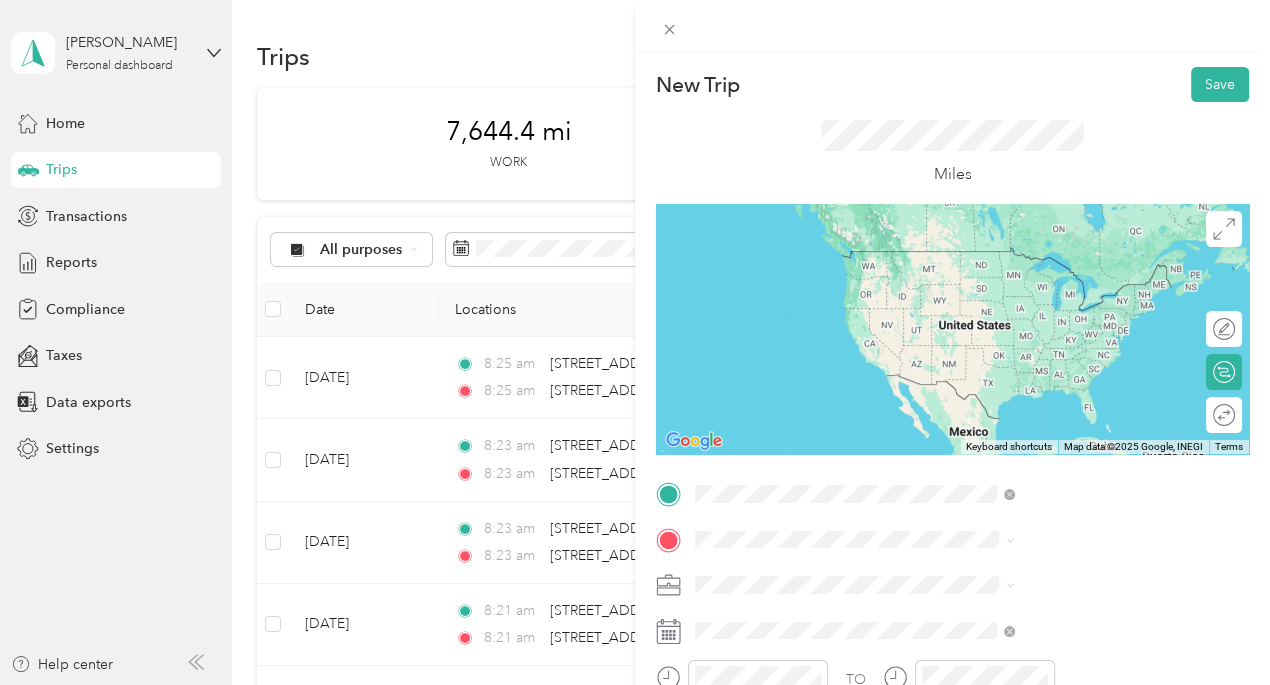 click on "[STREET_ADDRESS][US_STATE]" at bounding box center [1044, 250] 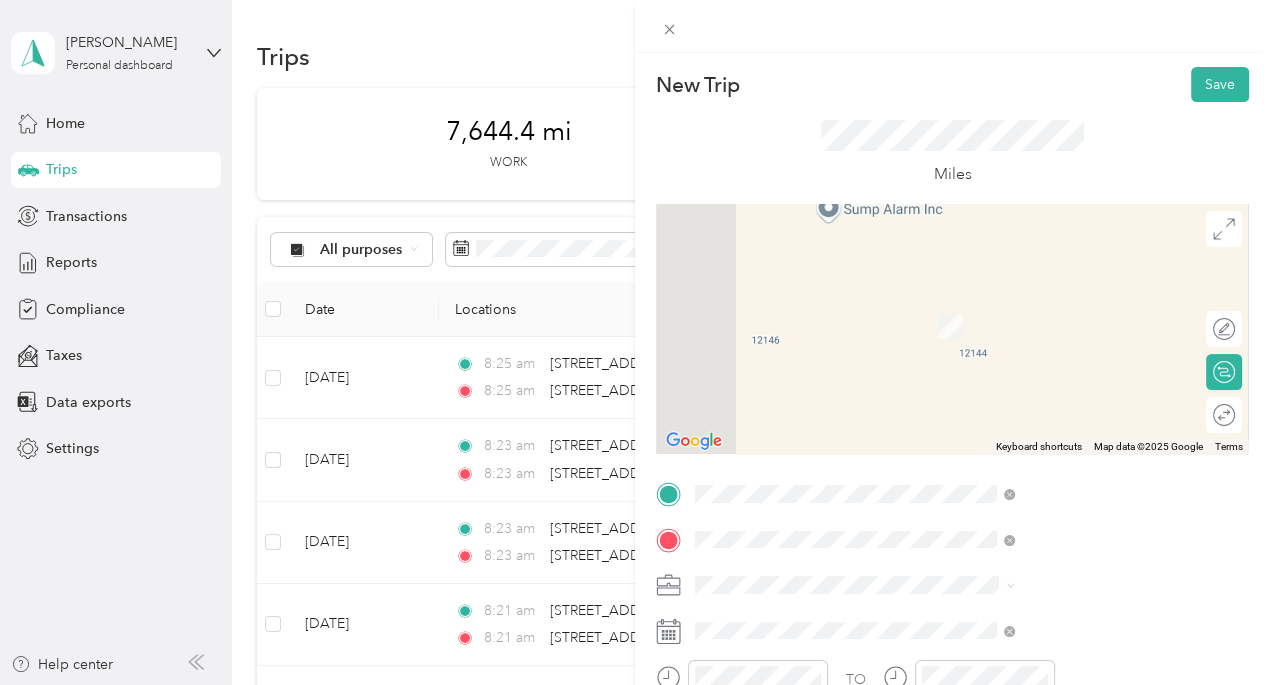 click on "[STREET_ADDRESS][PERSON_NAME][US_STATE]" at bounding box center [1082, 304] 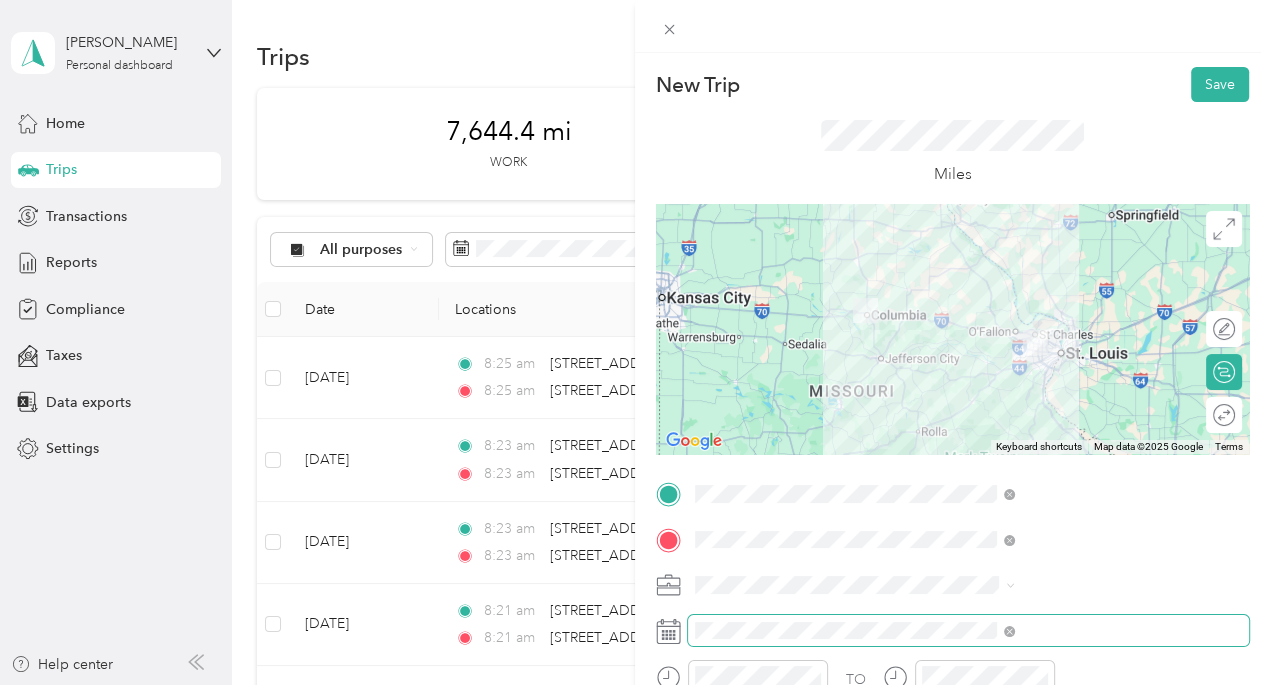 click at bounding box center [968, 631] 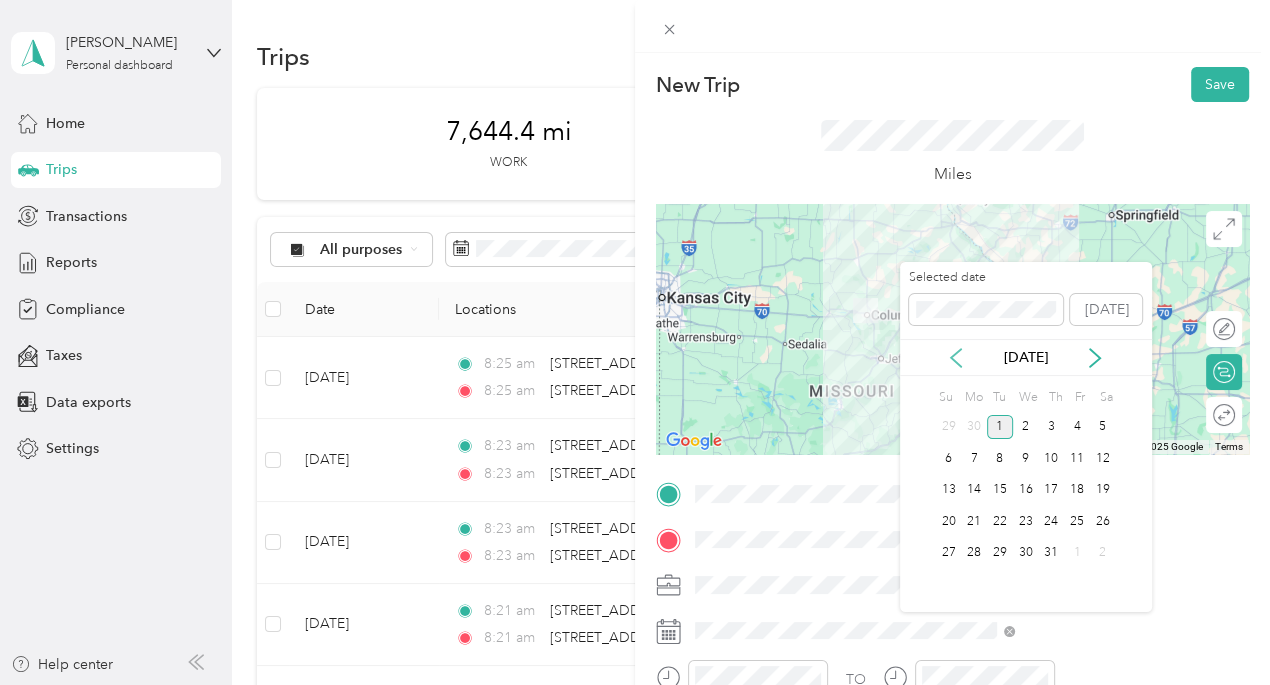 click 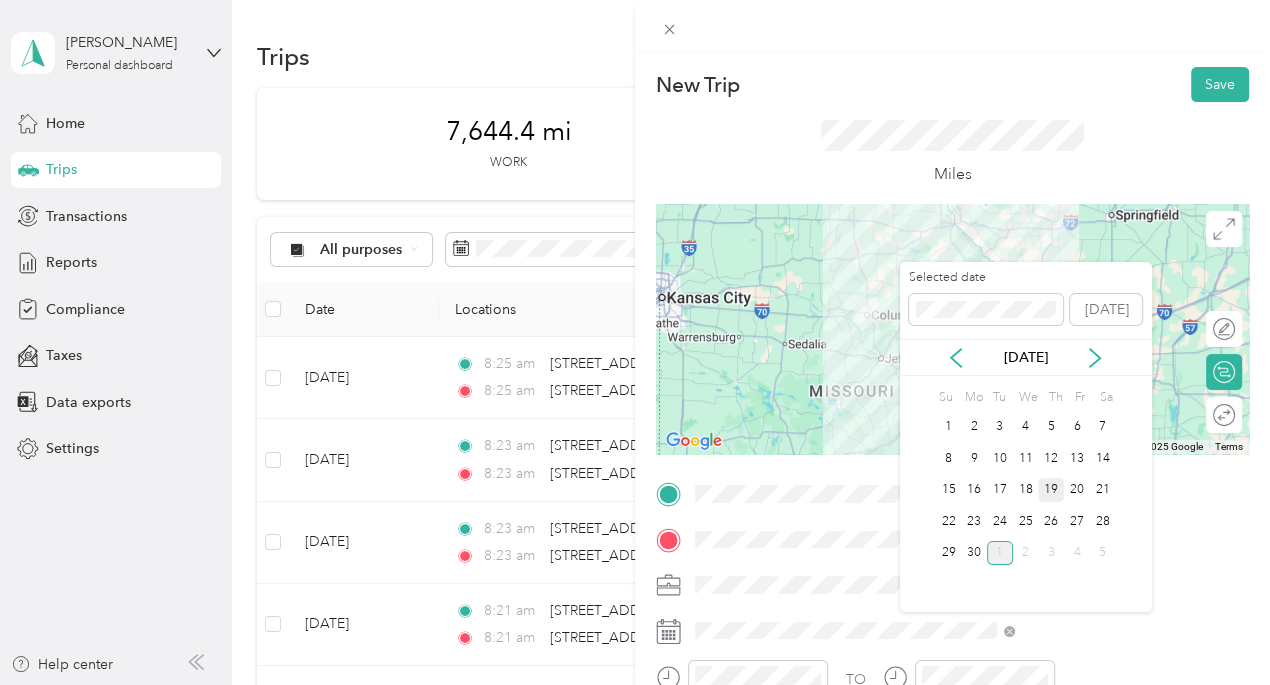 click on "19" at bounding box center (1051, 490) 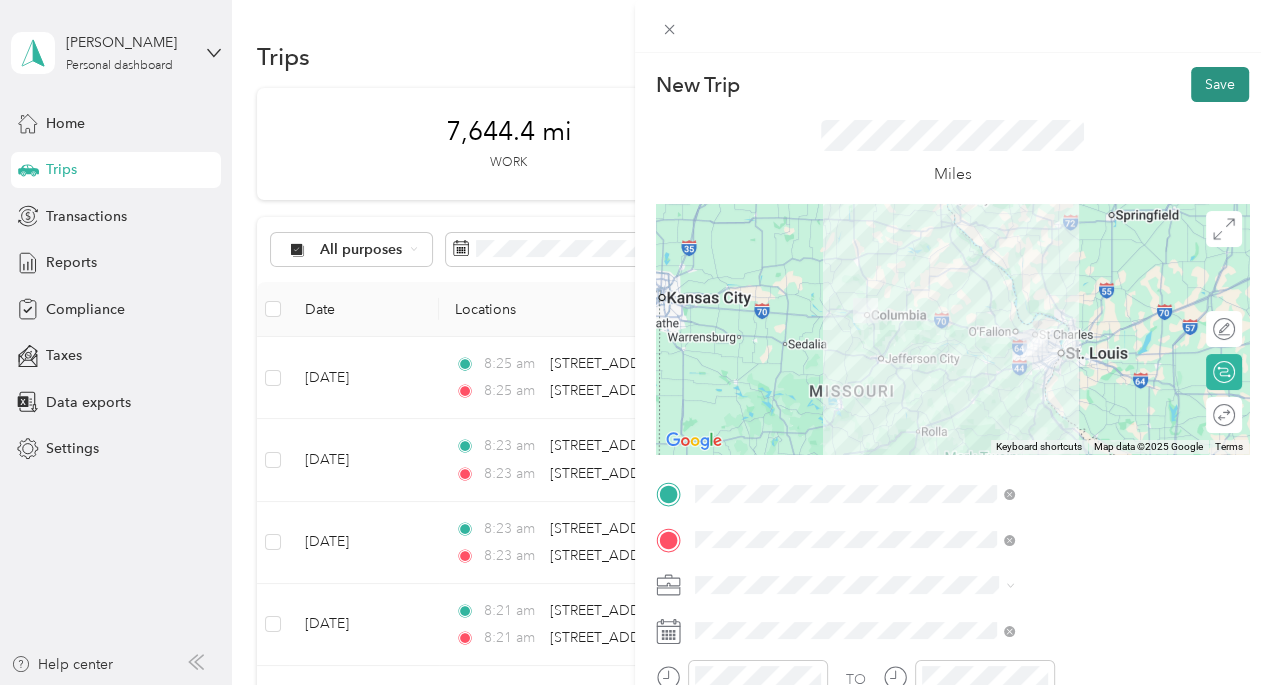 click on "Save" at bounding box center (1220, 84) 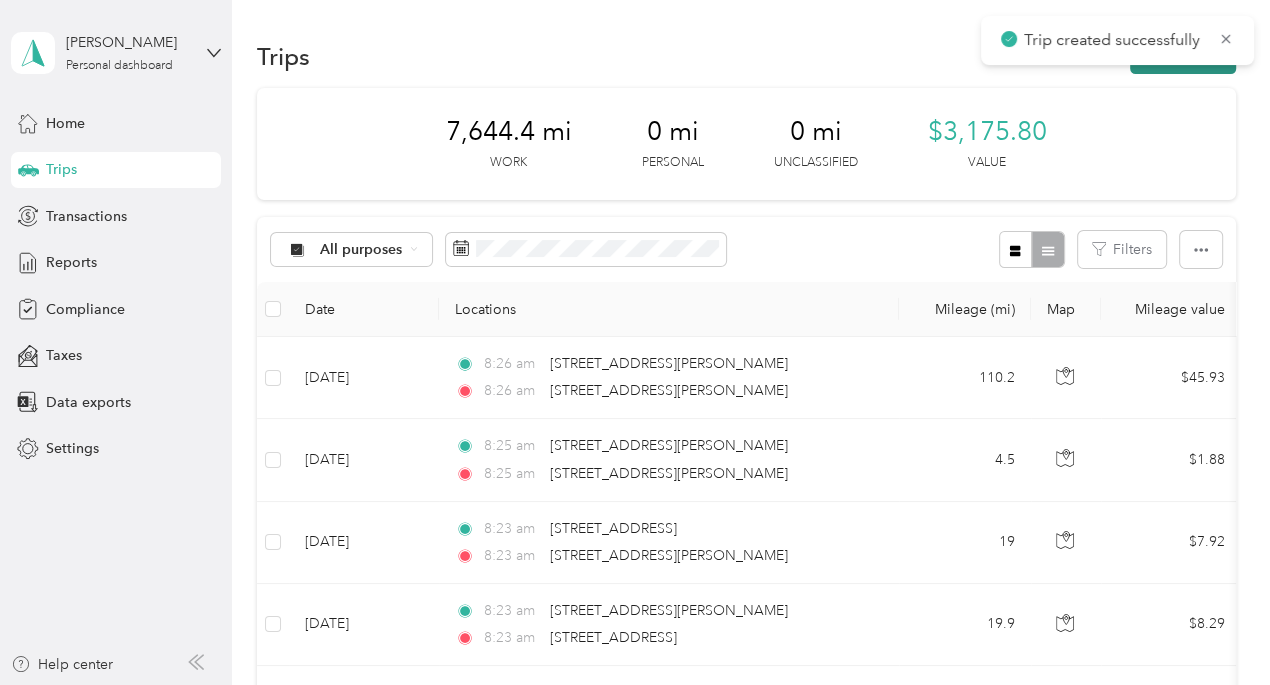 click on "Trip created successfully [PERSON_NAME]	 Personal dashboard Home Trips Transactions Reports Compliance Taxes Data exports Settings   Help center Trips New trip 7,644.4   mi Work 0   mi Personal 0   mi Unclassified $3,175.80 Value All purposes Filters Date Locations Mileage (mi) Map Mileage value Purpose Track Method Report                     [DATE] 8:26 am [STREET_ADDRESS] 8:26 am [STREET_ADDRESS][PERSON_NAME] $45.93 [PERSON_NAME] Manual [DATE] - [DATE] [DATE] 8:25 am [STREET_ADDRESS][GEOGRAPHIC_DATA][PERSON_NAME]:25 am [STREET_ADDRESS][PERSON_NAME] 4.5 $1.88 [PERSON_NAME] Manual [DATE] - [DATE] [DATE] 8:23 am [STREET_ADDRESS][GEOGRAPHIC_DATA]:23 am [STREET_ADDRESS][PERSON_NAME] 19 $7.92 [PERSON_NAME] Manual [DATE] - [DATE] [DATE] 8:23 am [STREET_ADDRESS] 8:23 am [STREET_ADDRESS][GEOGRAPHIC_DATA] $8.29 [PERSON_NAME] Manual [DATE] - [DATE] [DATE] 8:21 am [STREET_ADDRESS][PERSON_NAME] 8:21 am [STREET_ADDRESS] 20.2 $8.42 20" at bounding box center (630, 342) 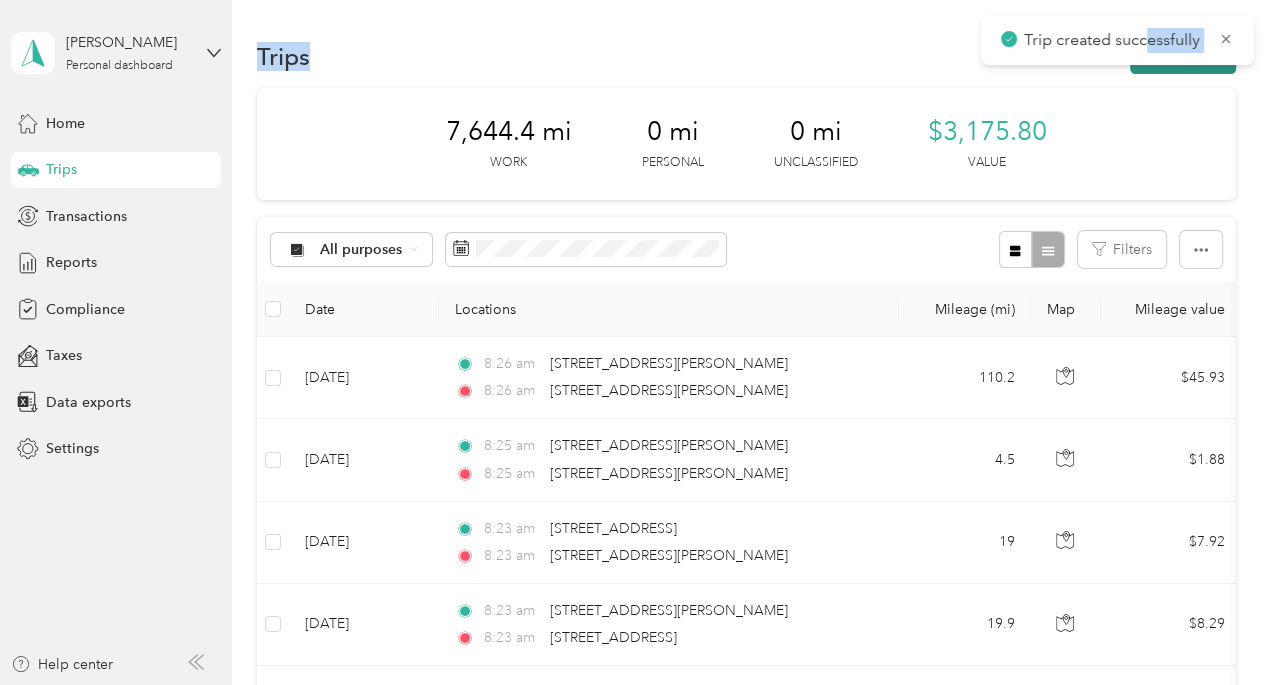 click on "New trip" at bounding box center [1183, 56] 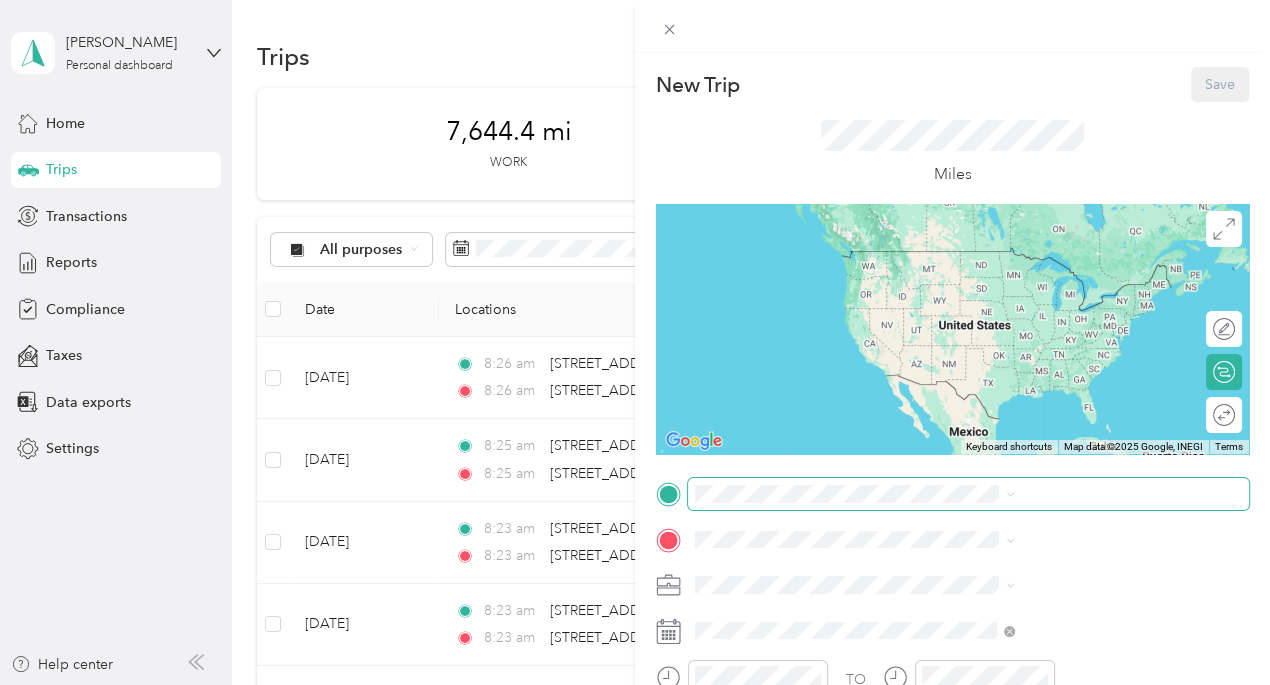 click at bounding box center [968, 494] 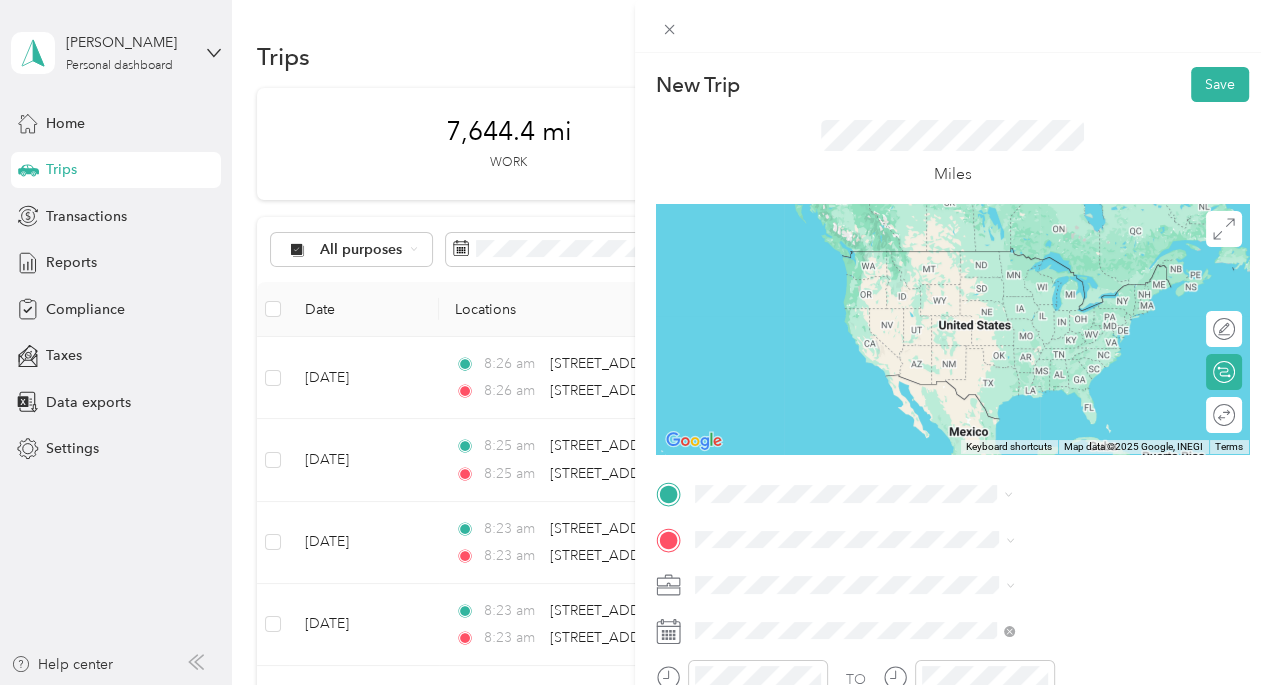 click on "[STREET_ADDRESS][PERSON_NAME][US_STATE]" at bounding box center (1082, 258) 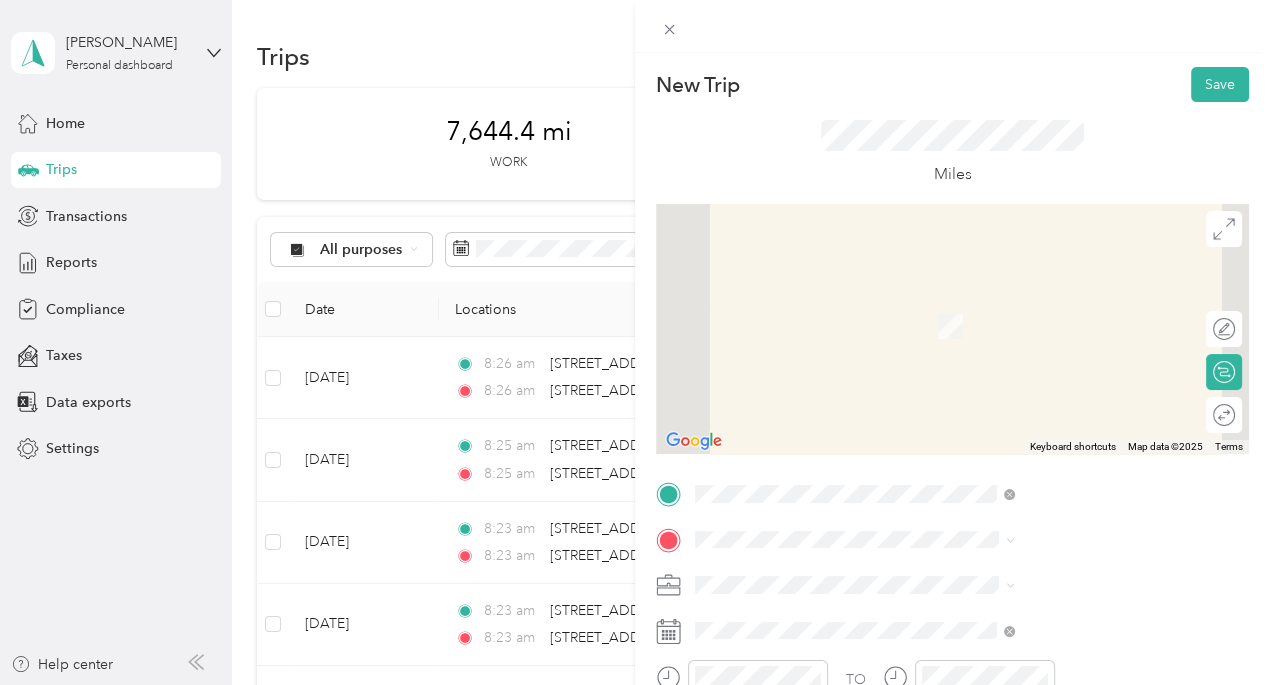 click on "[STREET_ADDRESS][US_STATE][US_STATE]" at bounding box center (1080, 292) 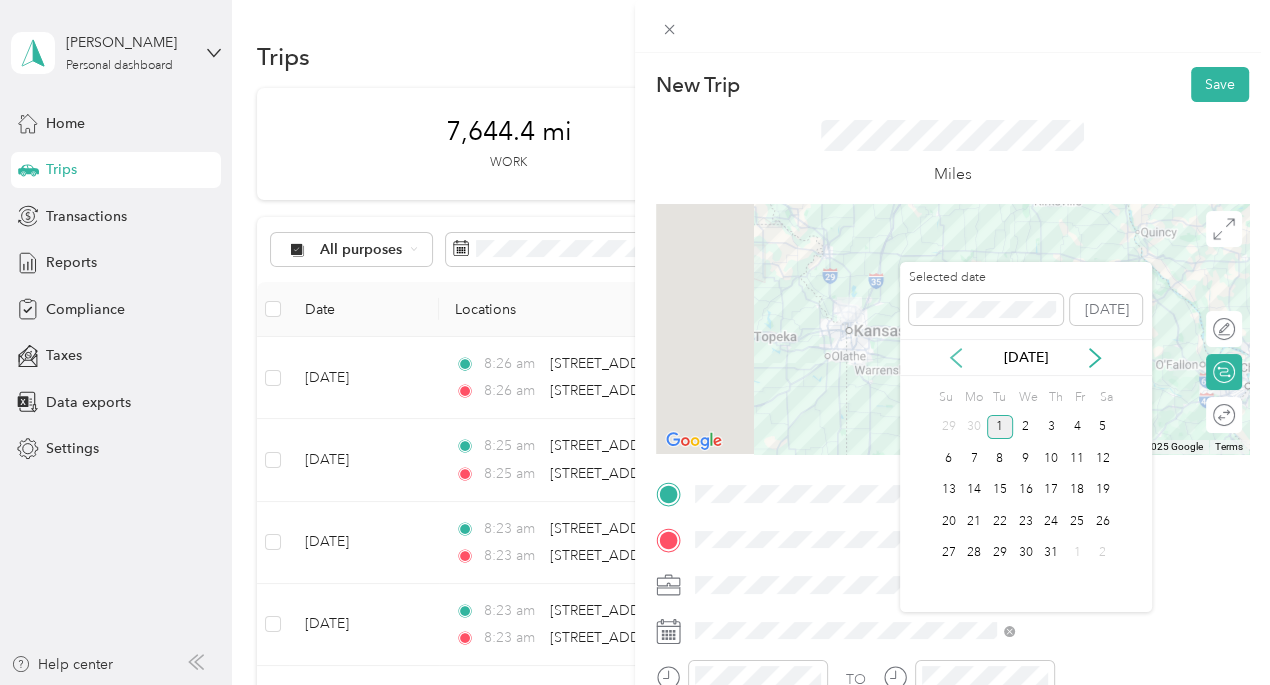 click 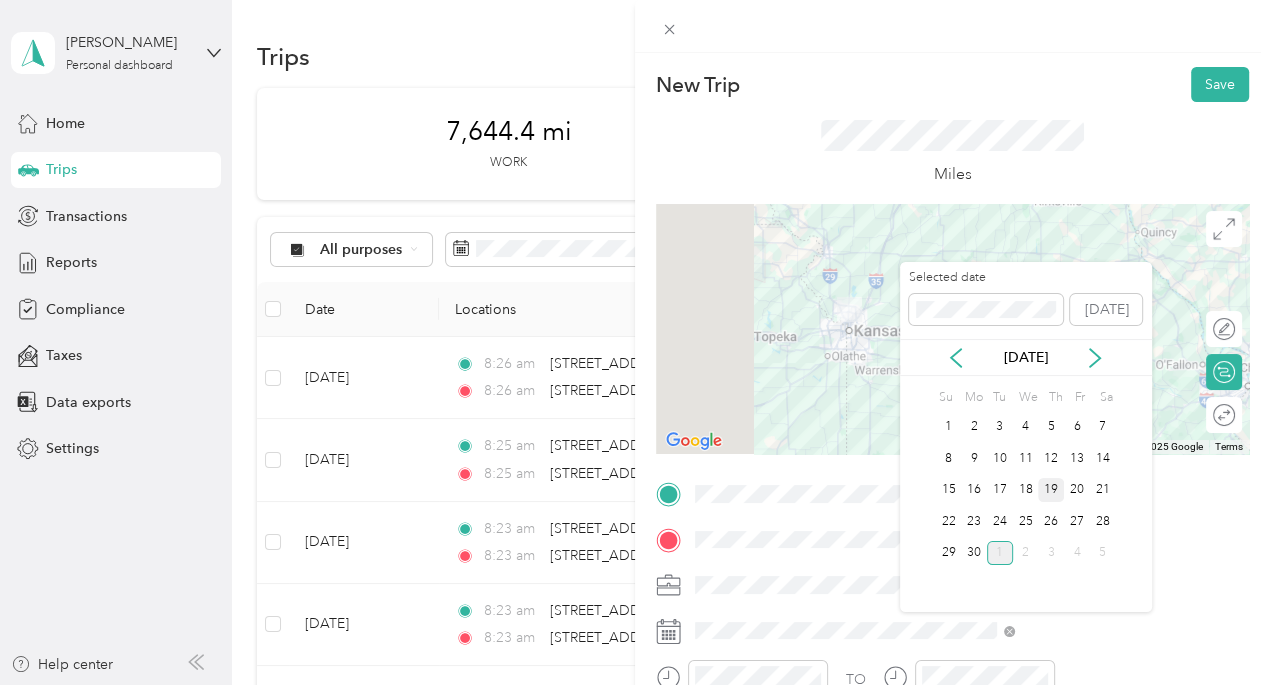 click on "19" at bounding box center [1051, 490] 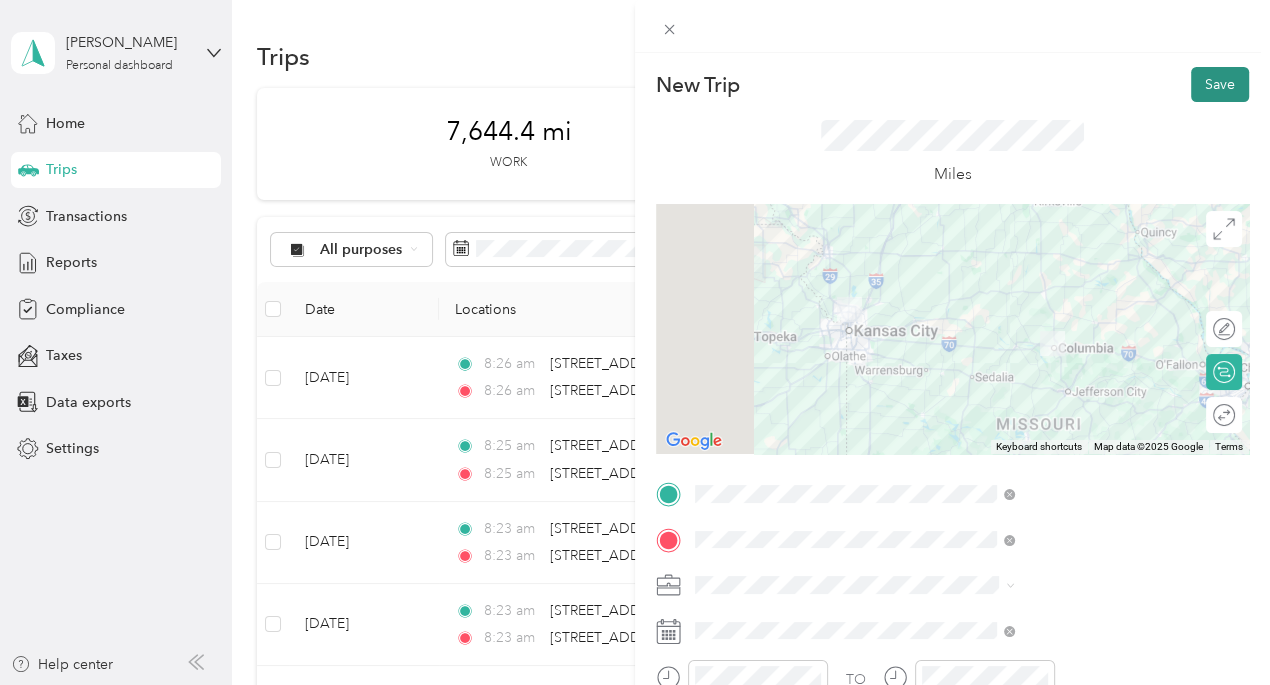 click on "Save" at bounding box center (1220, 84) 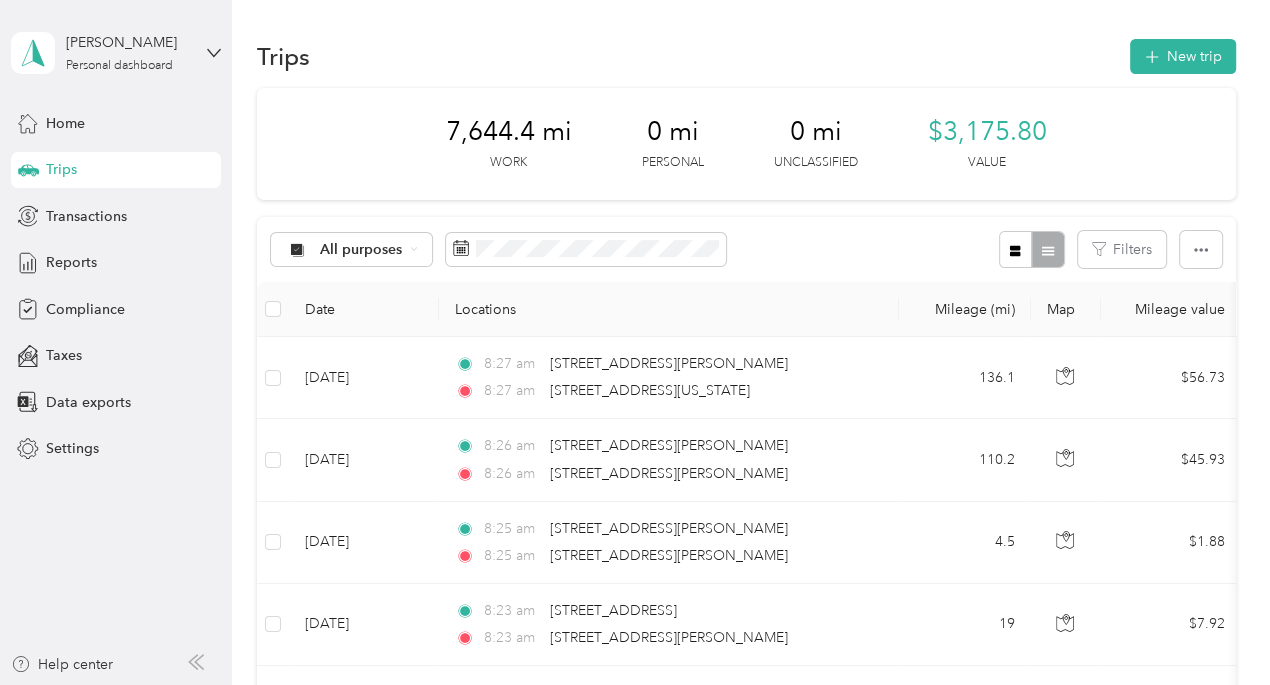 click on "Trips New trip" at bounding box center (746, 56) 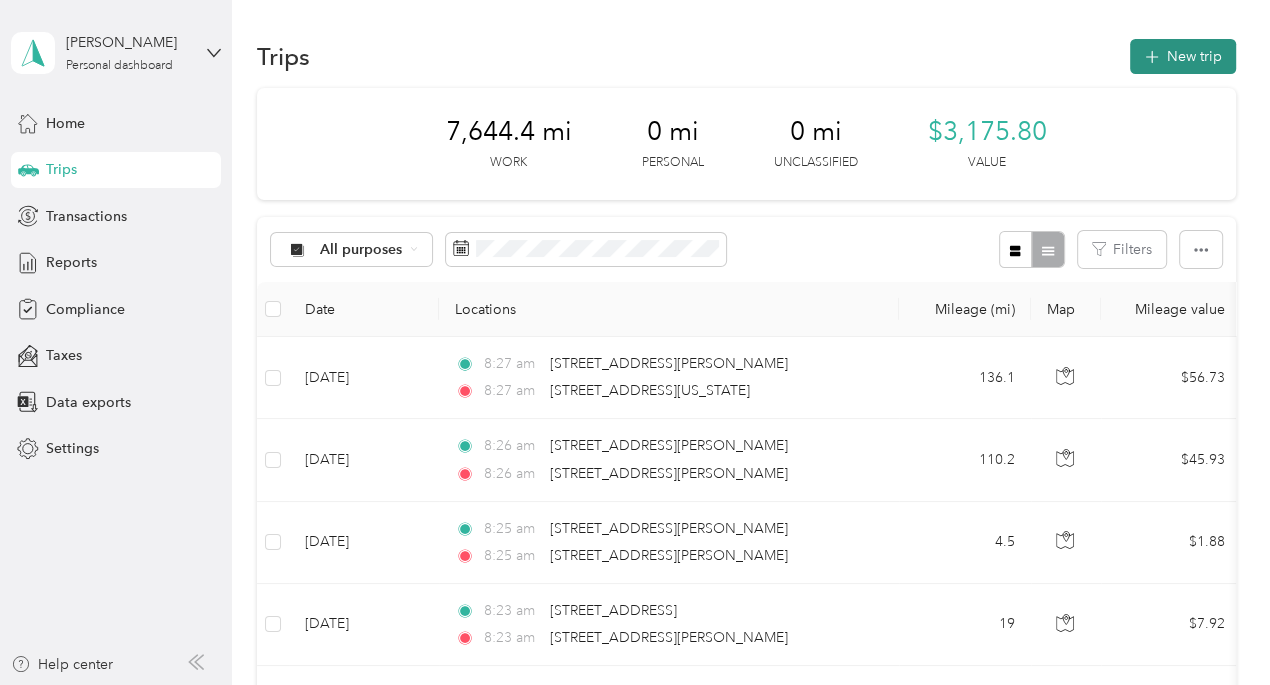 click on "New trip" at bounding box center (1183, 56) 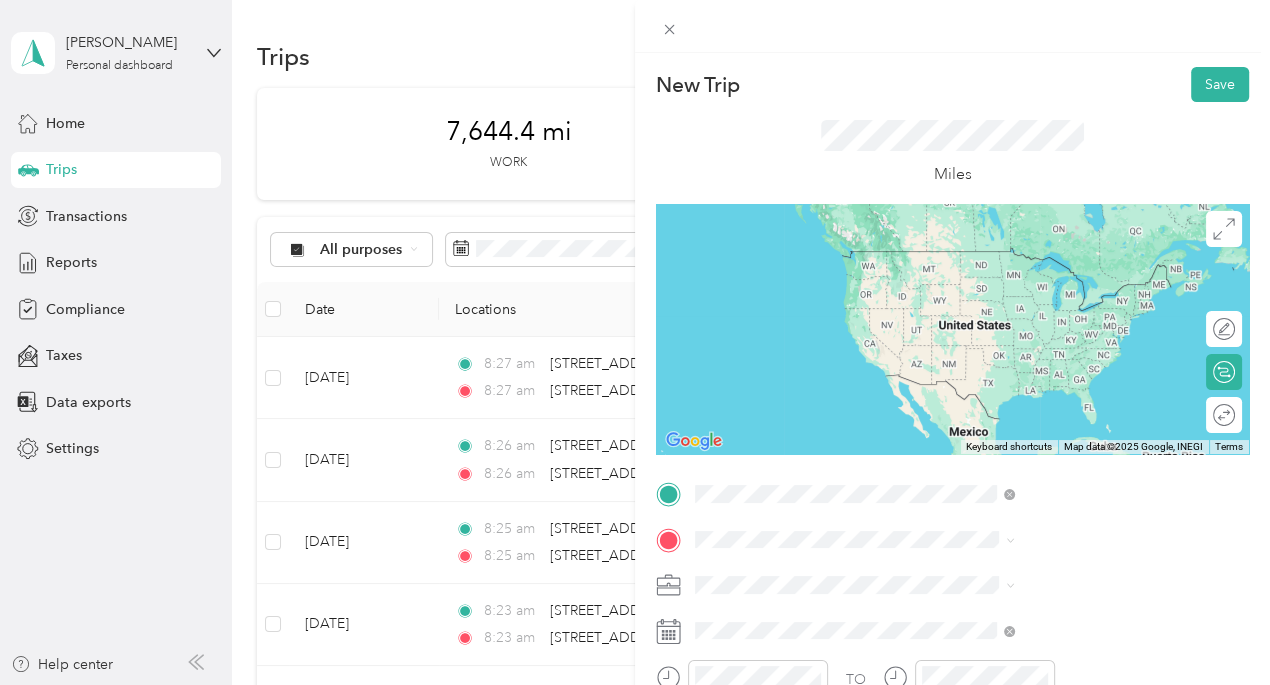 click on "[STREET_ADDRESS][US_STATE][US_STATE]" at bounding box center [1080, 250] 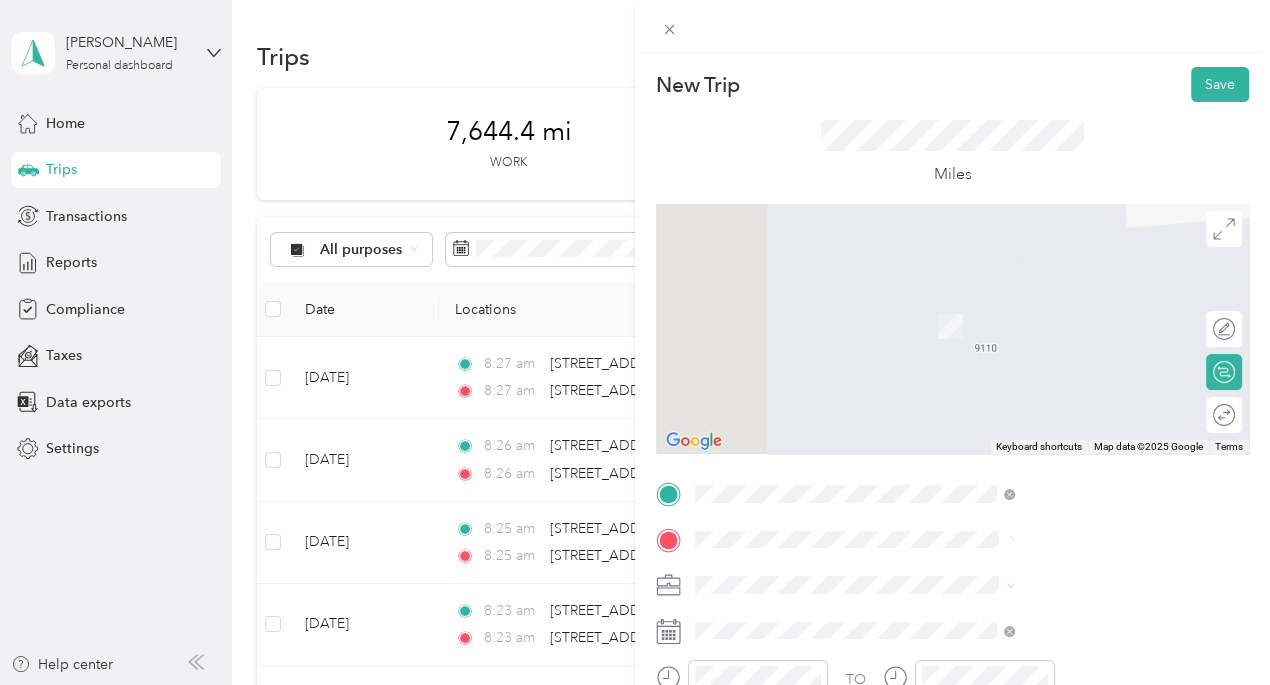click on "[STREET_ADDRESS][US_STATE][US_STATE]" at bounding box center [1080, 296] 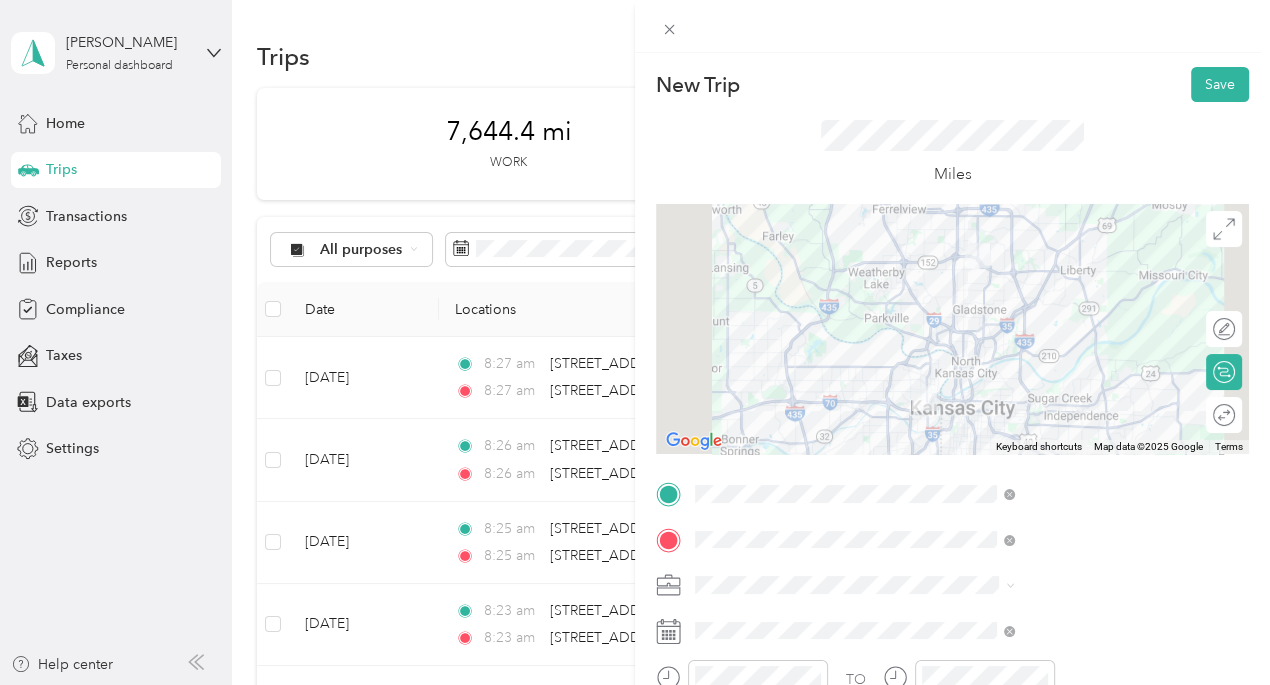 click on "To navigate, press the arrow keys." at bounding box center (952, 329) 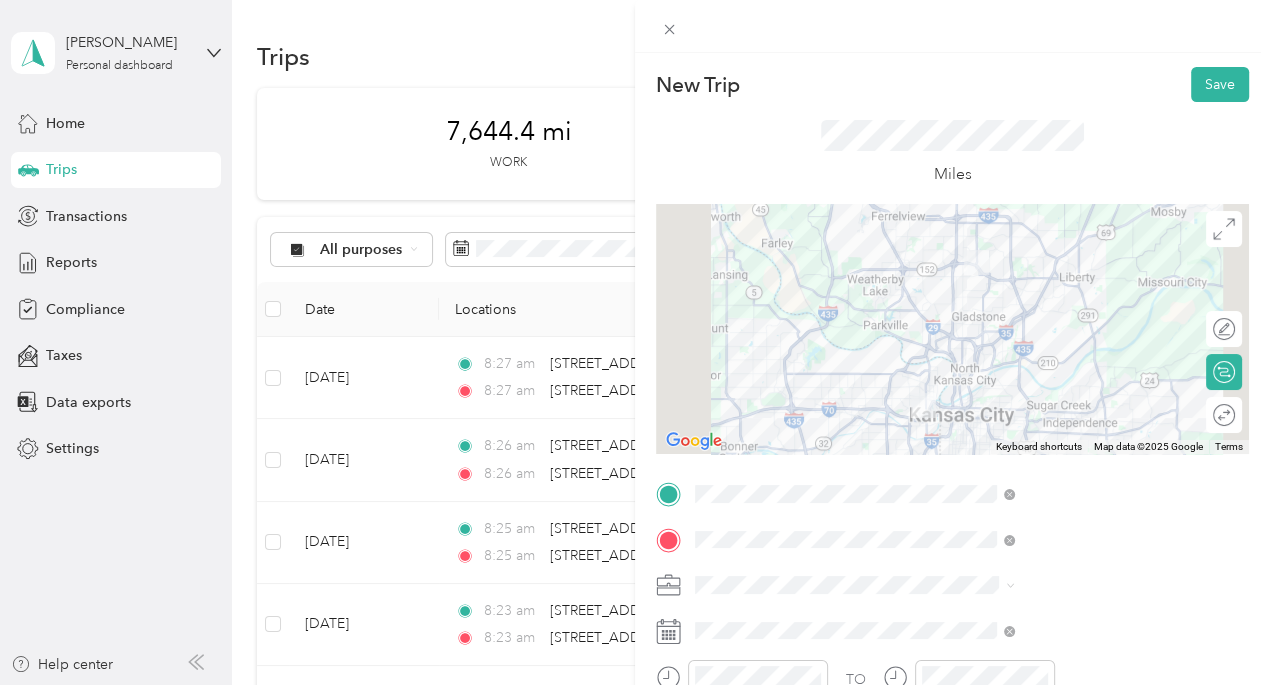 click on "To navigate, press the arrow keys." at bounding box center [952, 329] 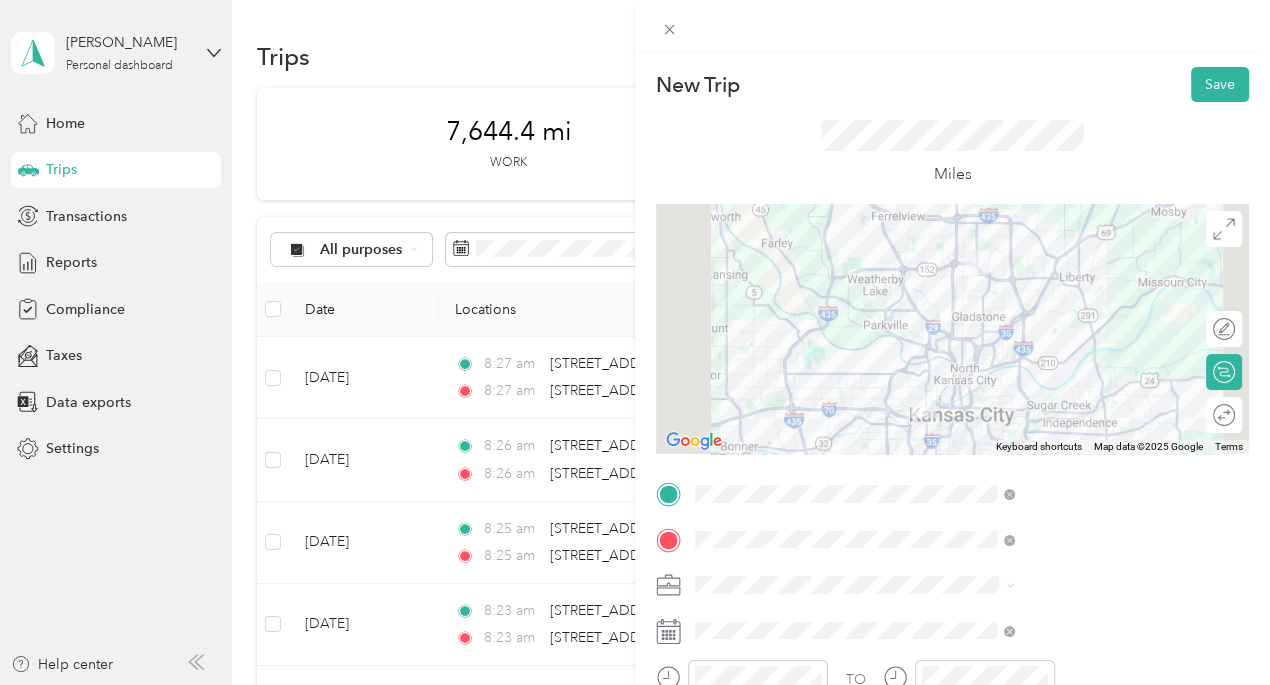 click on "To navigate, press the arrow keys." at bounding box center [952, 329] 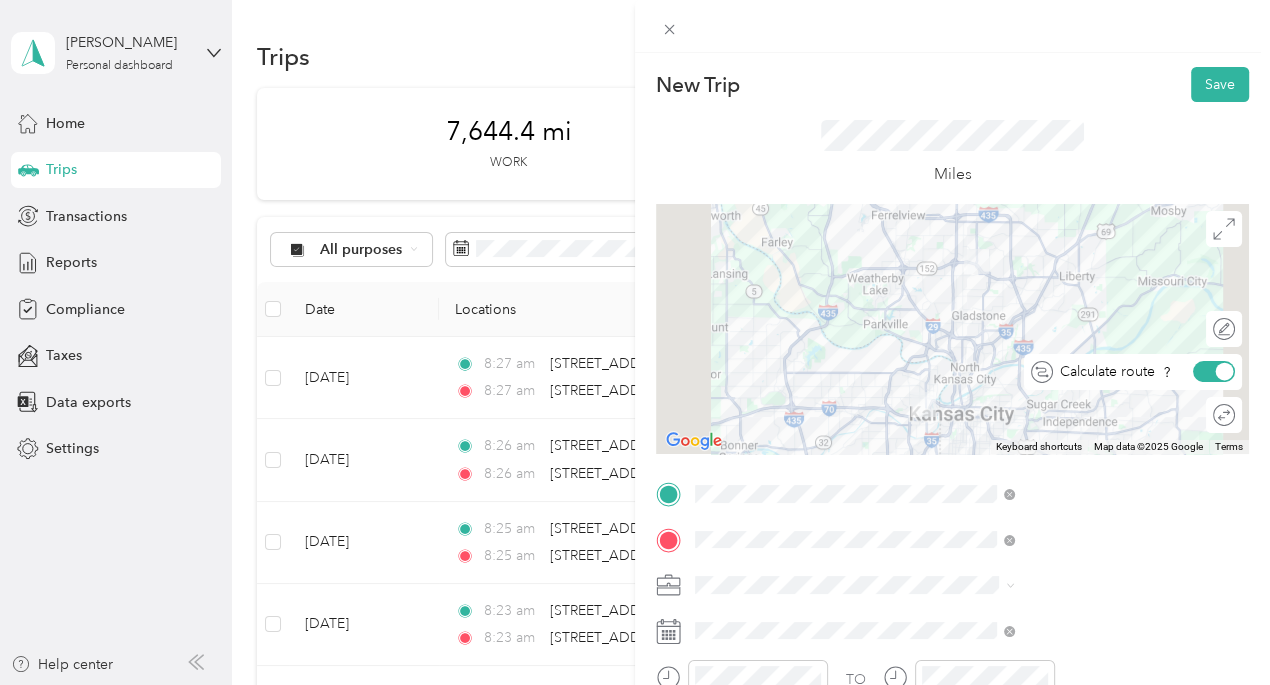 click at bounding box center (1225, 372) 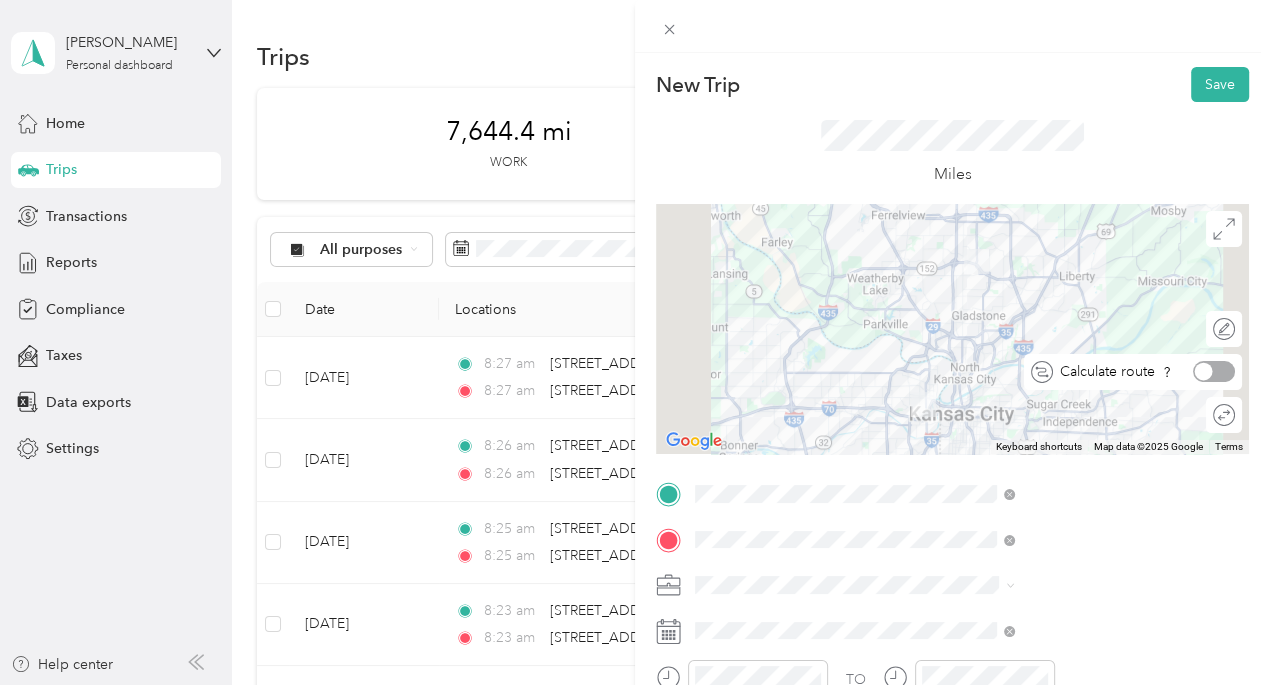 click at bounding box center (1204, 372) 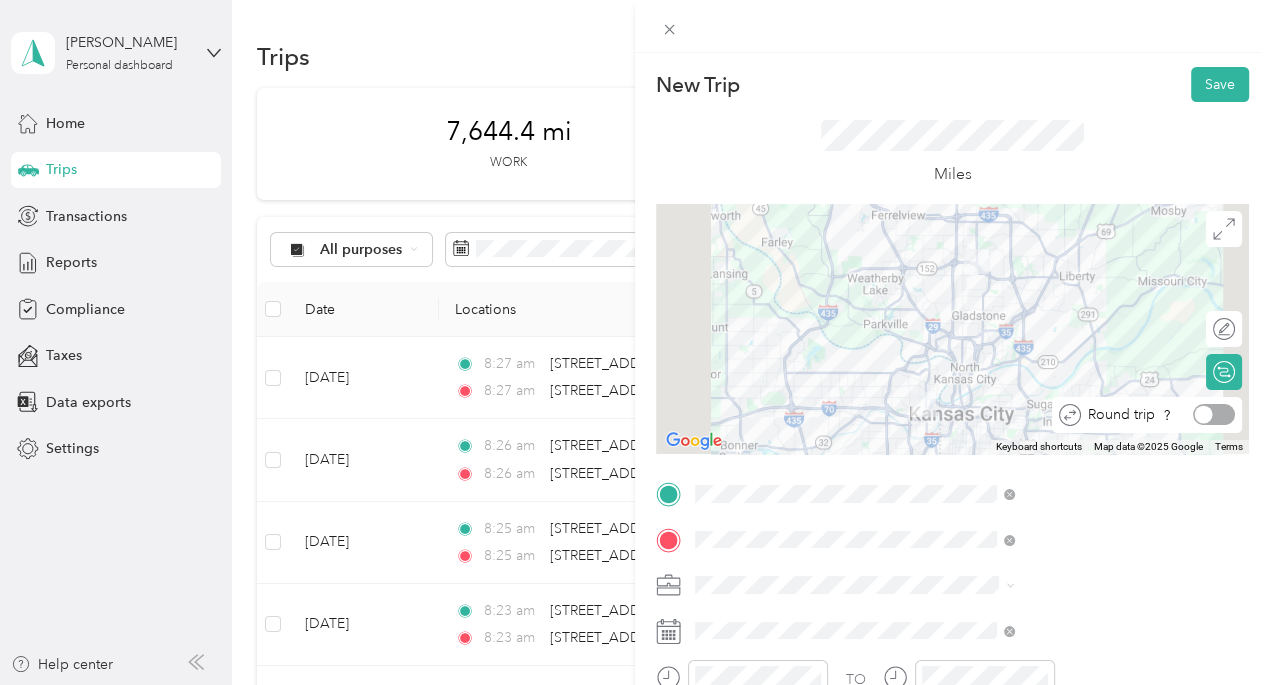 click at bounding box center [1204, 415] 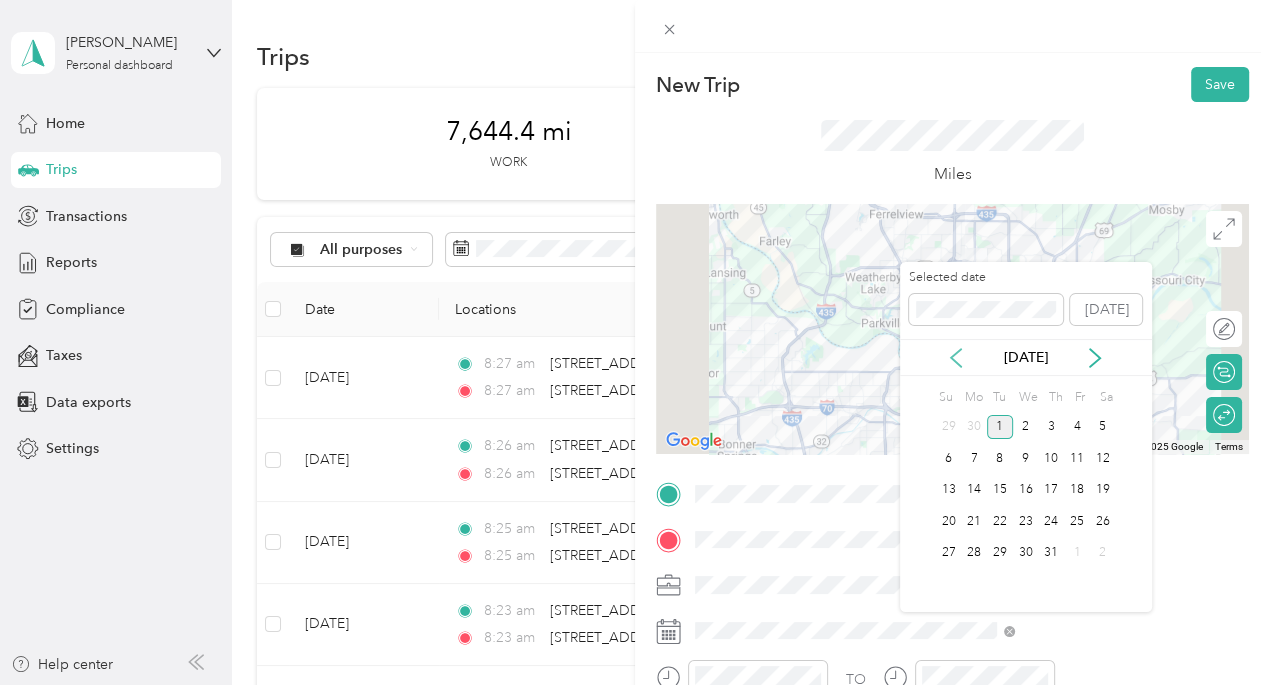 click on "[DATE]" at bounding box center (1026, 357) 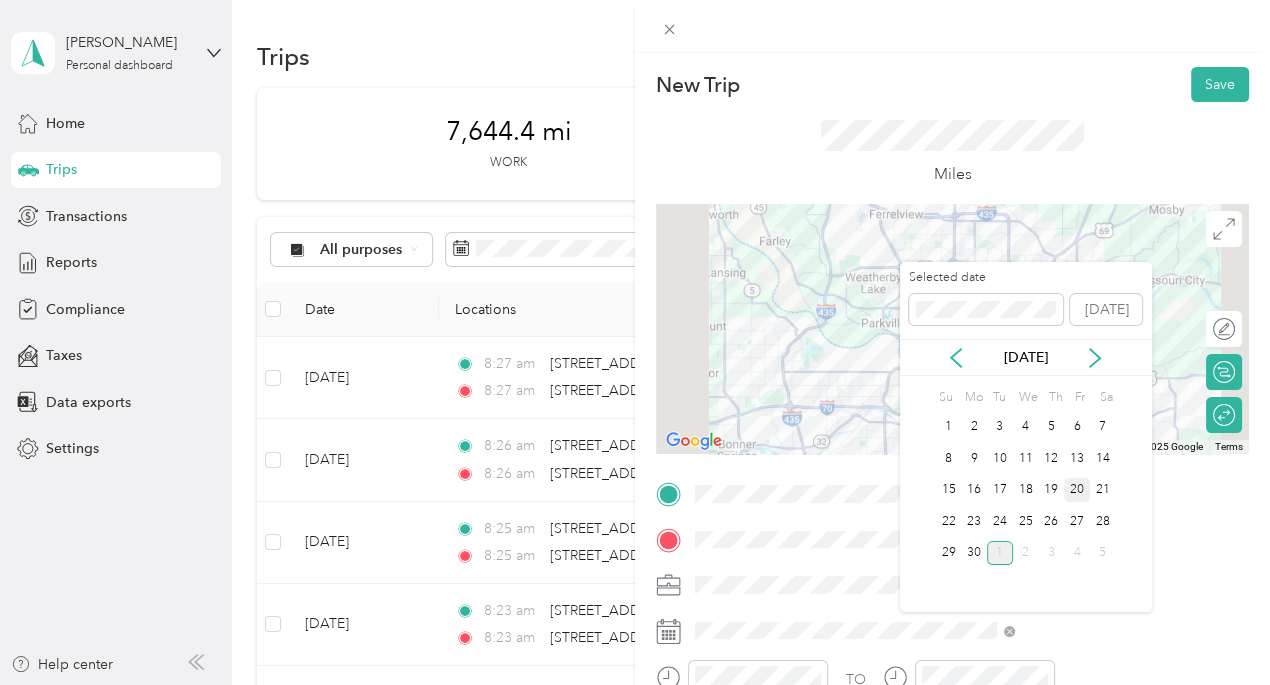 click on "20" at bounding box center [1077, 490] 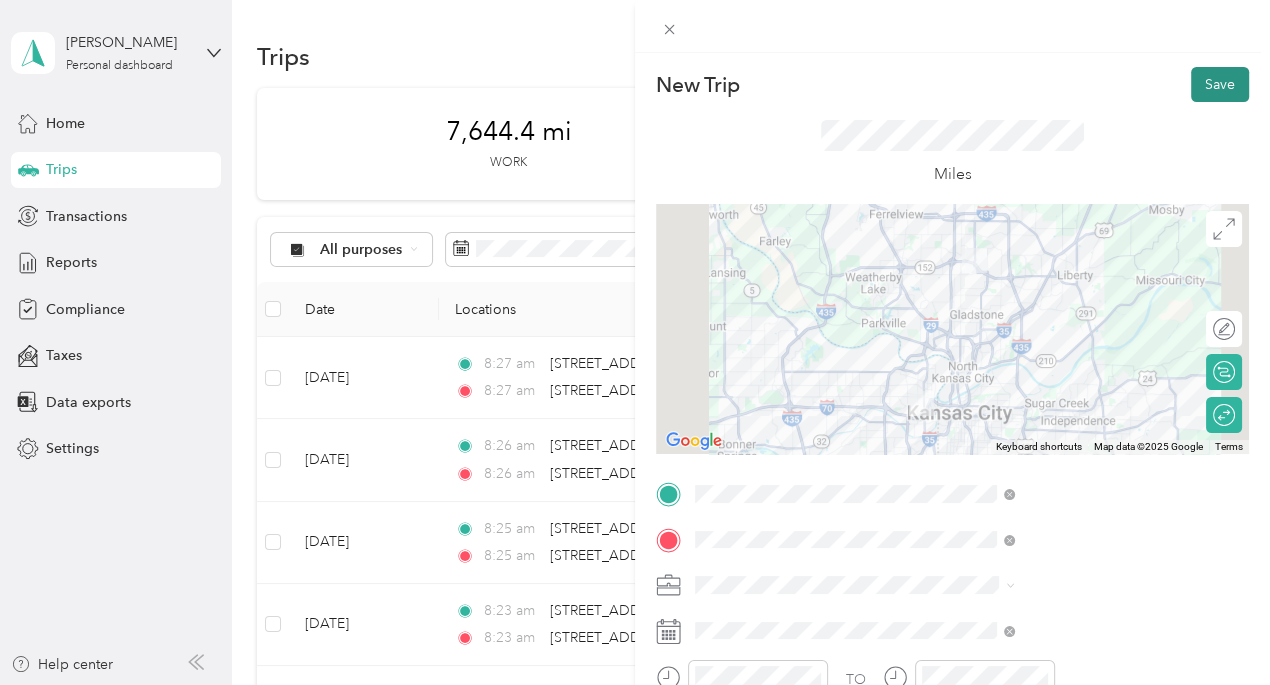 click on "Save" at bounding box center [1220, 84] 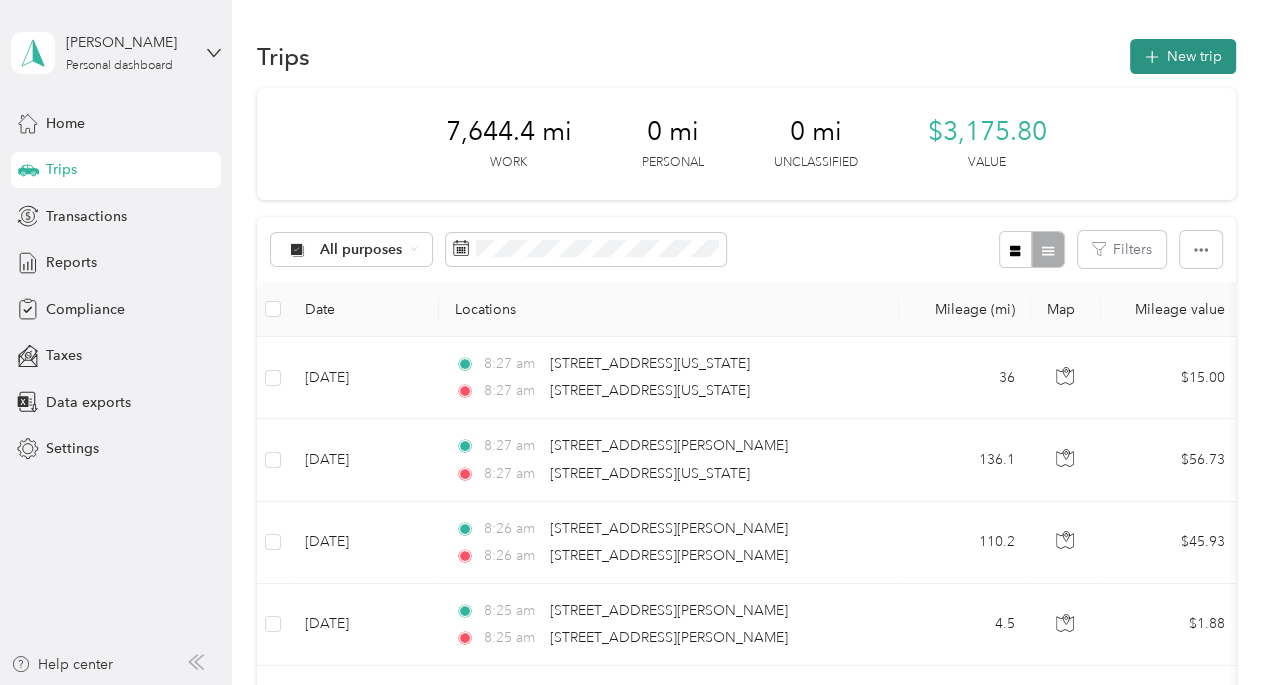 click on "New trip" at bounding box center [1183, 56] 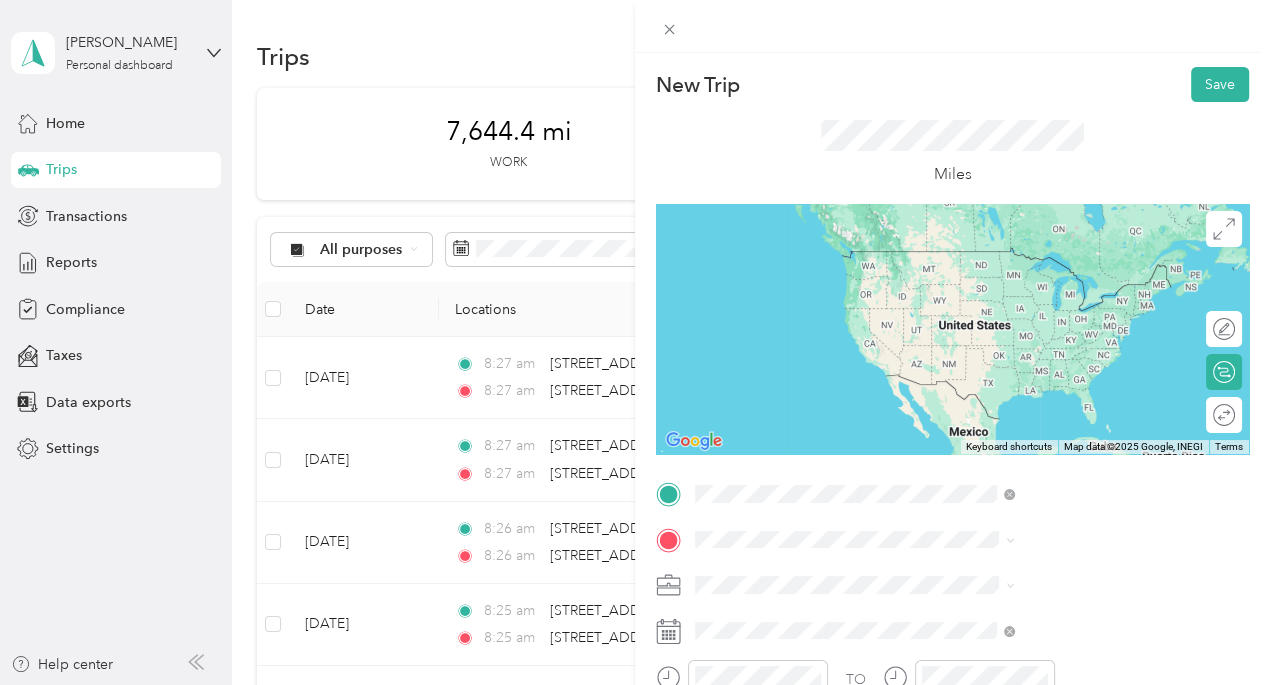 click on "[STREET_ADDRESS][US_STATE][US_STATE]" at bounding box center [1080, 250] 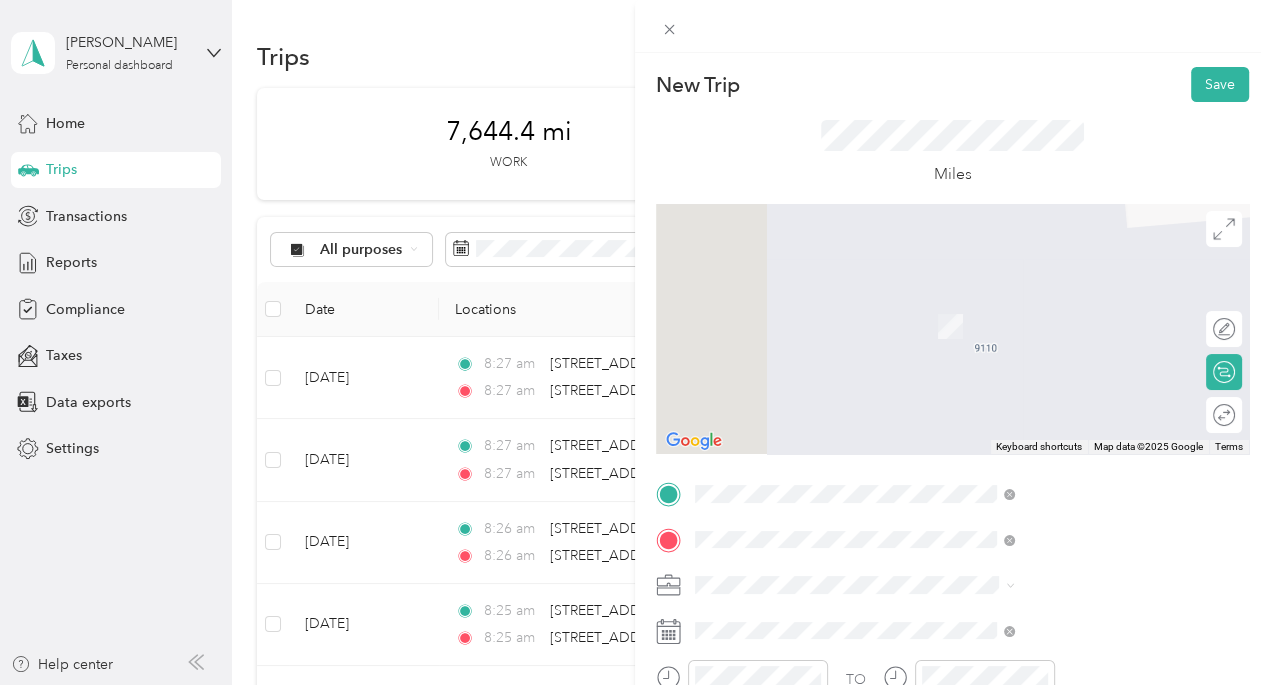 click on "[STREET_ADDRESS][US_STATE]" at bounding box center [1044, 296] 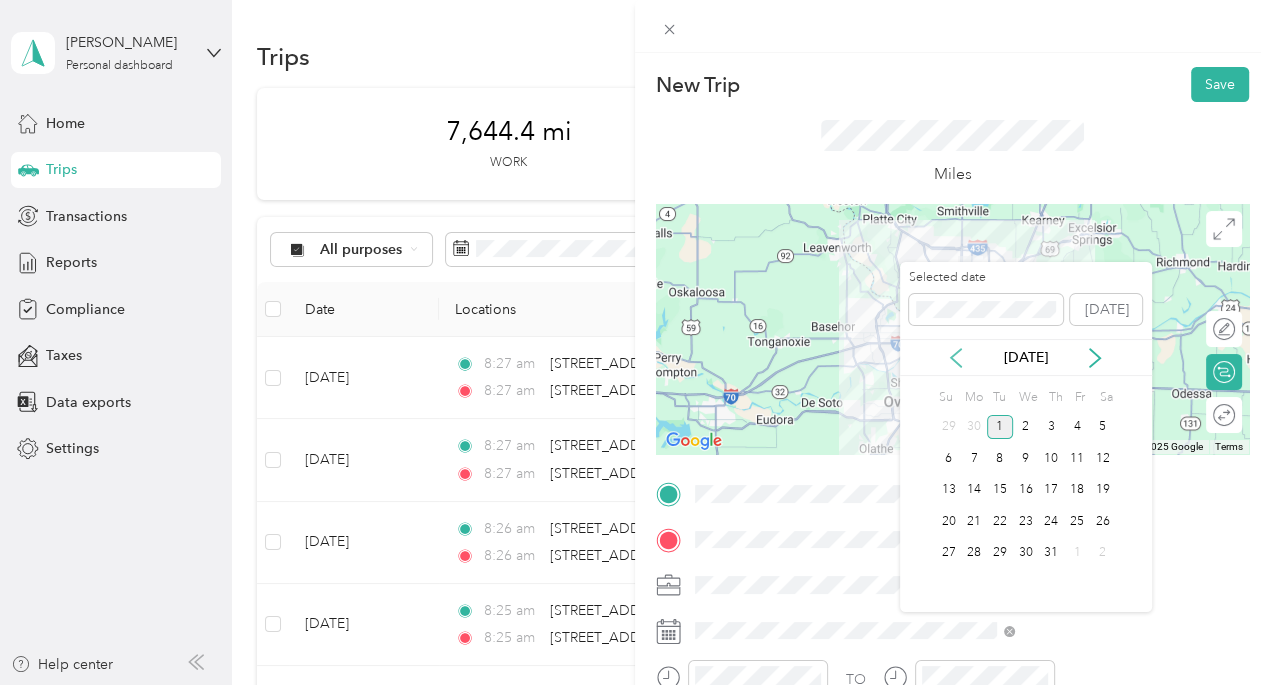 click 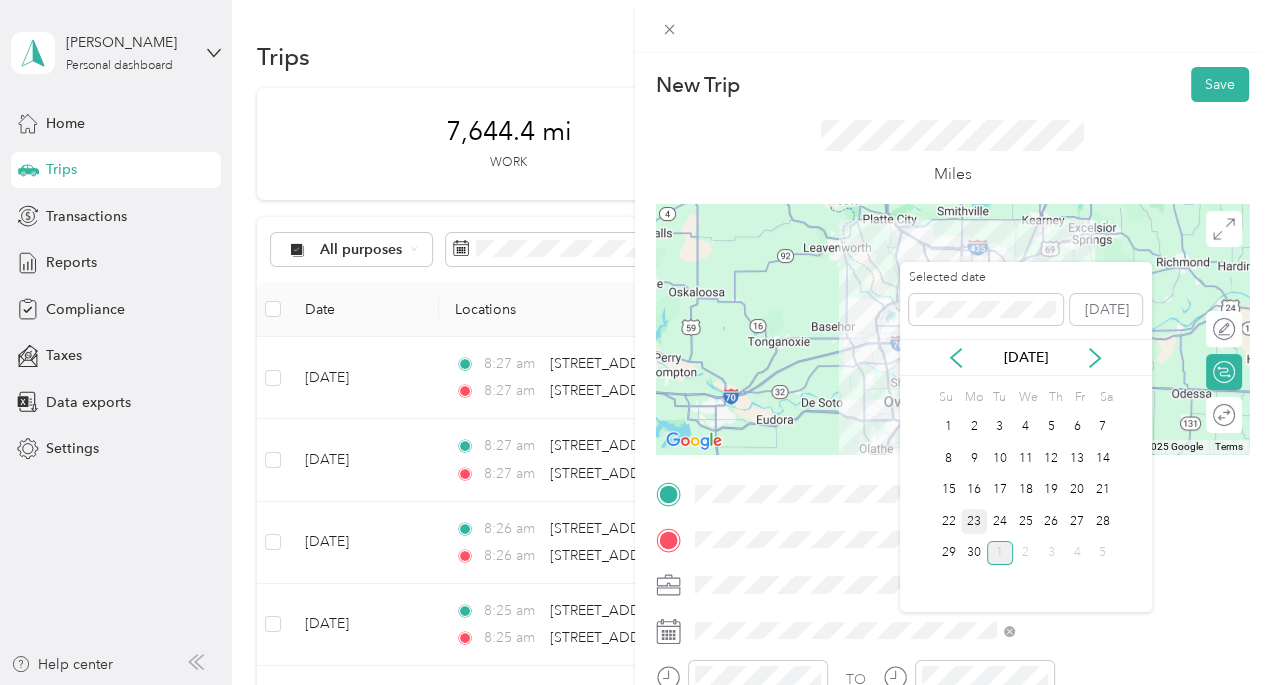 click on "23" at bounding box center [974, 521] 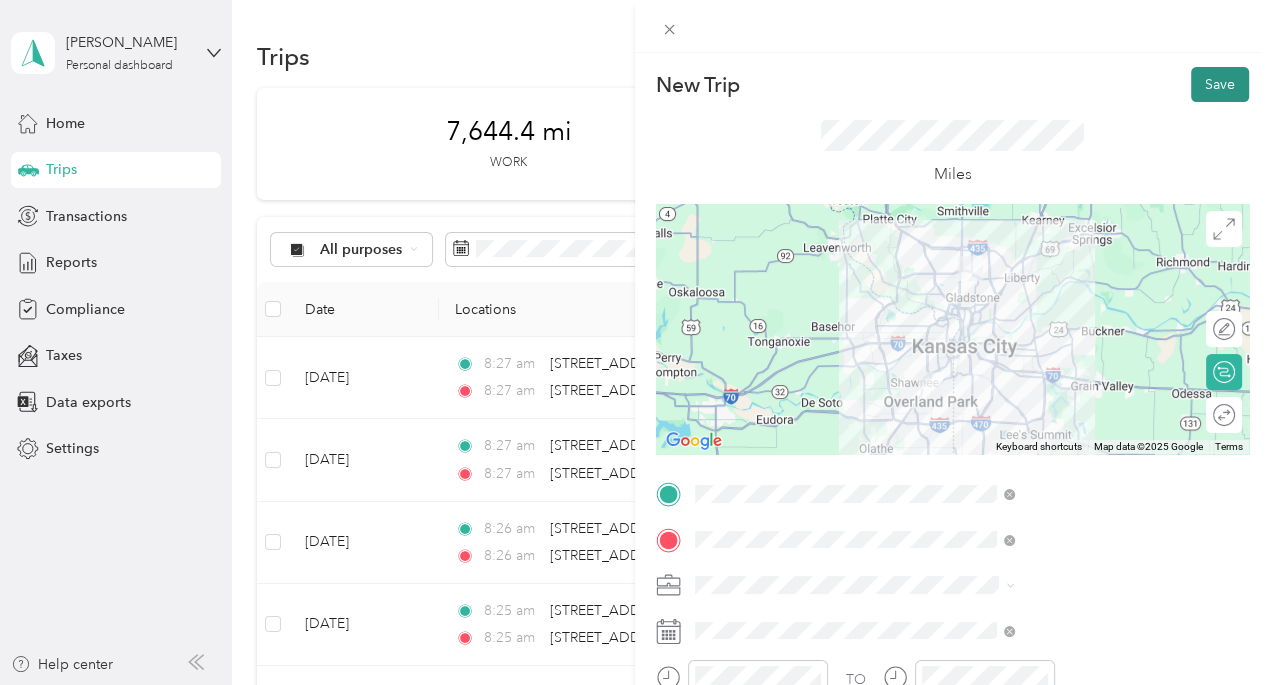 click on "Save" at bounding box center (1220, 84) 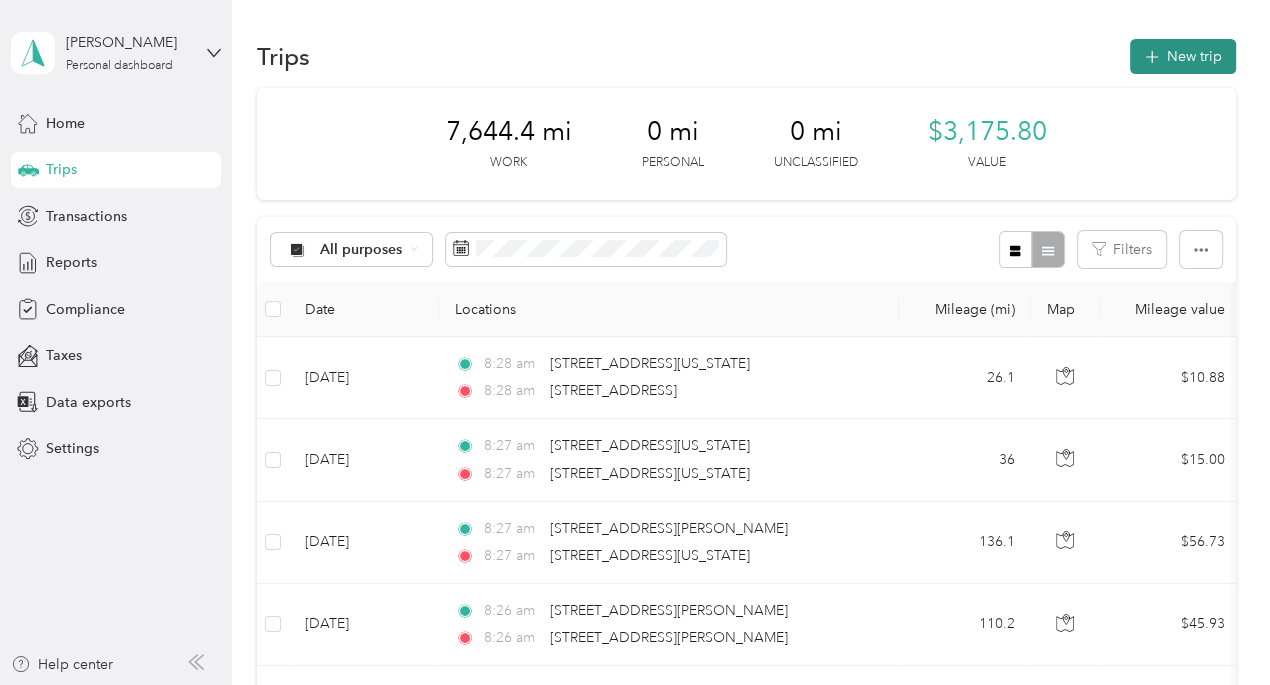click on "New trip" at bounding box center (1183, 56) 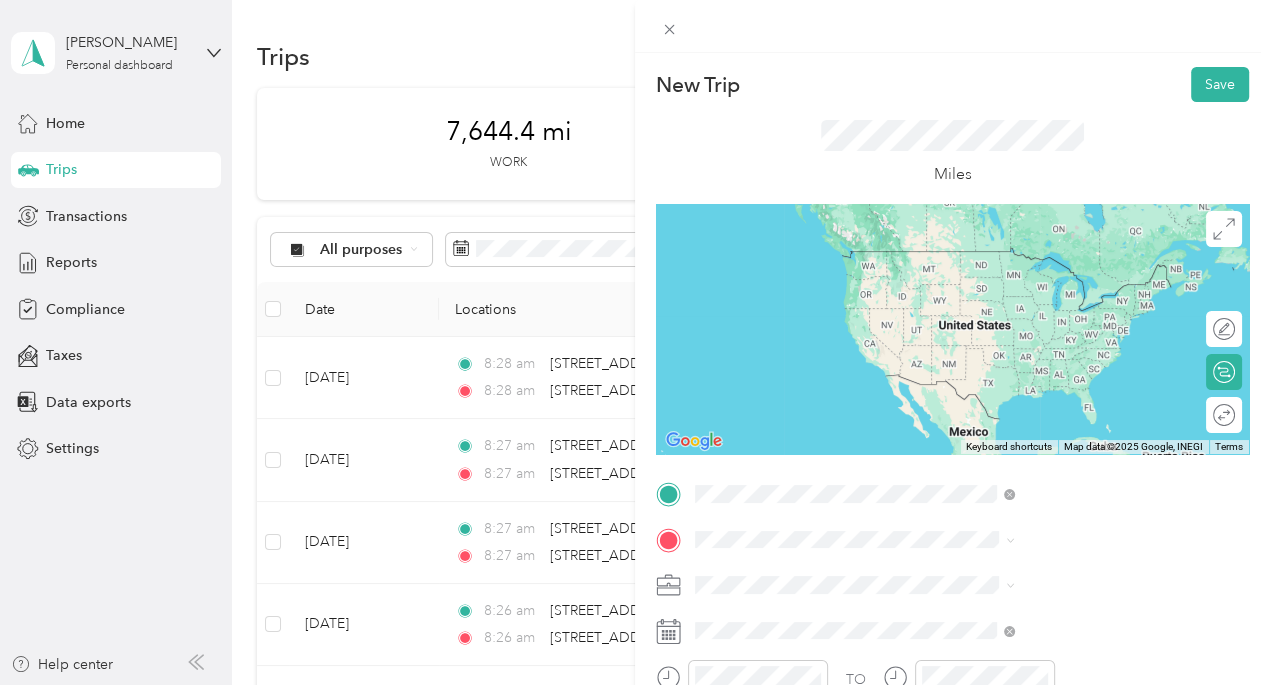 click on "[STREET_ADDRESS][US_STATE]" at bounding box center [1067, 251] 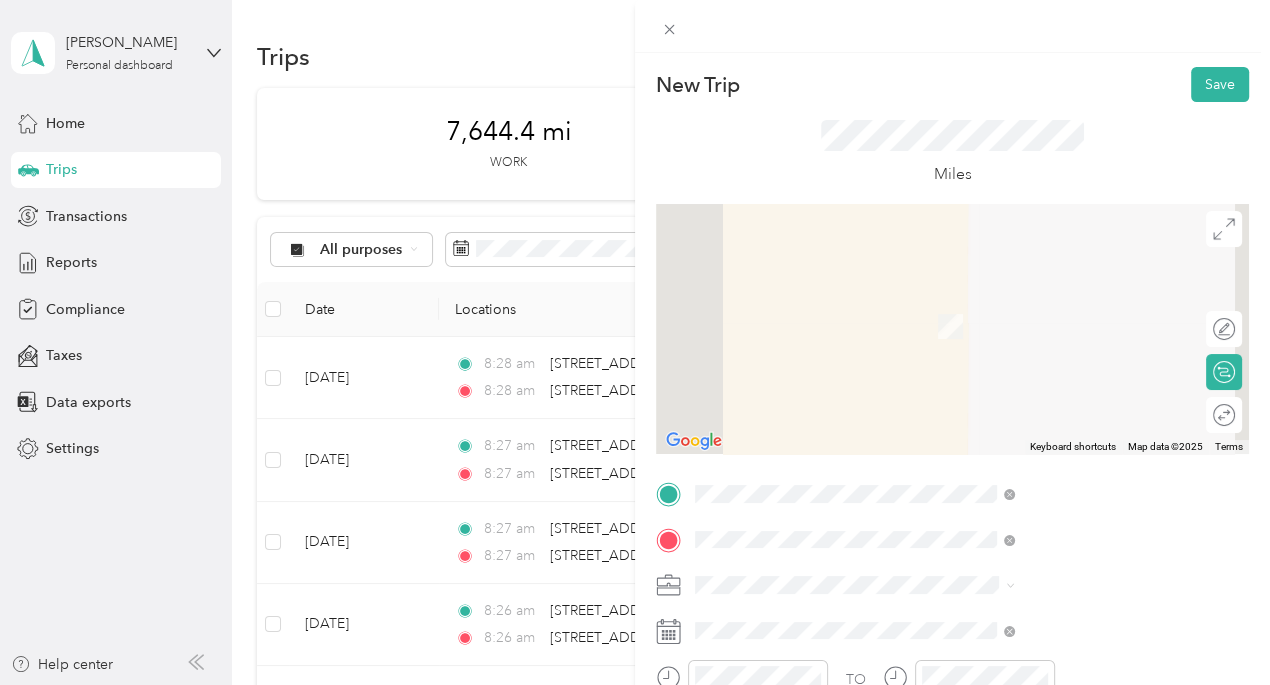 click on "[STREET_ADDRESS][US_STATE]" at bounding box center [1044, 429] 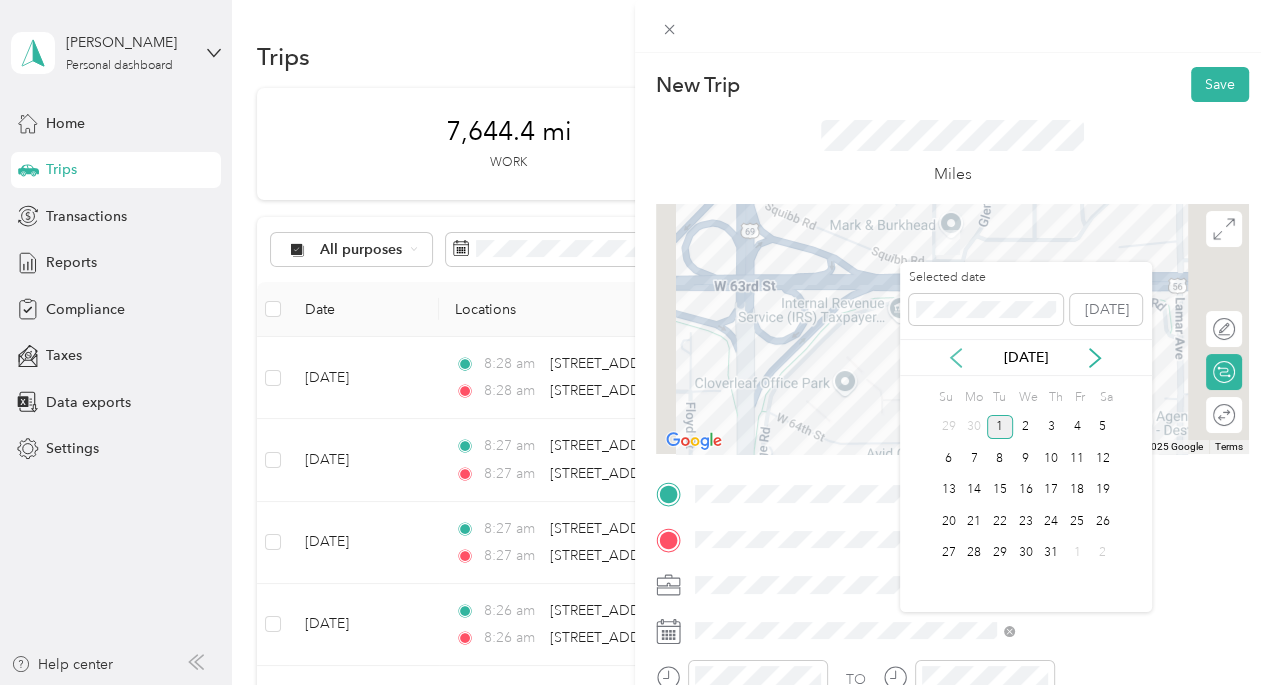click 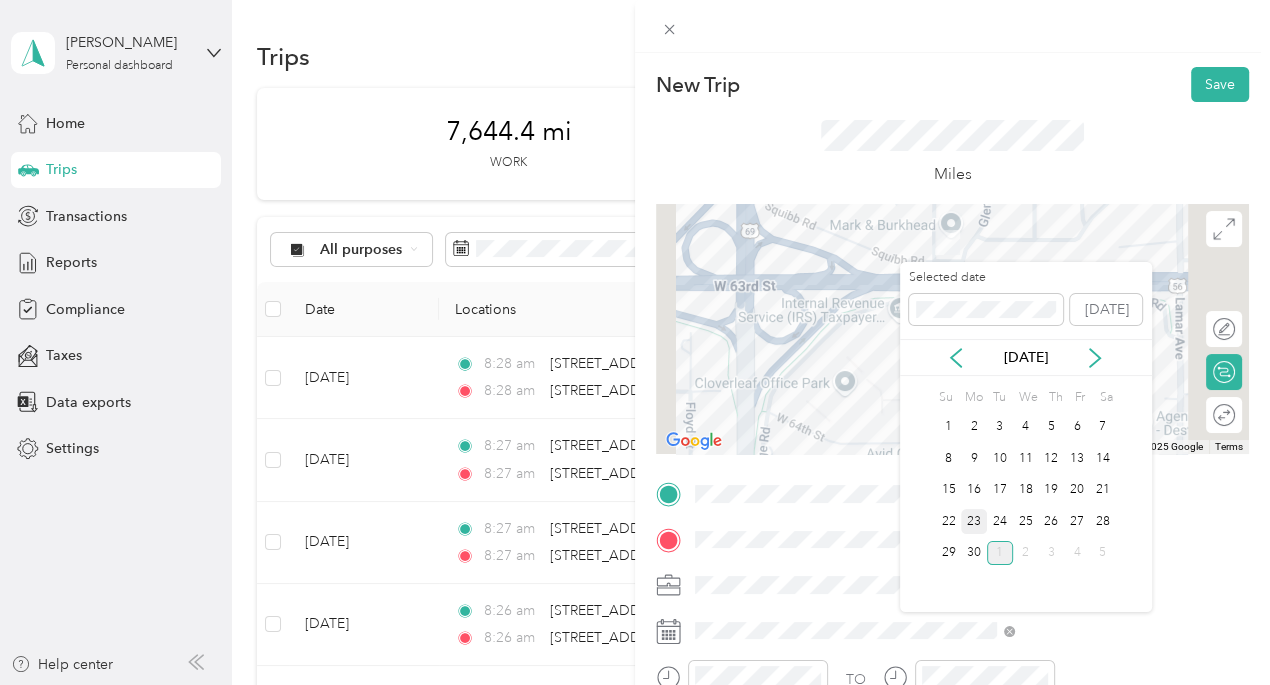 click on "23" at bounding box center [974, 521] 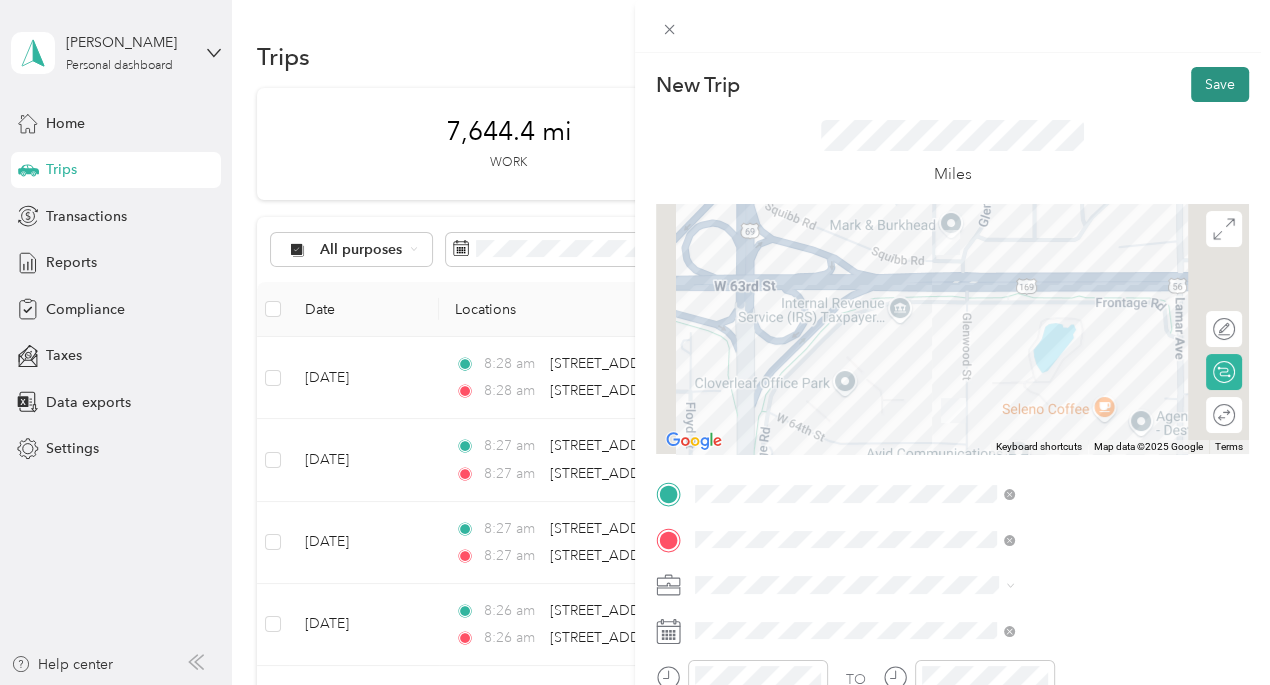 click on "Save" at bounding box center [1220, 84] 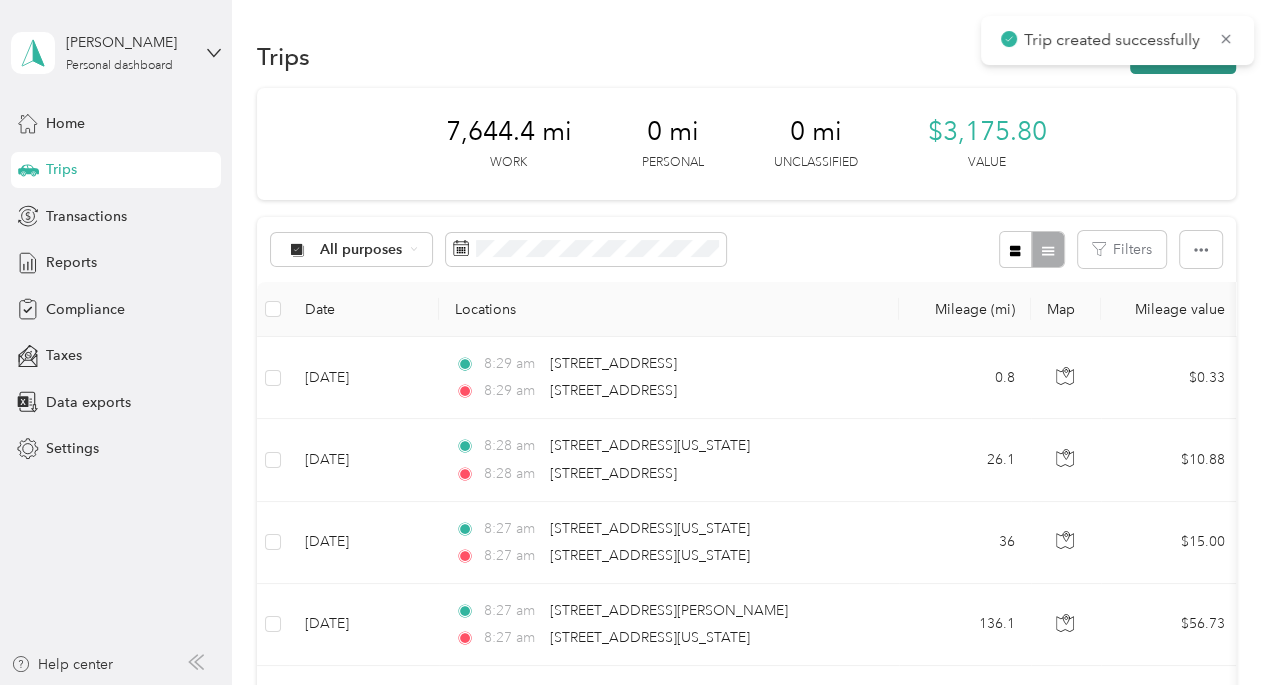 click on "New trip" at bounding box center (1183, 56) 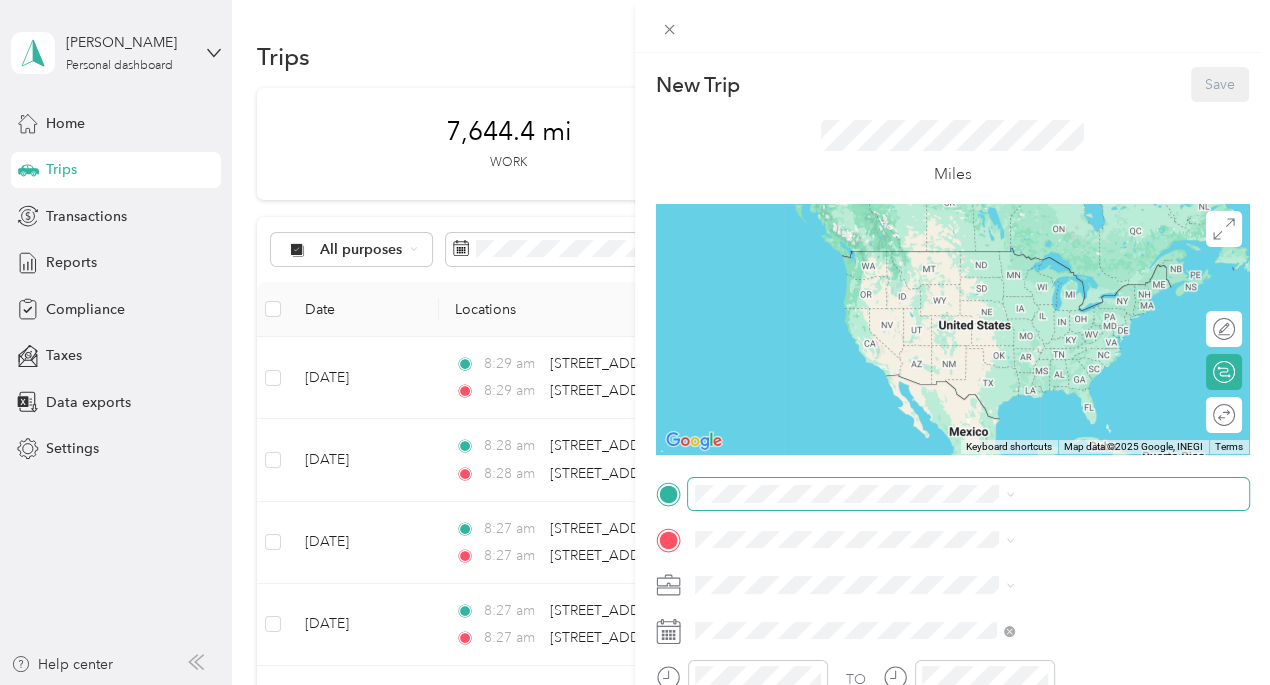 click at bounding box center (968, 494) 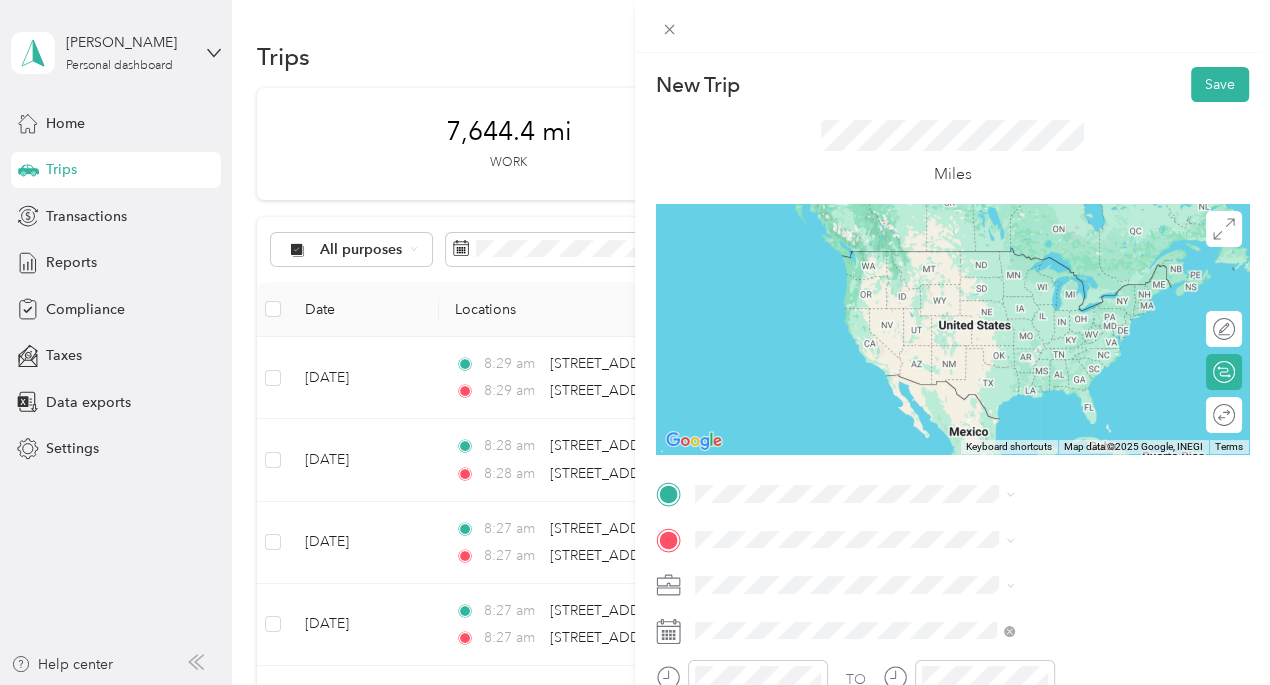 click on "[STREET_ADDRESS][US_STATE]" at bounding box center (1044, 560) 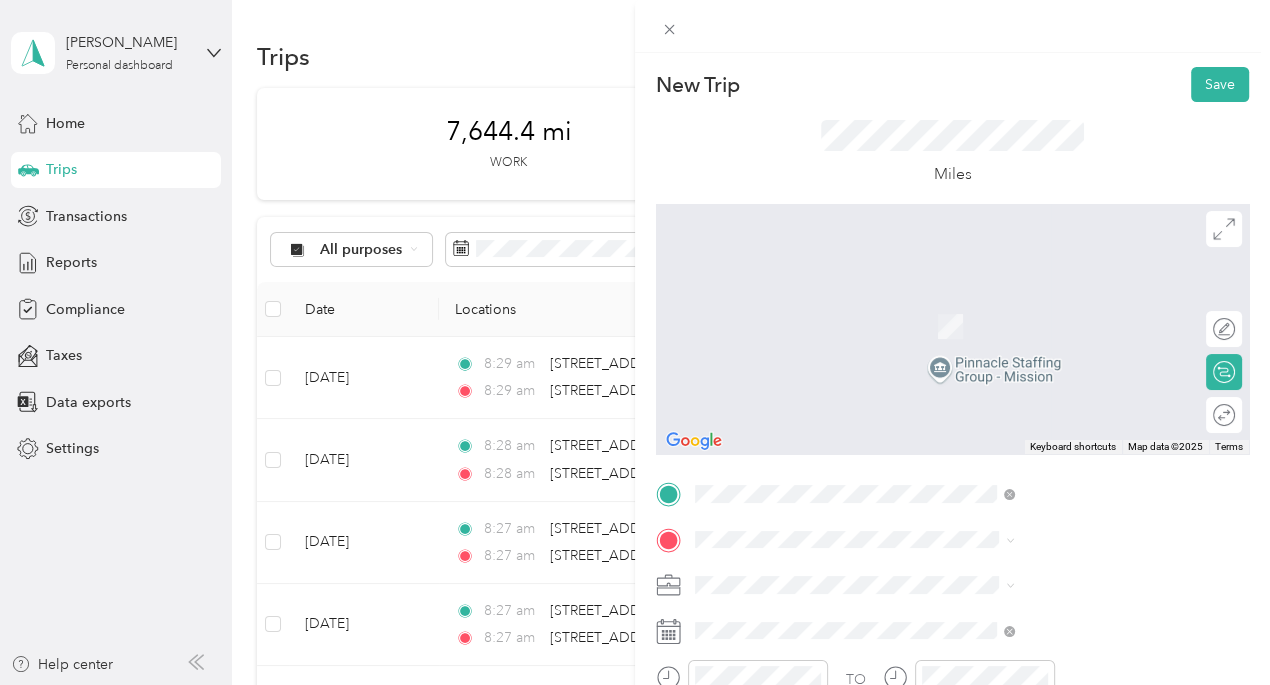 click on "[STREET_ADDRESS][PERSON_NAME][US_STATE][US_STATE]" at bounding box center (1082, 300) 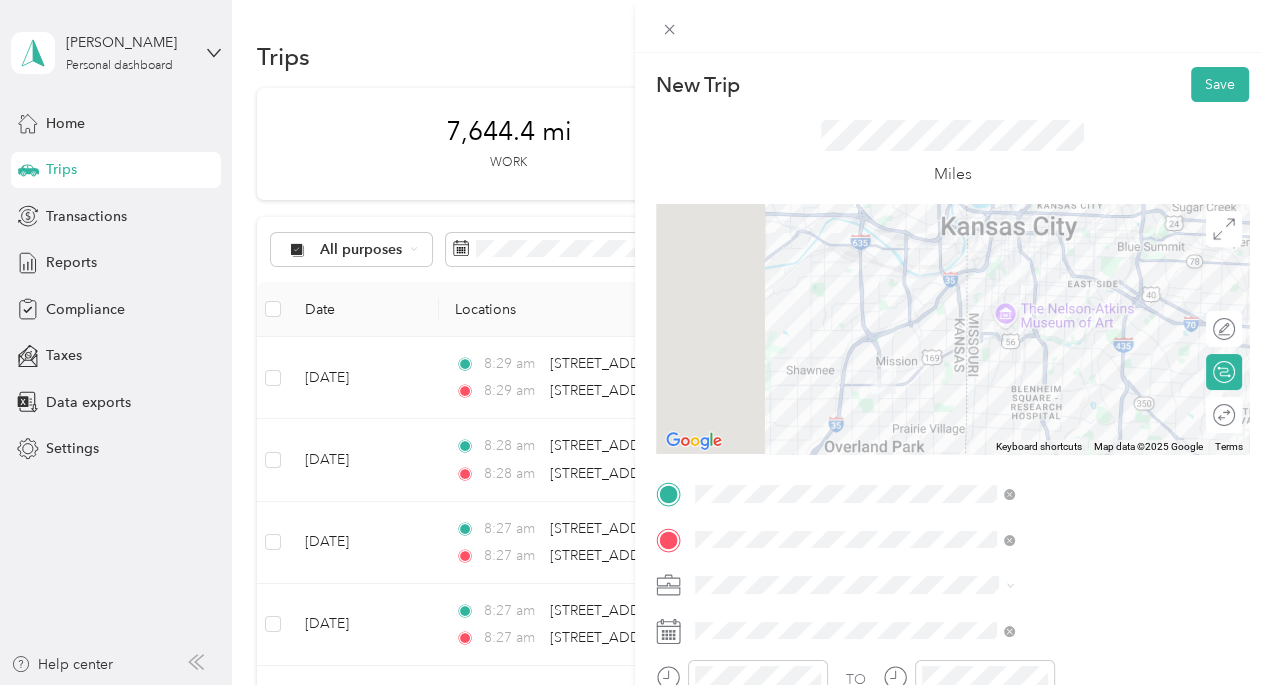 click on "New Trip Save This trip cannot be edited because it is either under review, approved, or paid. Contact your Team Manager to edit it. Miles To navigate the map with touch gestures double-tap and hold your finger on the map, then drag the map. ← Move left → Move right ↑ Move up ↓ Move down + Zoom in - Zoom out Home Jump left by 75% End Jump right by 75% Page Up Jump up by 75% Page Down Jump down by 75% To navigate, press the arrow keys. Keyboard shortcuts Map Data Map data ©2025 Google Map data ©2025 Google 2 km  Click to toggle between metric and imperial units Terms Report a map error Edit route Calculate route Round trip TO Add photo" at bounding box center [952, 514] 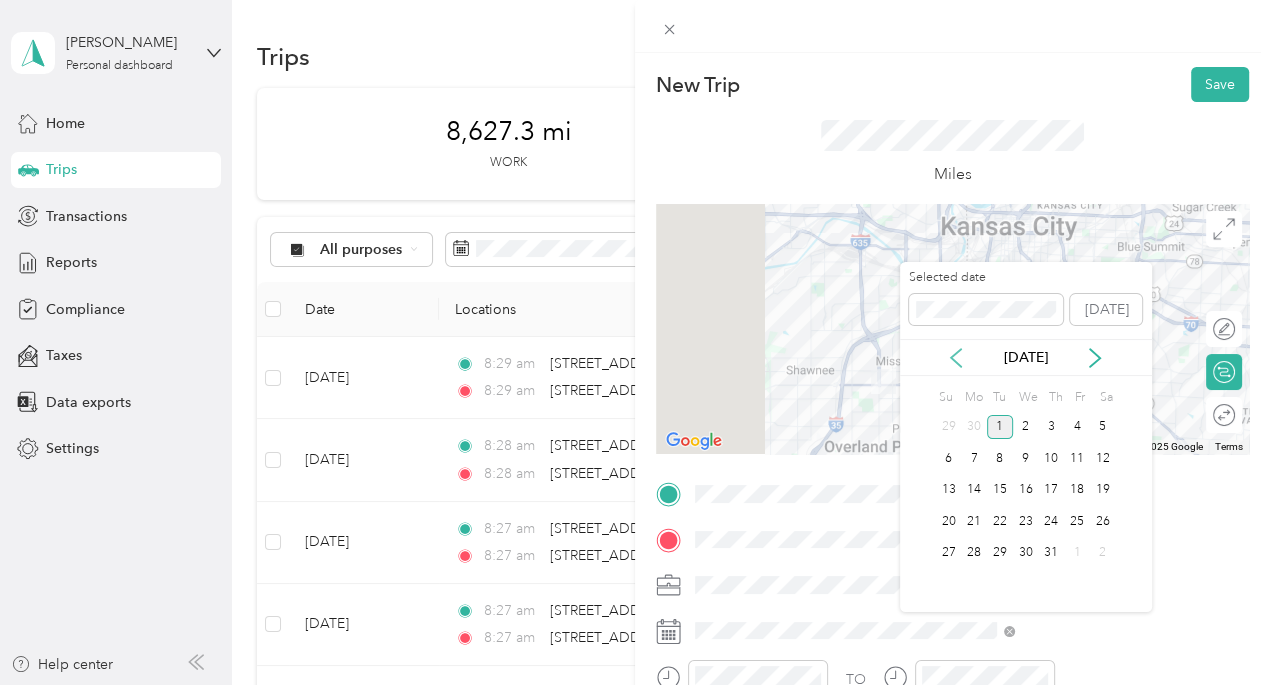 click 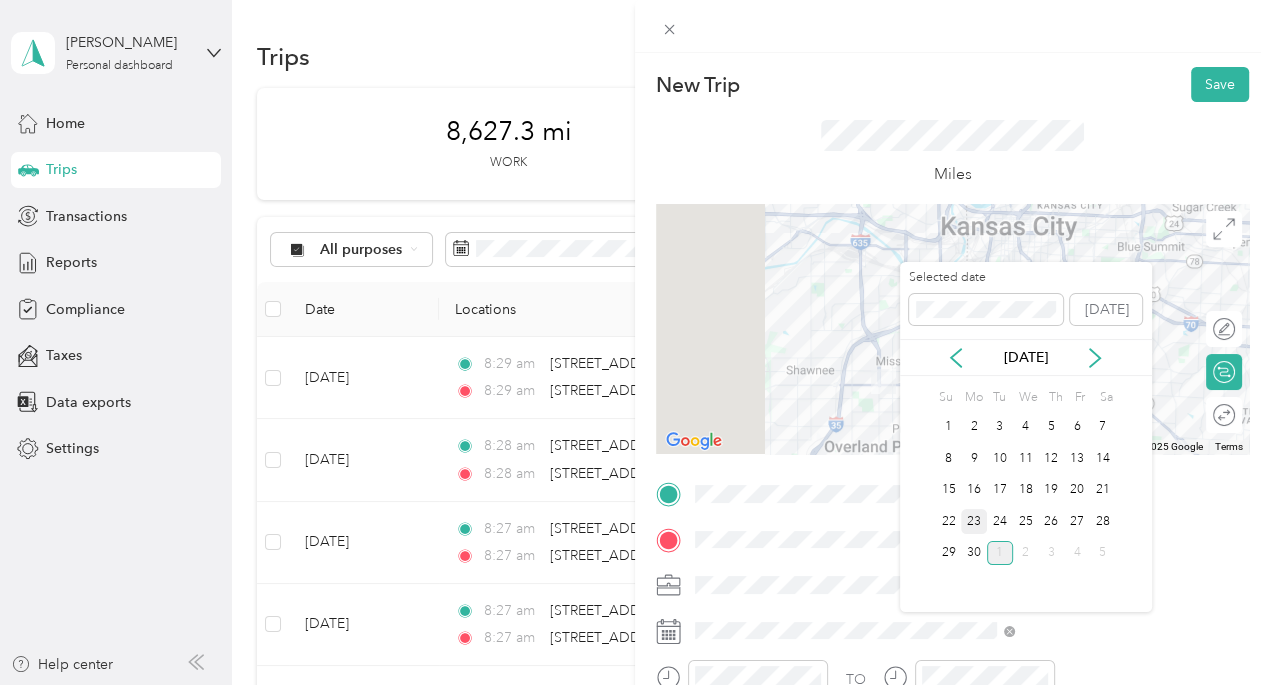 click on "23" at bounding box center (974, 521) 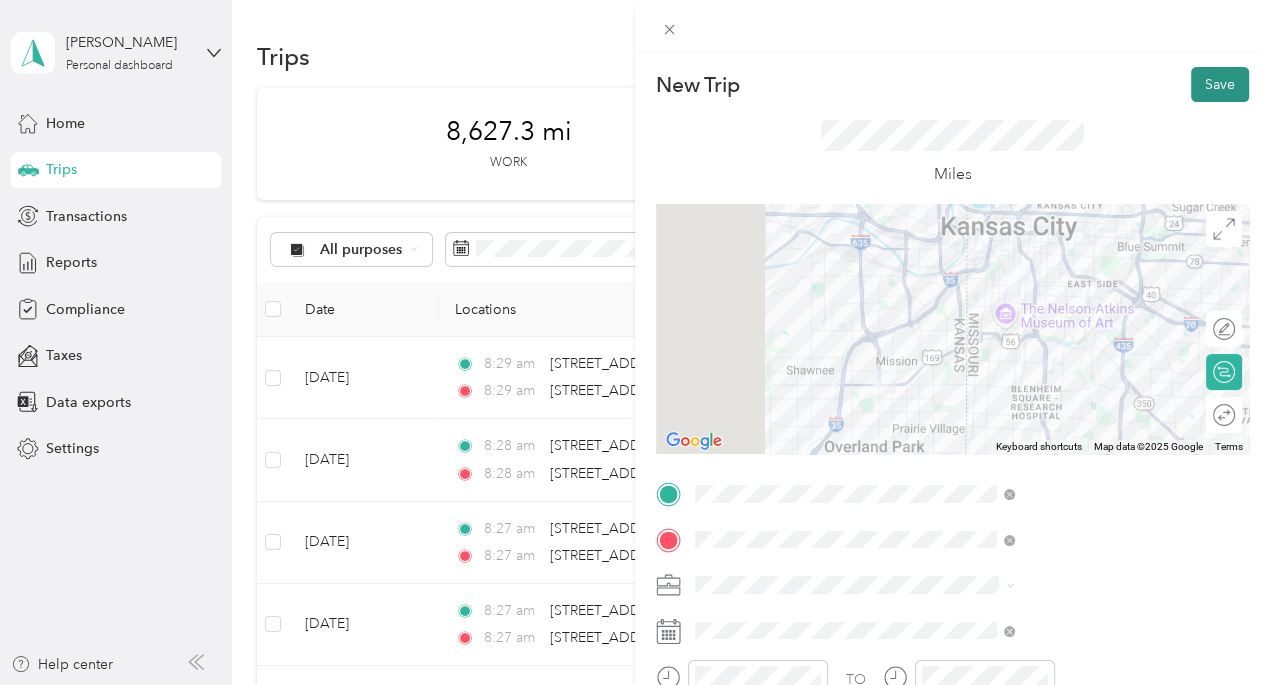 click on "Save" at bounding box center (1220, 84) 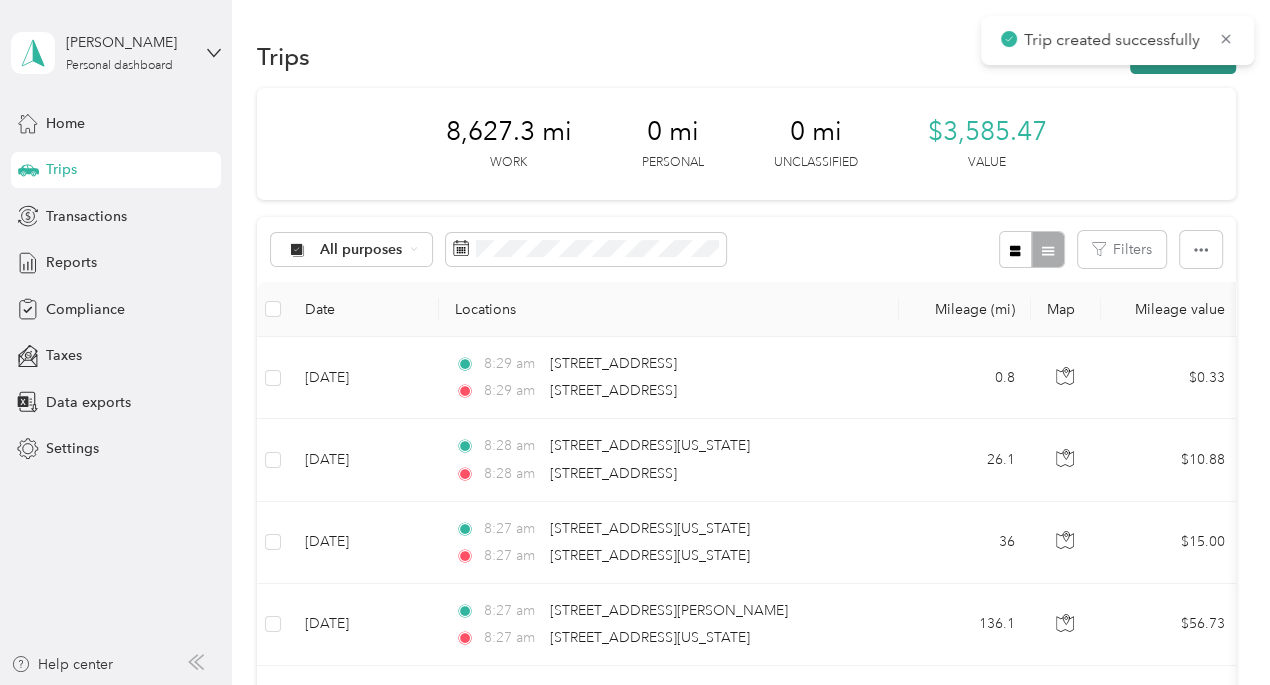 click on "New trip" at bounding box center (1183, 56) 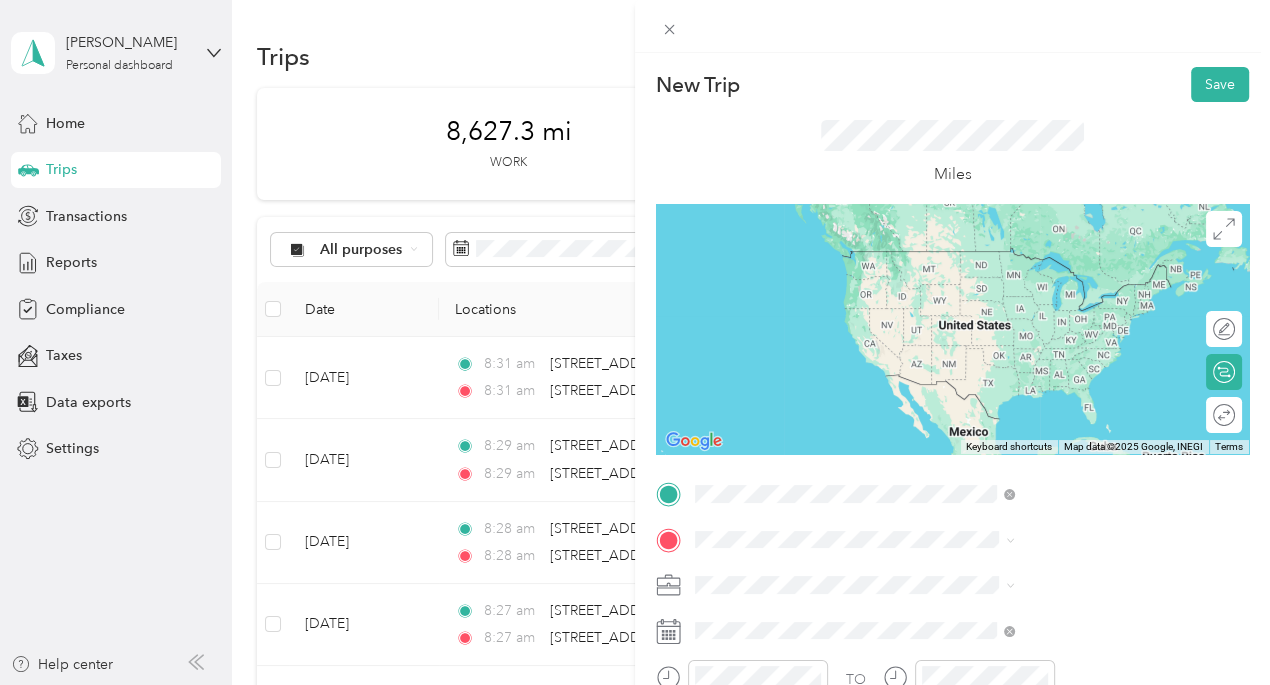 click on "[STREET_ADDRESS][PERSON_NAME][US_STATE][US_STATE]" at bounding box center (1082, 258) 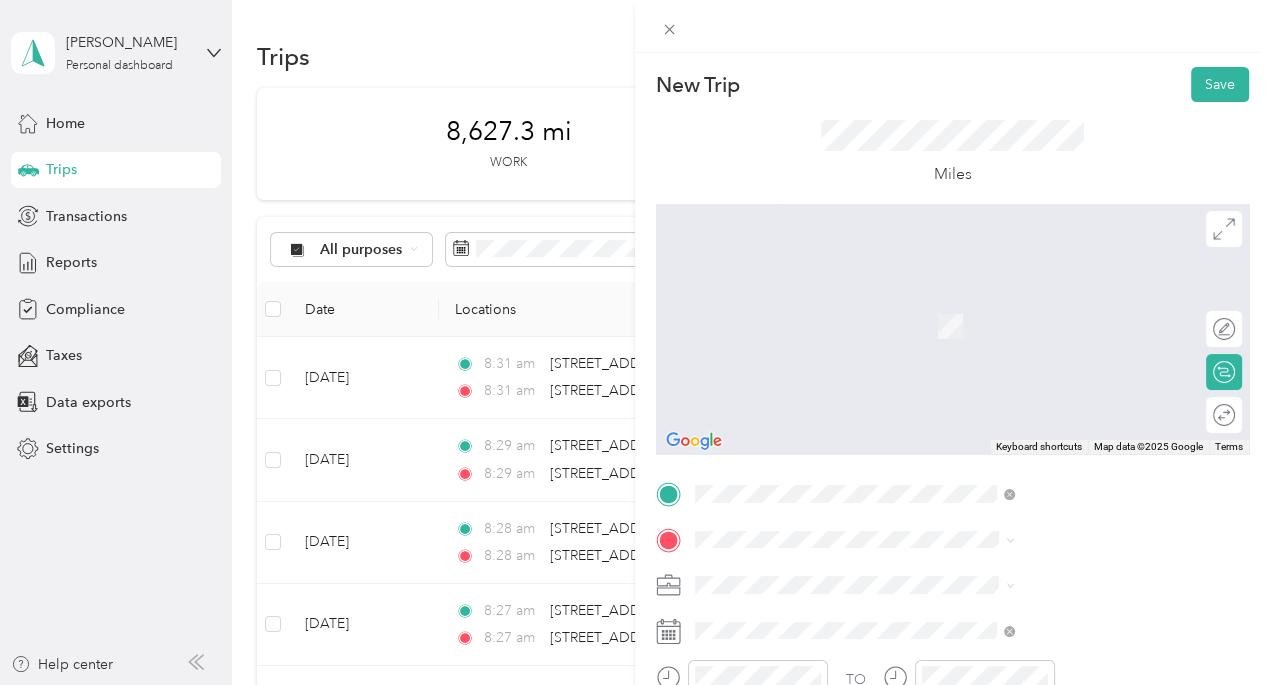 drag, startPoint x: 1017, startPoint y: 303, endPoint x: 1027, endPoint y: 307, distance: 10.770329 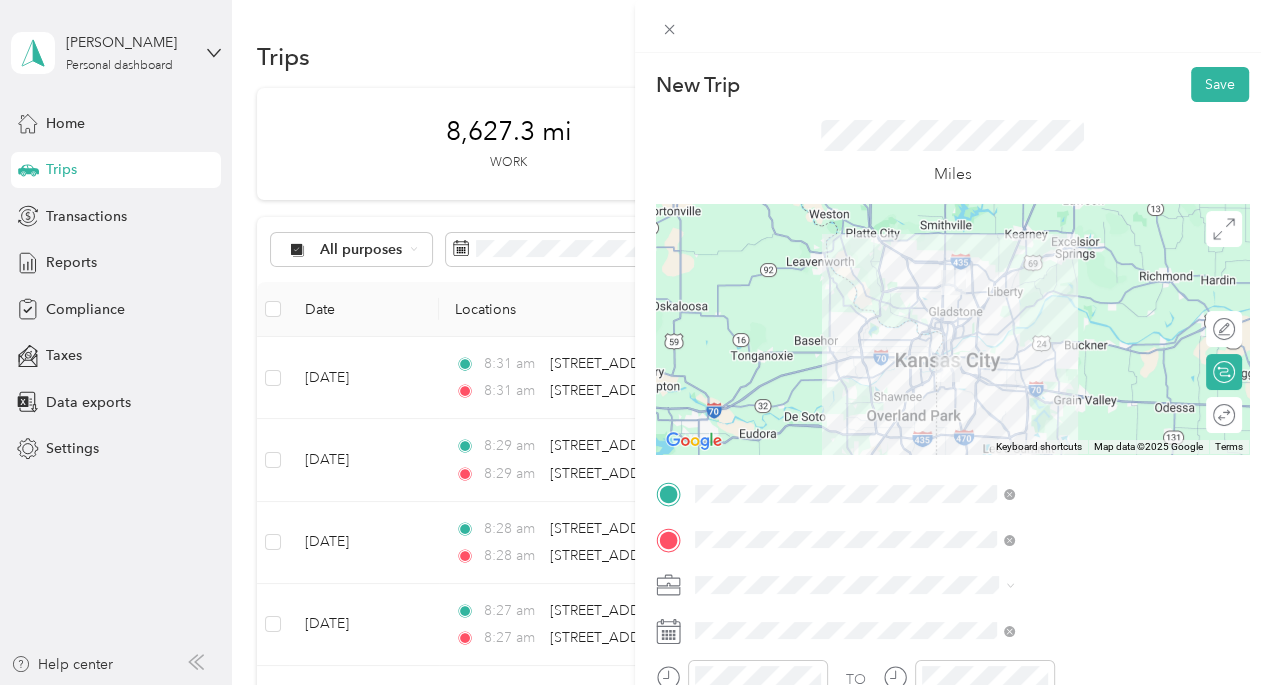 click on "To navigate, press the arrow keys." at bounding box center [952, 329] 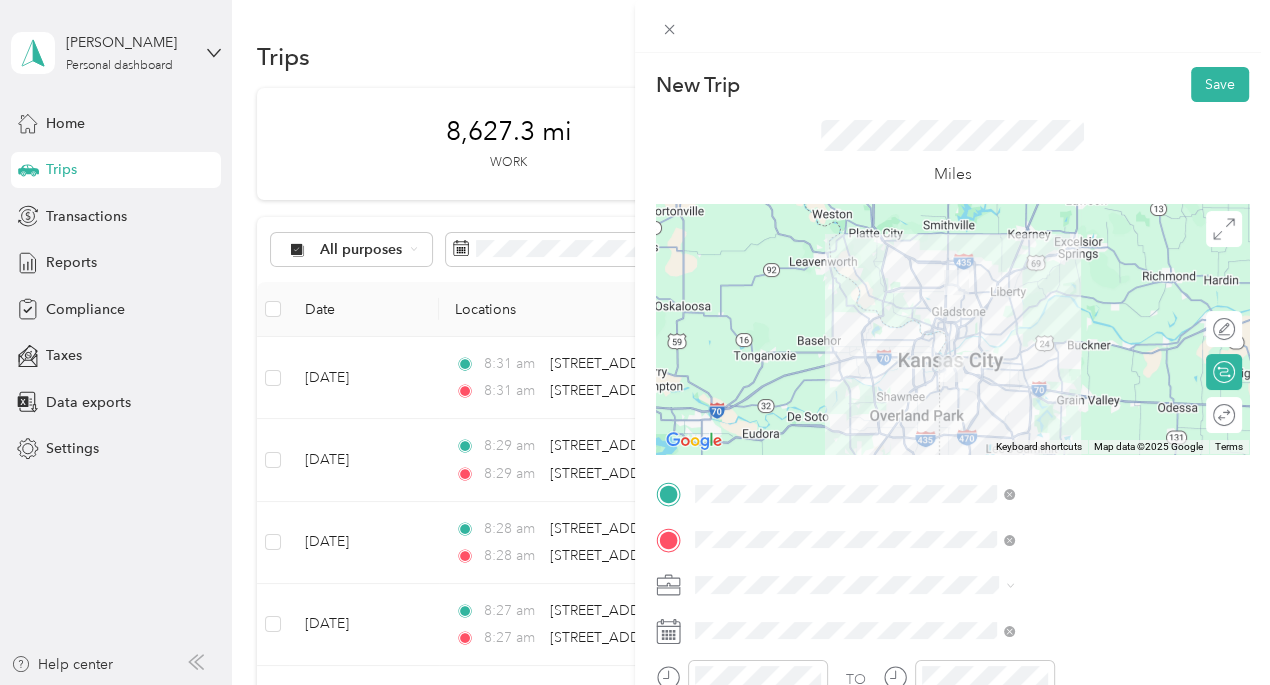 click on "To navigate, press the arrow keys." at bounding box center [952, 329] 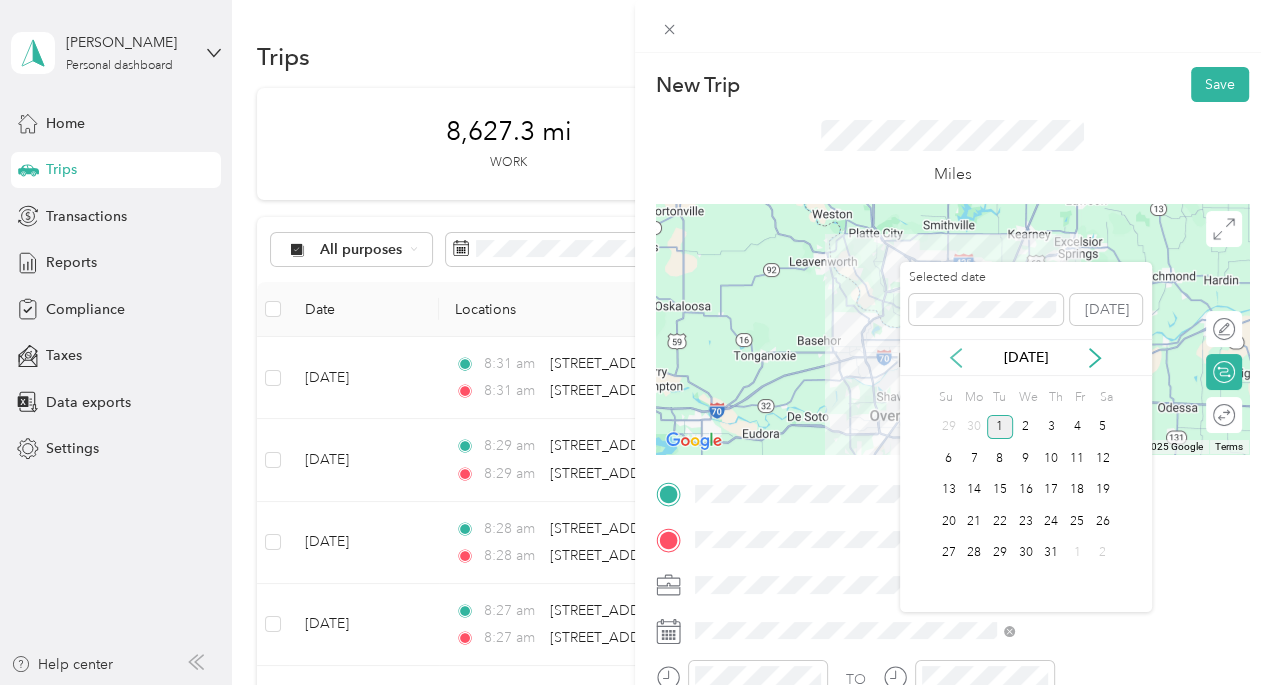 click 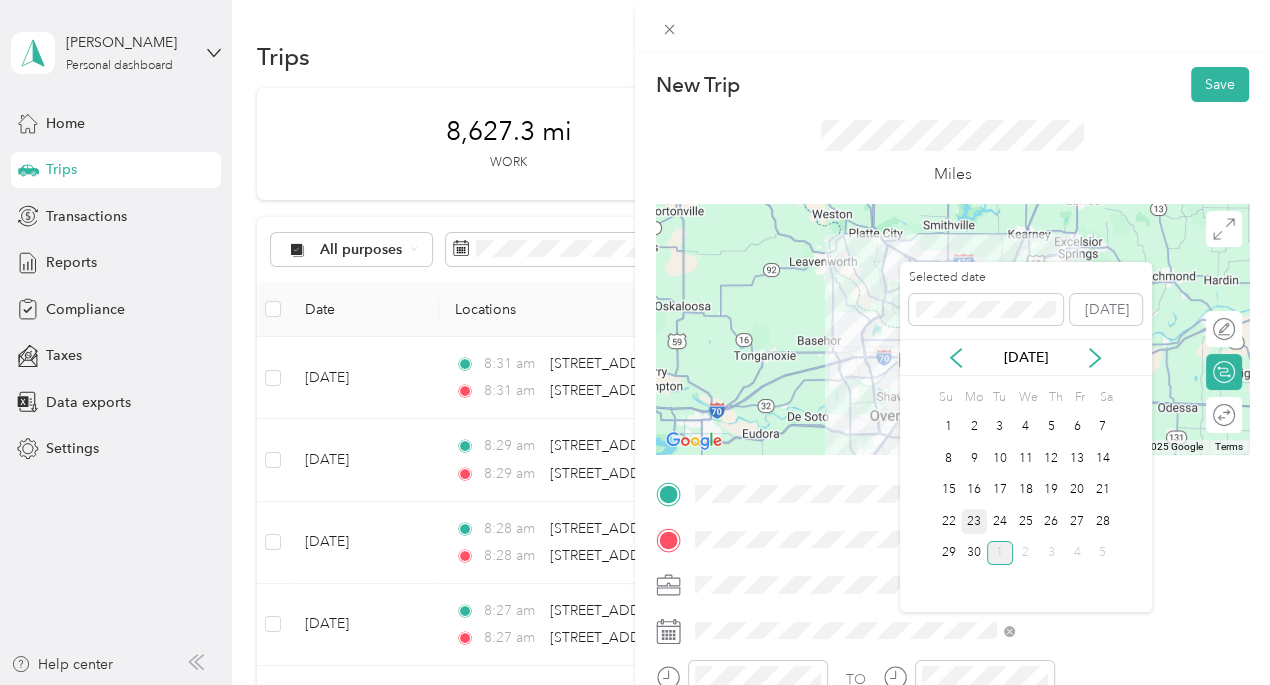 click on "23" at bounding box center [974, 521] 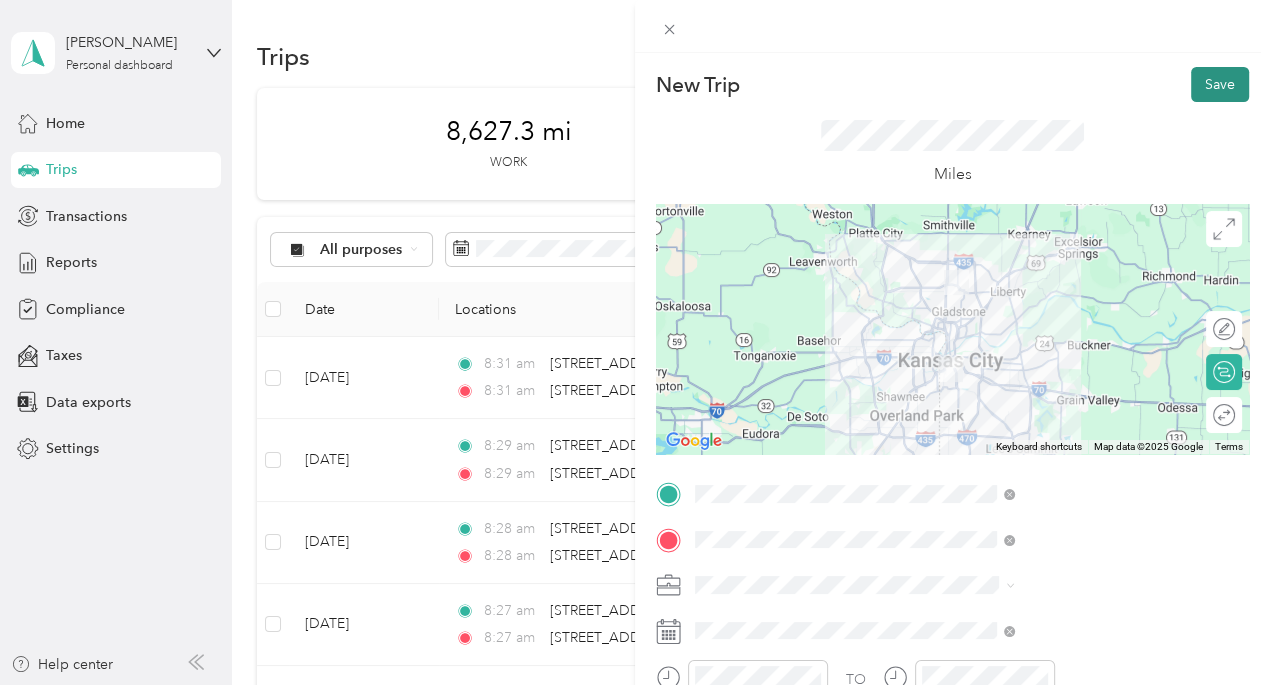 click on "Save" at bounding box center [1220, 84] 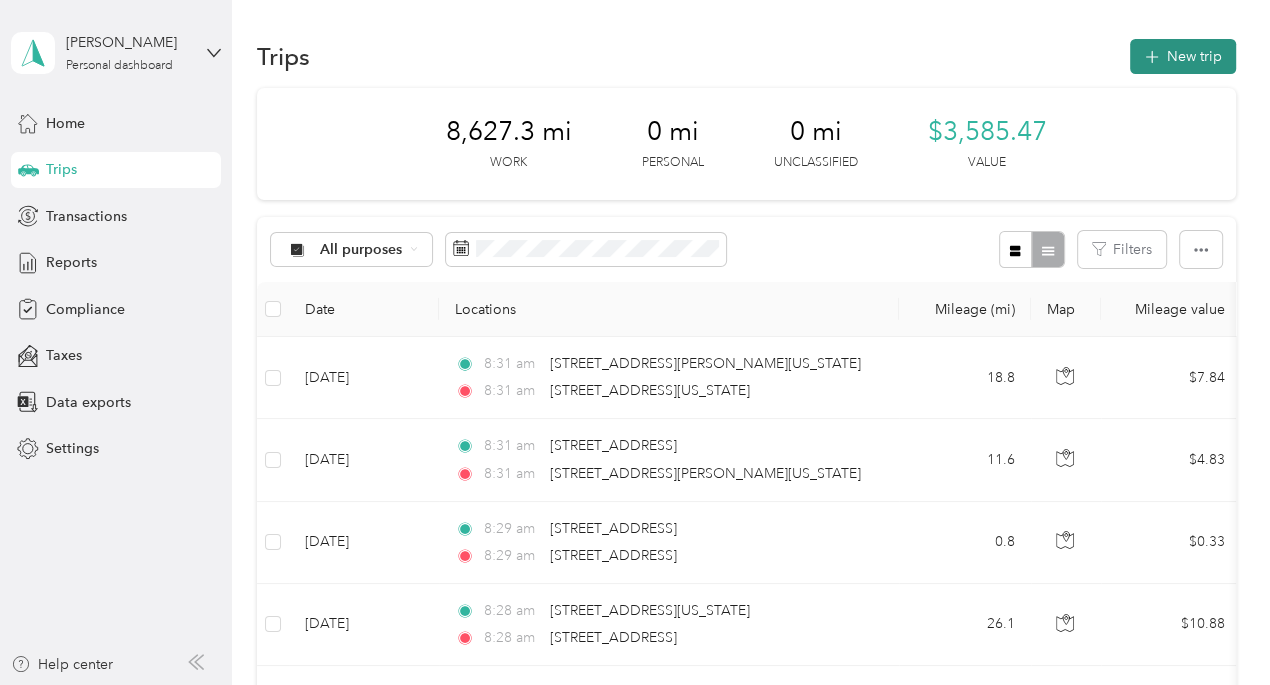 click on "New trip" at bounding box center (1183, 56) 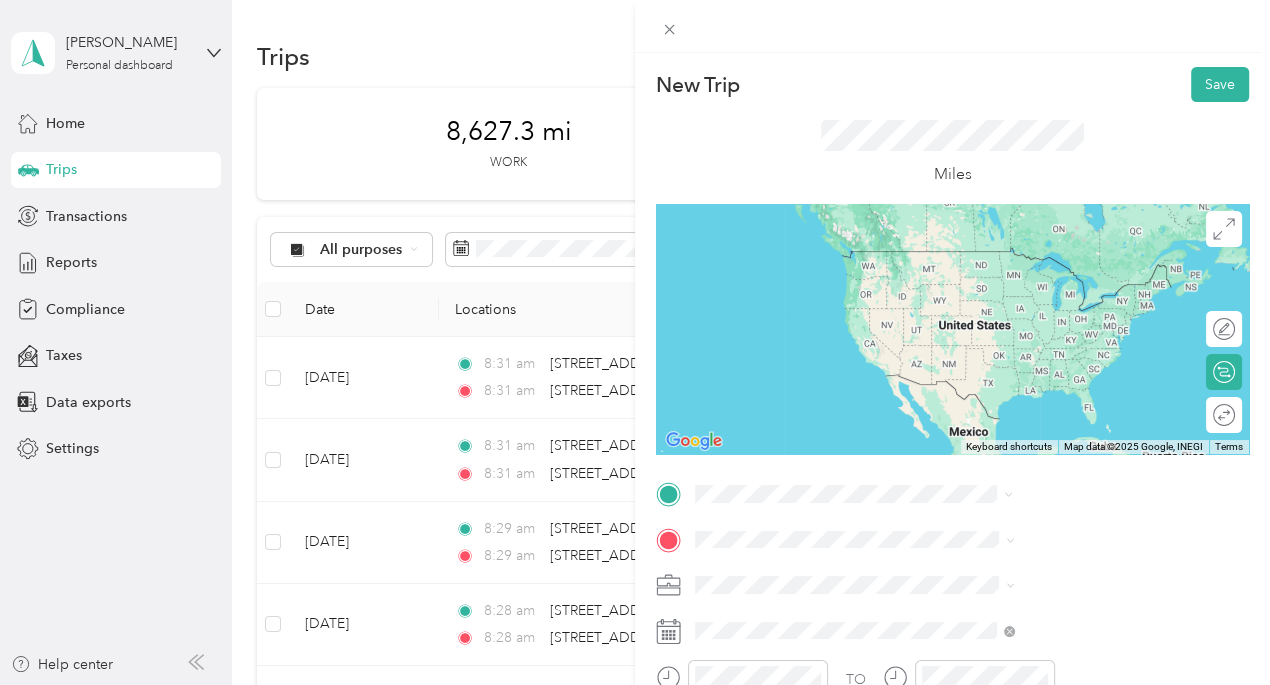 click on "[STREET_ADDRESS][US_STATE][US_STATE]" at bounding box center [1080, 250] 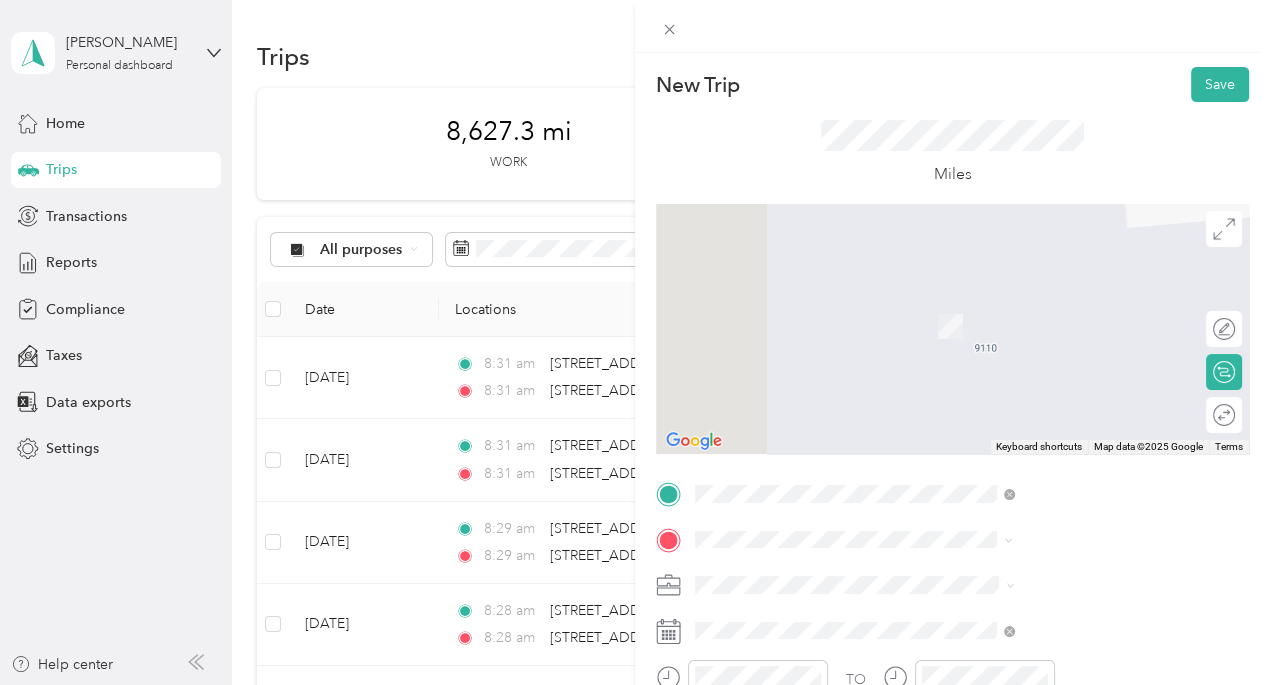 click on "[STREET_ADDRESS][US_STATE][US_STATE]" at bounding box center (1080, 295) 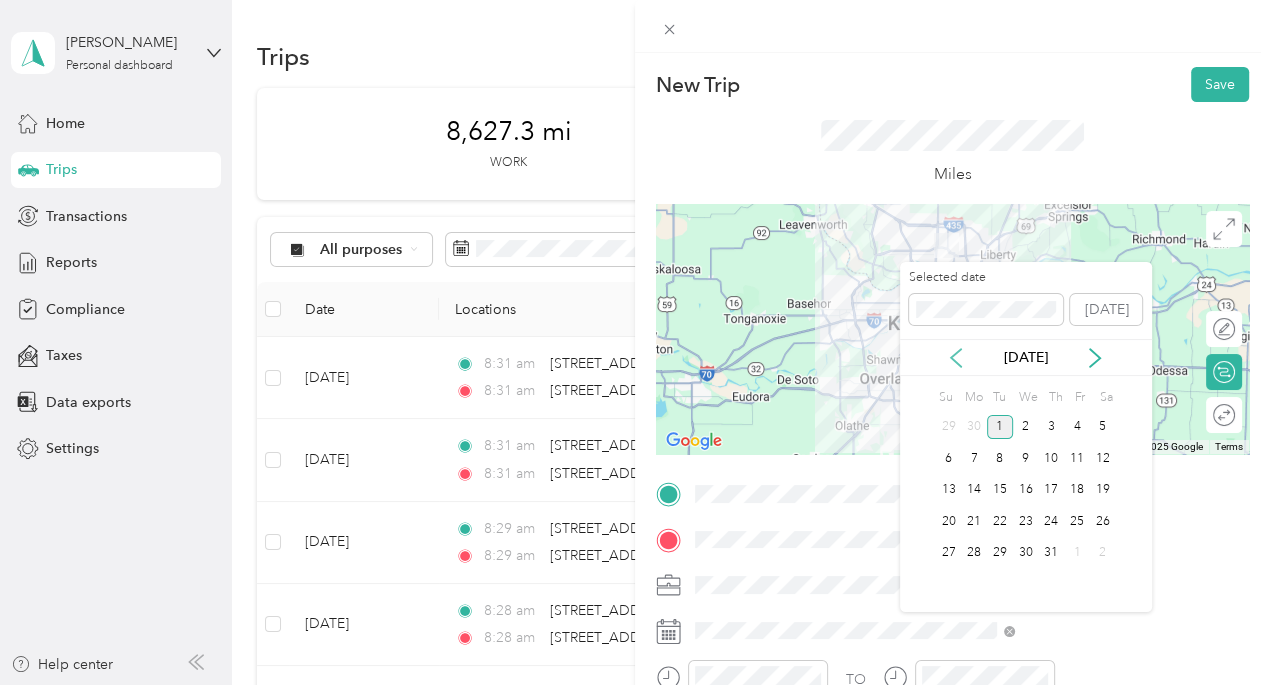 click 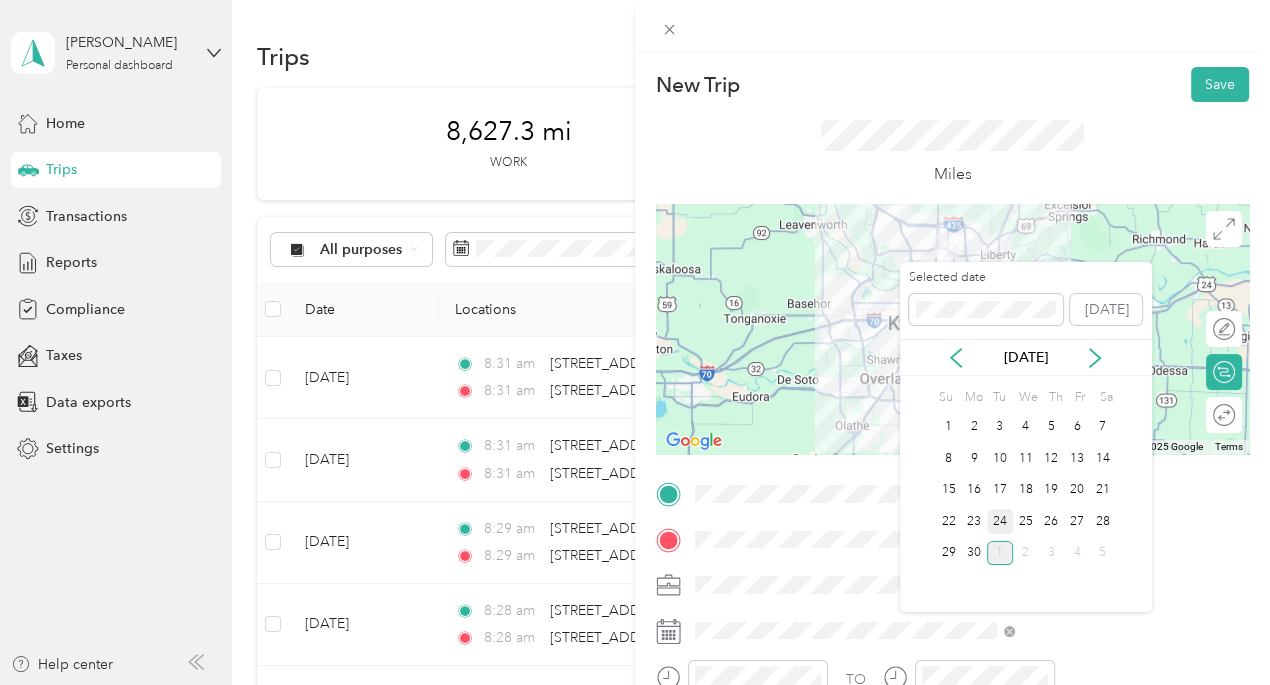 click on "24" at bounding box center (1000, 521) 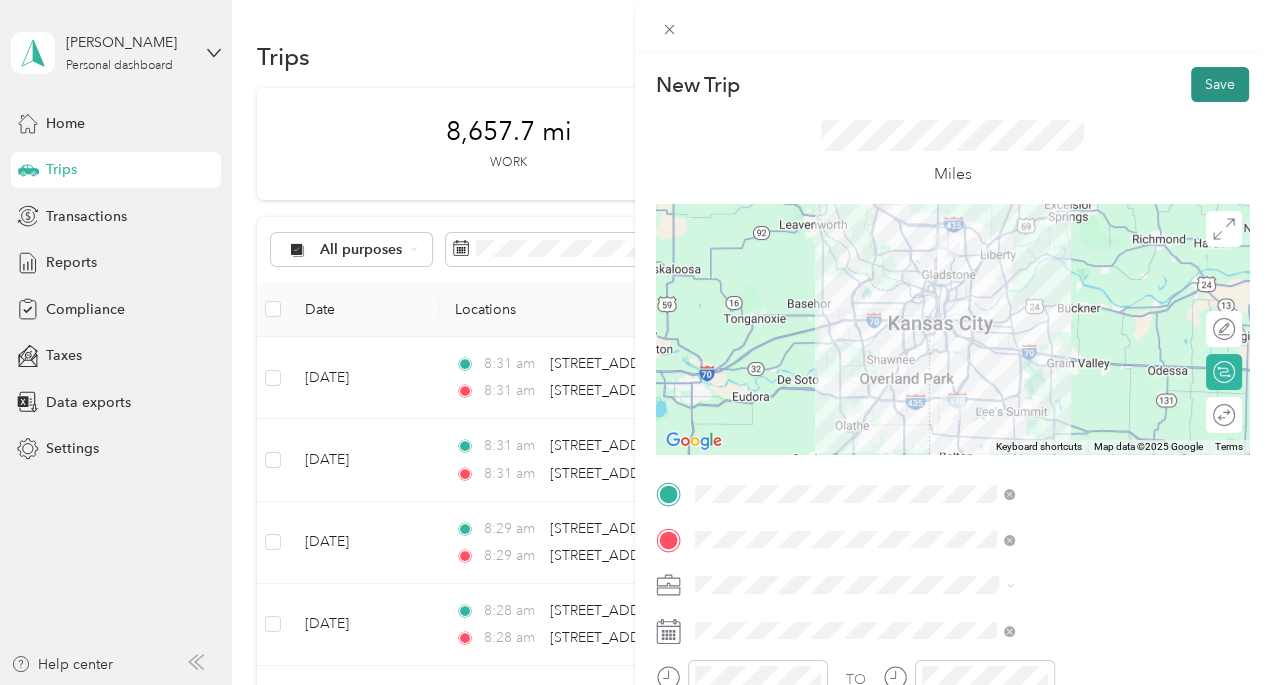 click on "Save" at bounding box center (1220, 84) 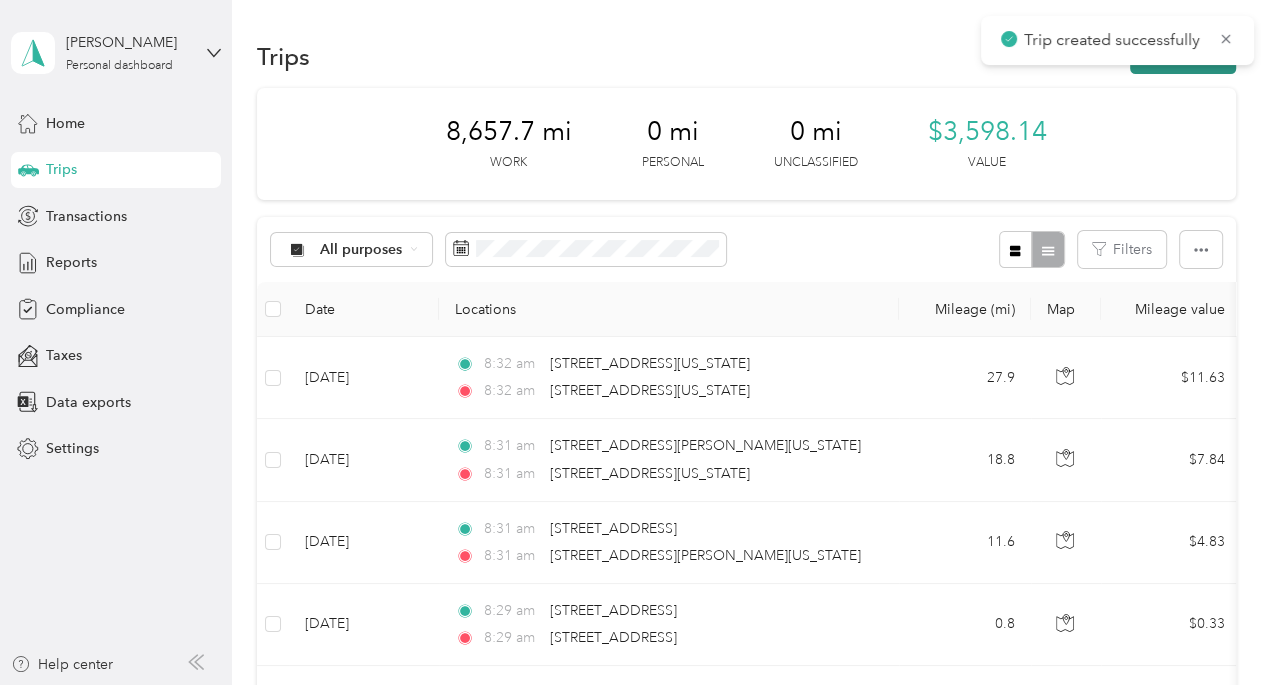 click on "New trip" at bounding box center [1183, 56] 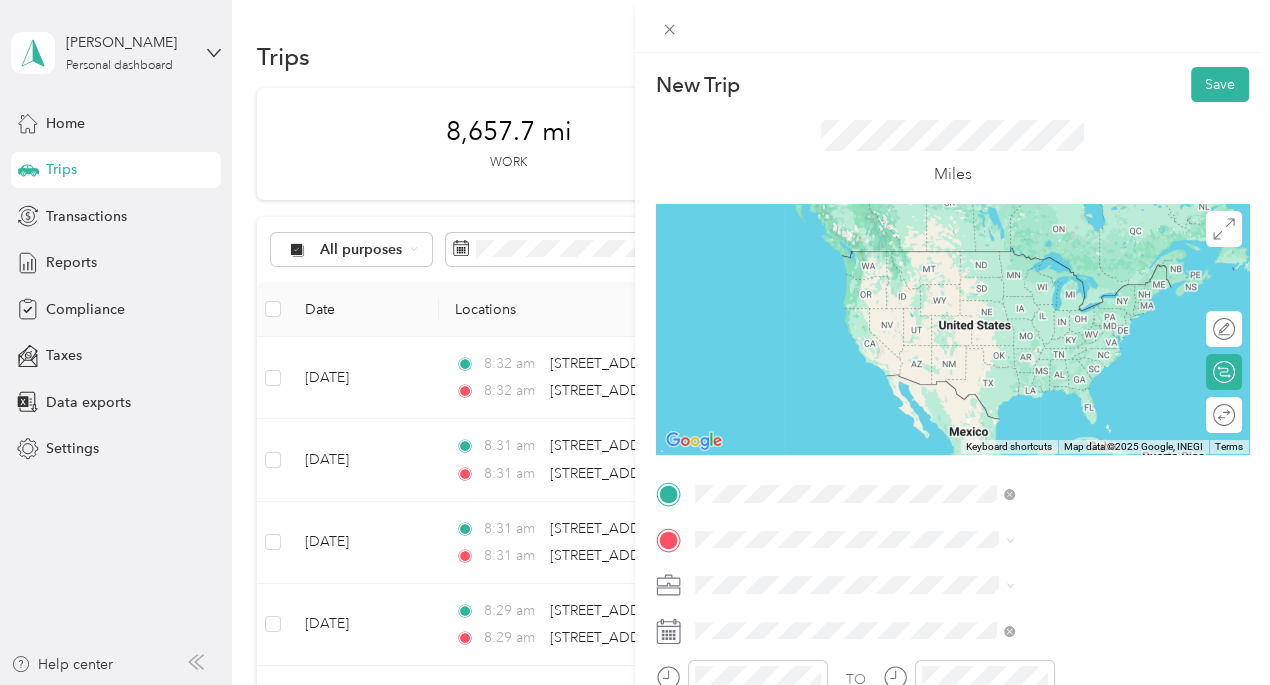 click on "[STREET_ADDRESS][US_STATE][US_STATE]" at bounding box center (1080, 250) 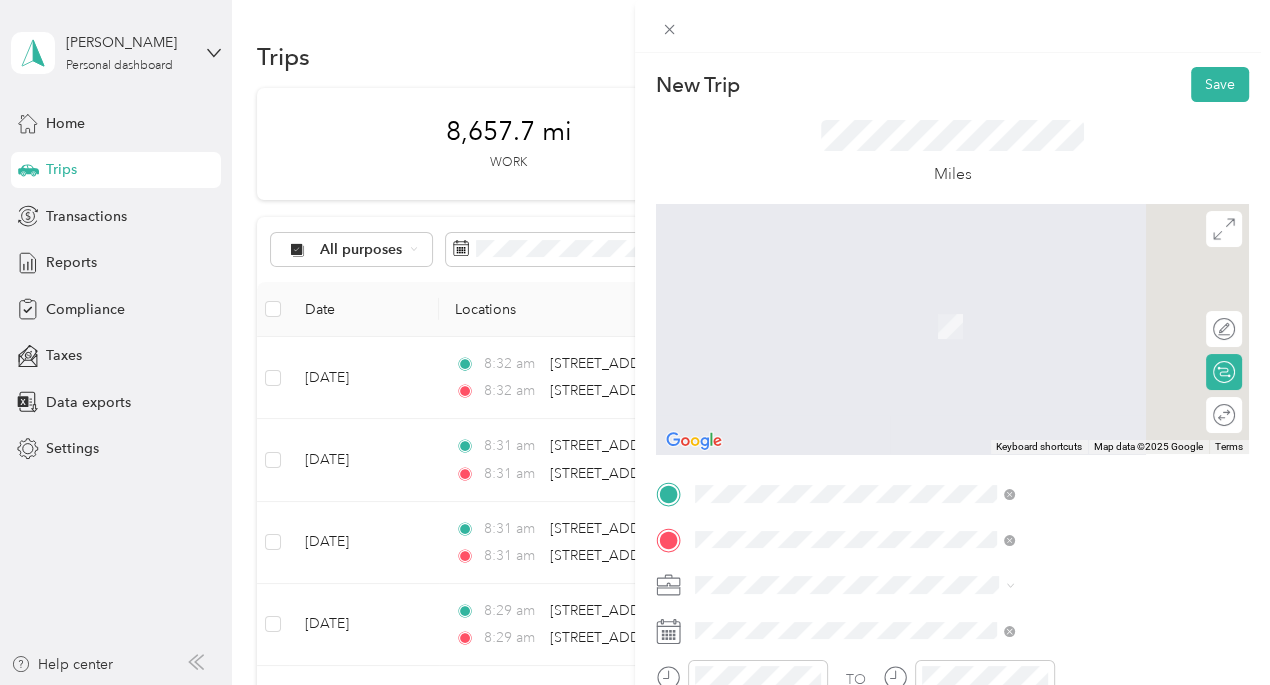 click on "[STREET_ADDRESS][US_STATE][US_STATE]" at bounding box center [1080, 296] 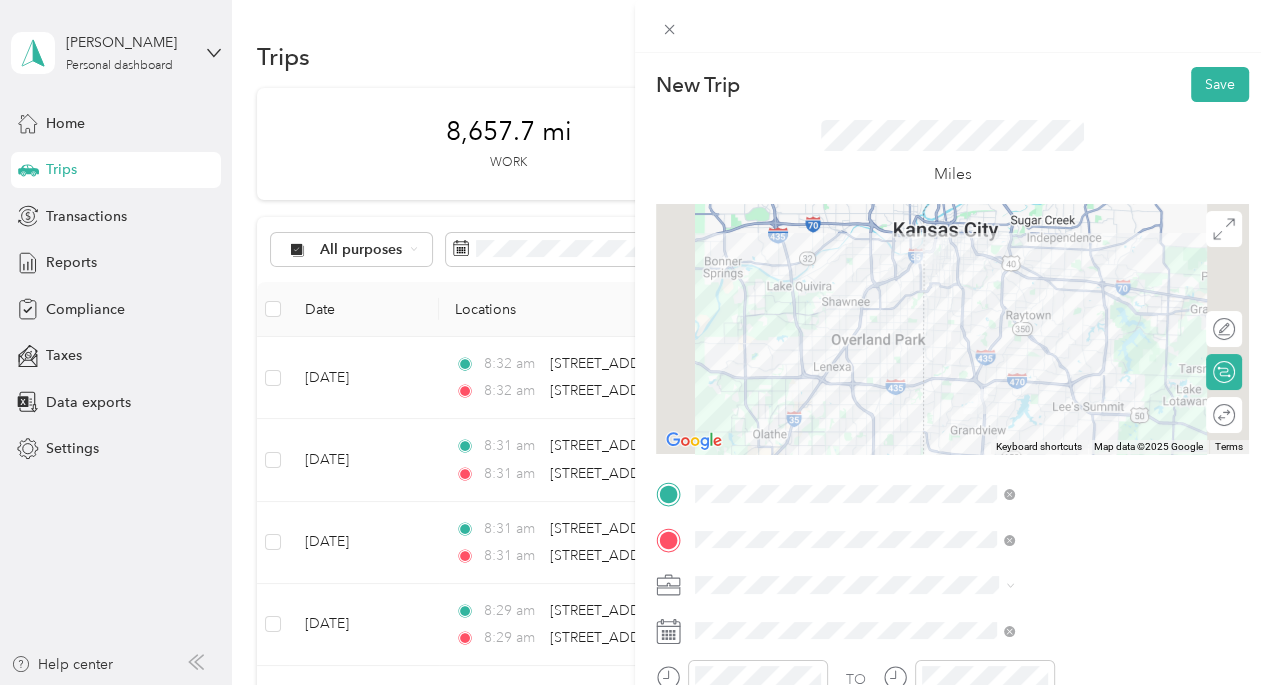 click on "TO Add photo" at bounding box center (952, 719) 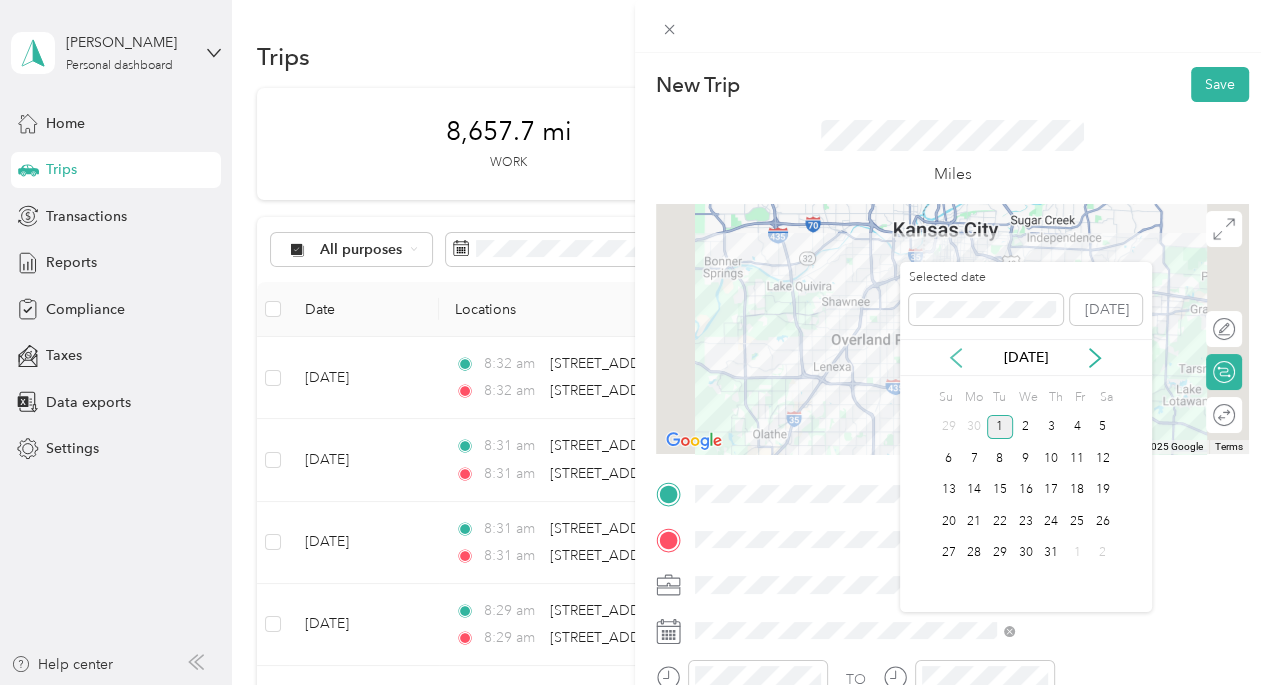 click 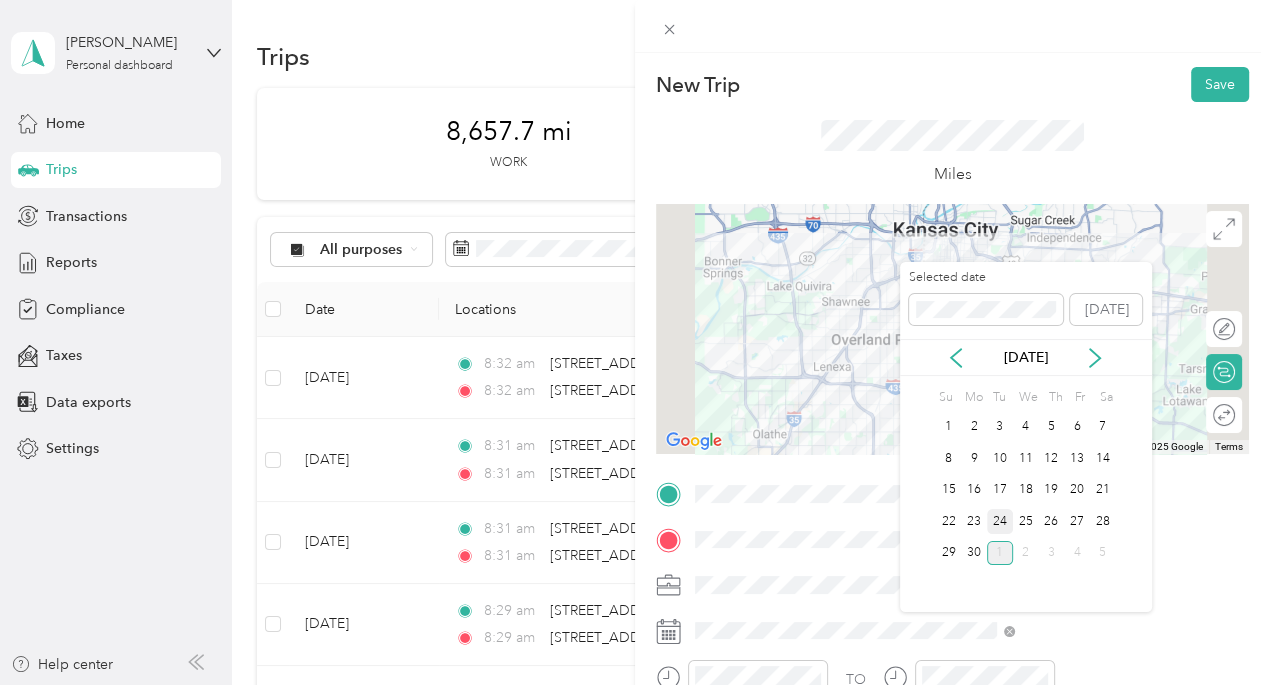 click on "24" at bounding box center (1000, 521) 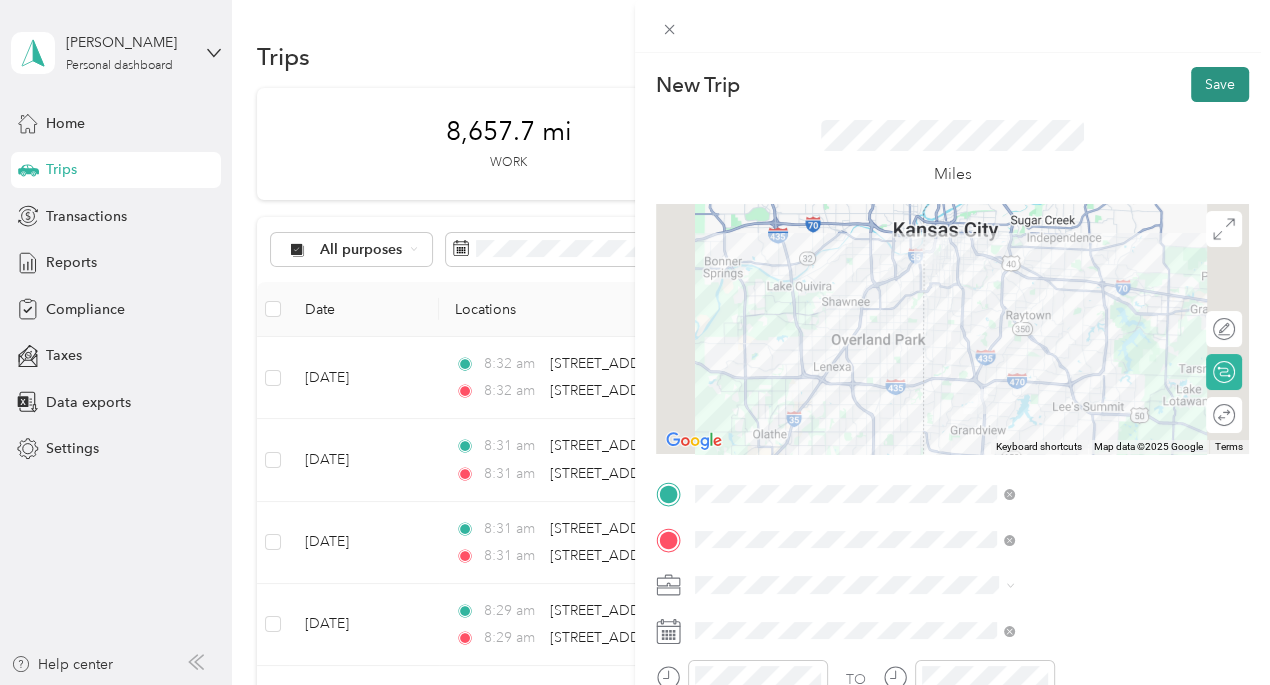 click on "Save" at bounding box center (1220, 84) 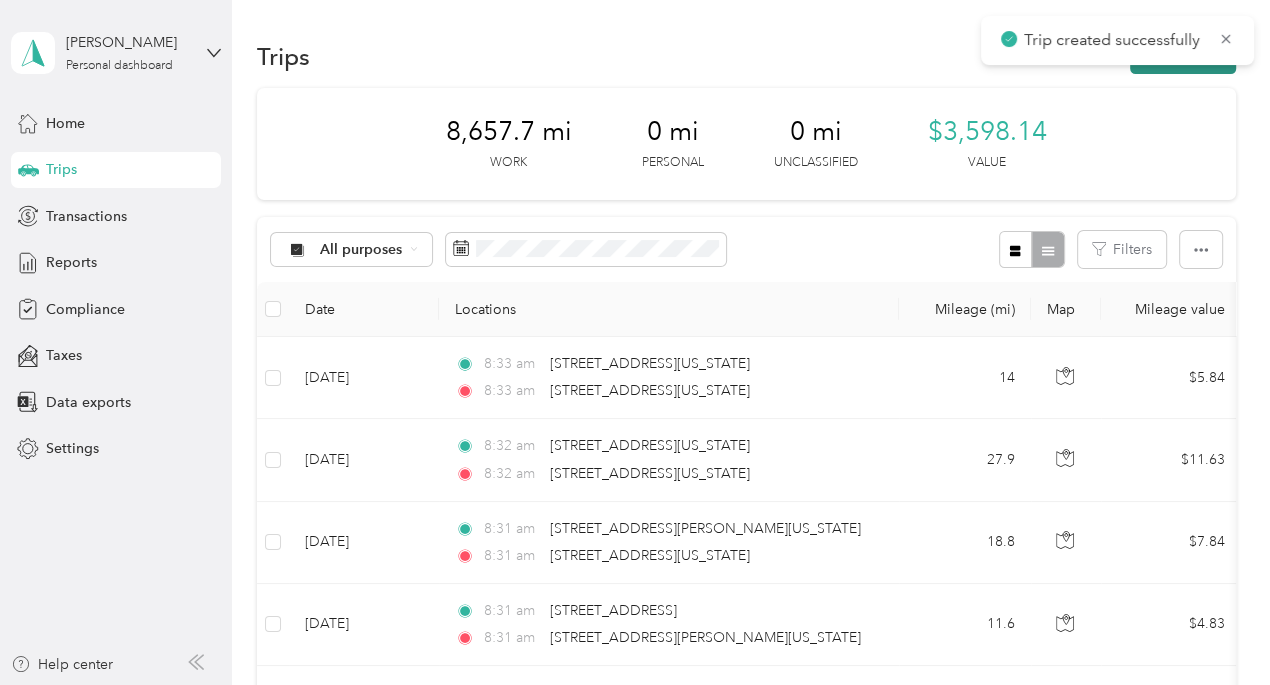 click on "New trip" at bounding box center (1183, 56) 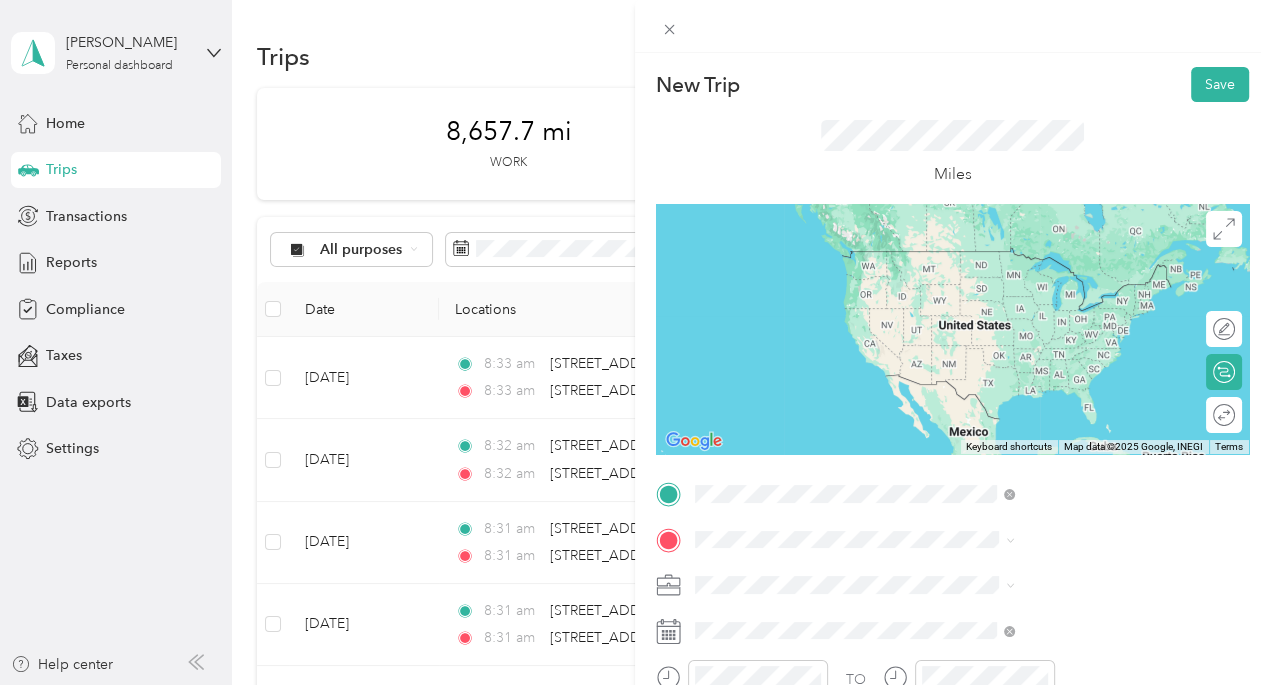 click on "[STREET_ADDRESS][US_STATE][US_STATE]" at bounding box center (1080, 250) 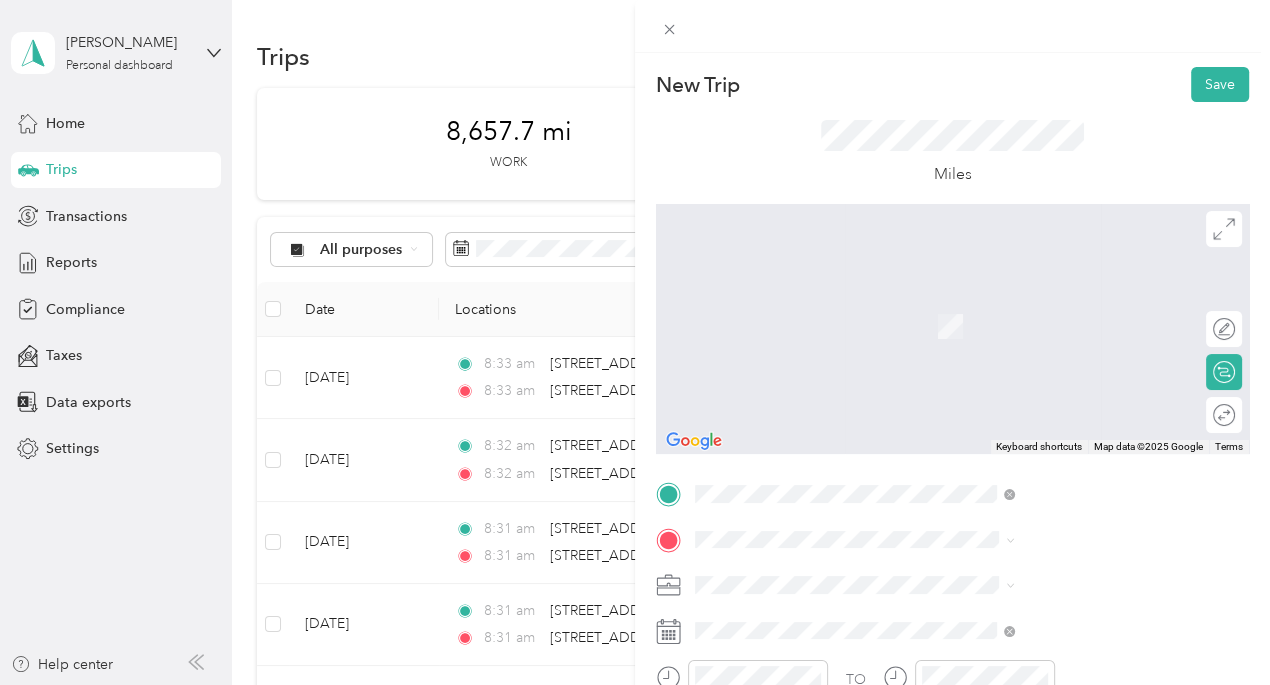 click on "[STREET_ADDRESS][US_STATE][US_STATE]" at bounding box center (1080, 294) 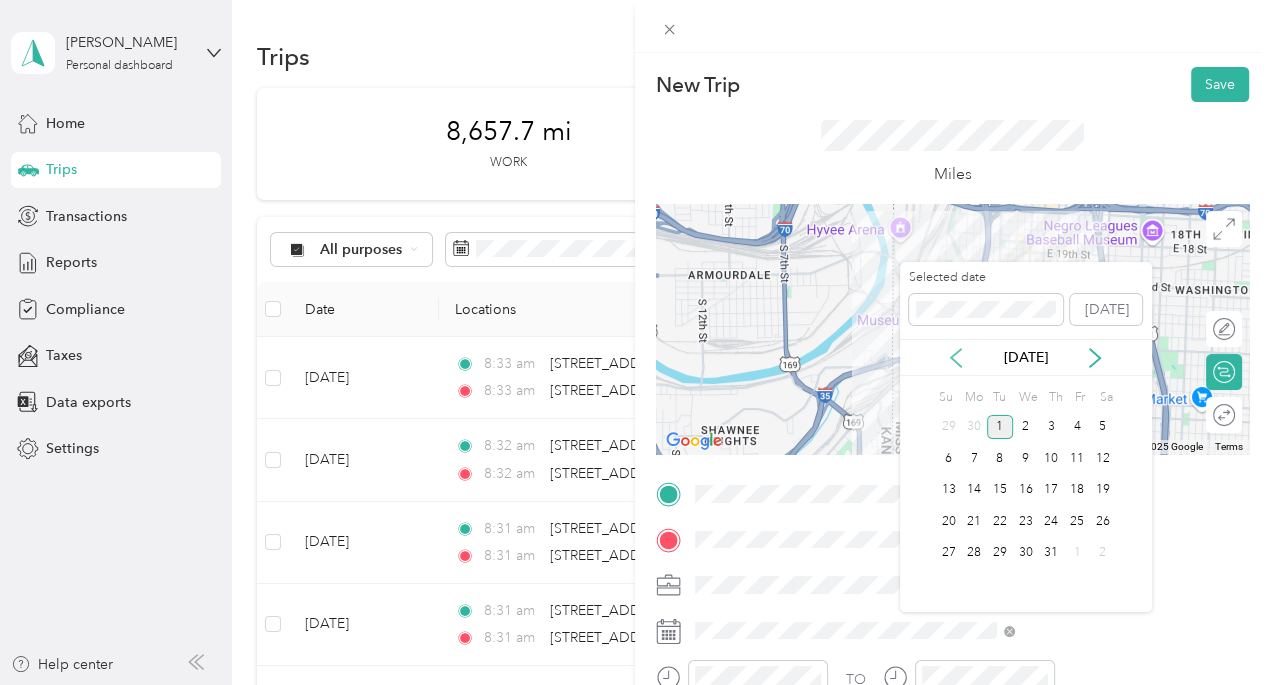click 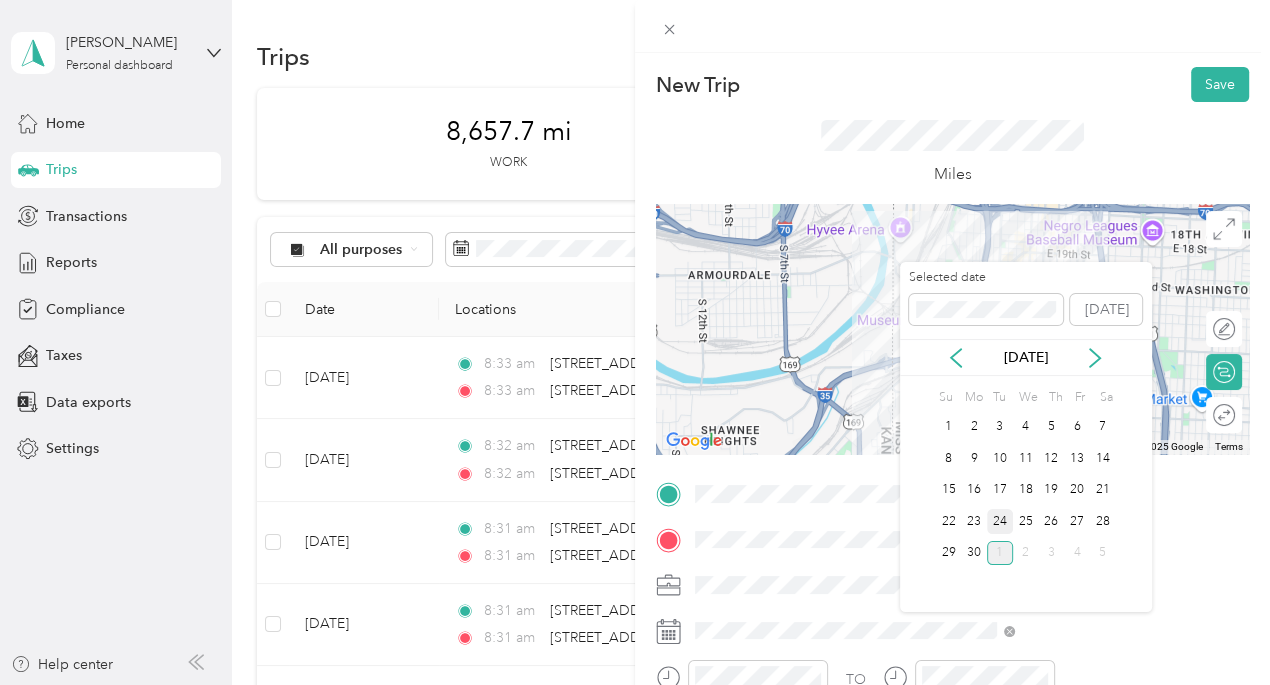 click on "24" at bounding box center [1000, 521] 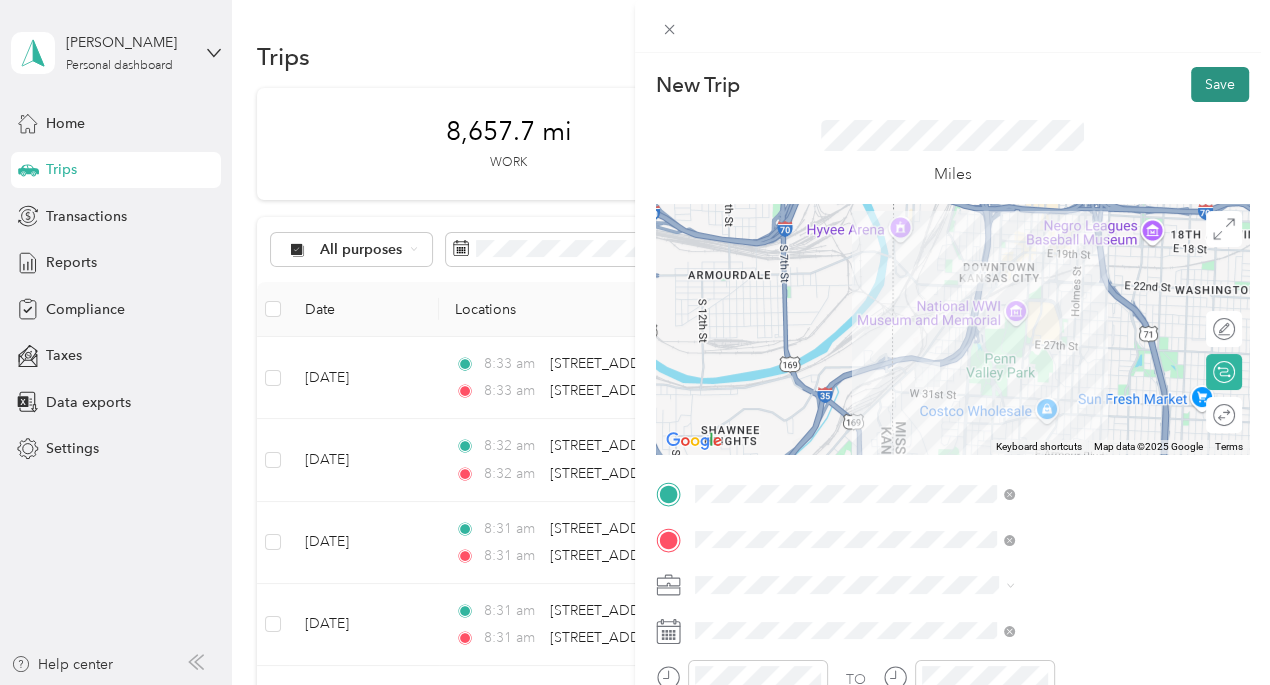 click on "Save" at bounding box center [1220, 84] 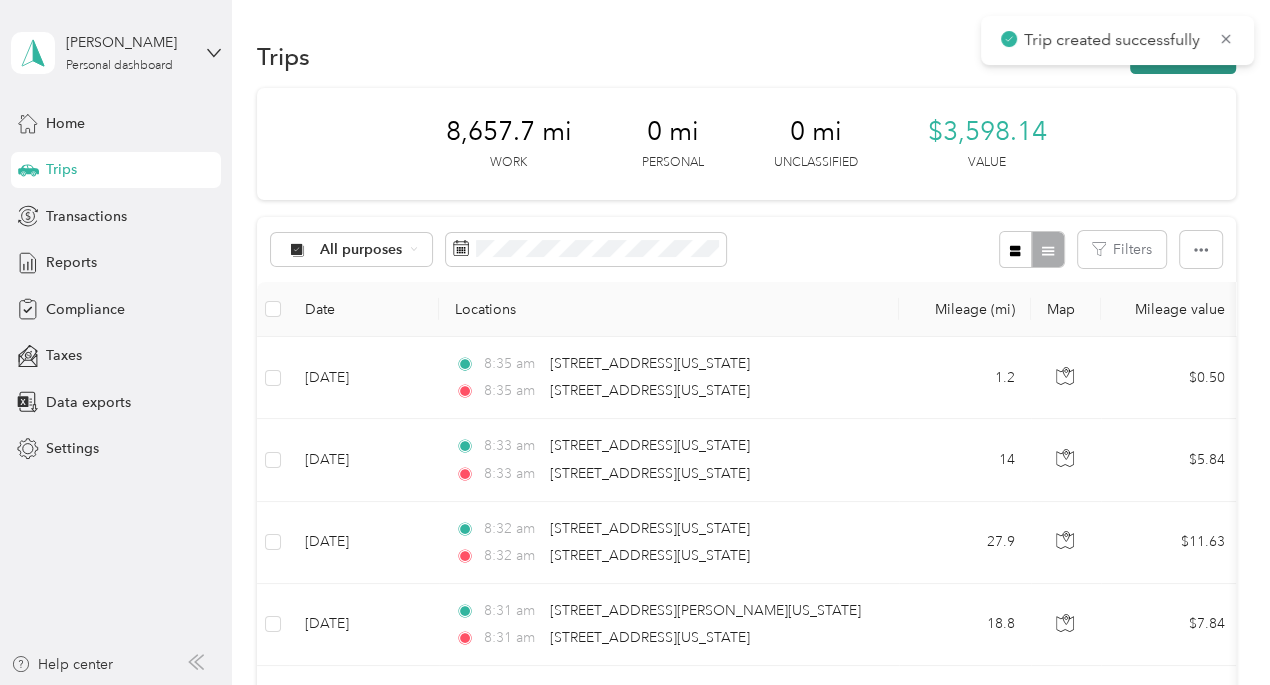 click on "New trip" at bounding box center (1183, 56) 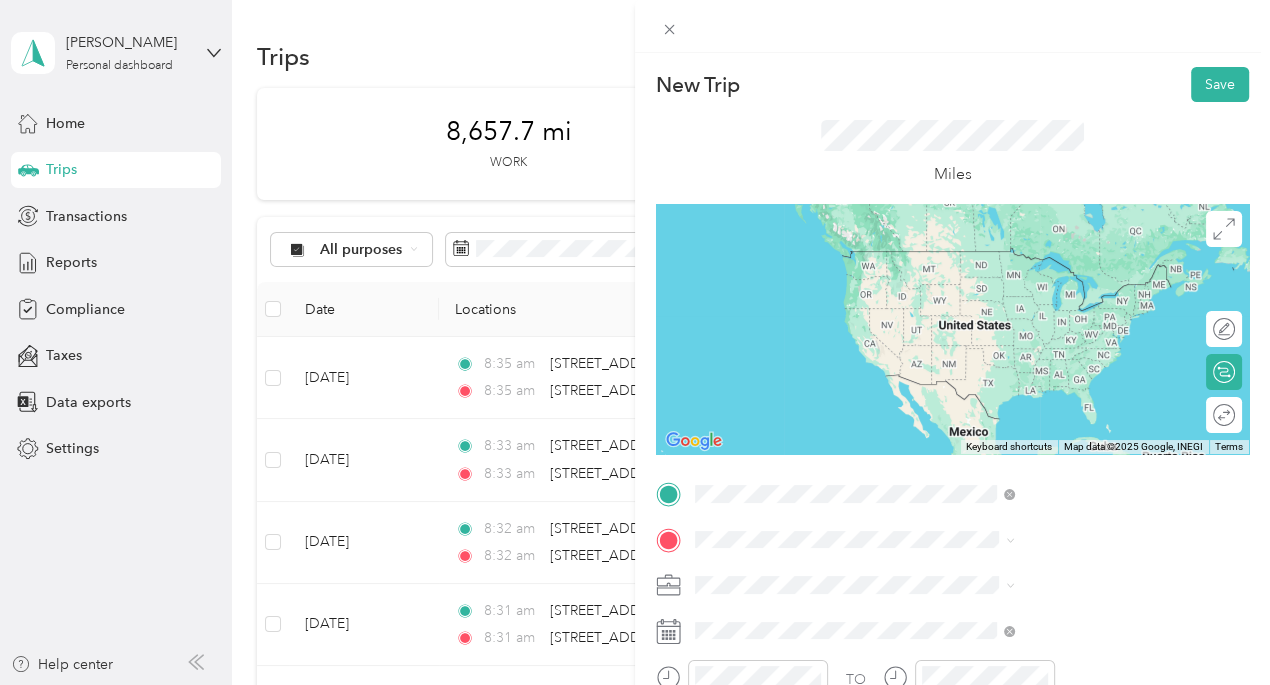 click on "[STREET_ADDRESS][US_STATE][US_STATE]" at bounding box center [1080, 250] 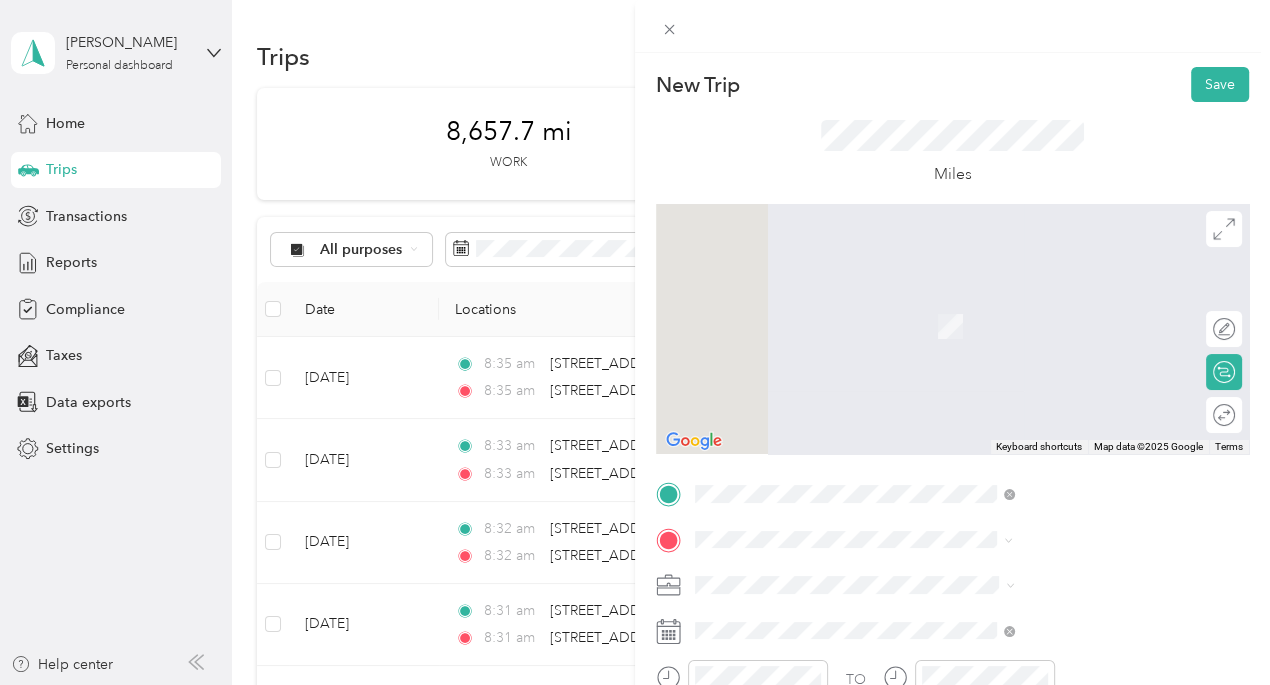 click on "[STREET_ADDRESS][US_STATE][US_STATE]" at bounding box center [1080, 296] 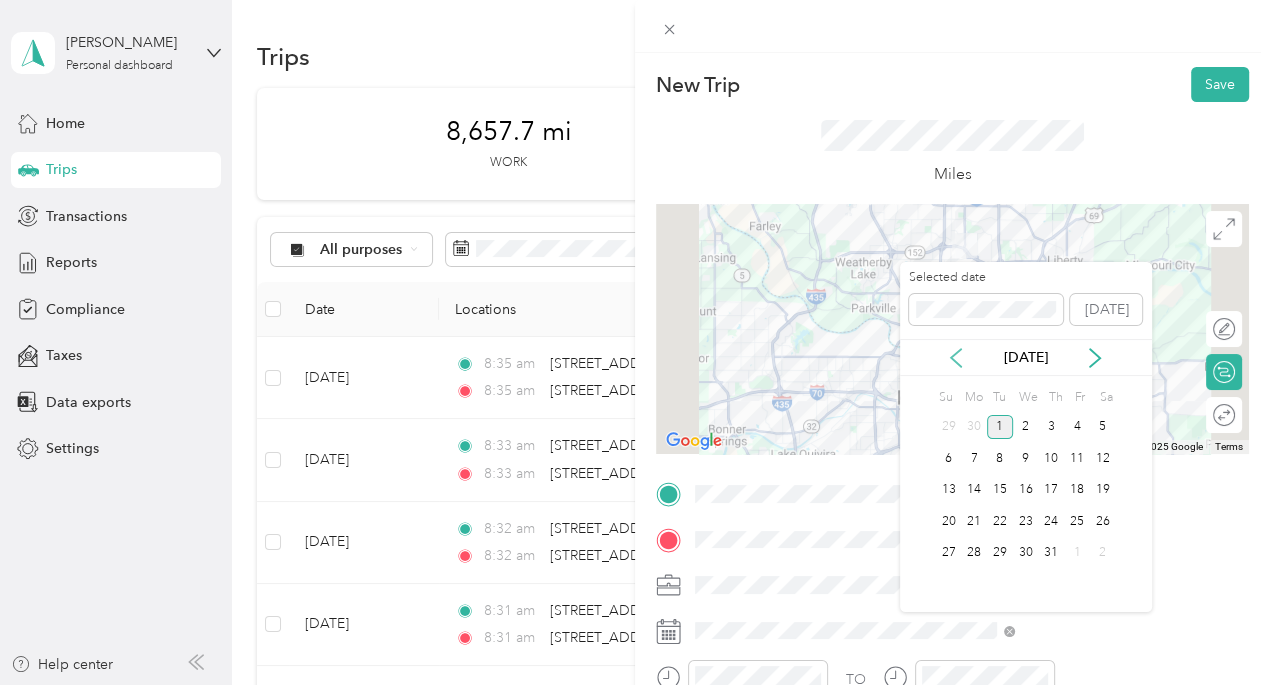 click 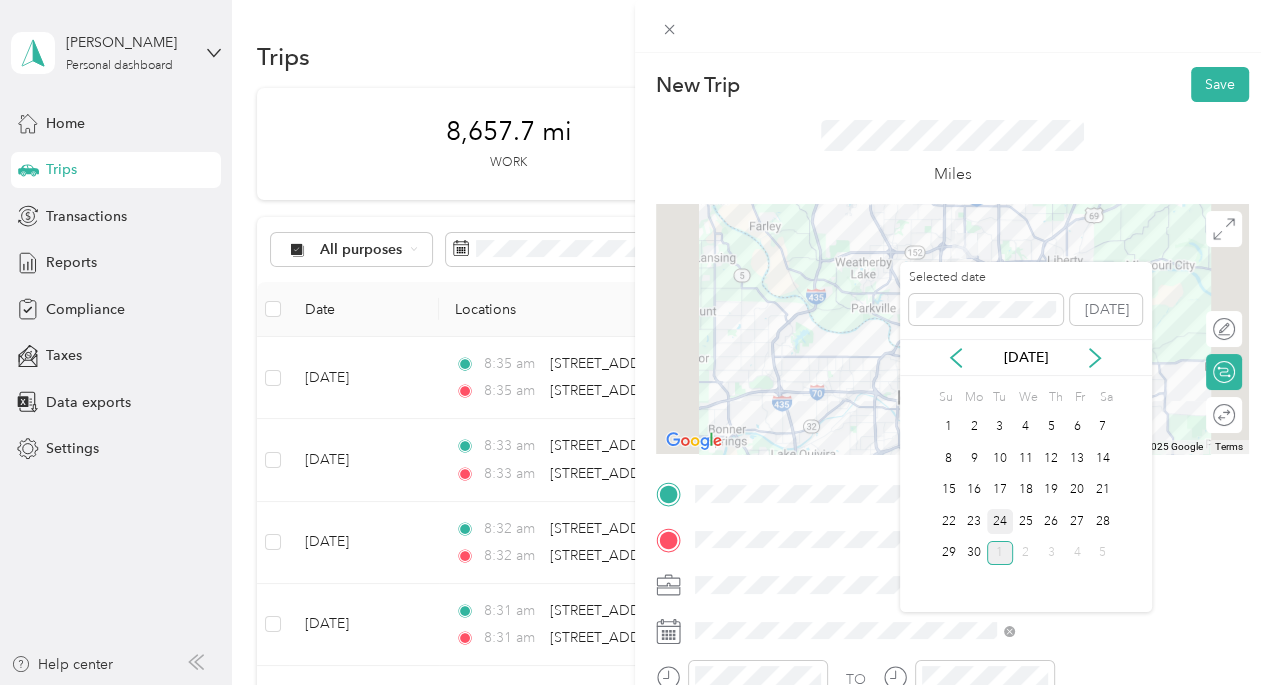 click on "24" at bounding box center (1000, 521) 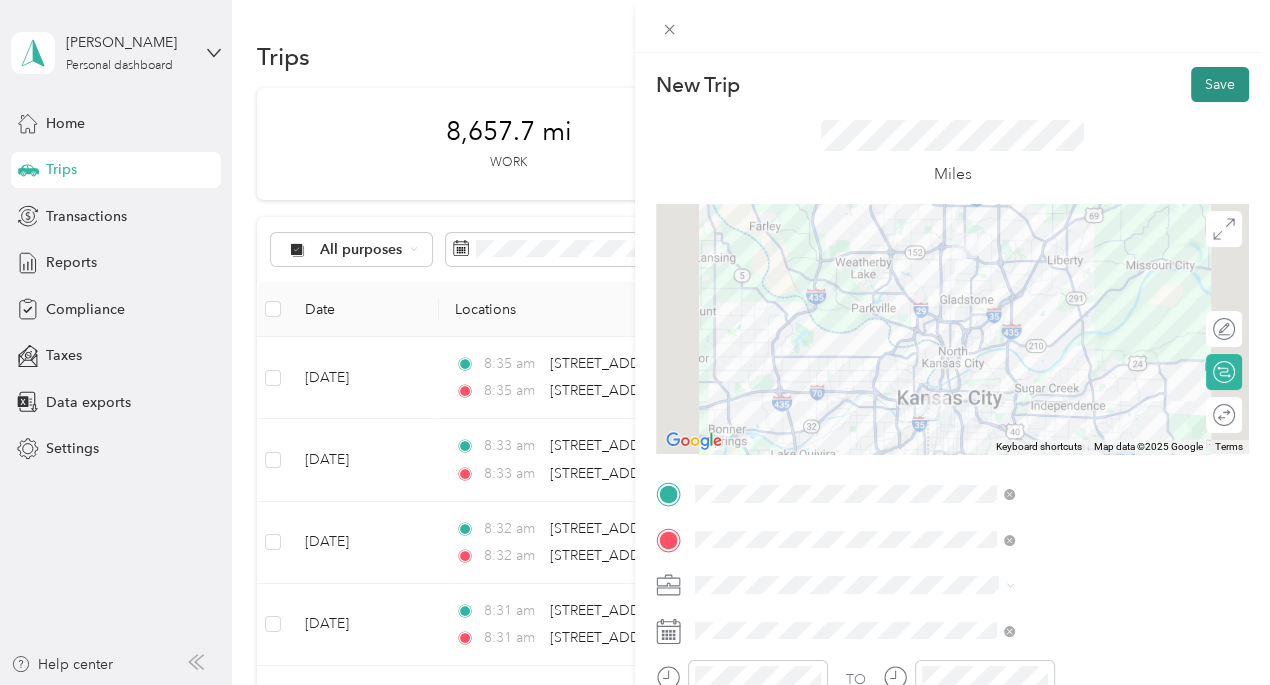 click on "Save" at bounding box center [1220, 84] 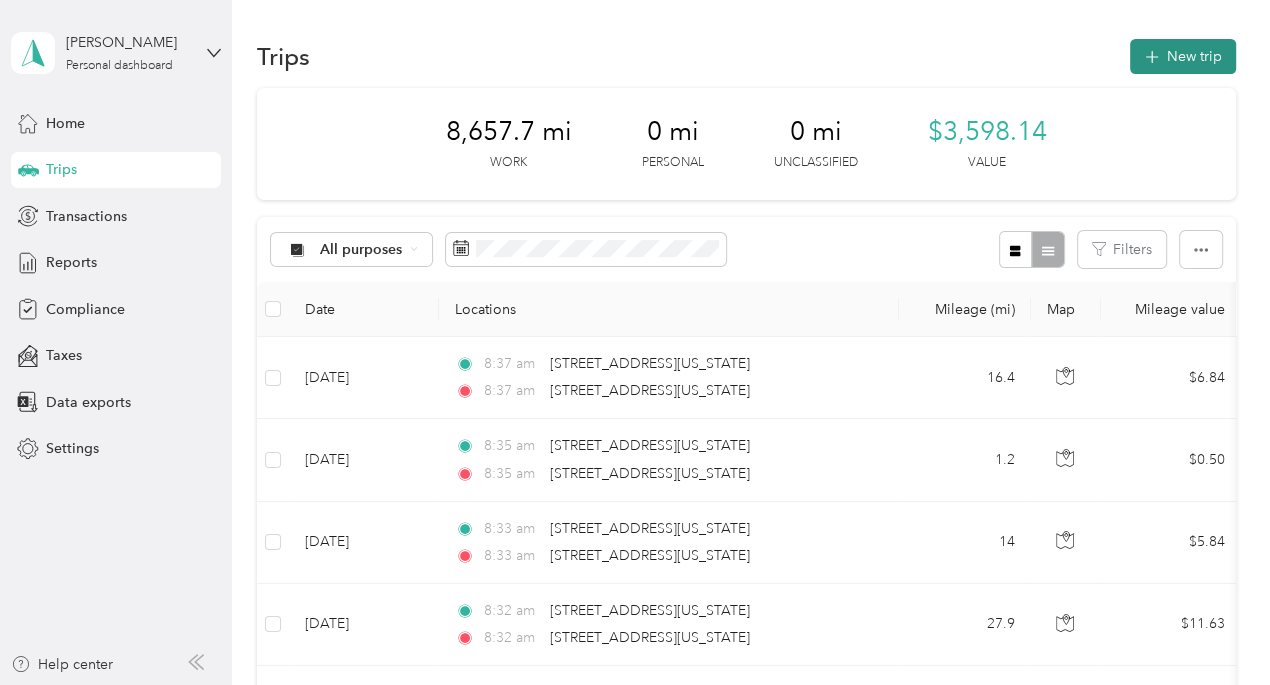 click on "New trip" at bounding box center (1183, 56) 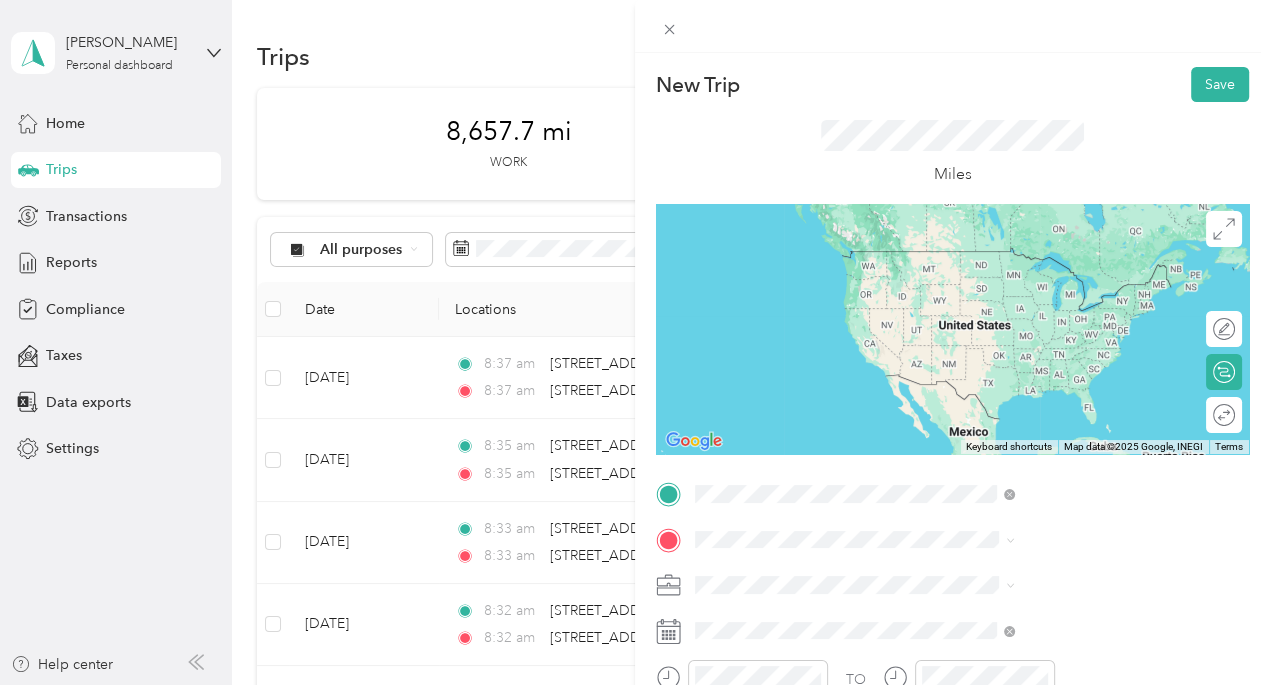 click on "[STREET_ADDRESS][US_STATE][US_STATE]" at bounding box center [1080, 250] 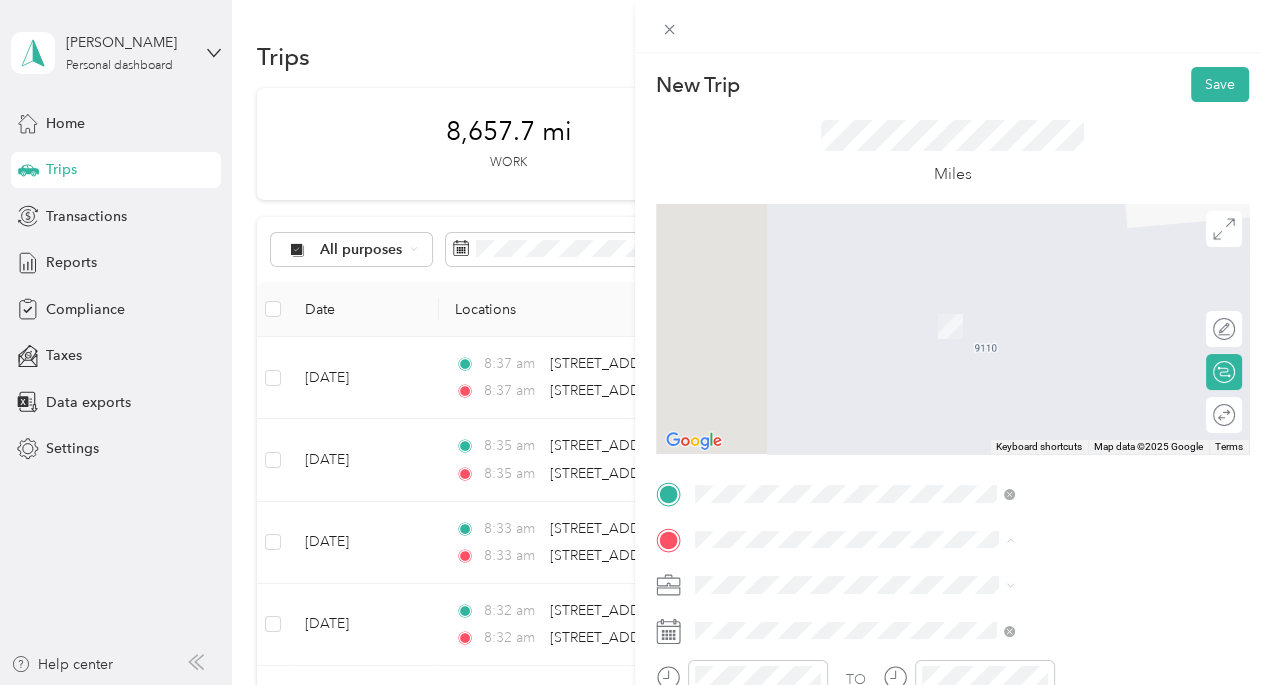 click on "New Trip Save This trip cannot be edited because it is either under review, approved, or paid. Contact your Team Manager to edit it. Miles To navigate the map with touch gestures double-tap and hold your finger on the map, then drag the map. ← Move left → Move right ↑ Move up ↓ Move down + Zoom in - Zoom out Home Jump left by 75% End Jump right by 75% Page Up Jump up by 75% Page Down Jump down by 75% To navigate, press the arrow keys. Keyboard shortcuts Map Data Map data ©2025 Google Map data ©2025 Google 2 m  Click to toggle between metric and imperial units Terms Report a map error Edit route Calculate route Round trip TO Add photo" at bounding box center [952, 514] 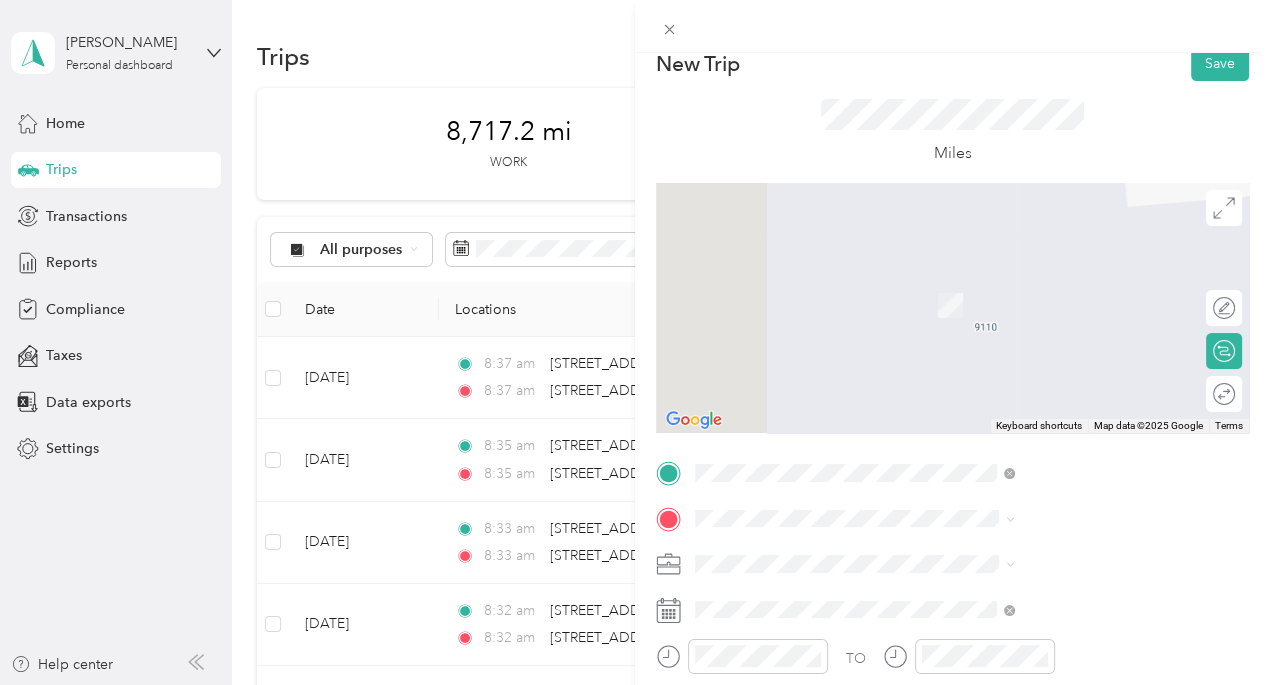 scroll, scrollTop: 0, scrollLeft: 0, axis: both 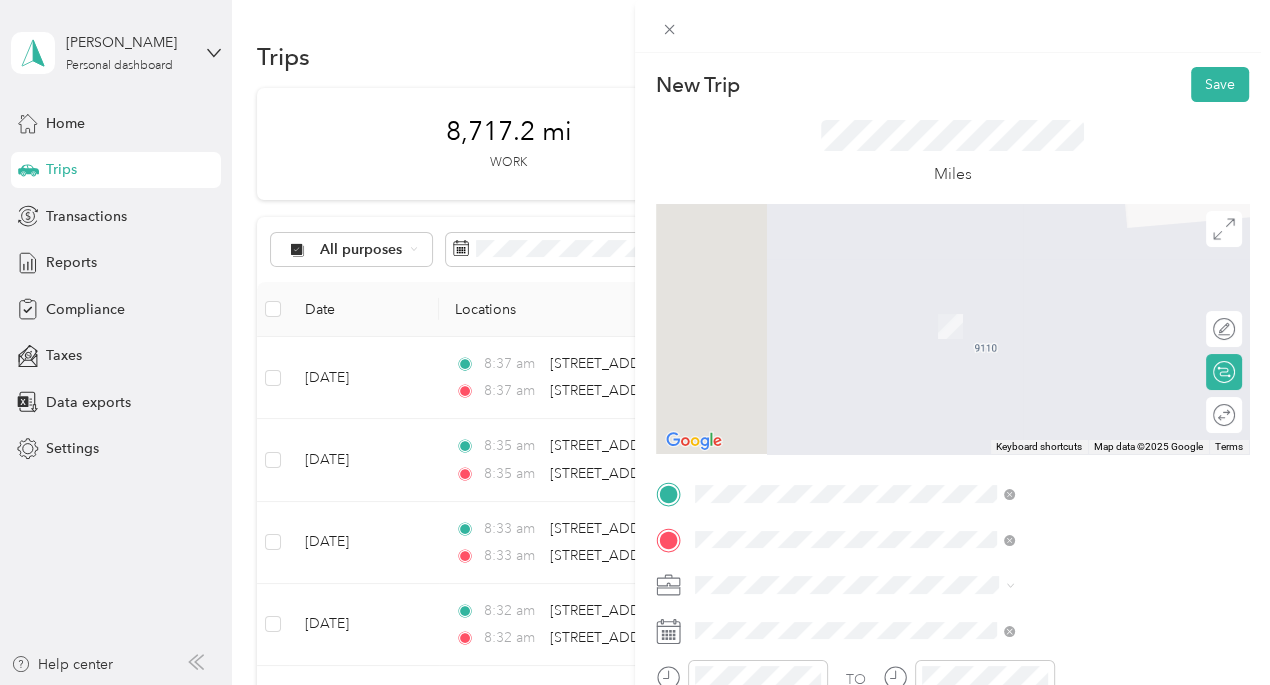 click on "[STREET_ADDRESS][US_STATE][US_STATE]" at bounding box center (1080, 296) 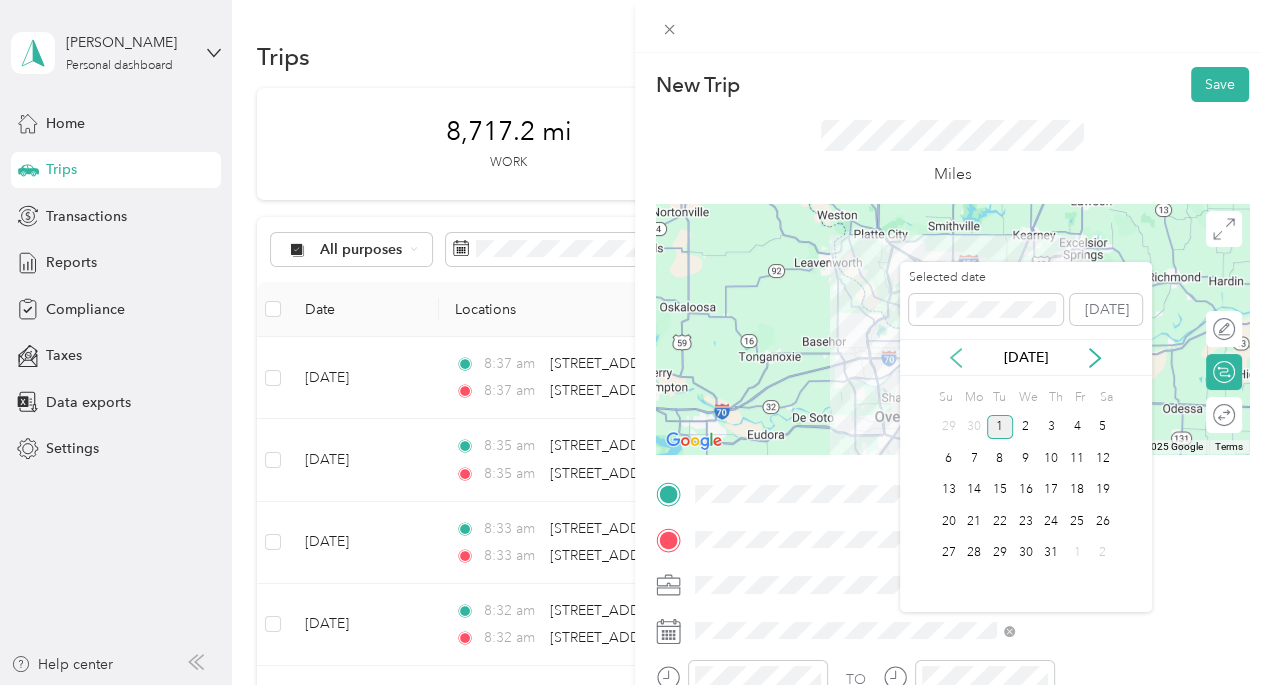 click 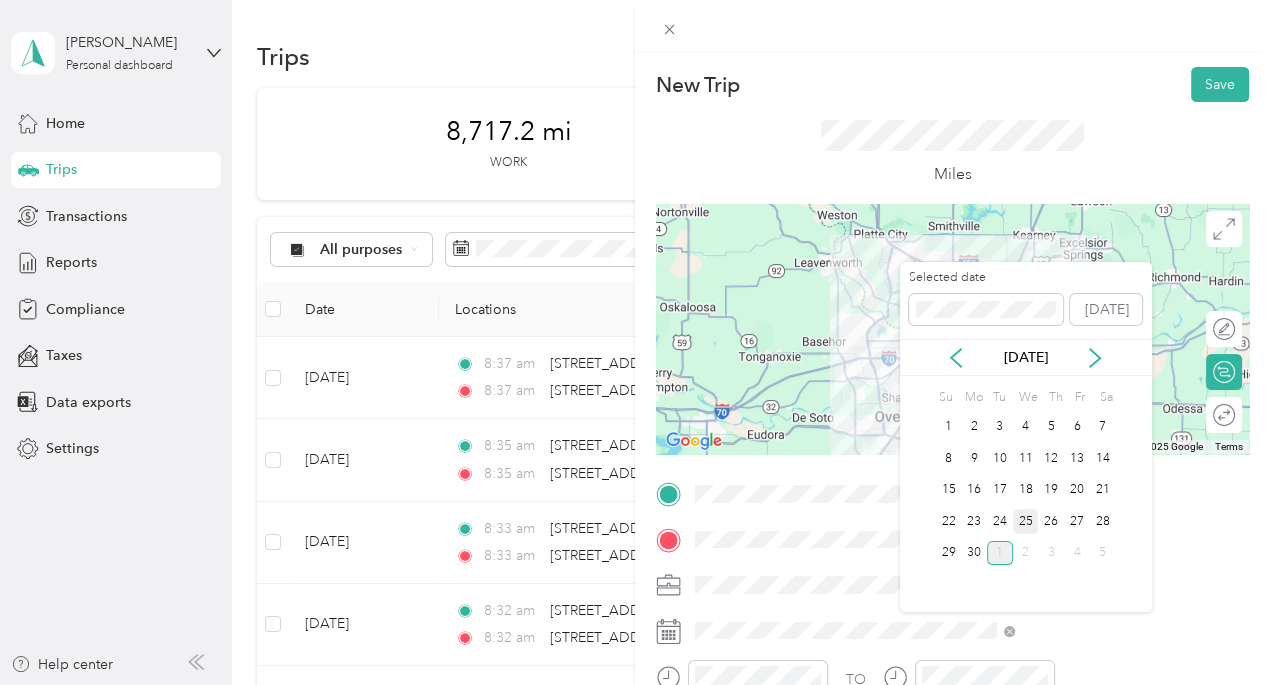 click on "25" at bounding box center (1026, 521) 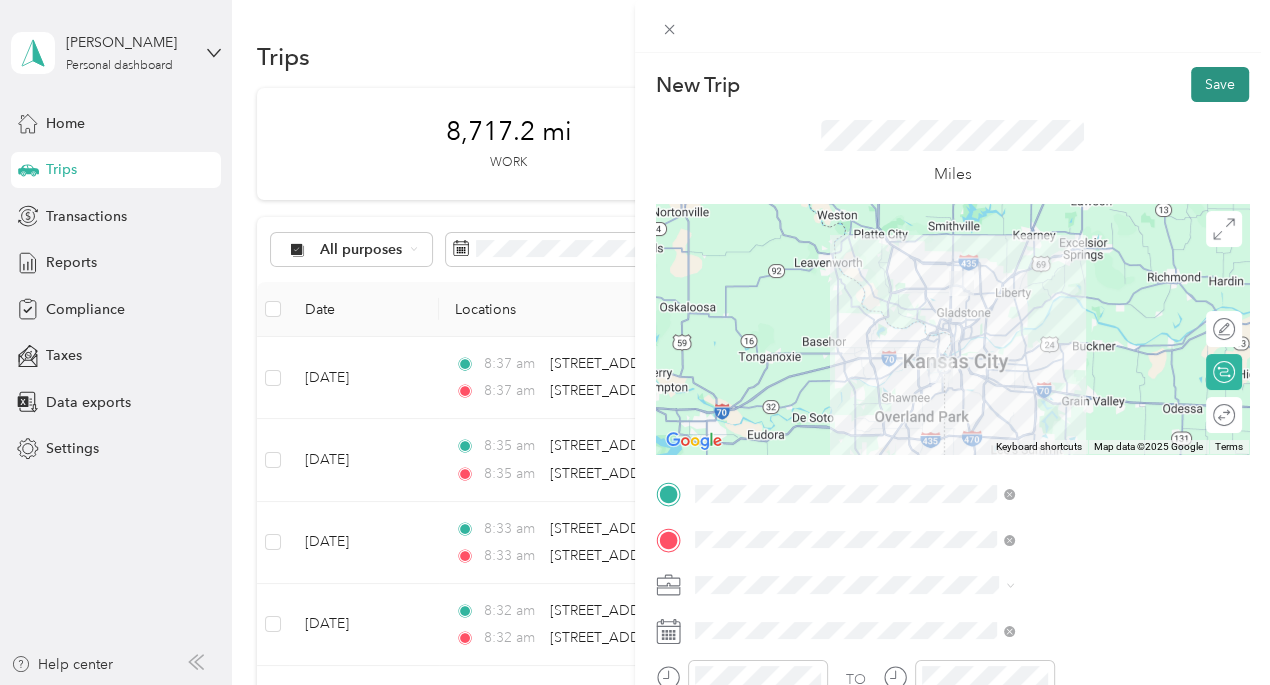 click on "Save" at bounding box center [1220, 84] 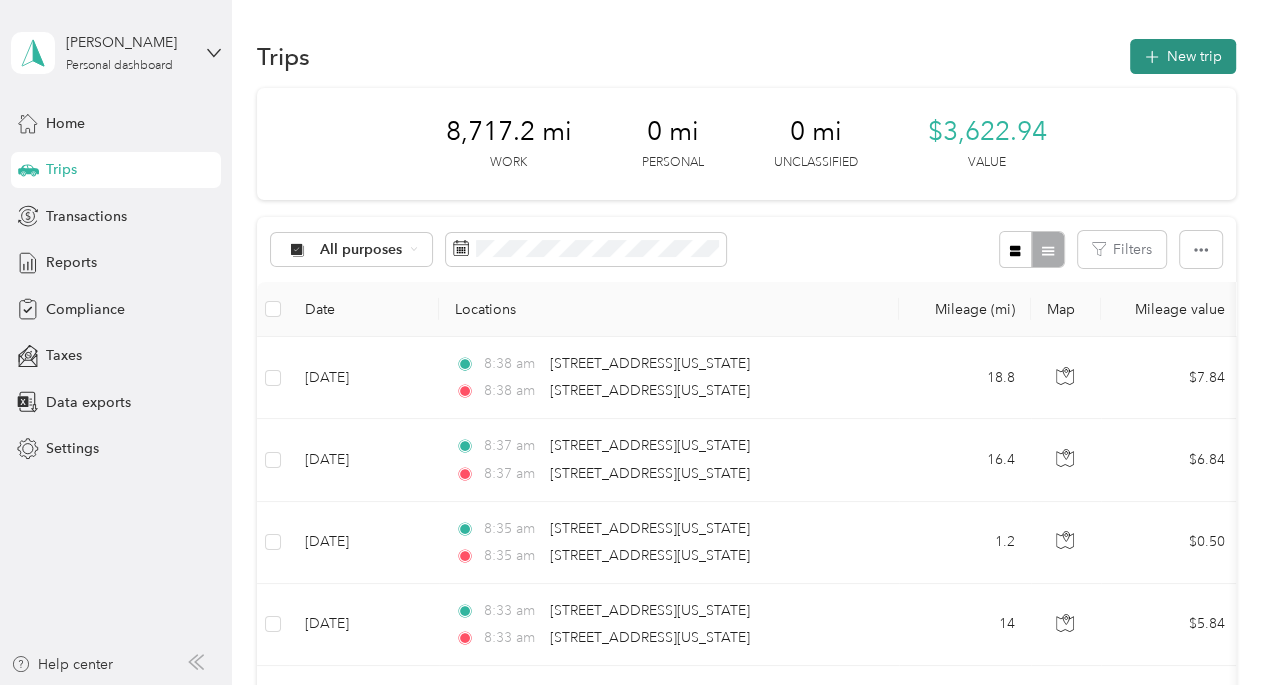 click on "New trip" at bounding box center (1183, 56) 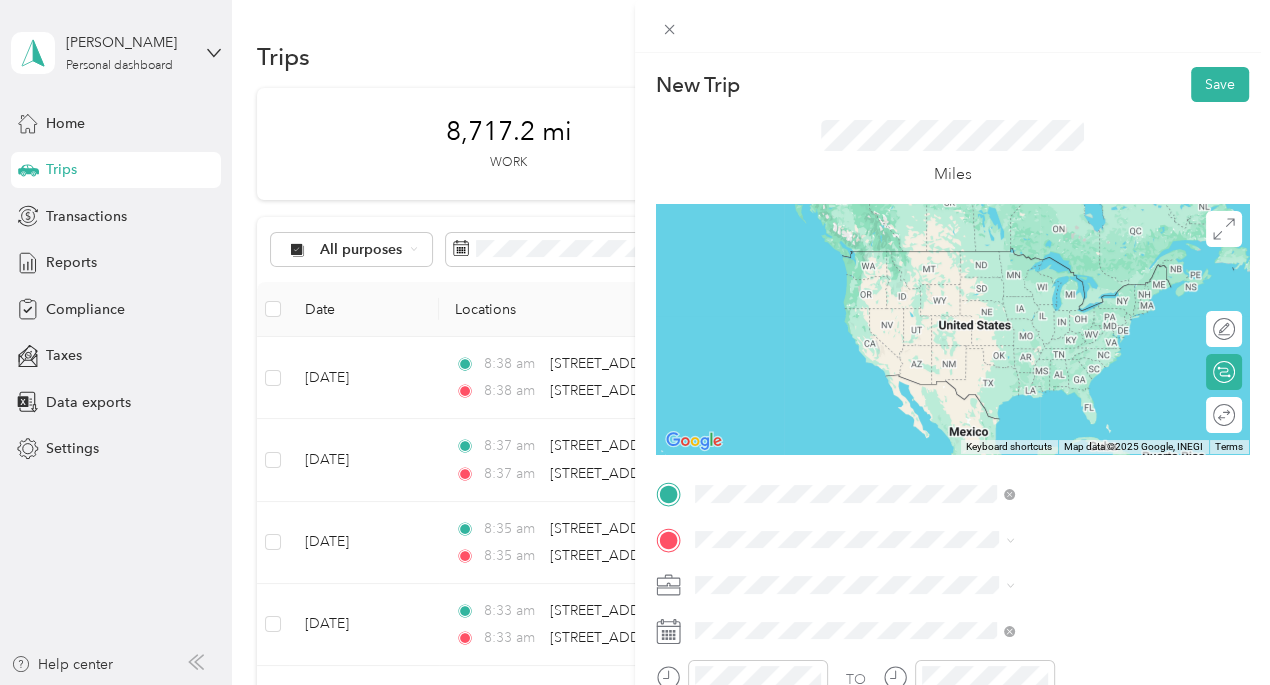 click on "[STREET_ADDRESS][US_STATE][US_STATE]" at bounding box center (1080, 250) 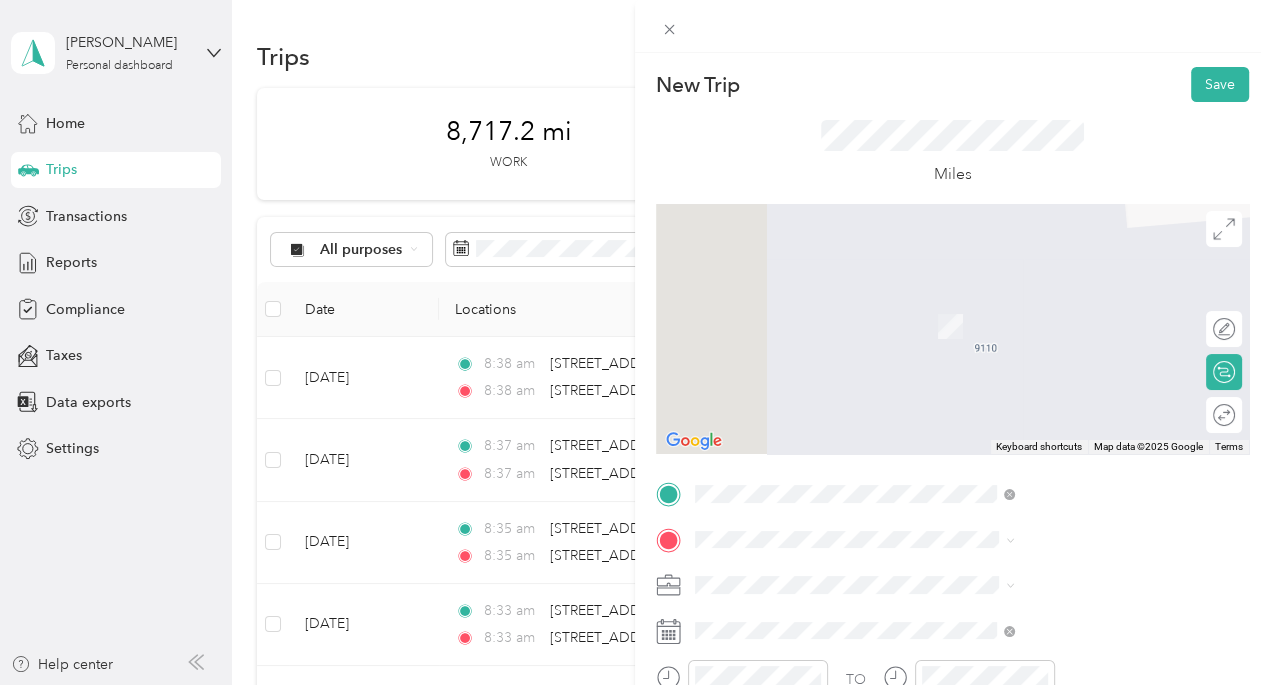 click on "[STREET_ADDRESS][US_STATE][US_STATE][US_STATE]" at bounding box center (1082, 302) 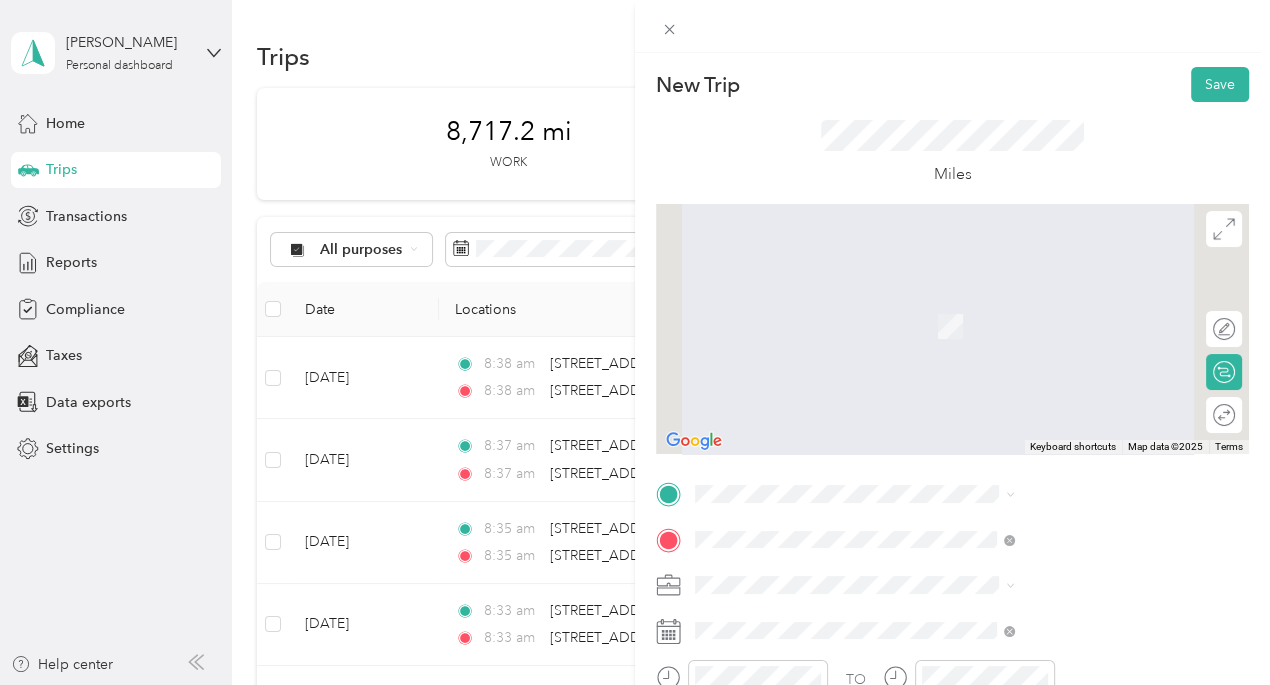 click on "[STREET_ADDRESS][US_STATE][US_STATE]" at bounding box center (1080, 245) 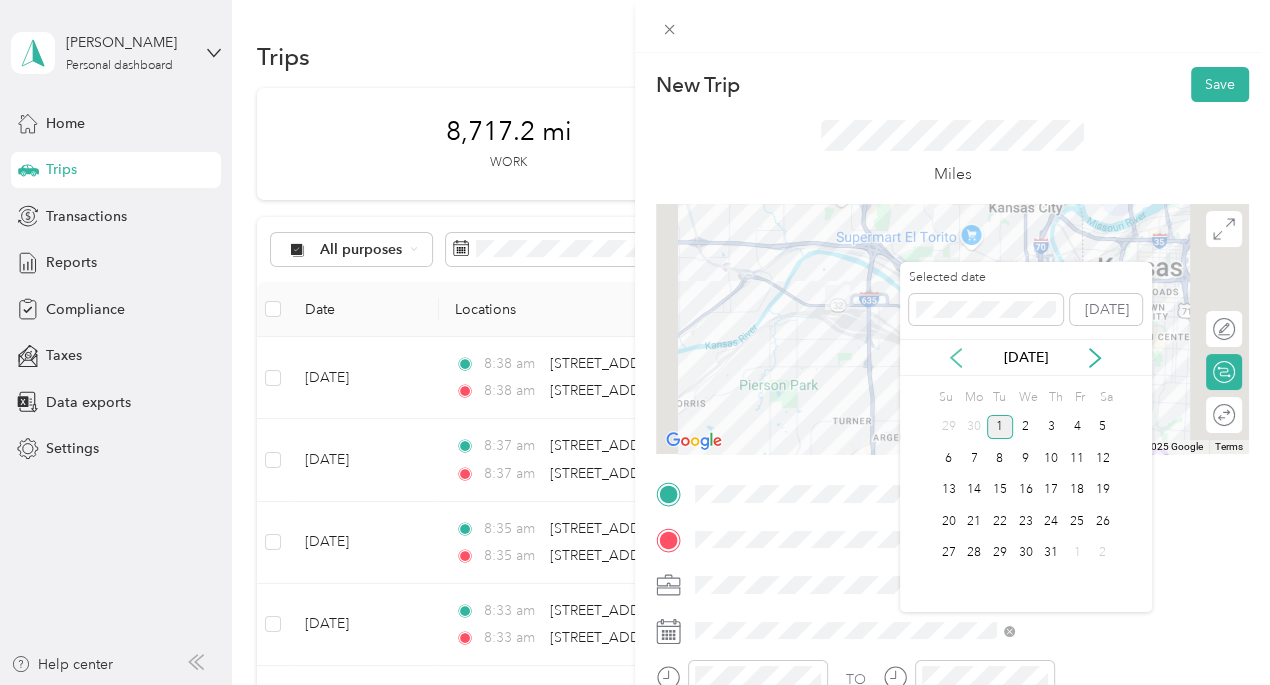 click 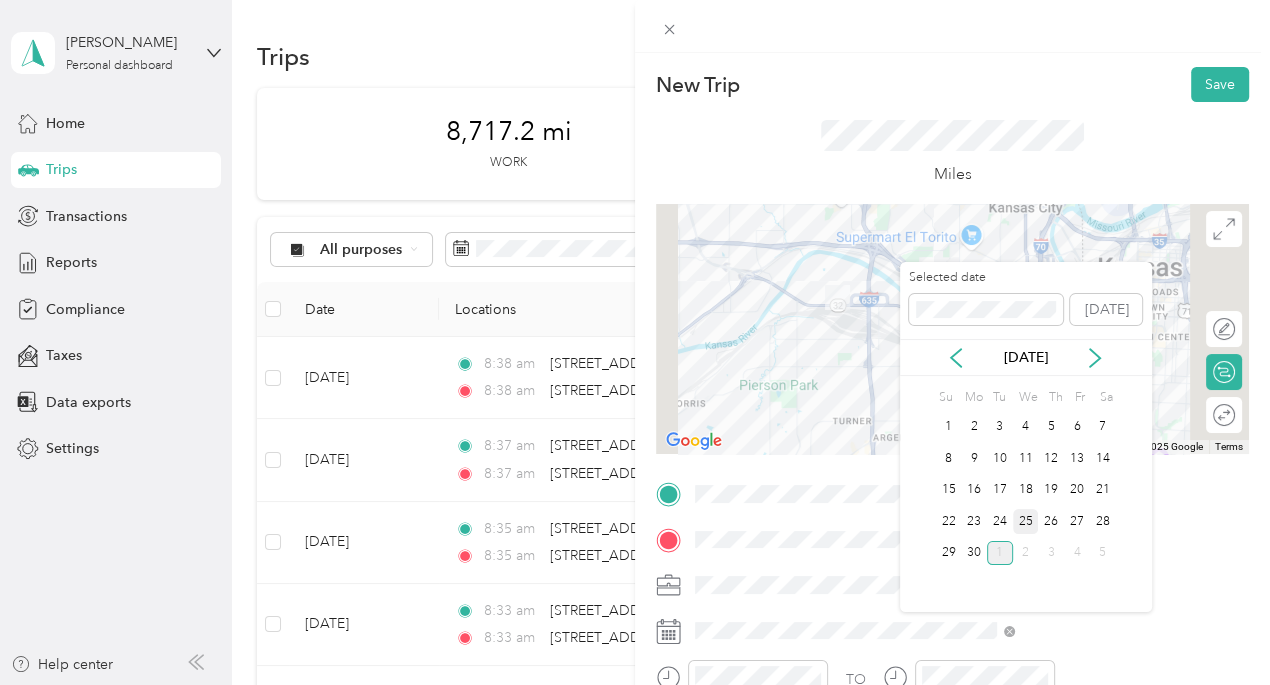 click on "25" at bounding box center (1026, 521) 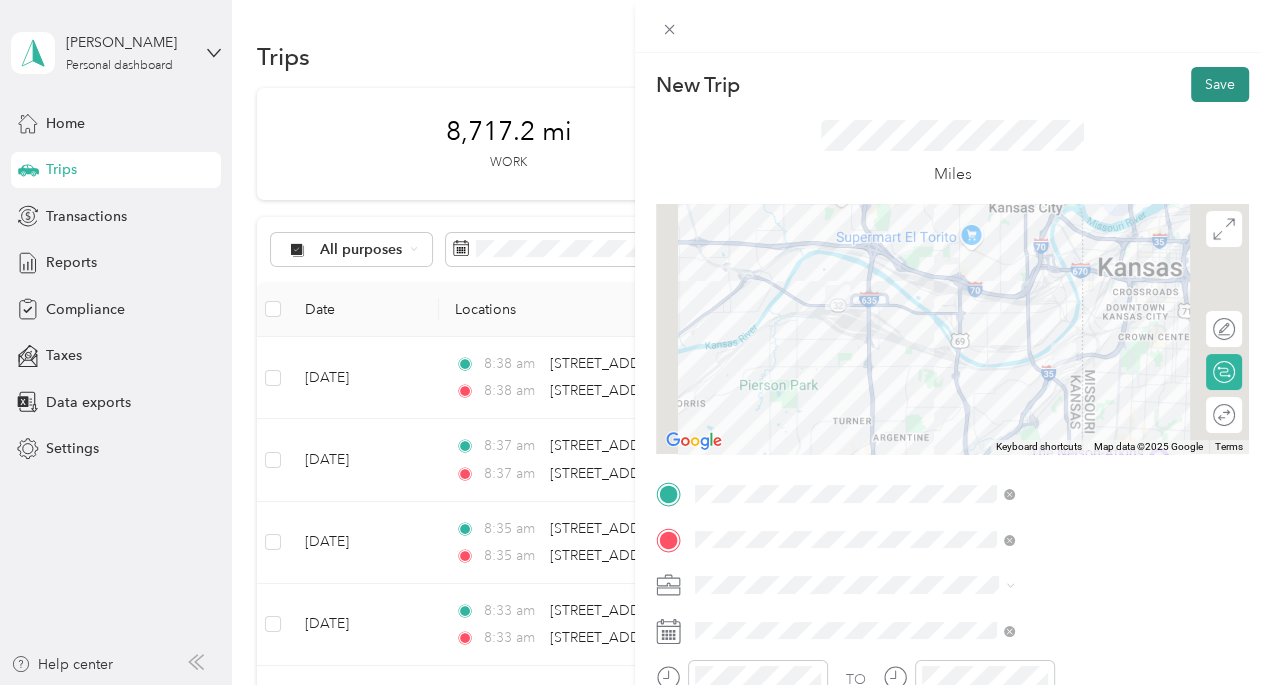 click on "Save" at bounding box center (1220, 84) 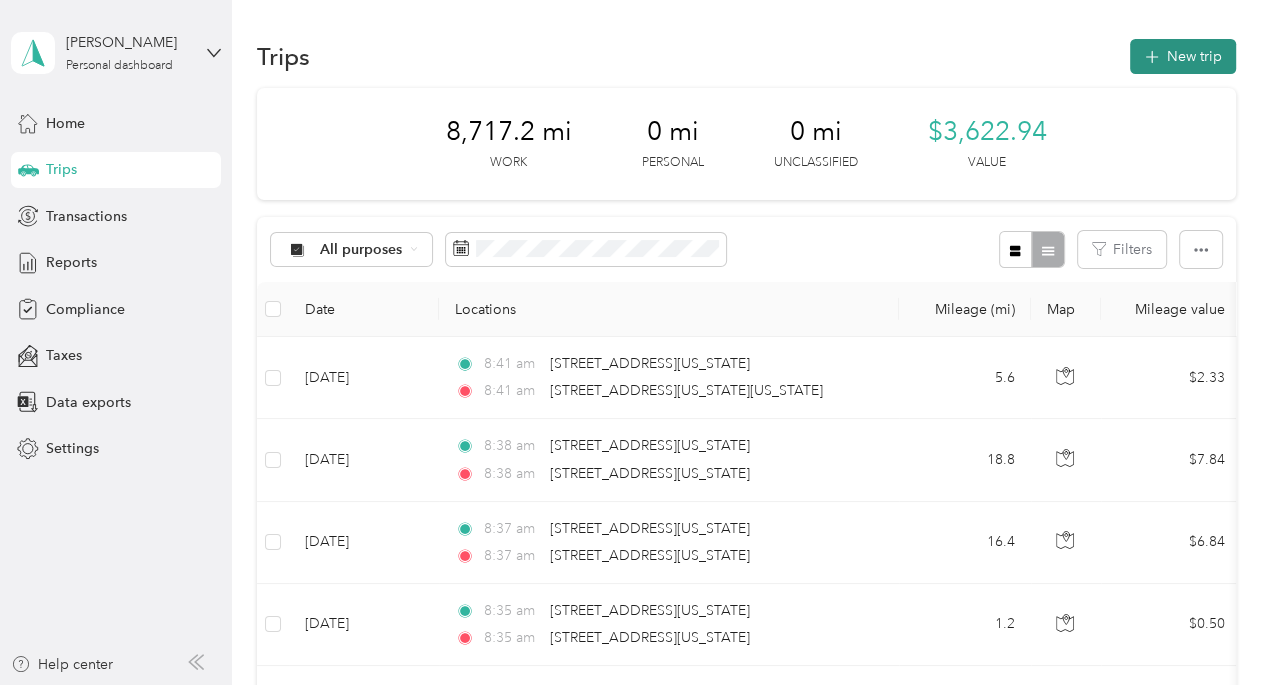 click on "New trip" at bounding box center [1183, 56] 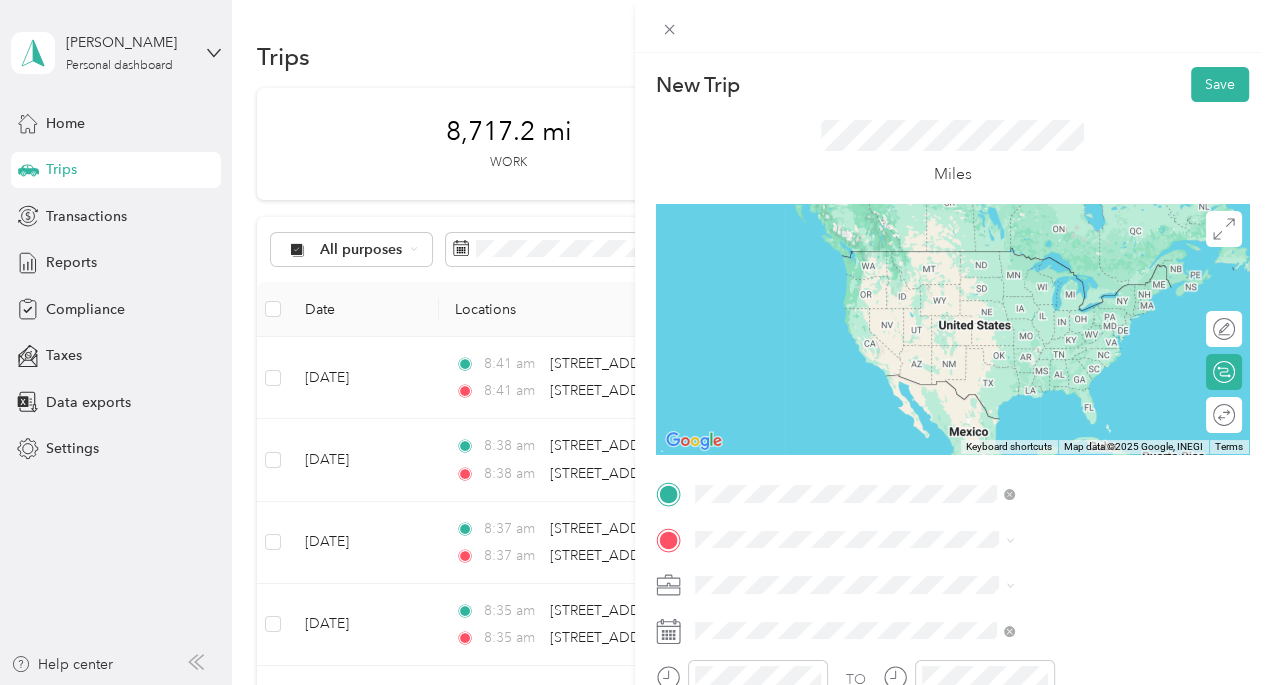 click on "[STREET_ADDRESS][US_STATE][US_STATE][US_STATE]" at bounding box center (1082, 299) 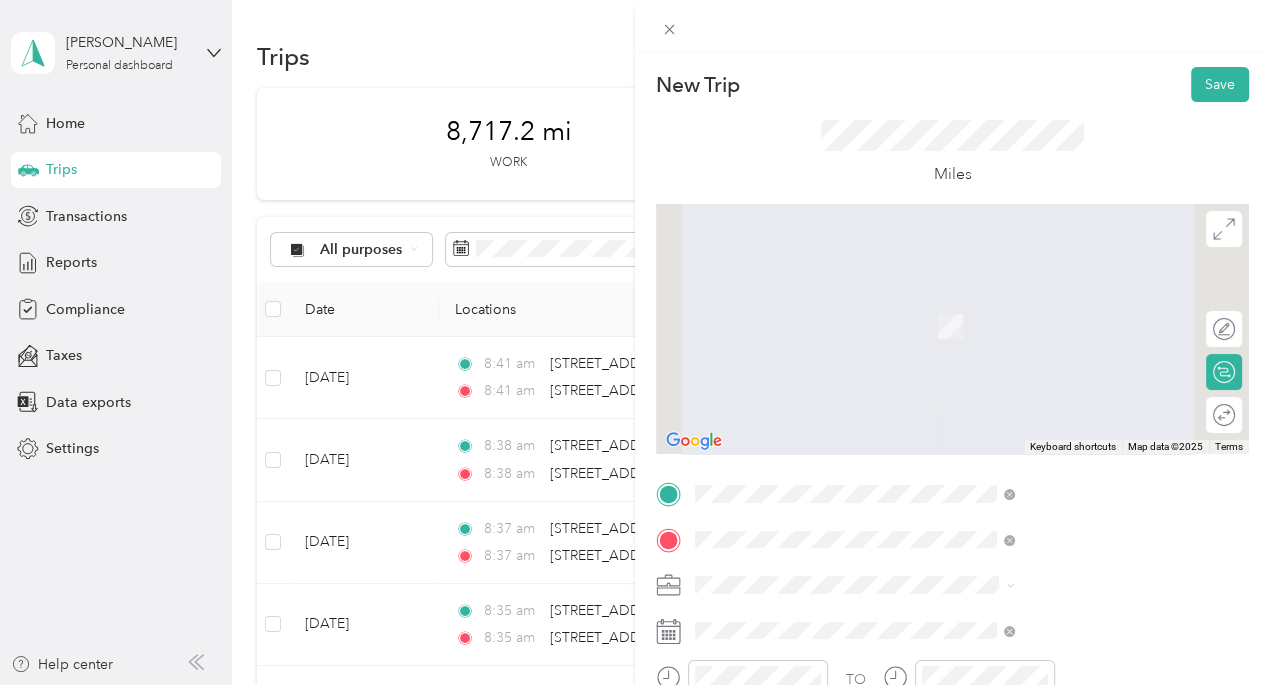 click on "[STREET_ADDRESS][US_STATE][US_STATE]" at bounding box center [1080, 296] 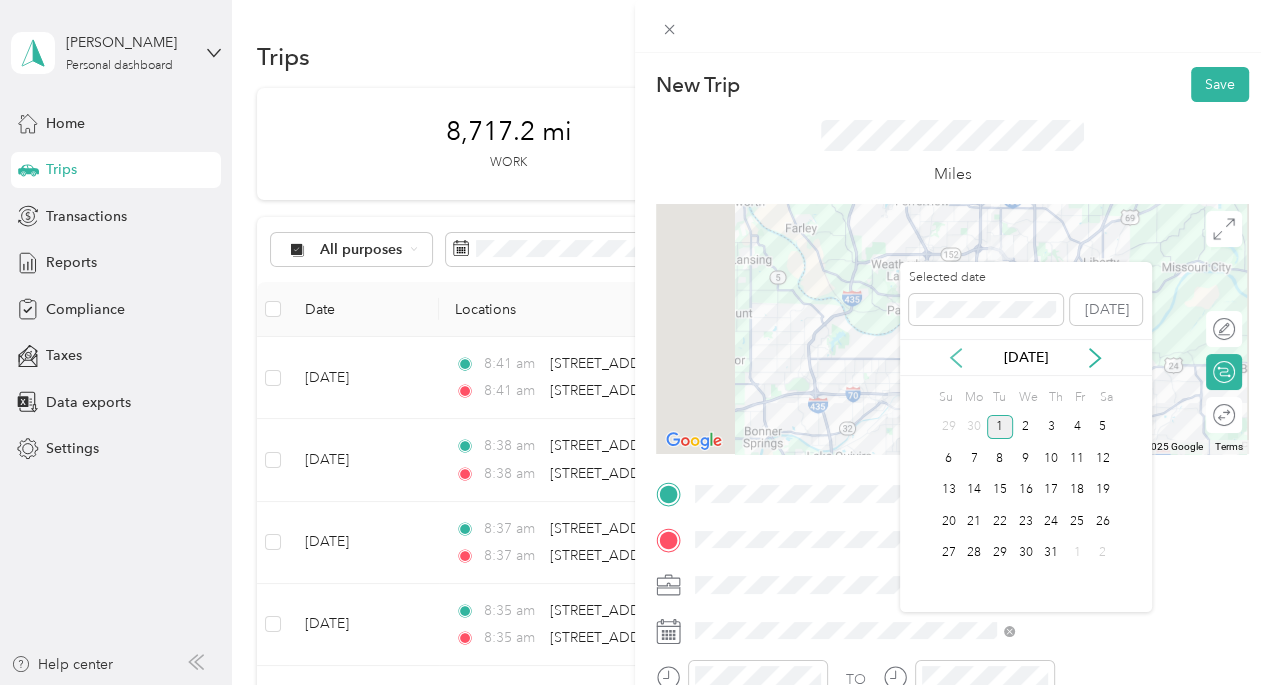 click 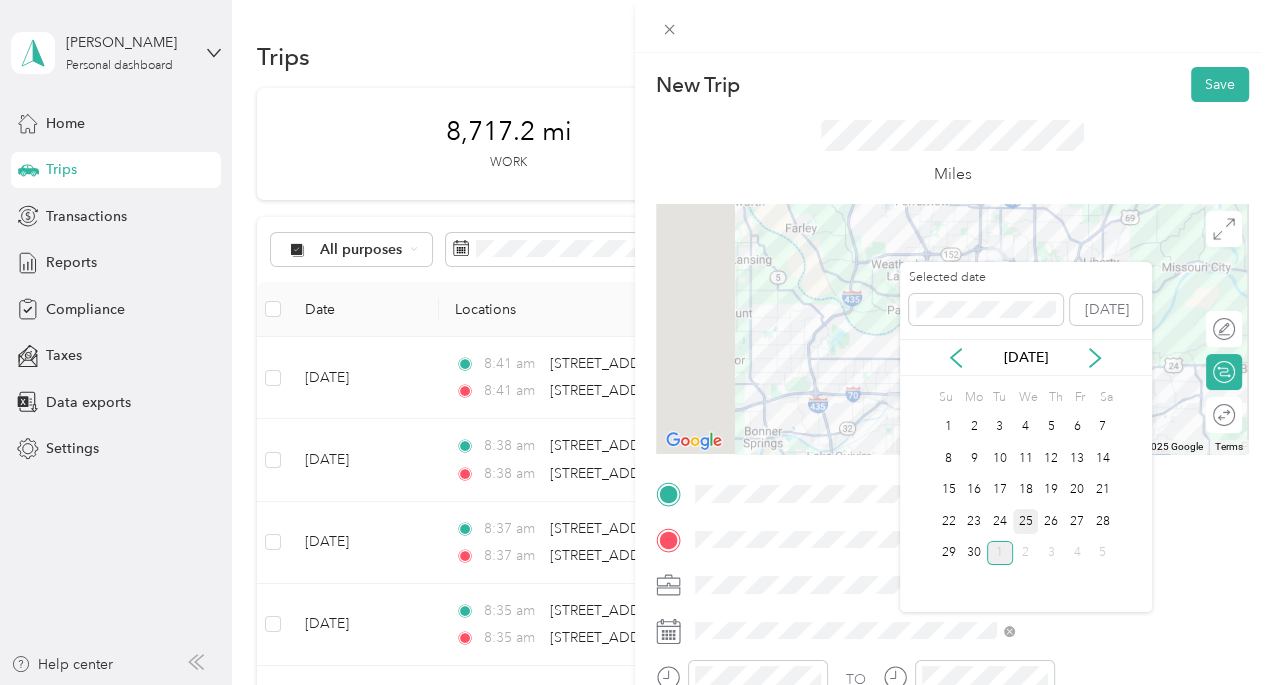 click on "25" at bounding box center (1026, 521) 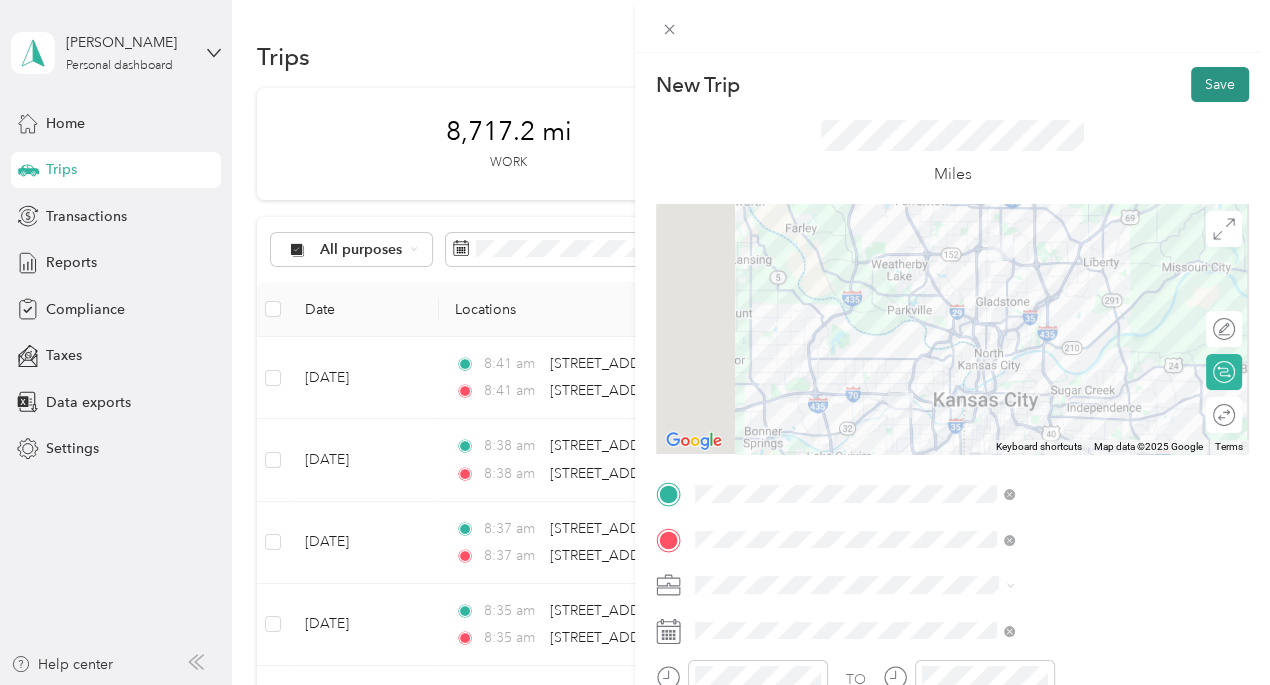 drag, startPoint x: 1195, startPoint y: 73, endPoint x: 1175, endPoint y: 78, distance: 20.615528 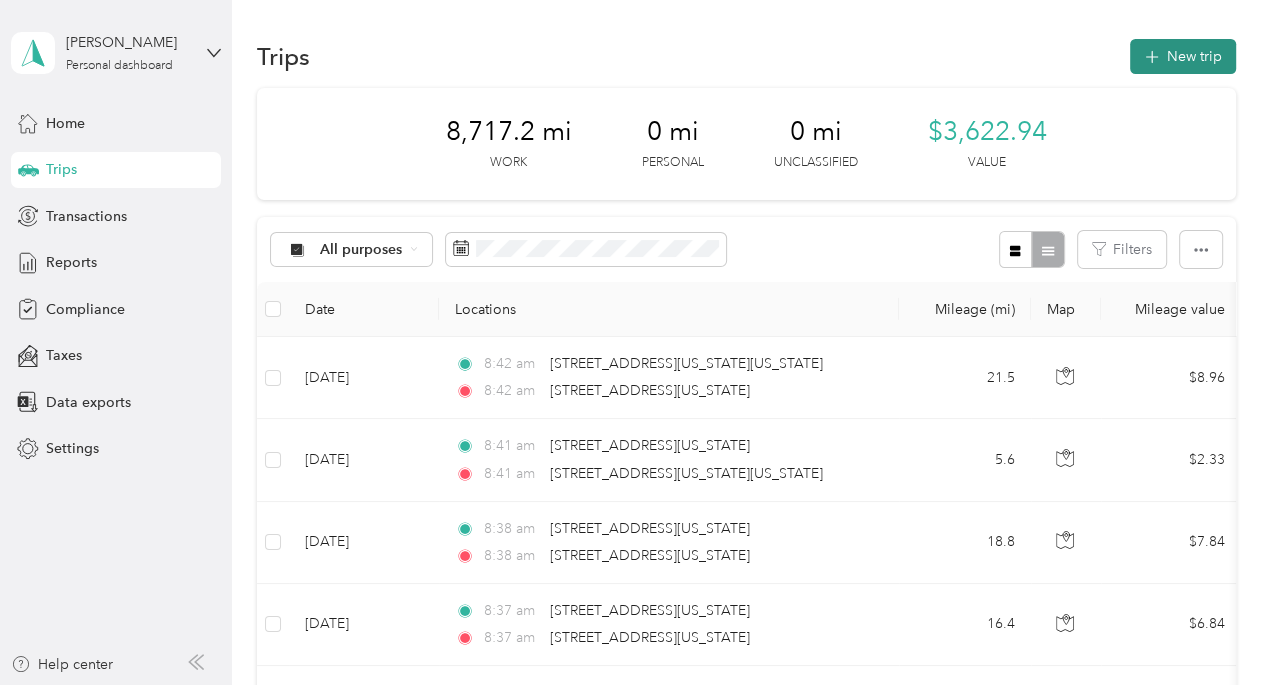 click on "New trip" at bounding box center [1183, 56] 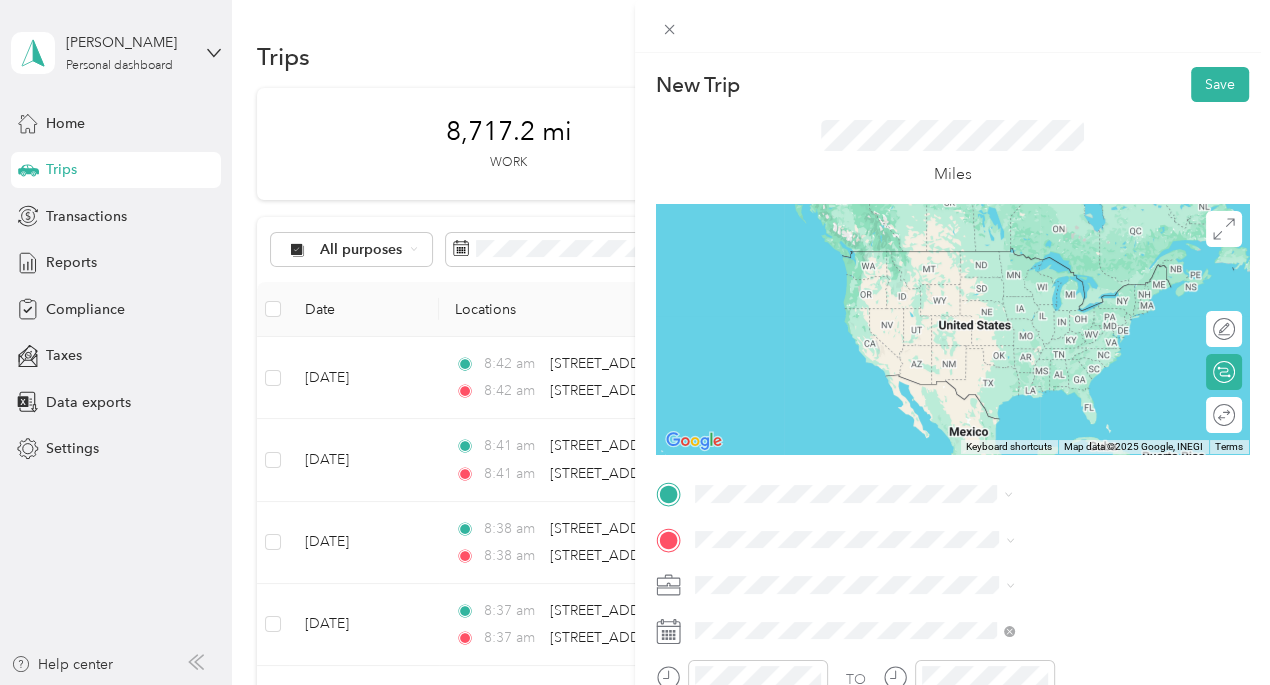 click on "[STREET_ADDRESS][PERSON_NAME][US_STATE]" at bounding box center [1082, 258] 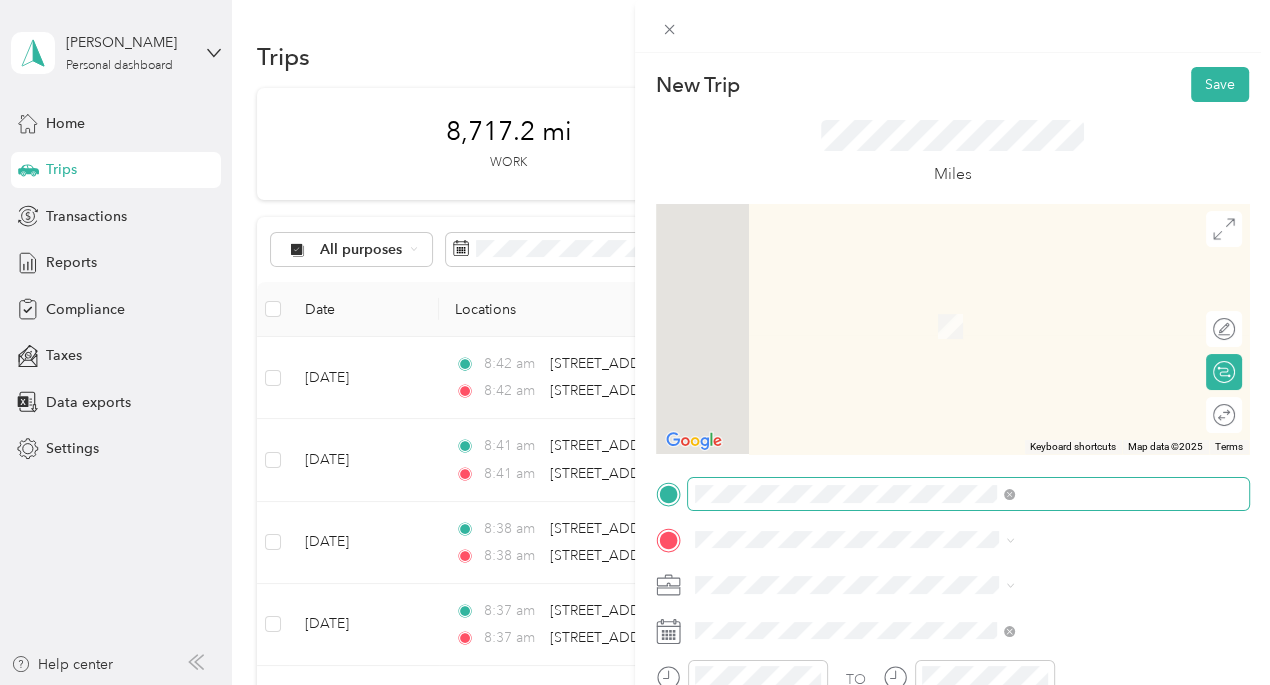 click at bounding box center [1009, 493] 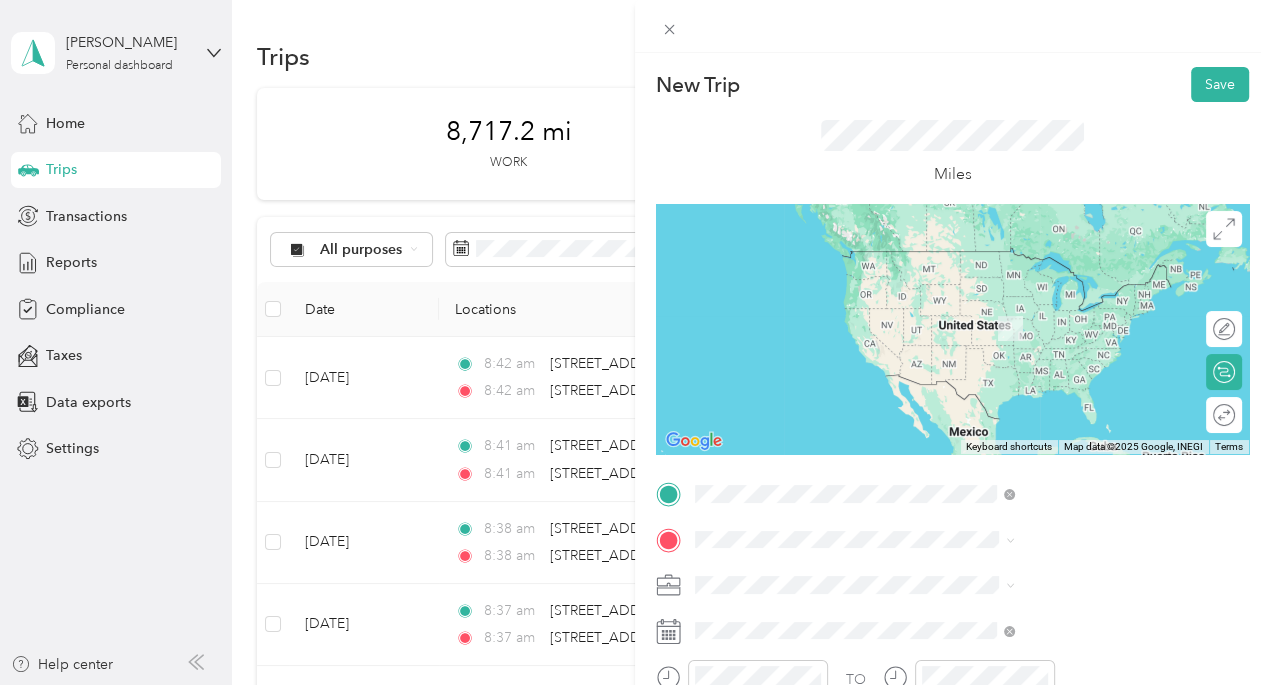 click on "[STREET_ADDRESS][US_STATE][US_STATE]" at bounding box center [1080, 250] 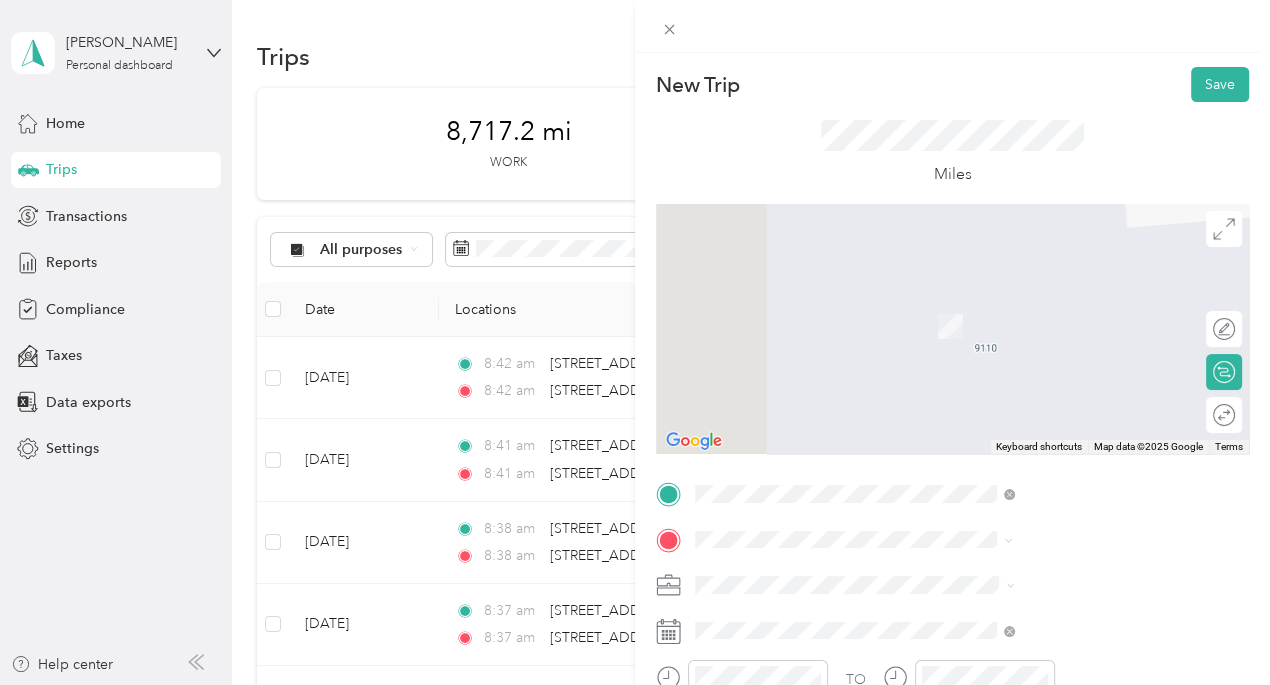 click on "[STREET_ADDRESS][PERSON_NAME][US_STATE]" at bounding box center [1082, 304] 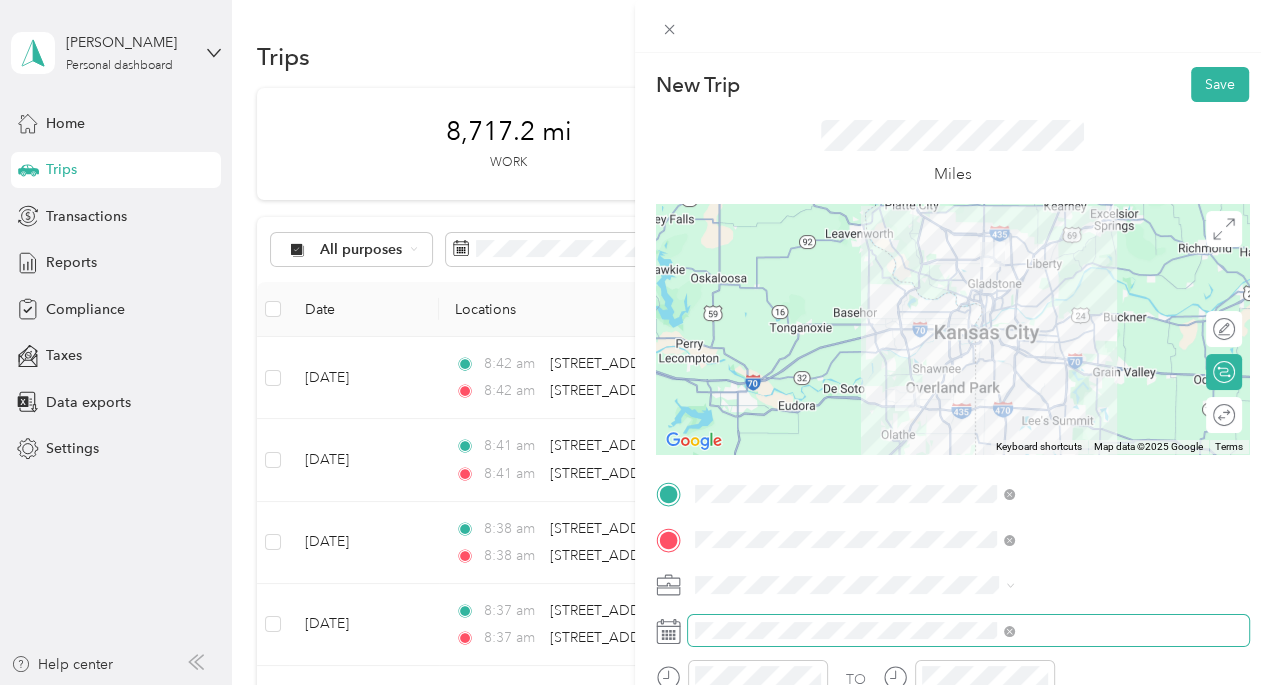 click at bounding box center [968, 631] 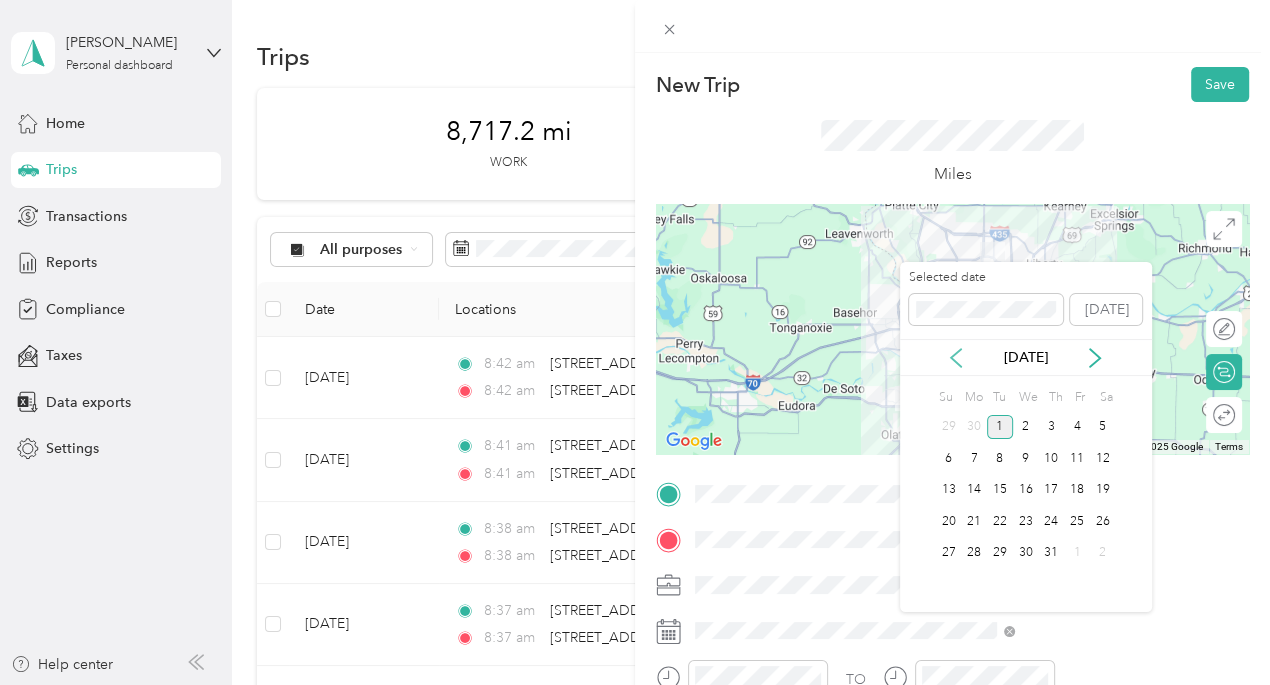 click 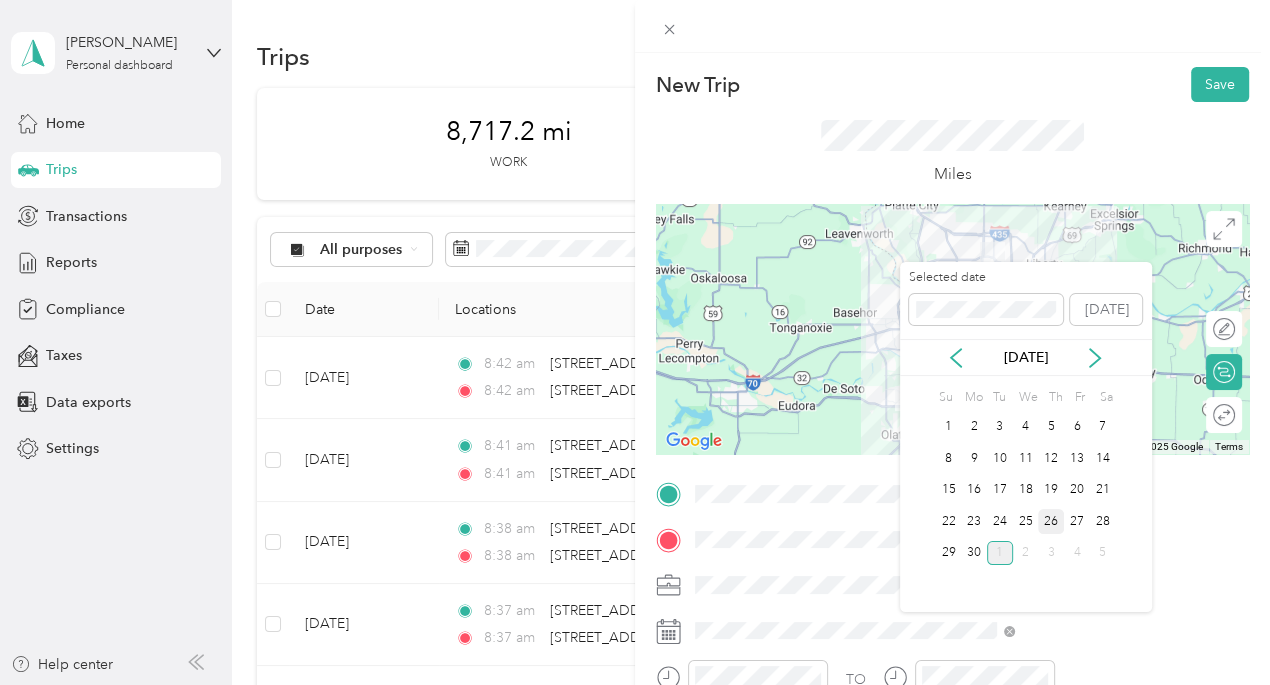 click on "26" at bounding box center [1051, 521] 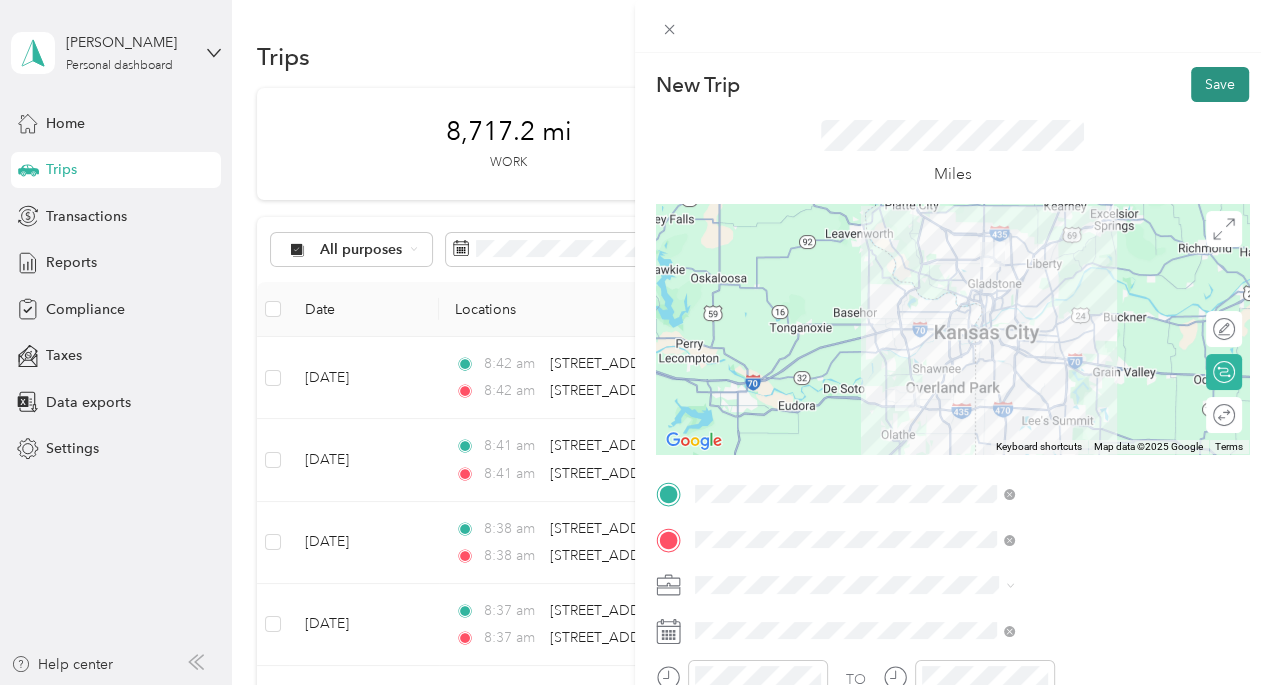 click on "Save" at bounding box center [1220, 84] 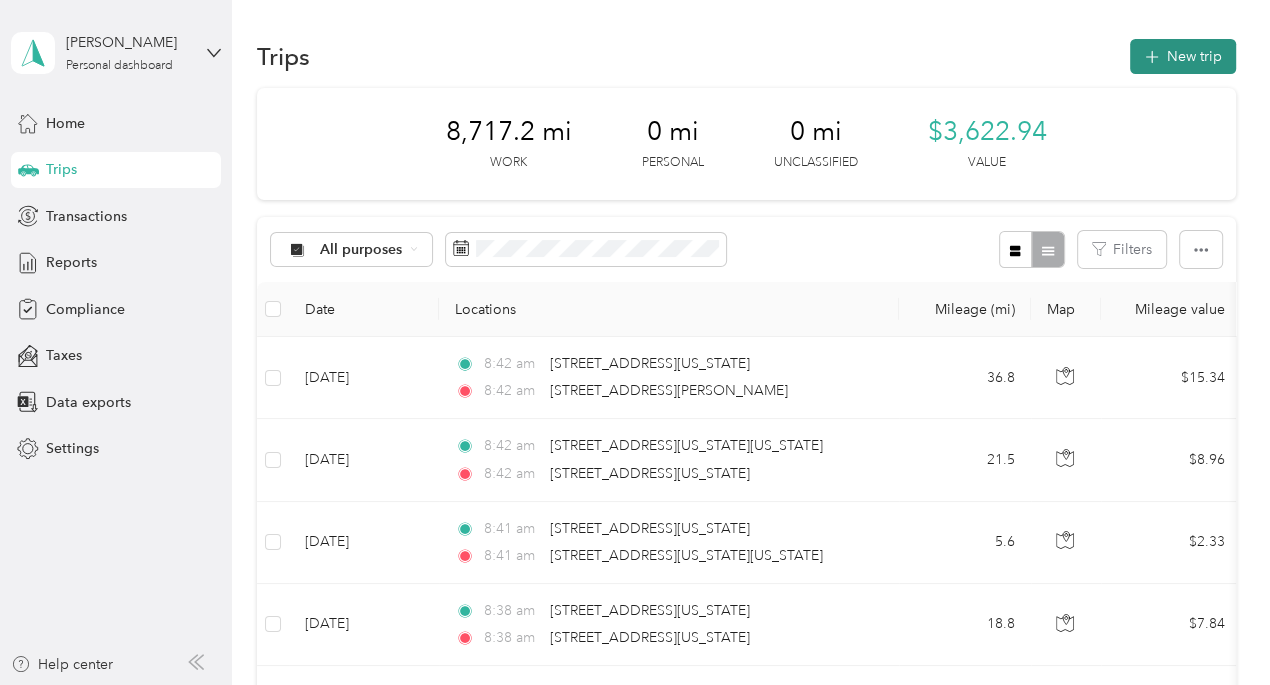 click on "New trip" at bounding box center [1183, 56] 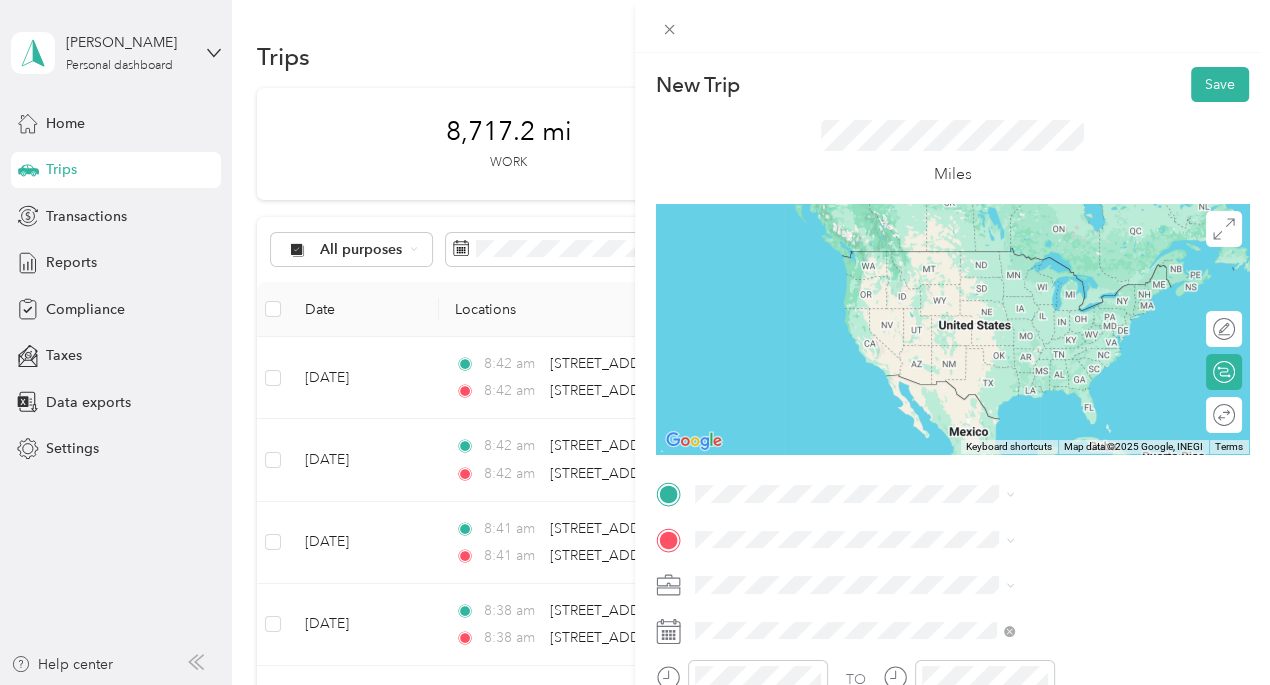 click on "[STREET_ADDRESS][PERSON_NAME][US_STATE]" at bounding box center (1082, 253) 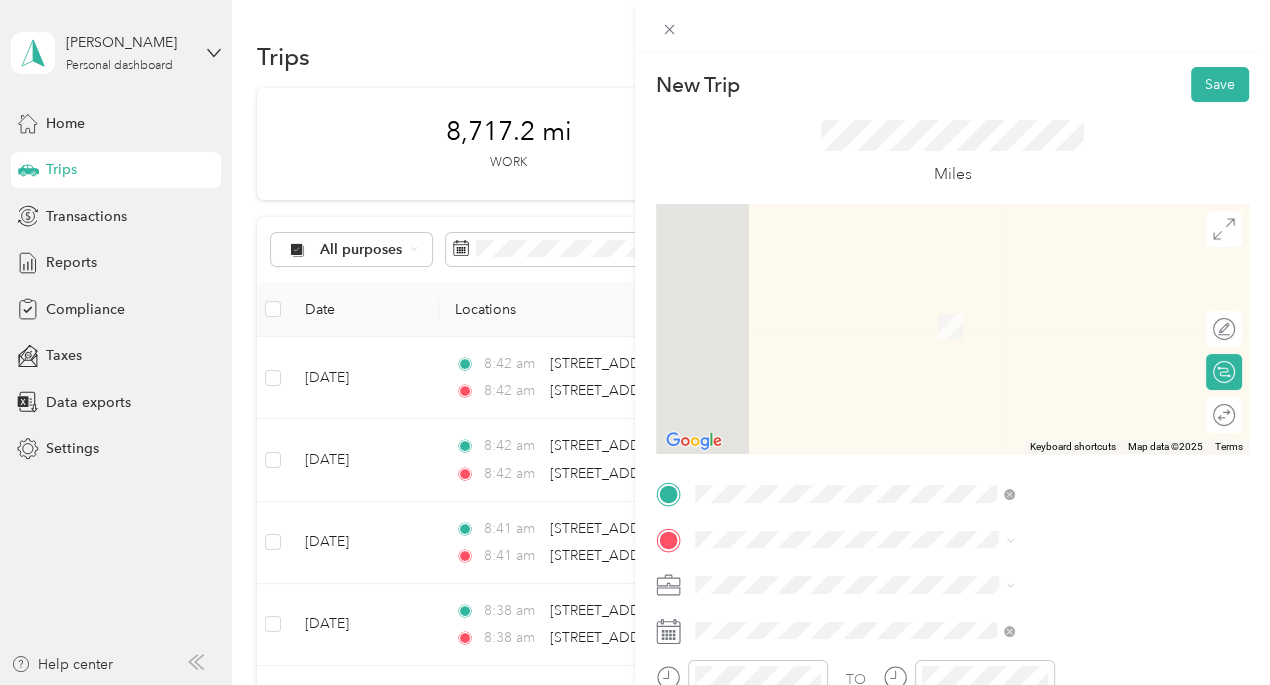 click on "[STREET_ADDRESS][US_STATE]" at bounding box center [1044, 294] 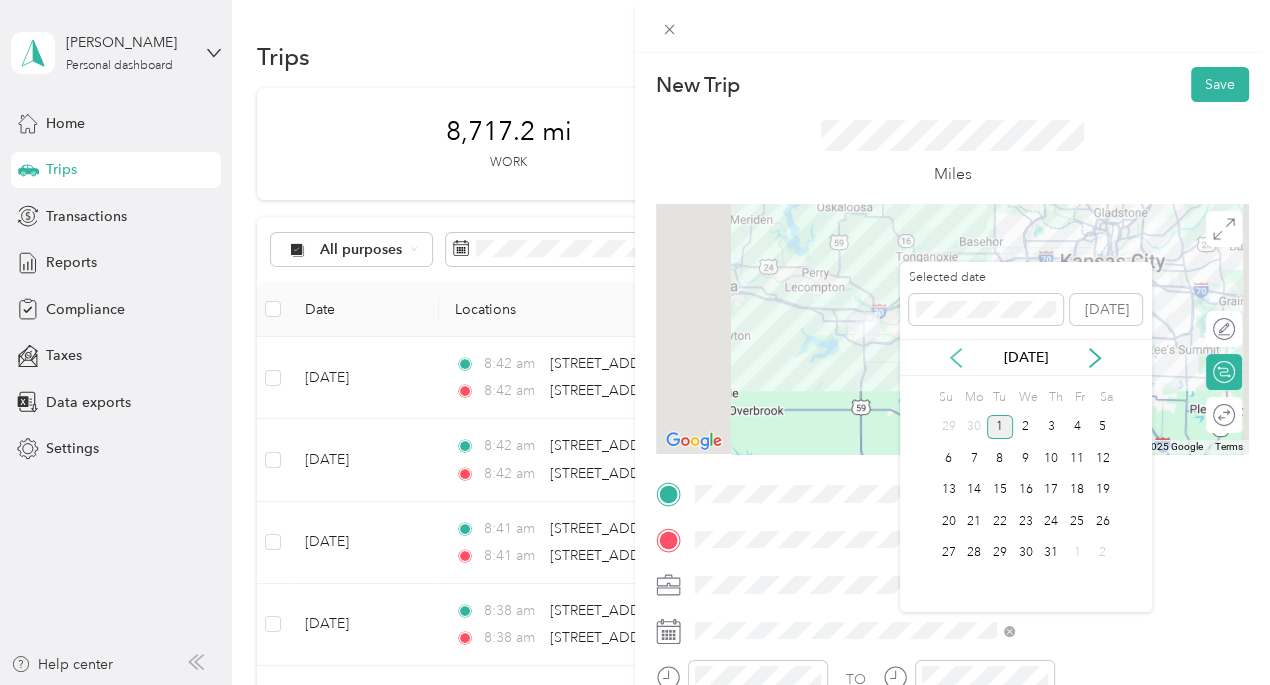click 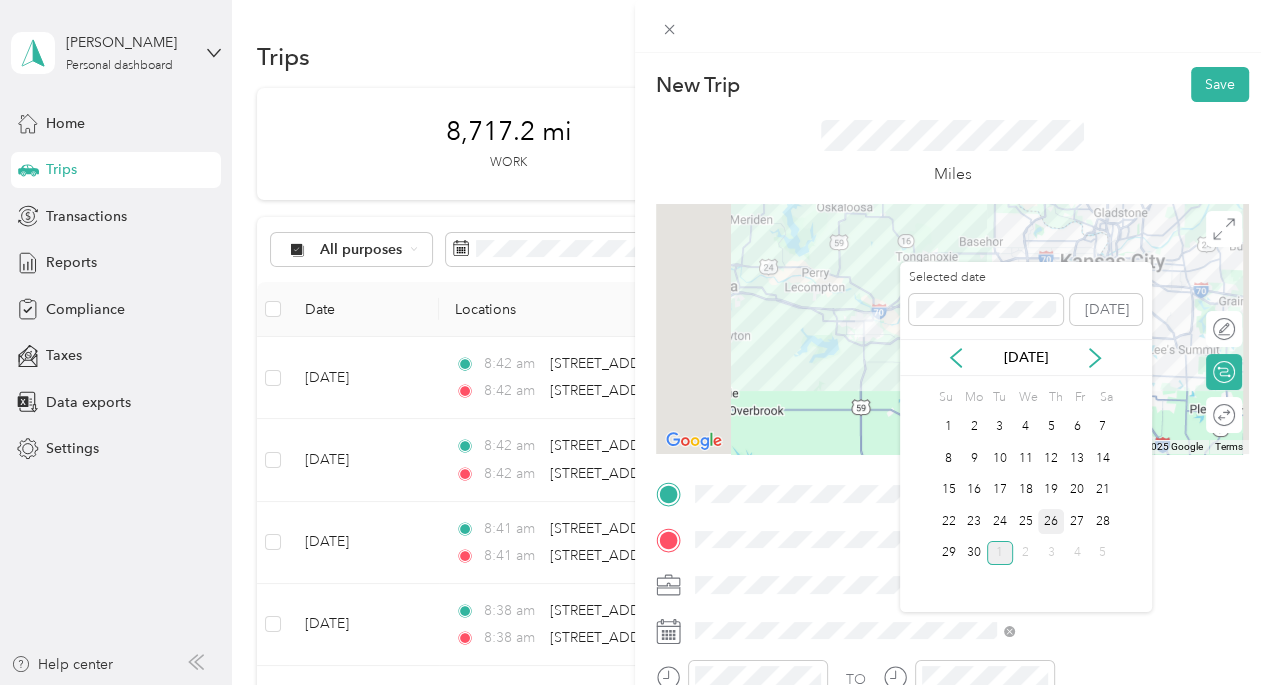 click on "26" at bounding box center (1051, 521) 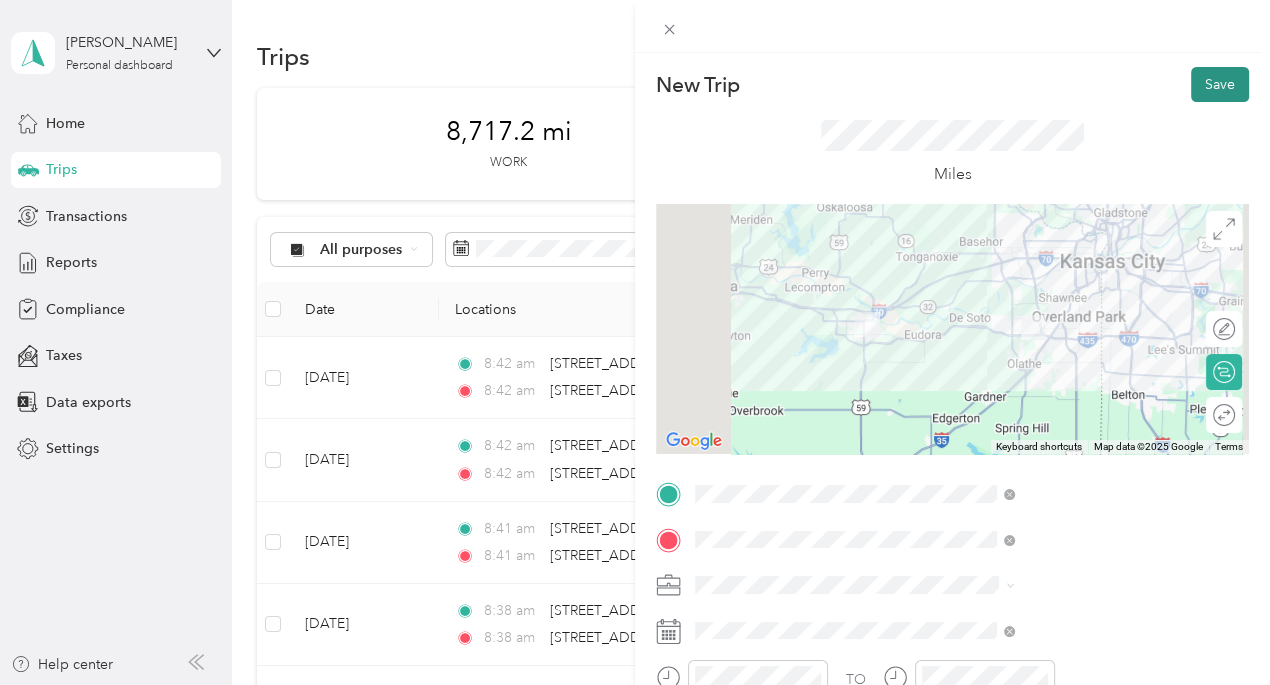 click on "Save" at bounding box center (1220, 84) 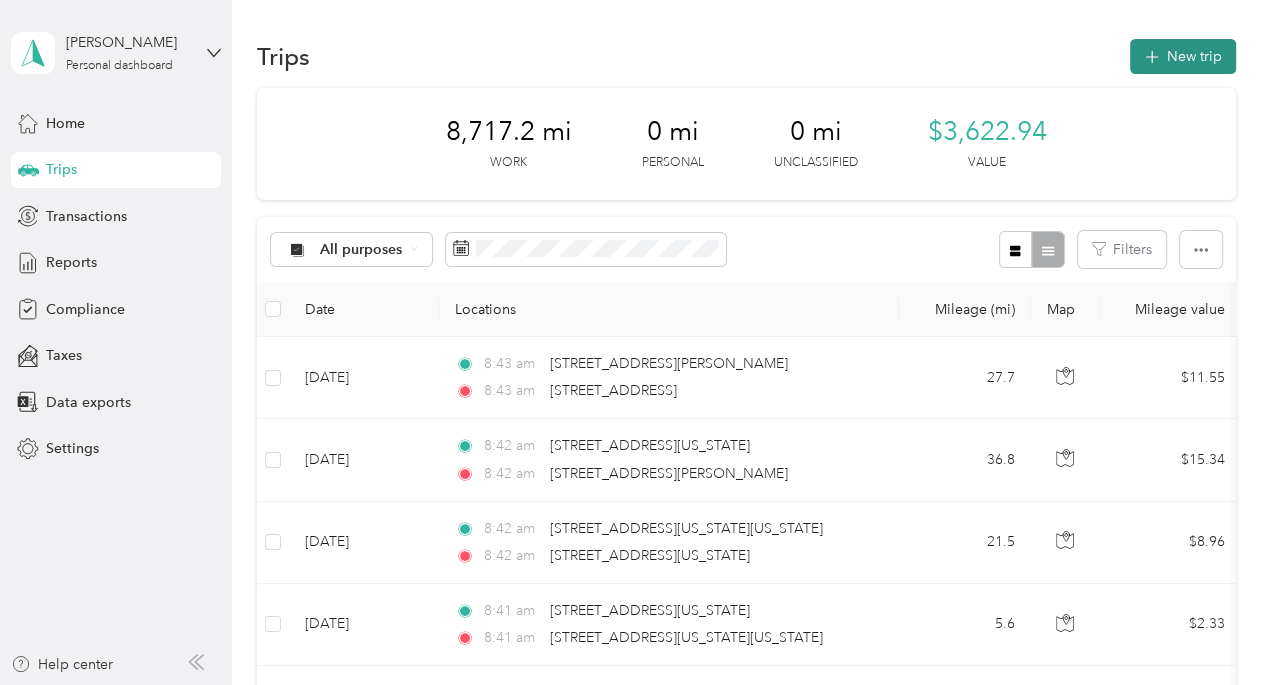 click on "New trip" at bounding box center (1183, 56) 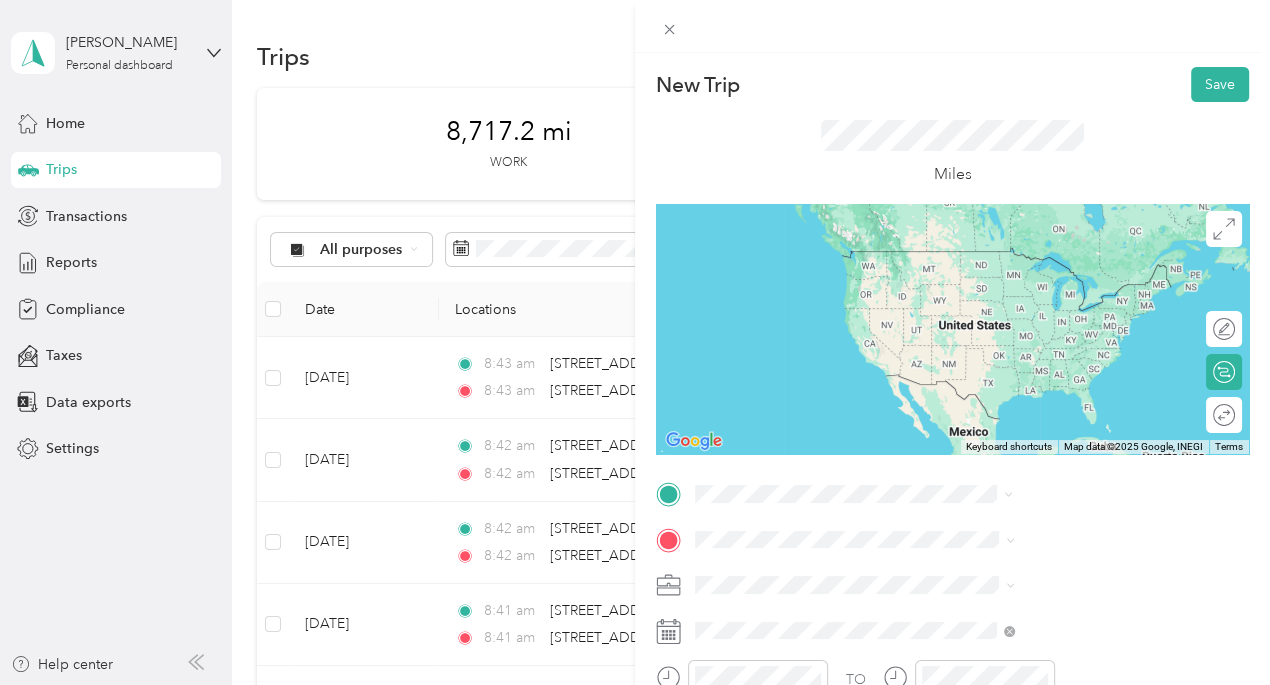drag, startPoint x: 1006, startPoint y: 240, endPoint x: 996, endPoint y: 268, distance: 29.732138 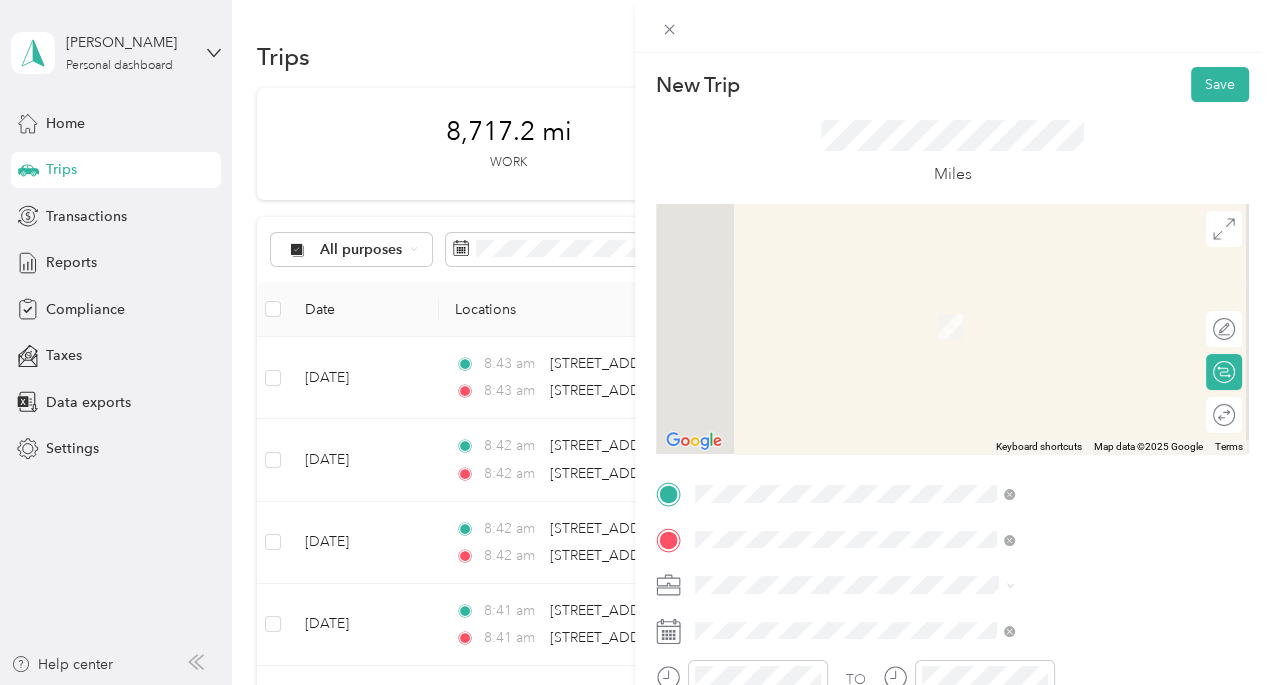 click on "[STREET_ADDRESS][PERSON_NAME][US_STATE]" at bounding box center [1082, 304] 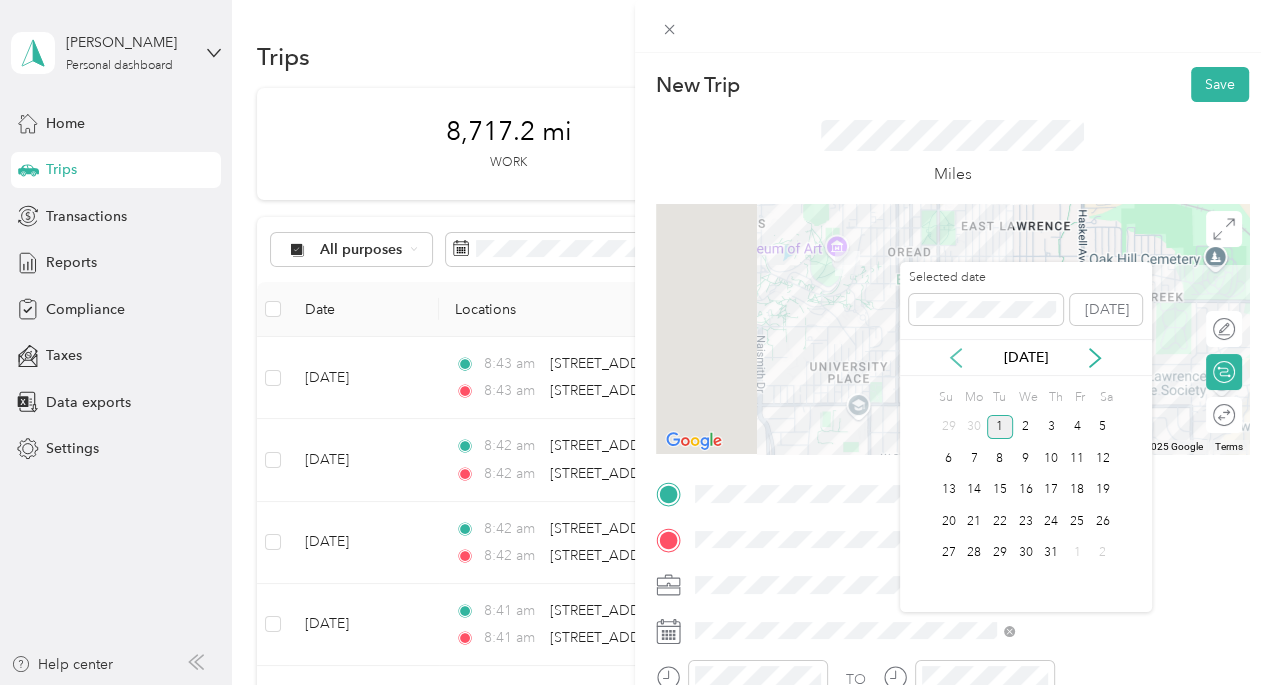 click 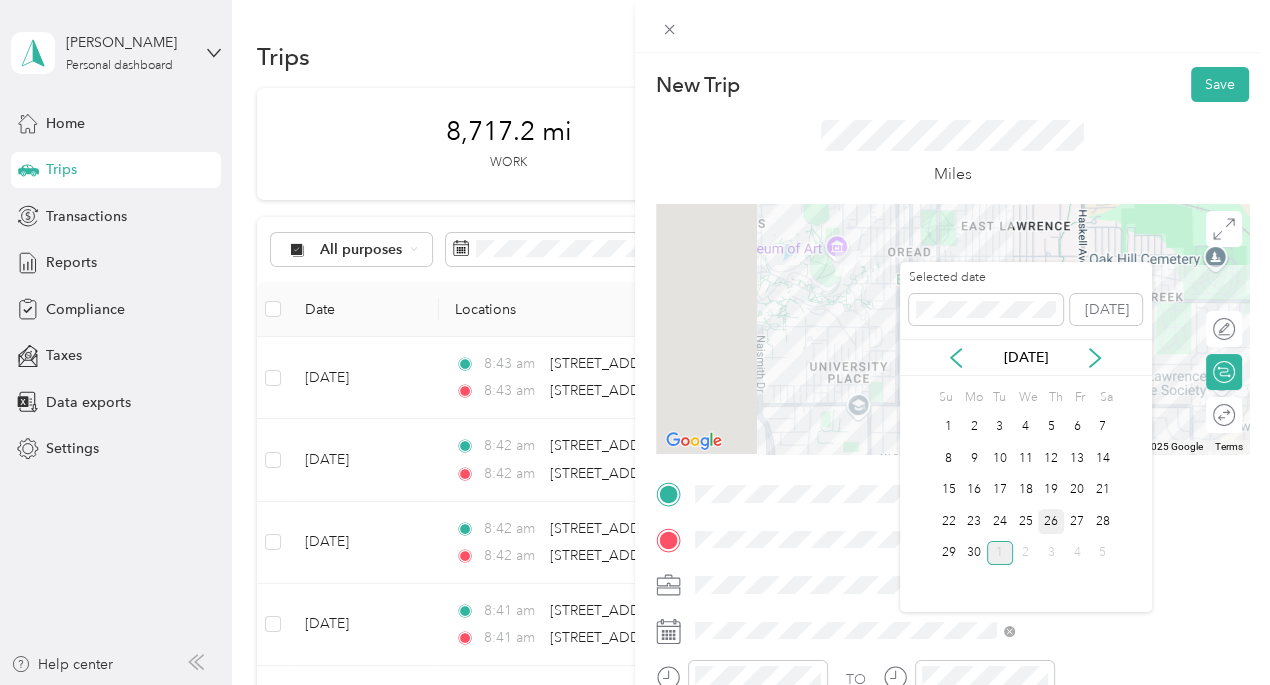 click on "26" at bounding box center (1051, 521) 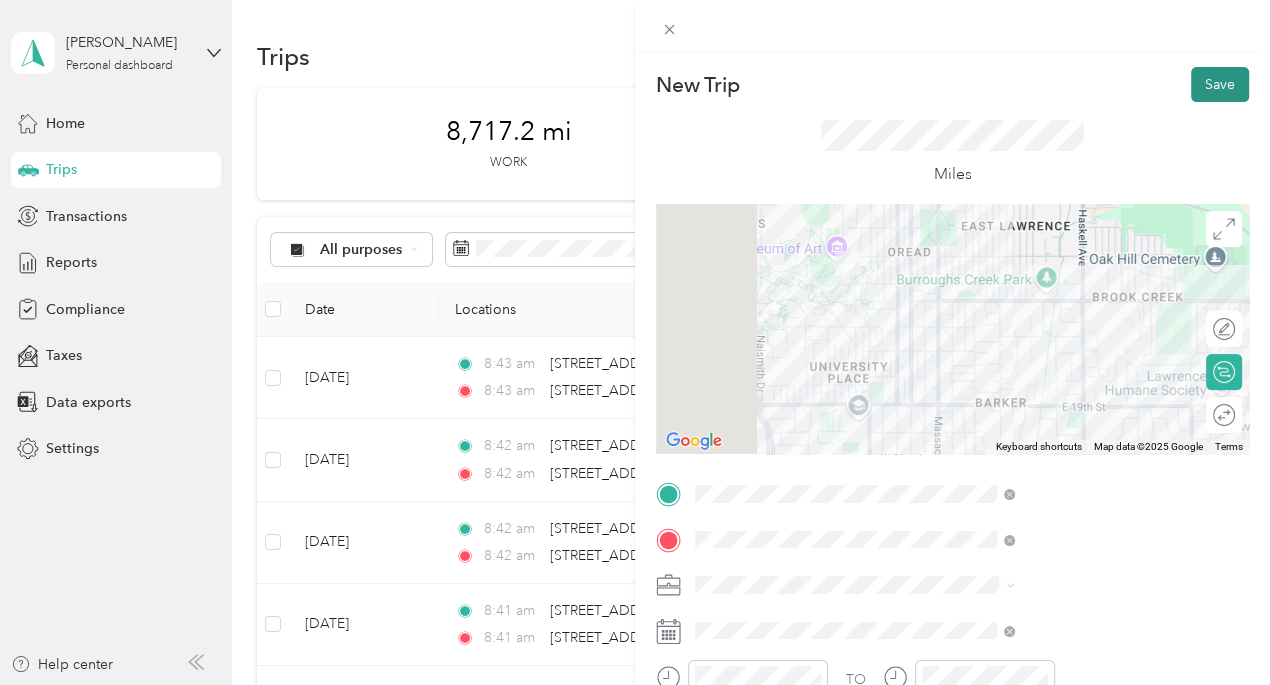 click on "Save" at bounding box center (1220, 84) 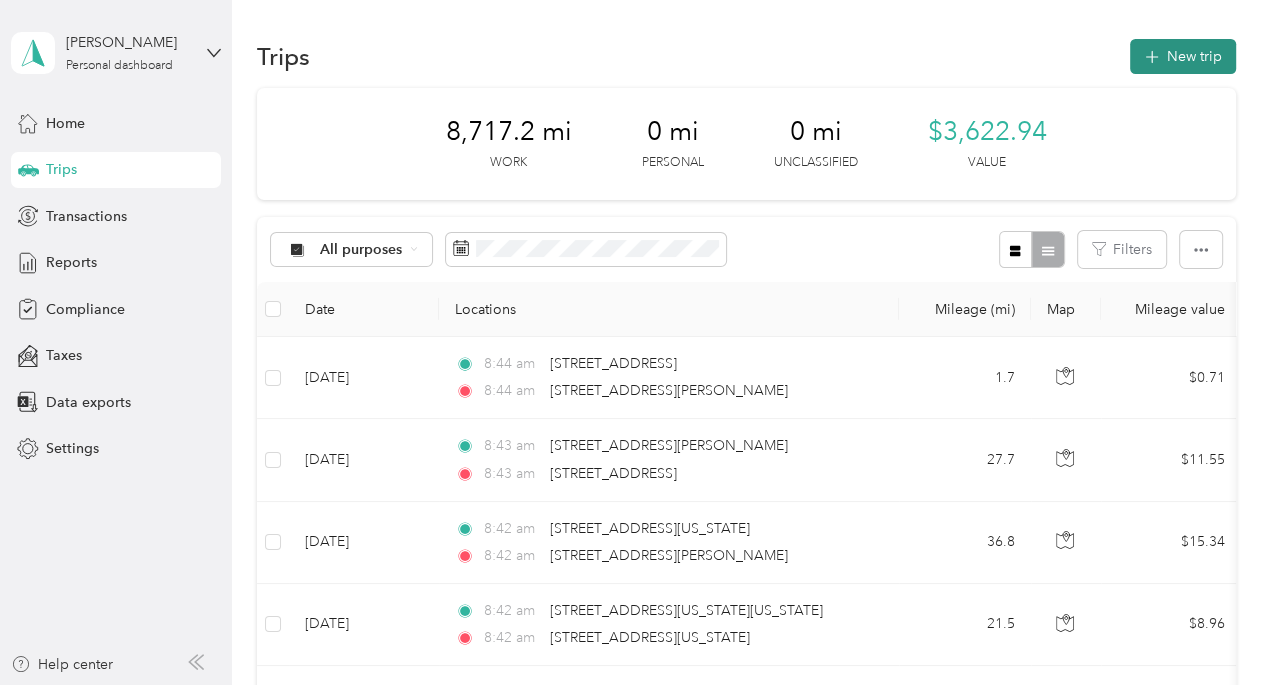 click on "New trip" at bounding box center (1183, 56) 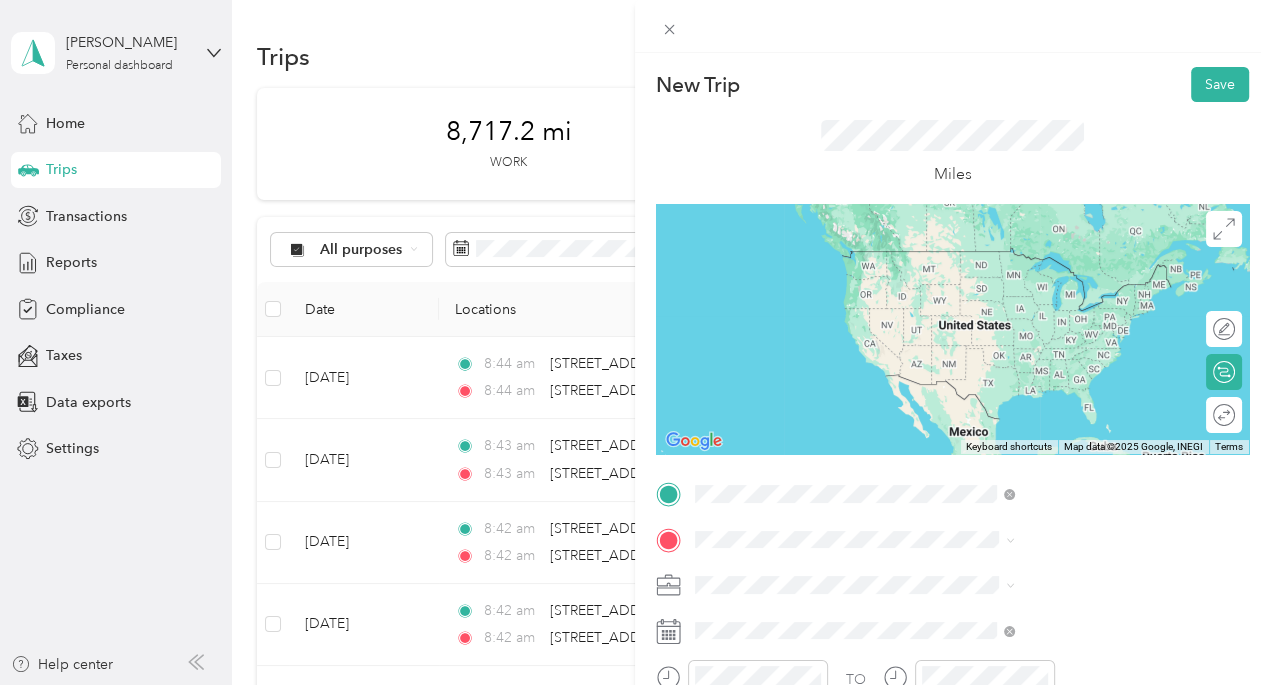 click on "[STREET_ADDRESS][PERSON_NAME][US_STATE]" at bounding box center [1082, 258] 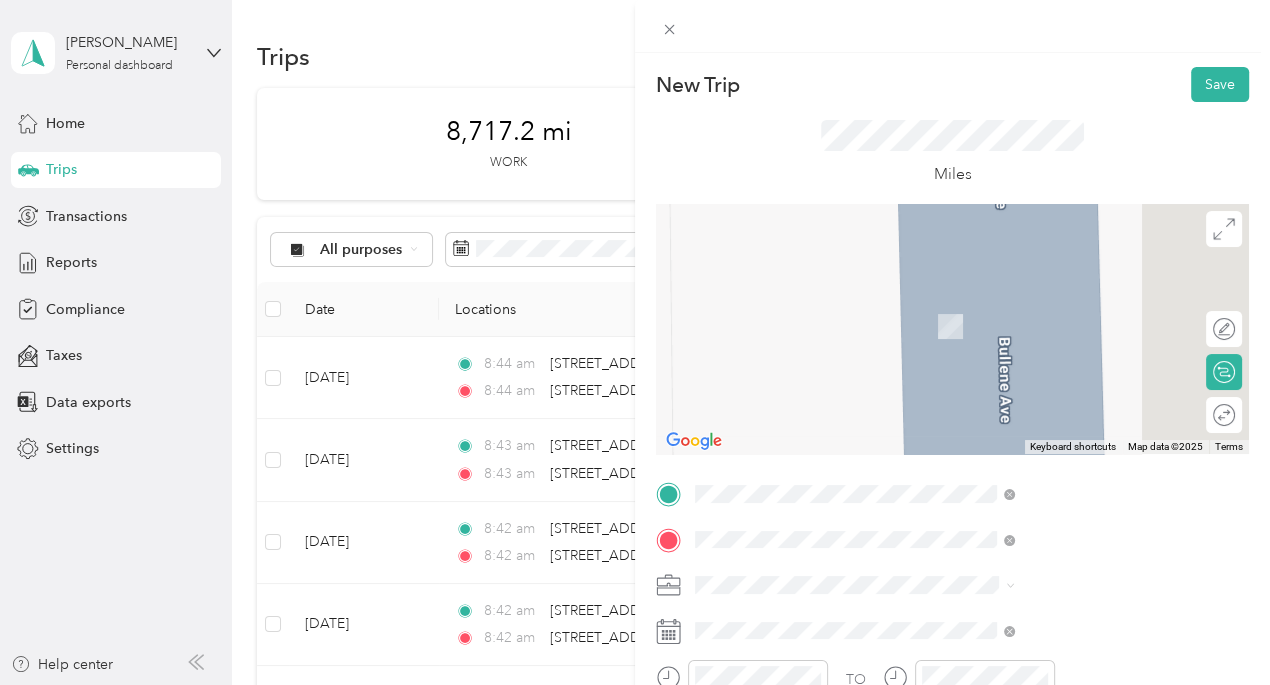 click on "[STREET_ADDRESS][US_STATE][US_STATE]" at bounding box center [1080, 296] 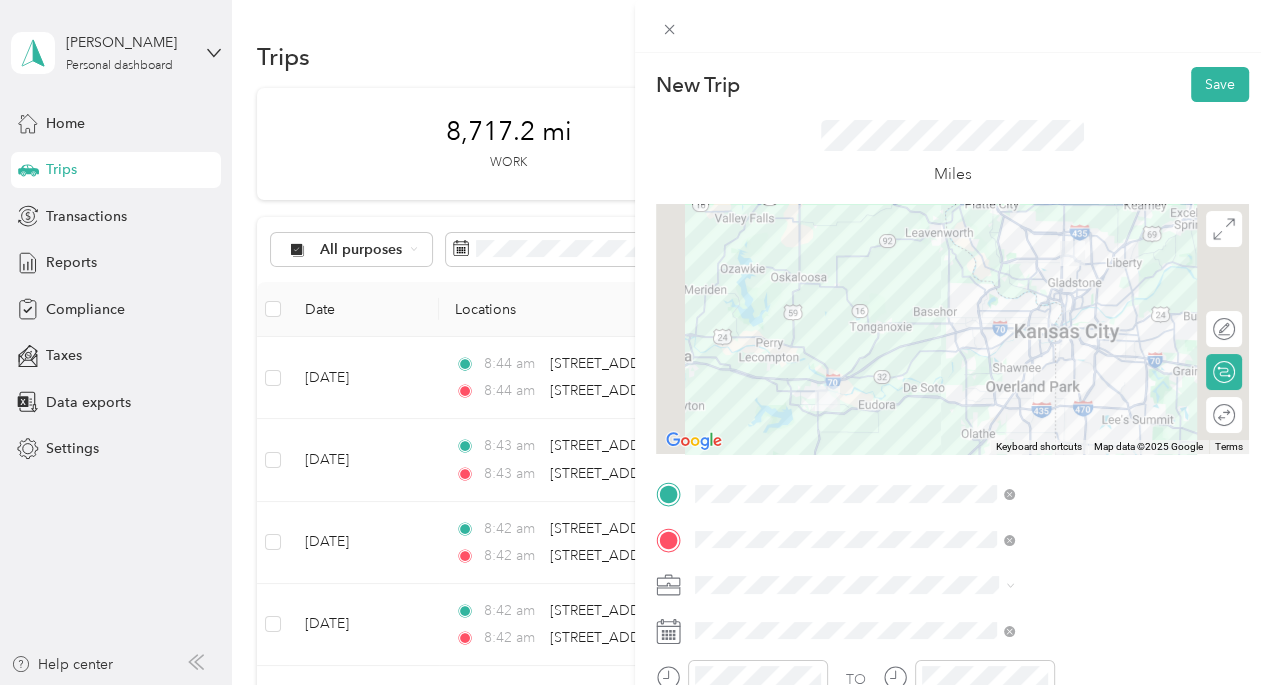 click on "To navigate, press the arrow keys." at bounding box center (952, 329) 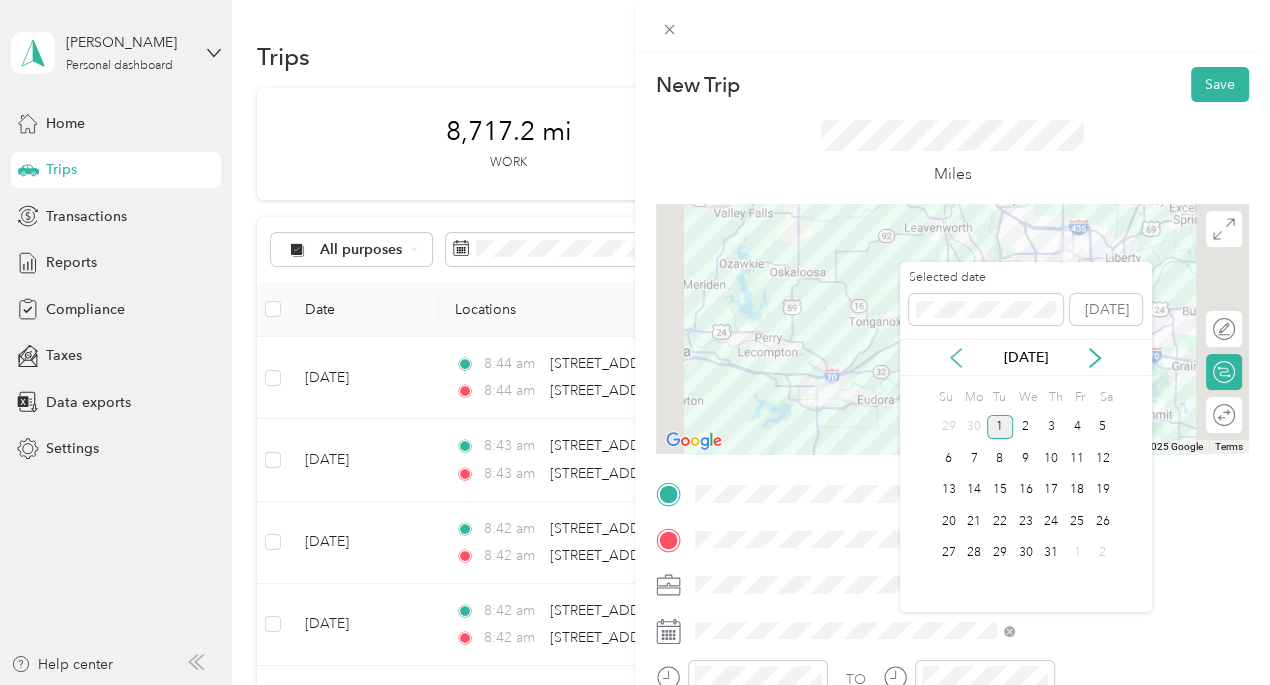 drag, startPoint x: 952, startPoint y: 351, endPoint x: 959, endPoint y: 363, distance: 13.892444 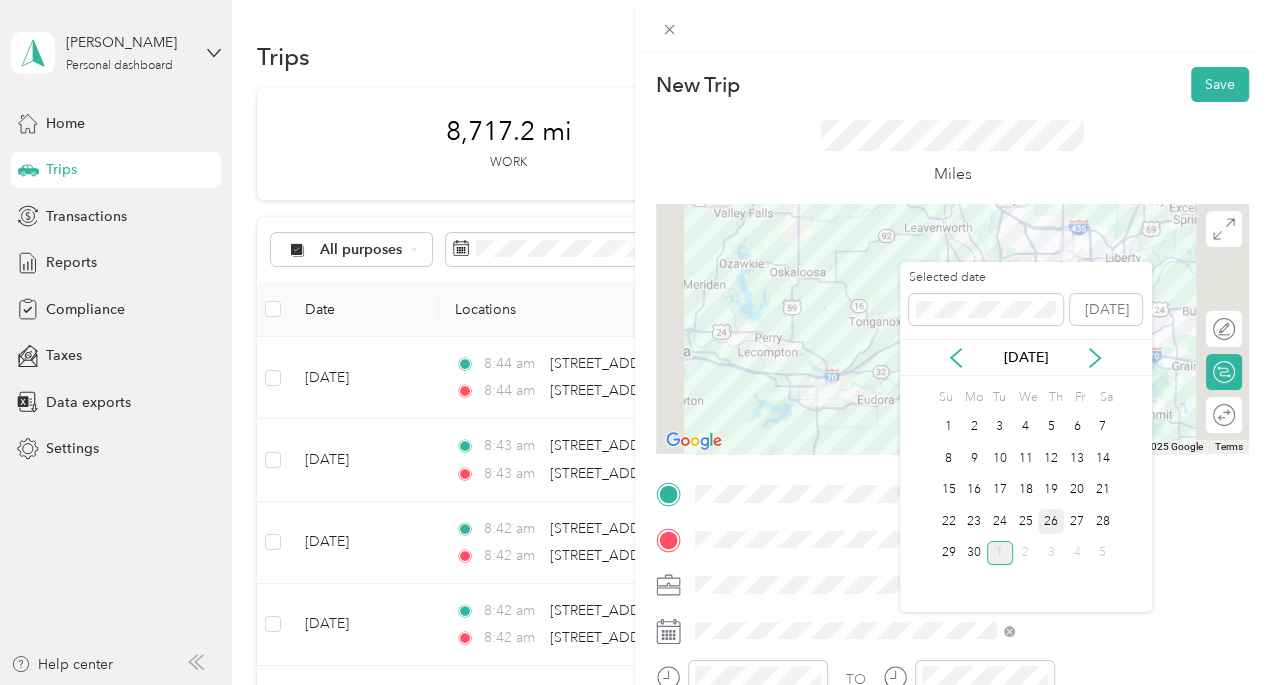click on "26" at bounding box center (1051, 521) 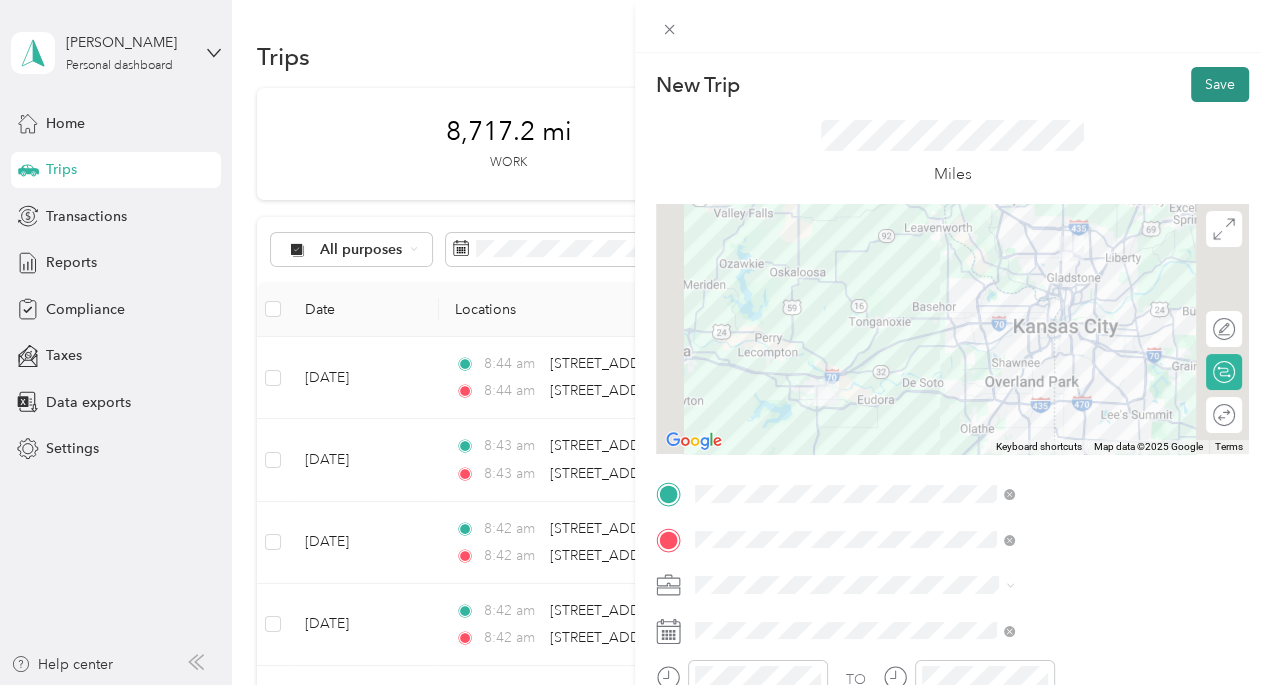 click on "Save" at bounding box center [1220, 84] 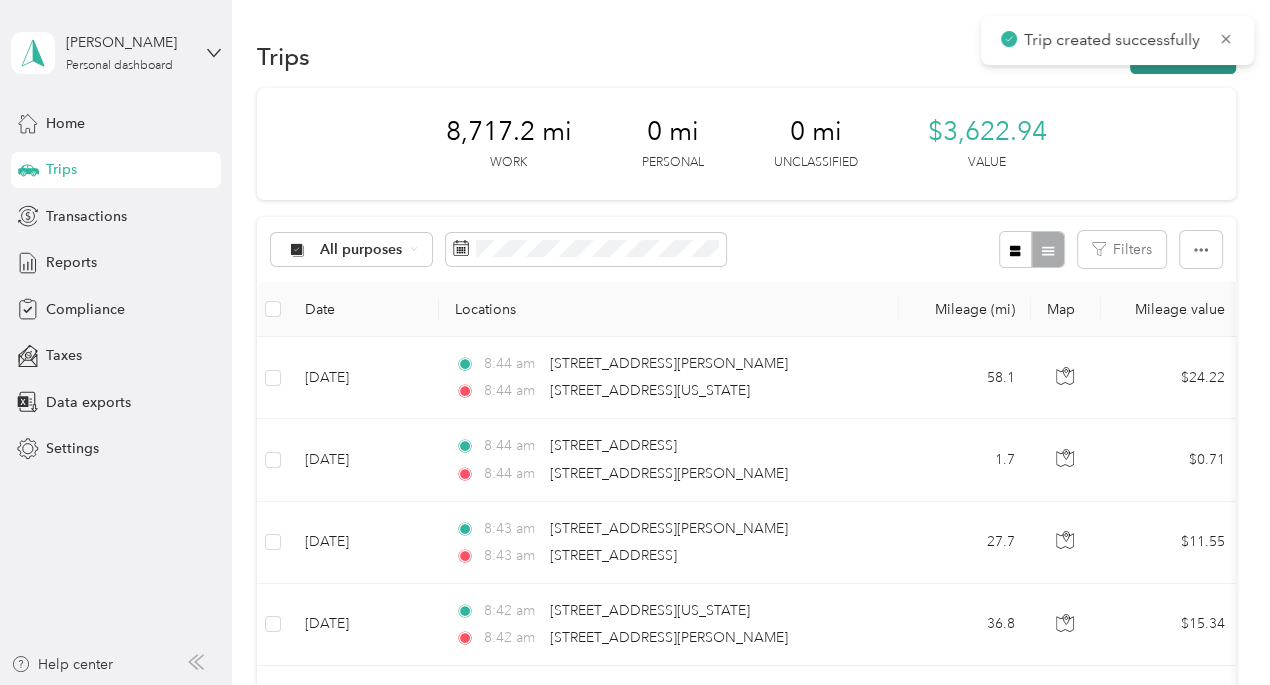 click on "New trip" at bounding box center (1183, 56) 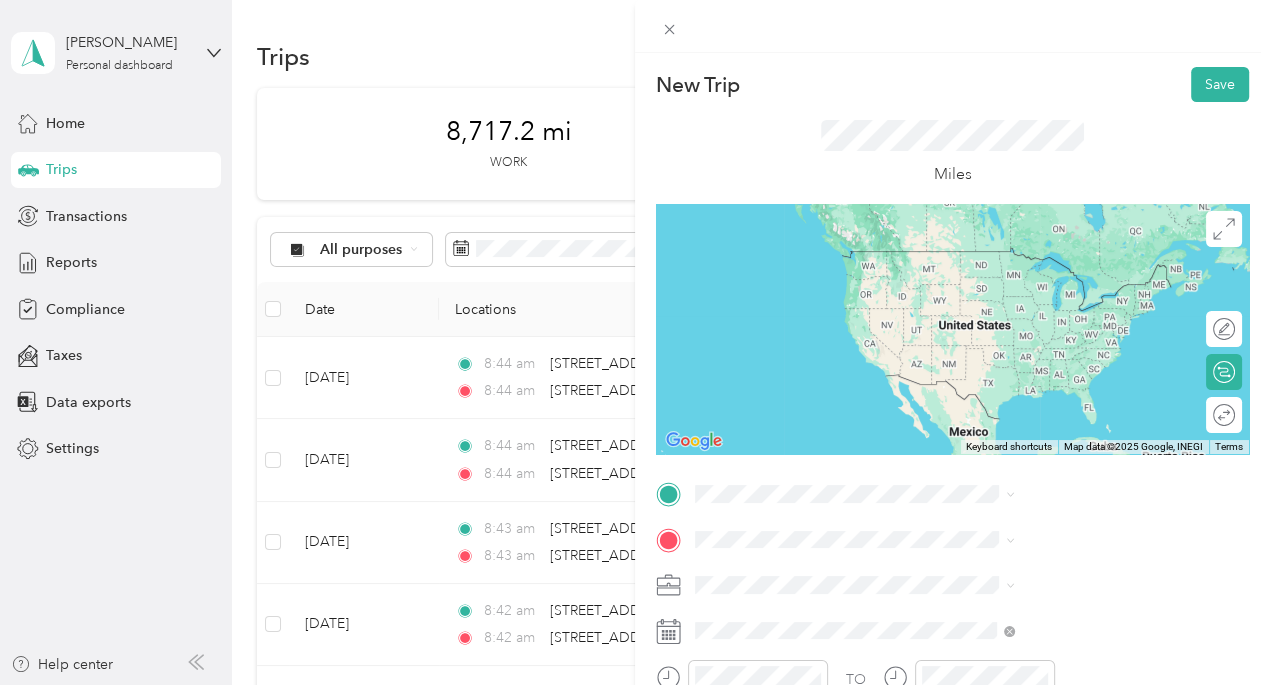 click on "[STREET_ADDRESS][US_STATE][US_STATE]" at bounding box center (1080, 248) 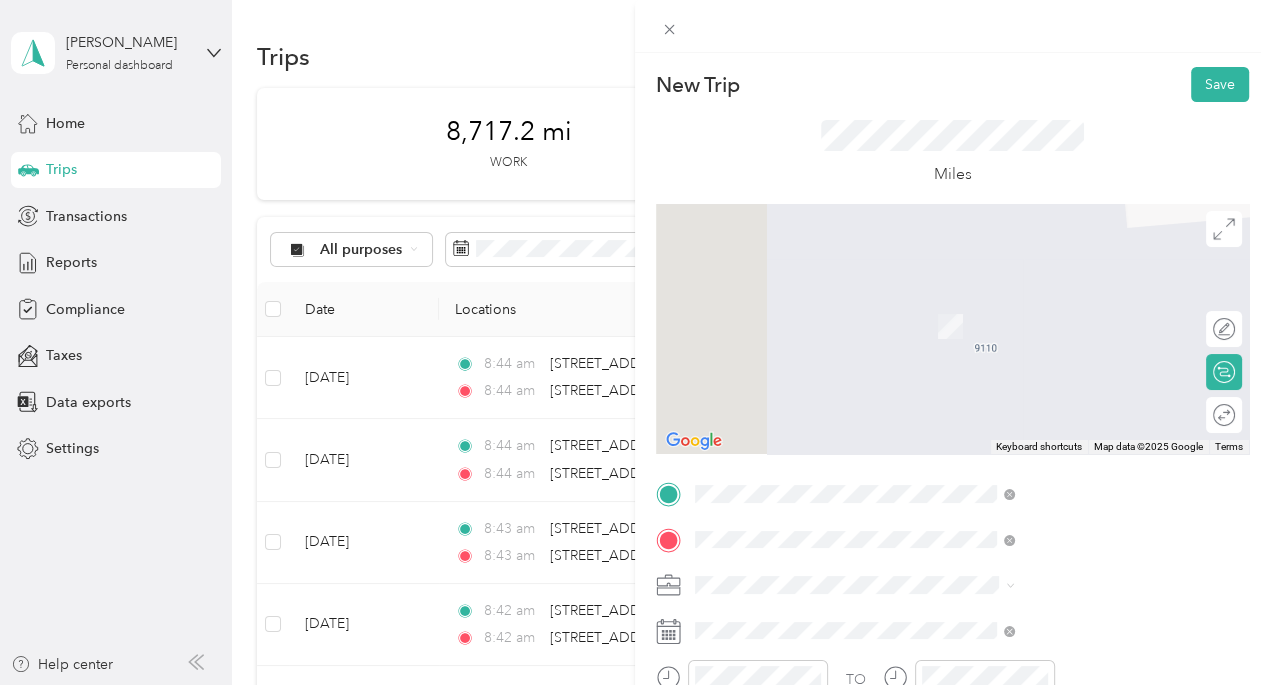 click on "[STREET_ADDRESS][US_STATE]" at bounding box center [1044, 296] 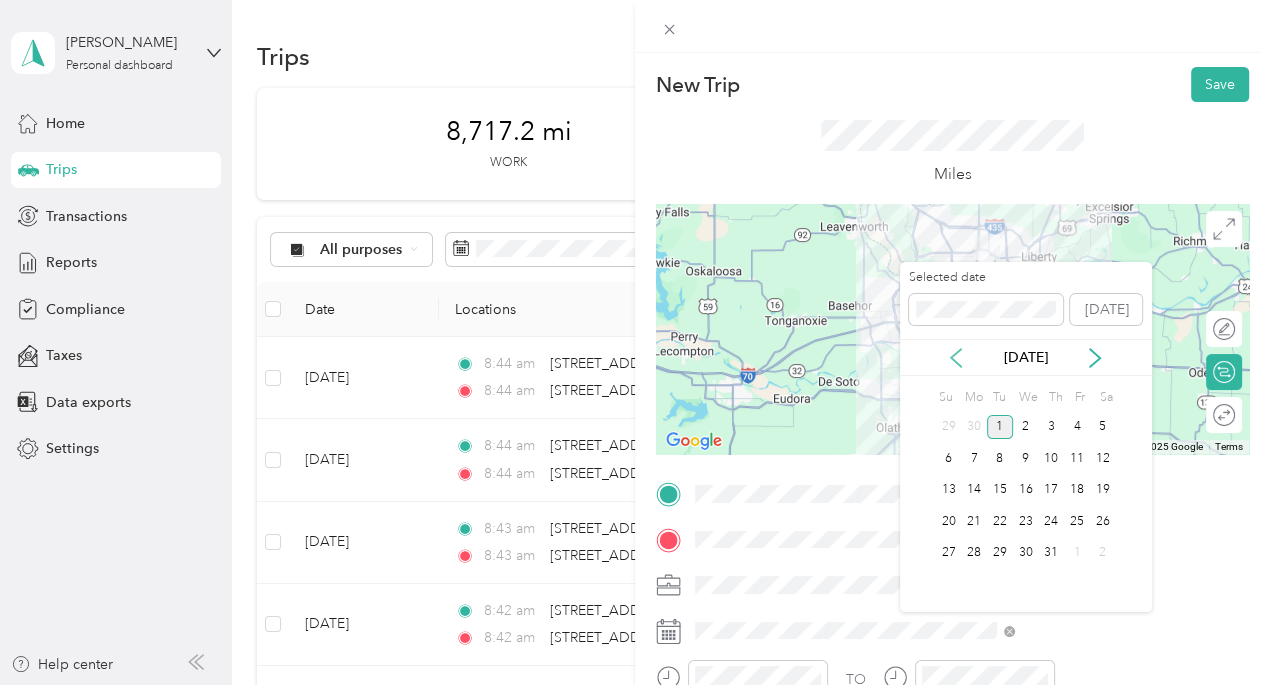 click on "[DATE]" at bounding box center [1026, 357] 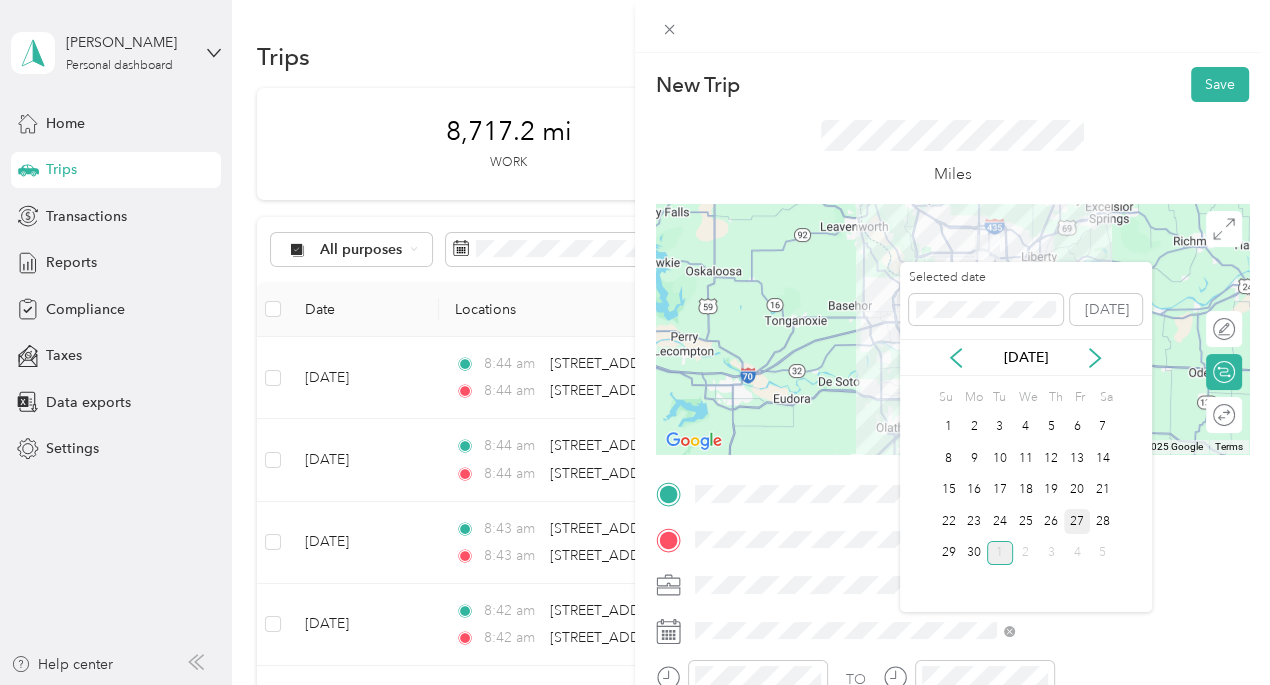 click on "27" at bounding box center [1077, 521] 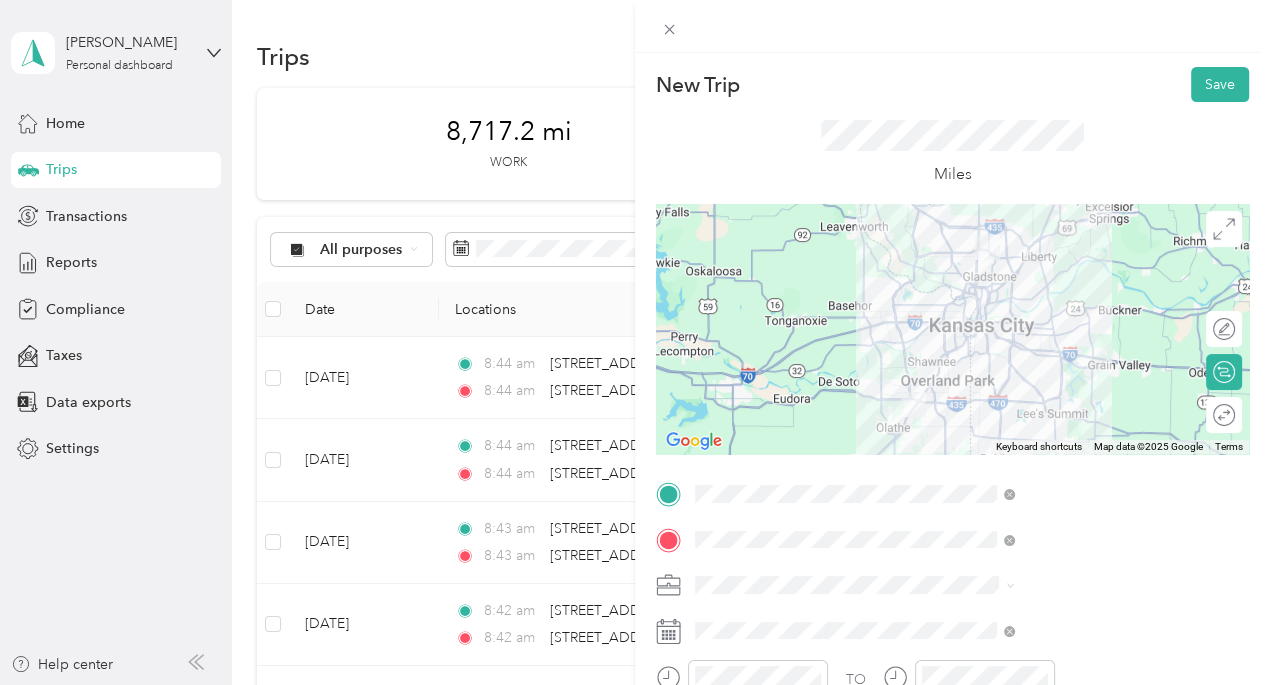 click on "To navigate, press the arrow keys." at bounding box center [952, 329] 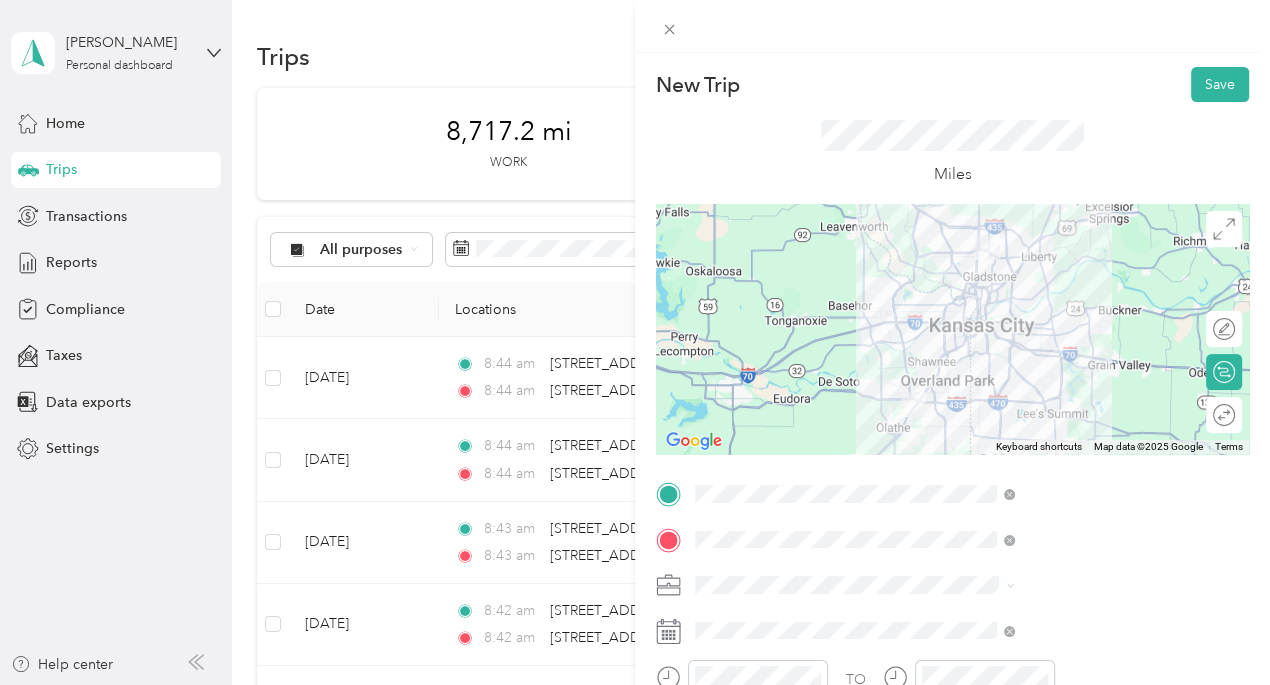 click on "To navigate, press the arrow keys." at bounding box center (952, 329) 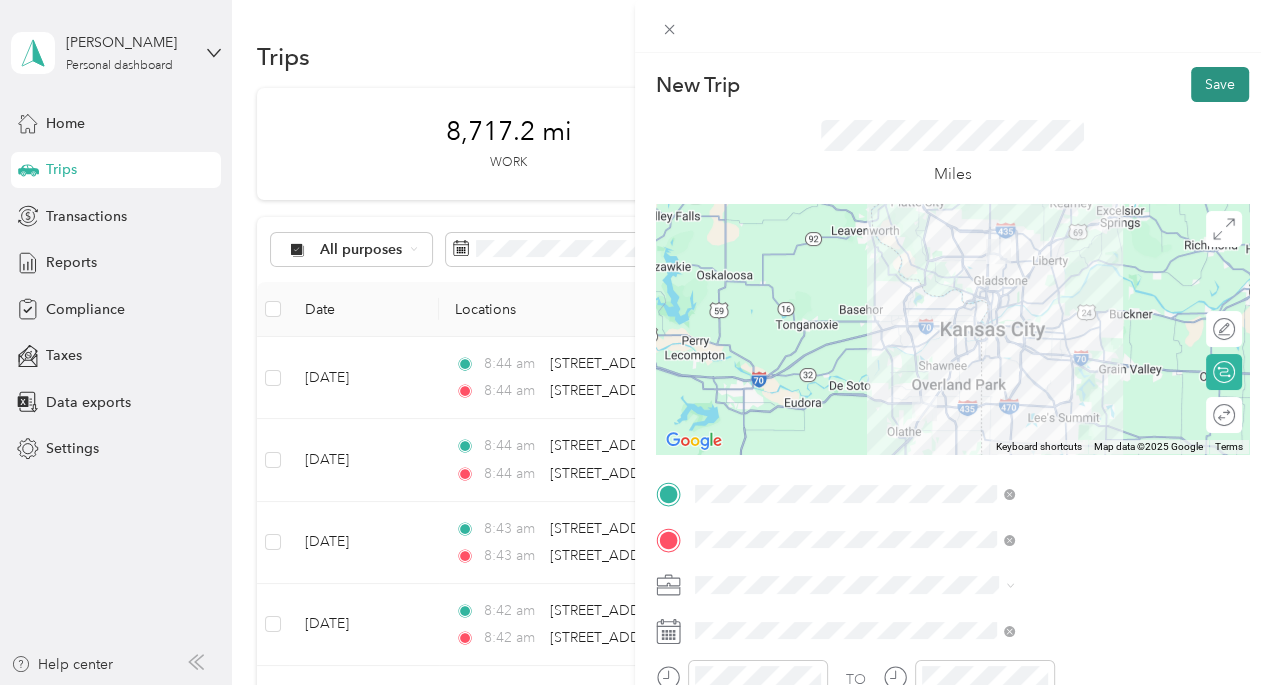 click on "Save" at bounding box center [1220, 84] 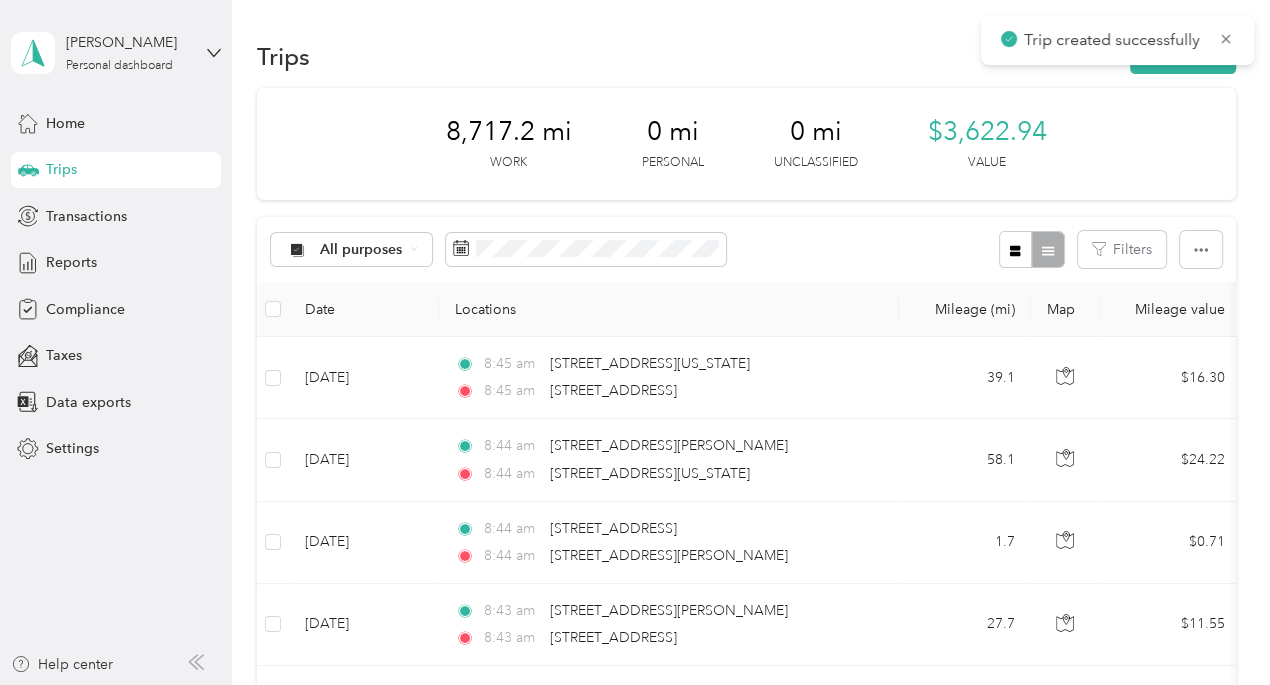 click on "Trip created successfully" at bounding box center [1117, 40] 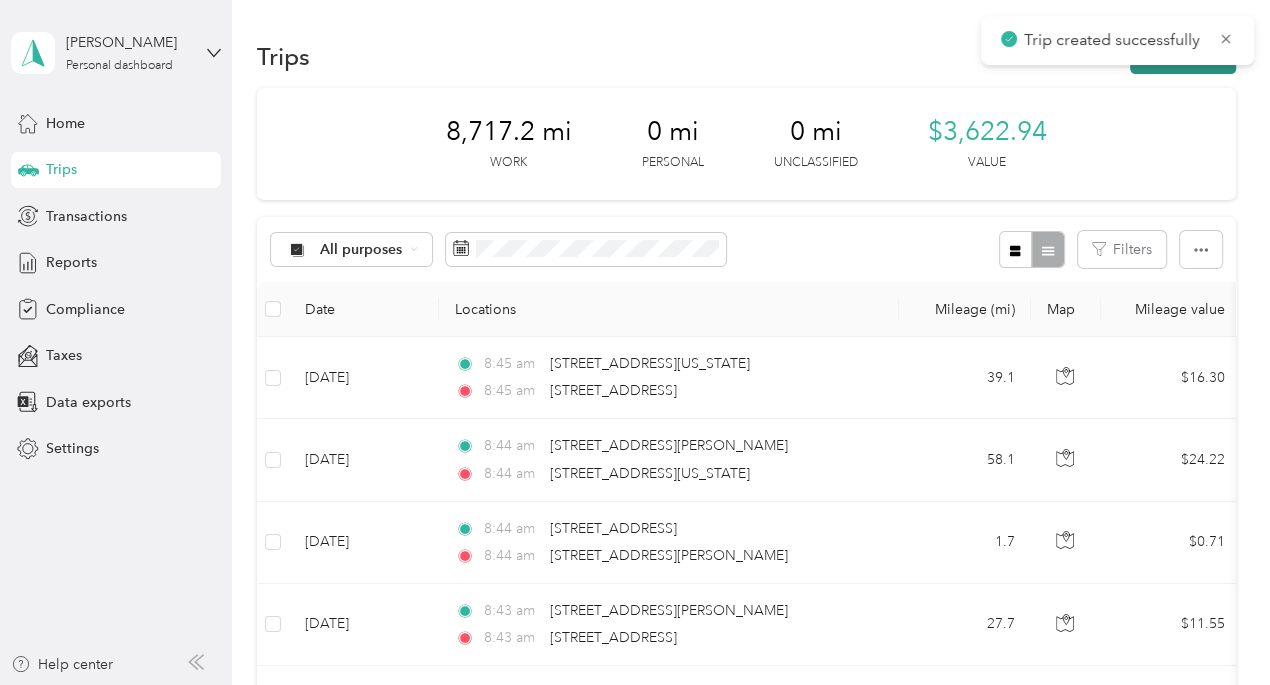 click on "New trip" at bounding box center (1183, 56) 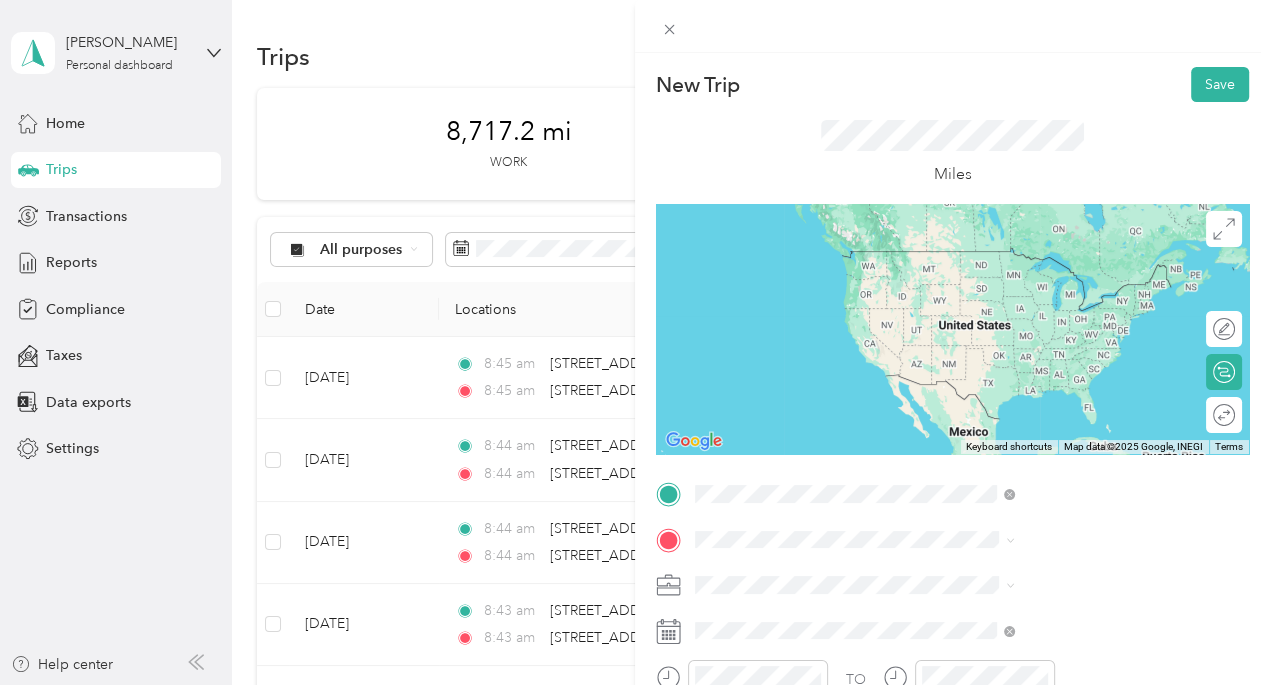 click on "[STREET_ADDRESS][US_STATE]" at bounding box center [1044, 250] 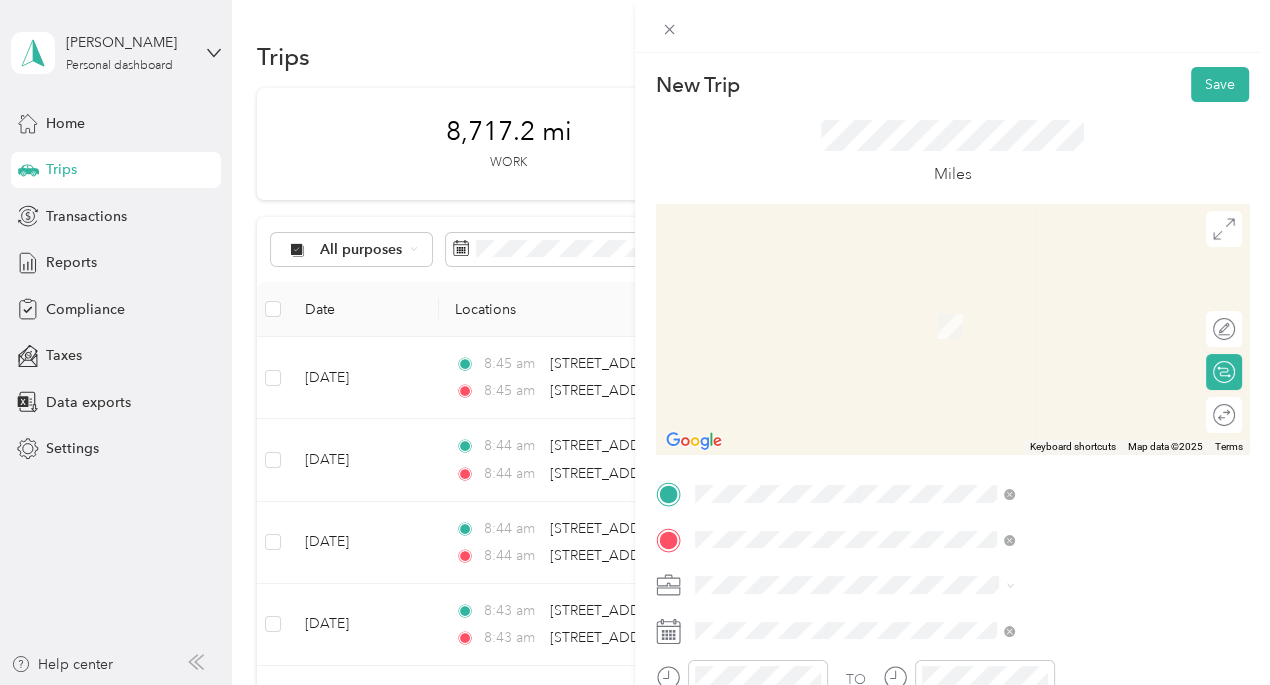 click on "[STREET_ADDRESS][US_STATE]" at bounding box center (1044, 296) 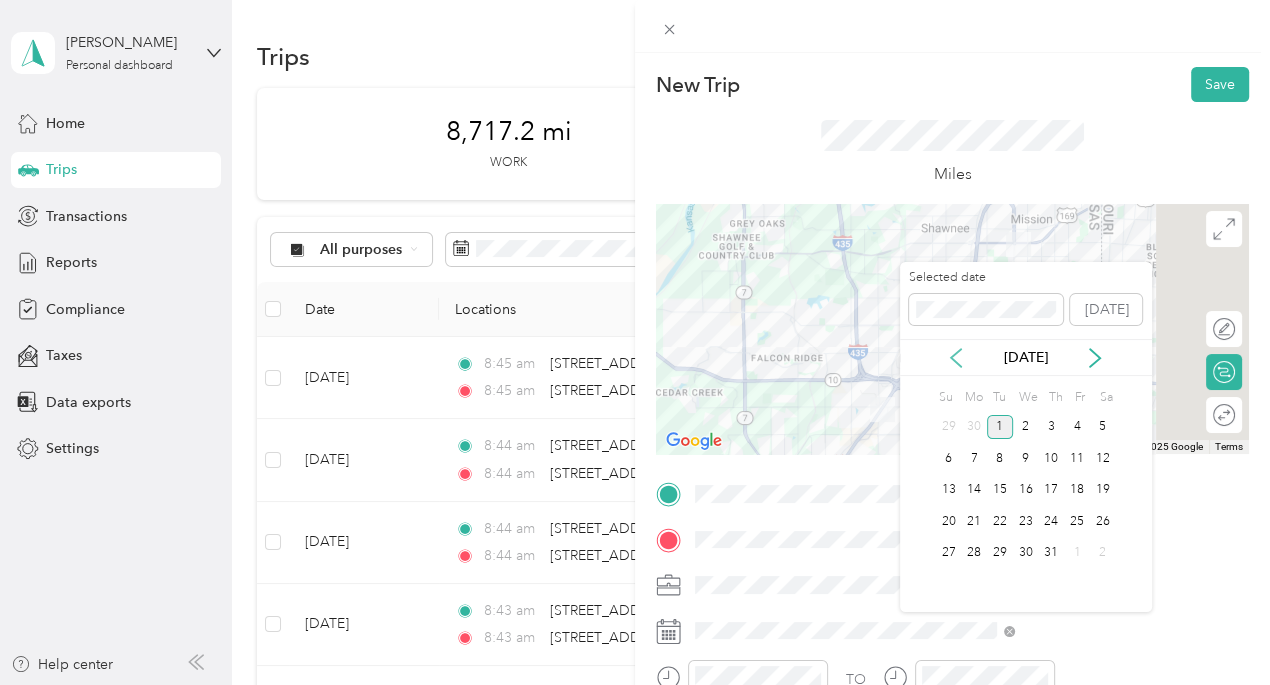 click 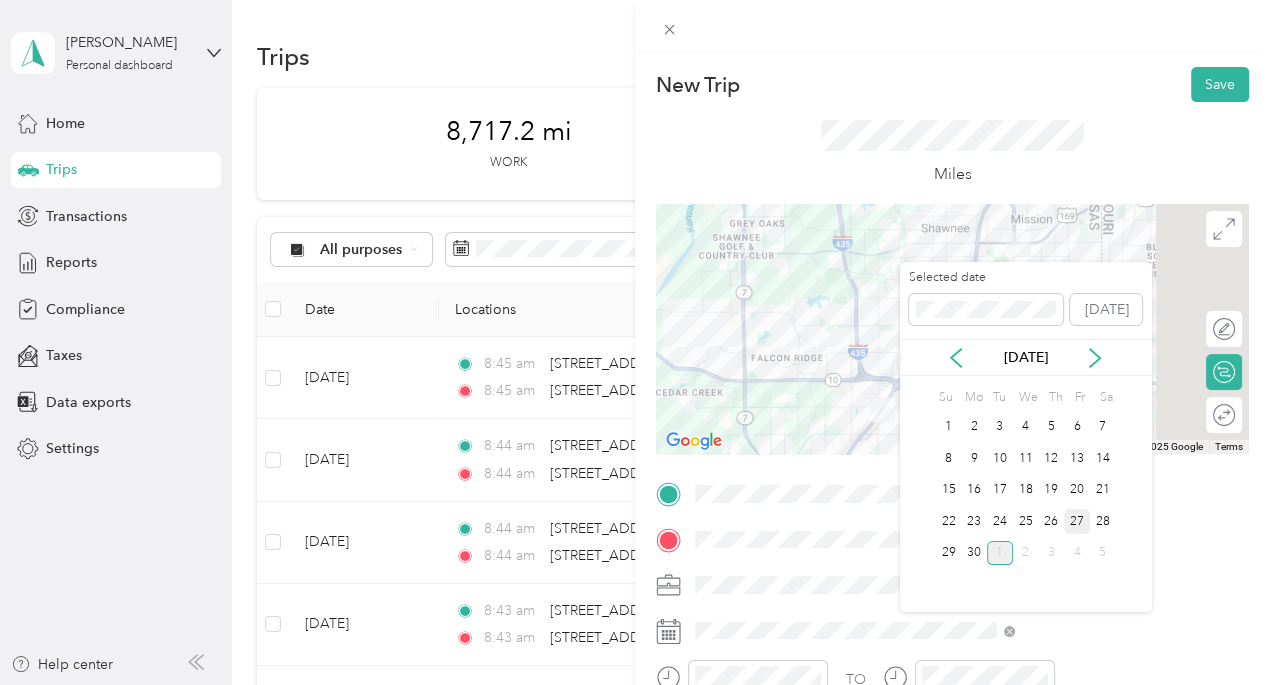 click on "27" at bounding box center (1077, 521) 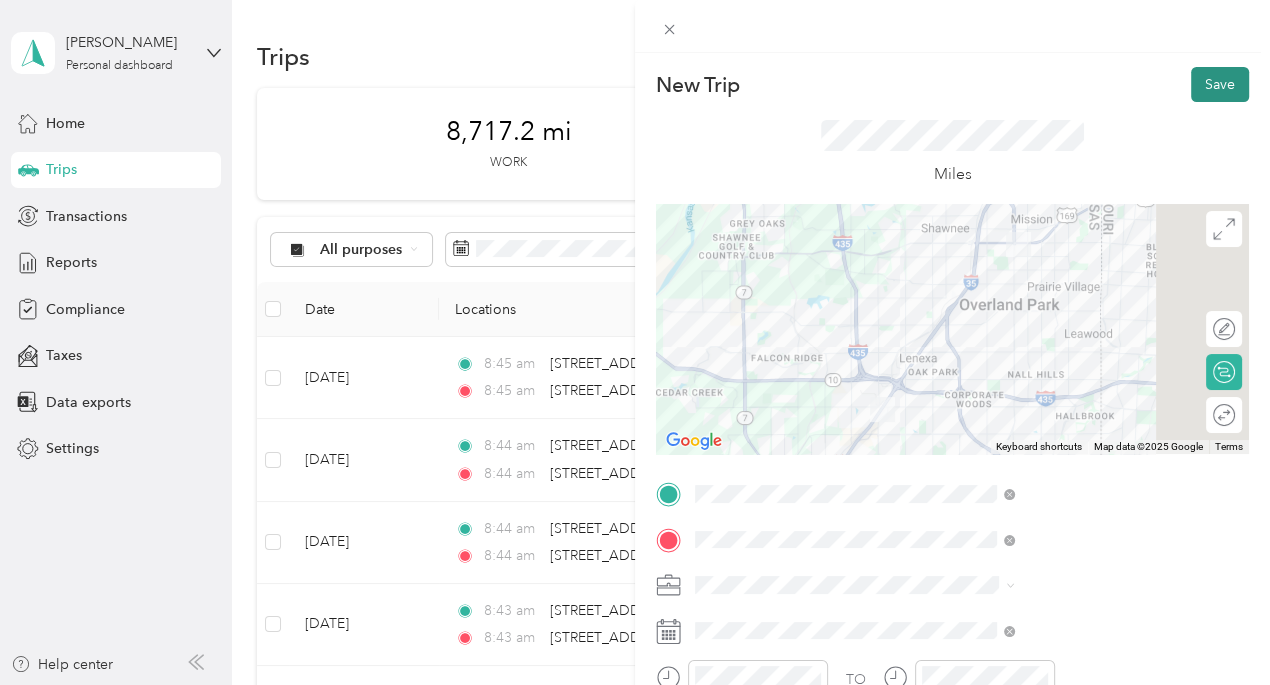 click on "Save" at bounding box center [1220, 84] 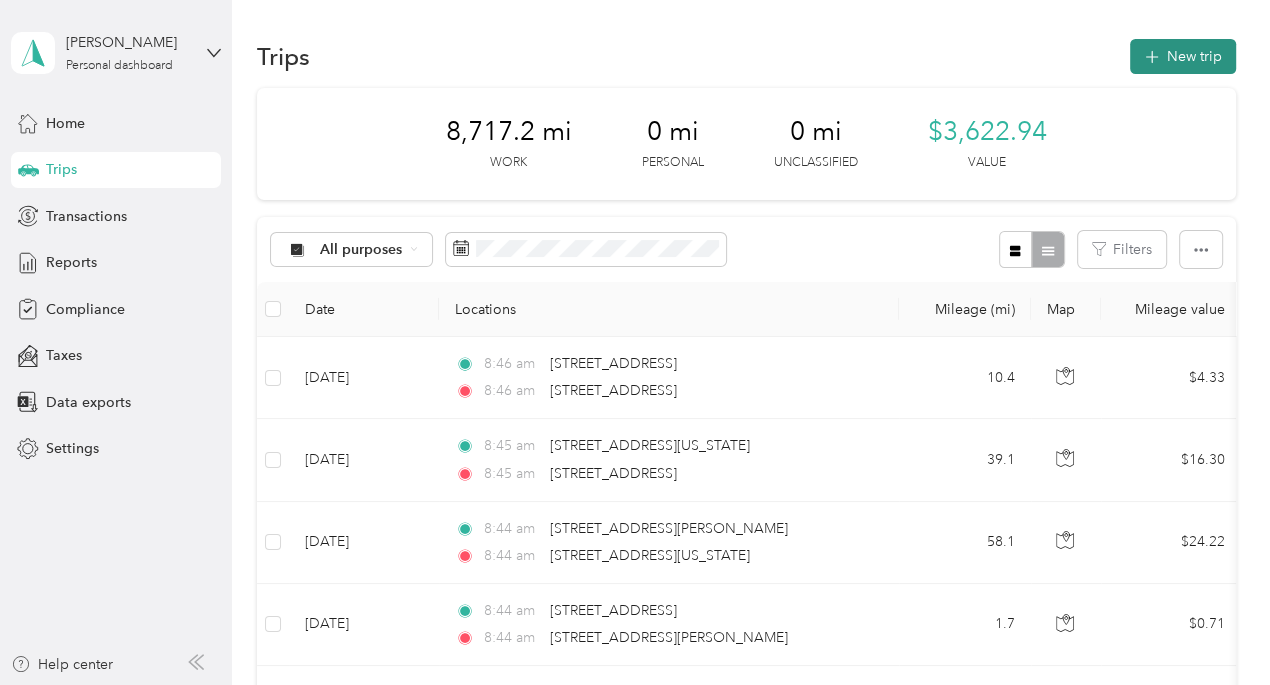 click on "New trip" at bounding box center [1183, 56] 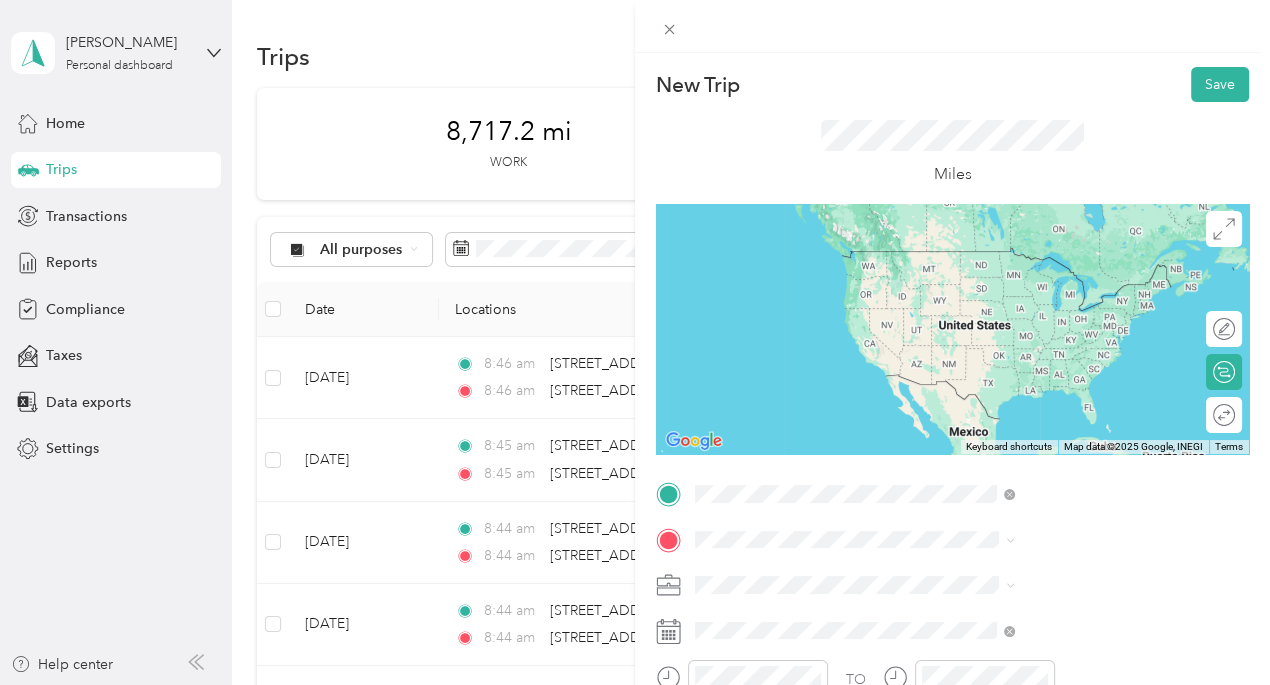 click on "[STREET_ADDRESS][US_STATE]" at bounding box center [1044, 250] 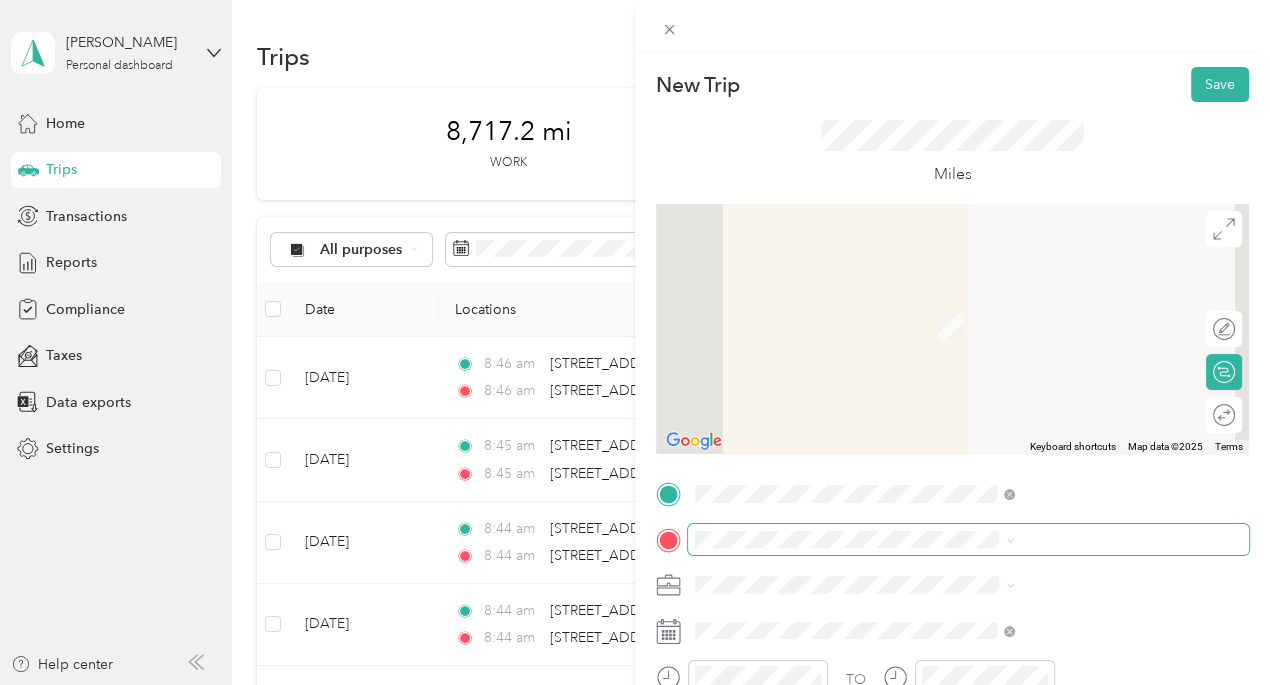 click at bounding box center (968, 540) 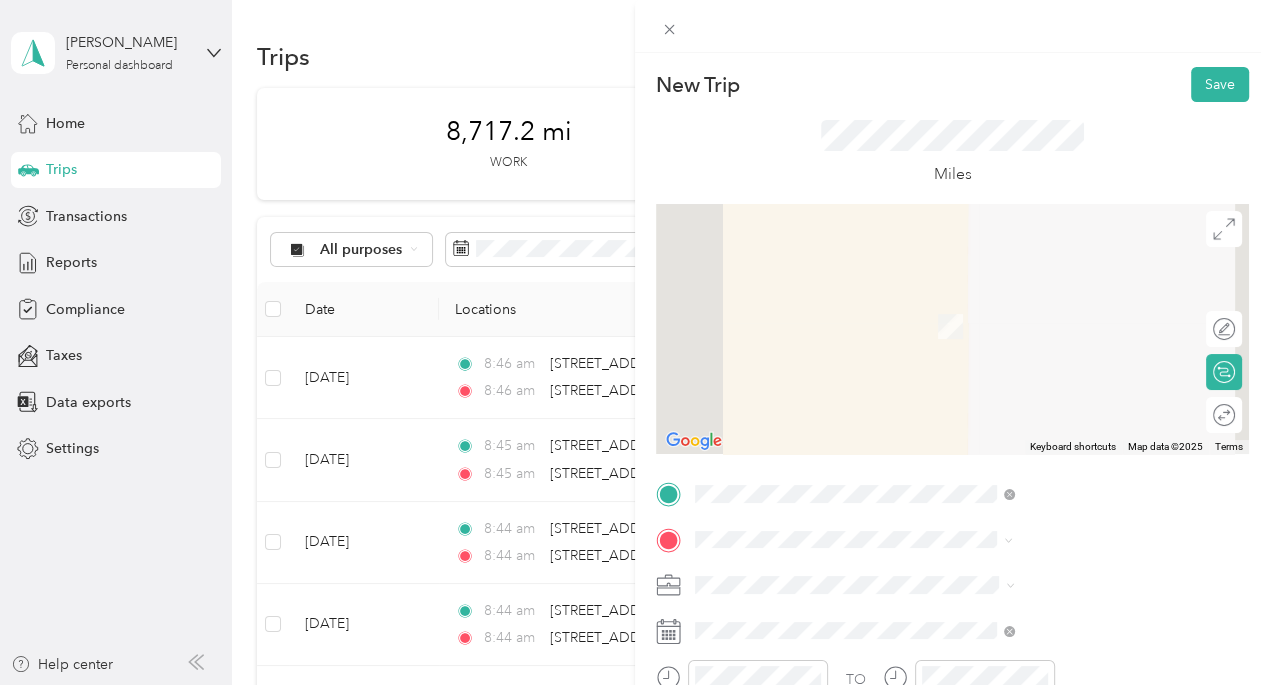 click on "[STREET_ADDRESS][US_STATE][US_STATE]" at bounding box center (1080, 296) 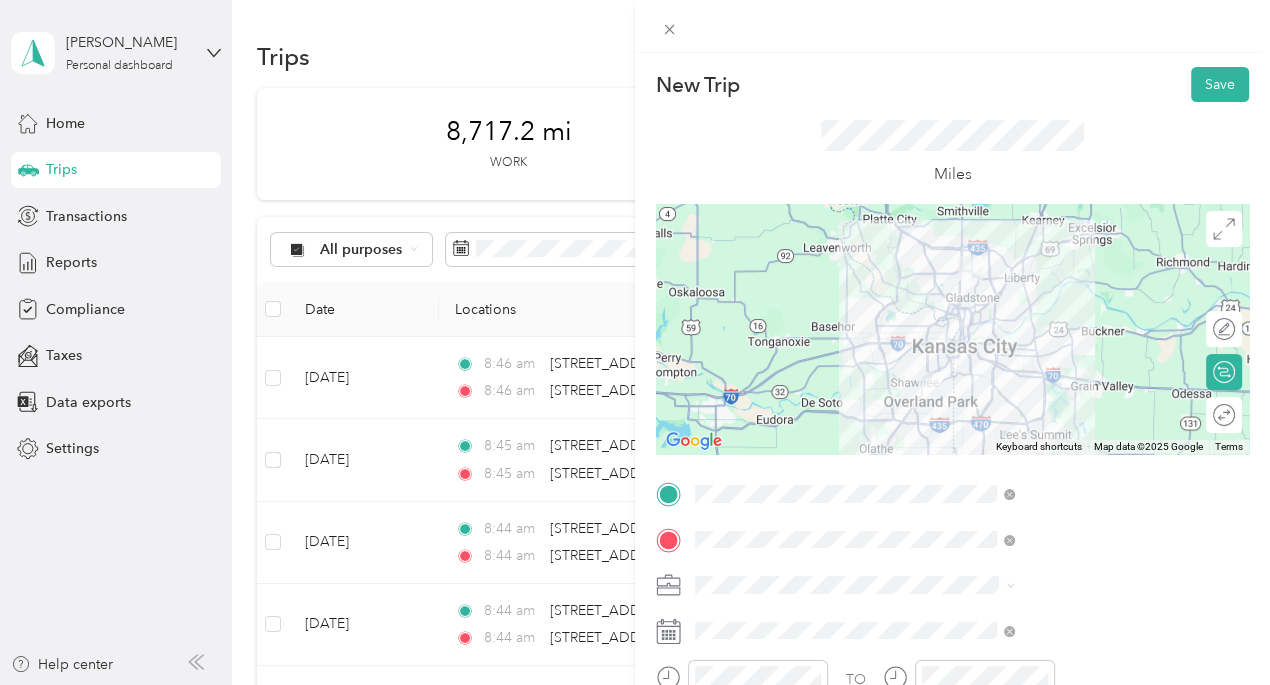 click on "To navigate, press the arrow keys." at bounding box center [952, 329] 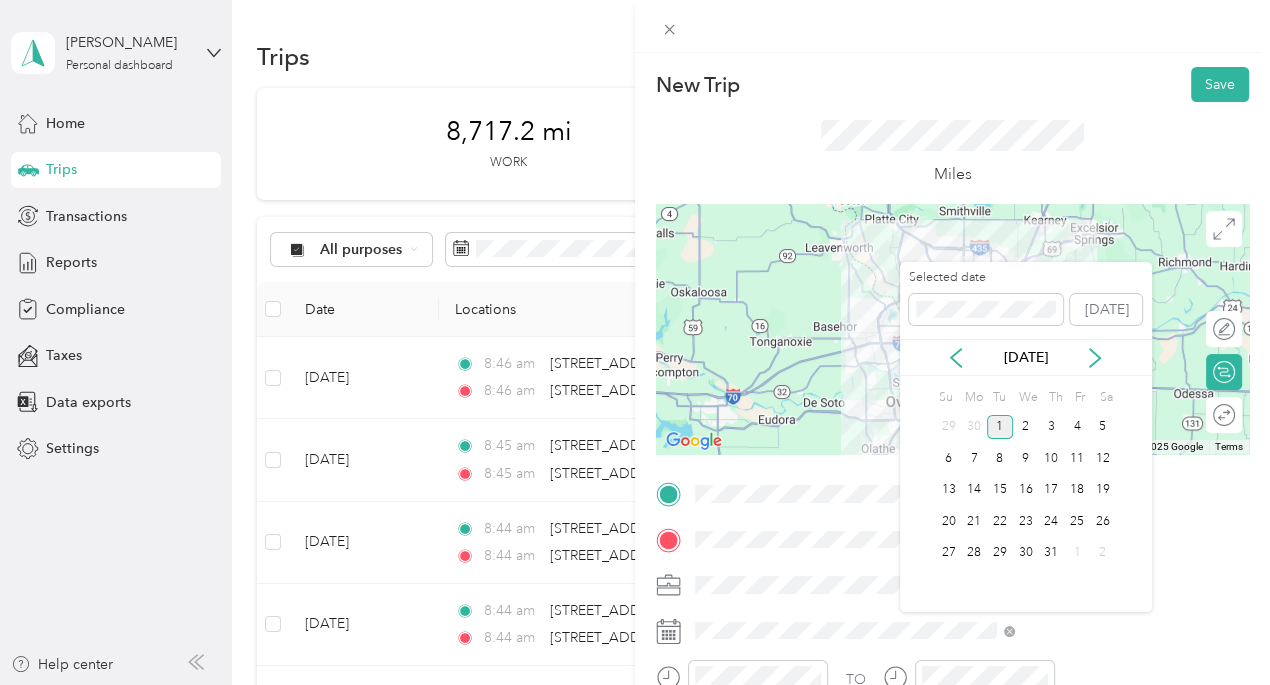 click on "[DATE]" at bounding box center (1026, 357) 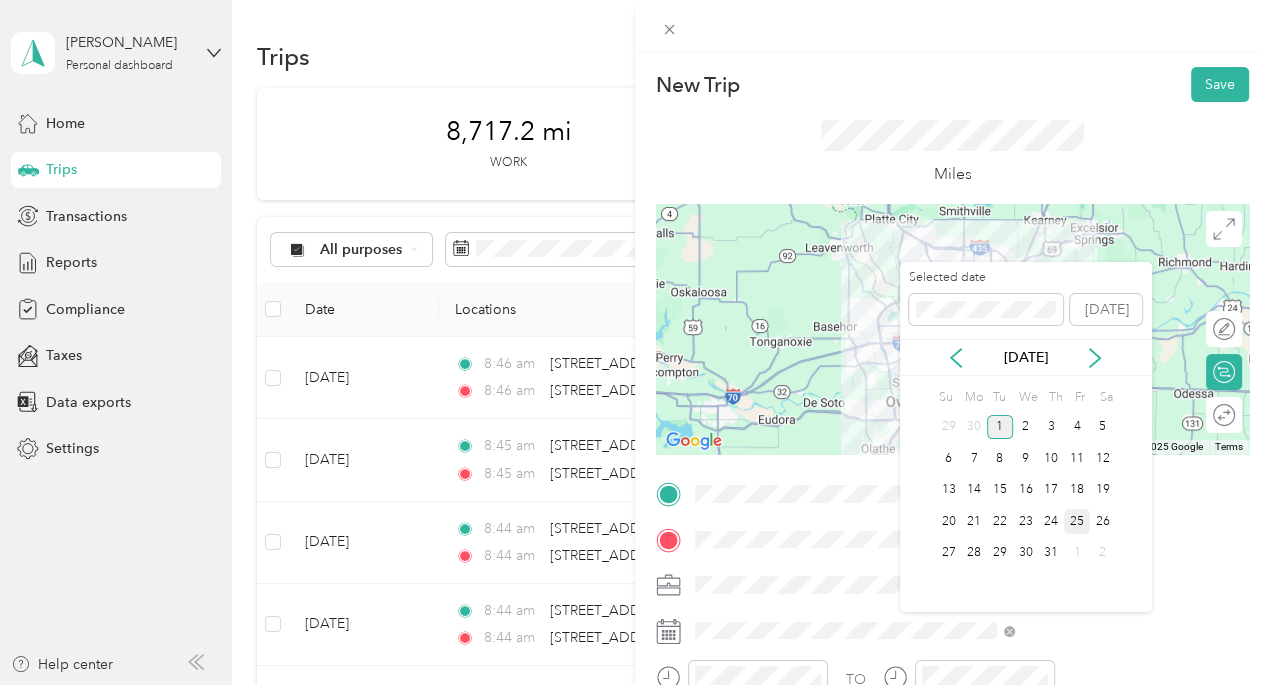 click on "25" at bounding box center (1077, 521) 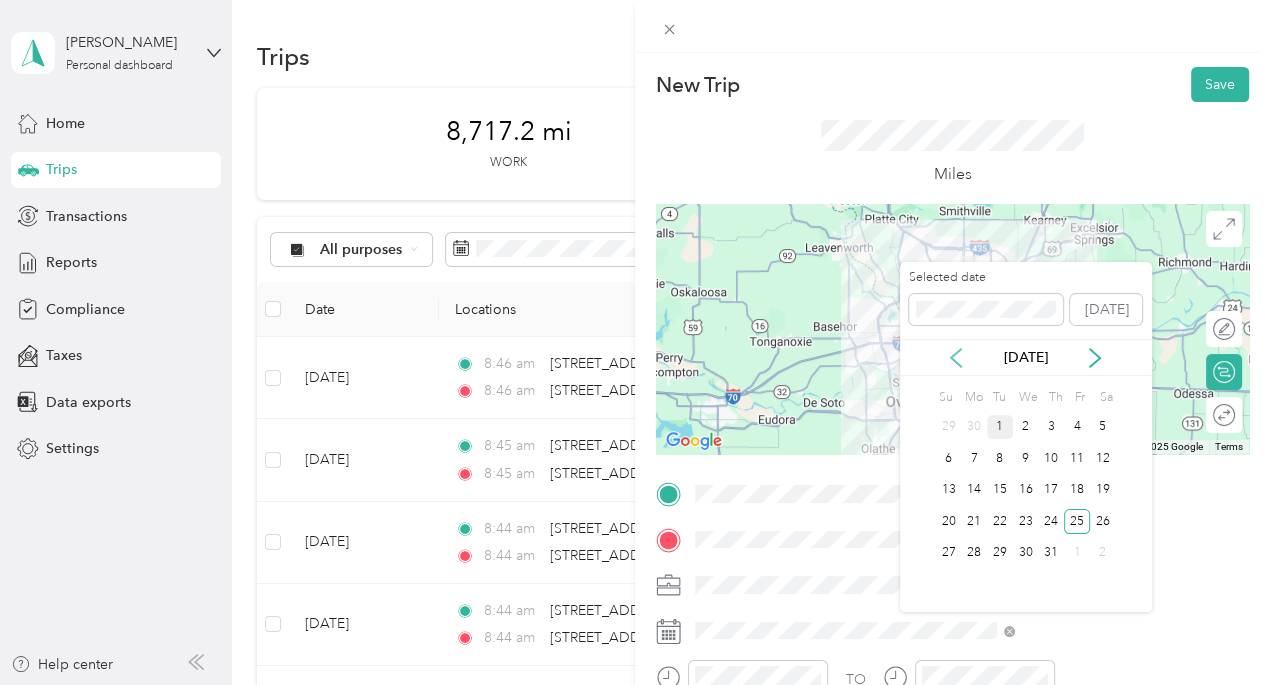 click 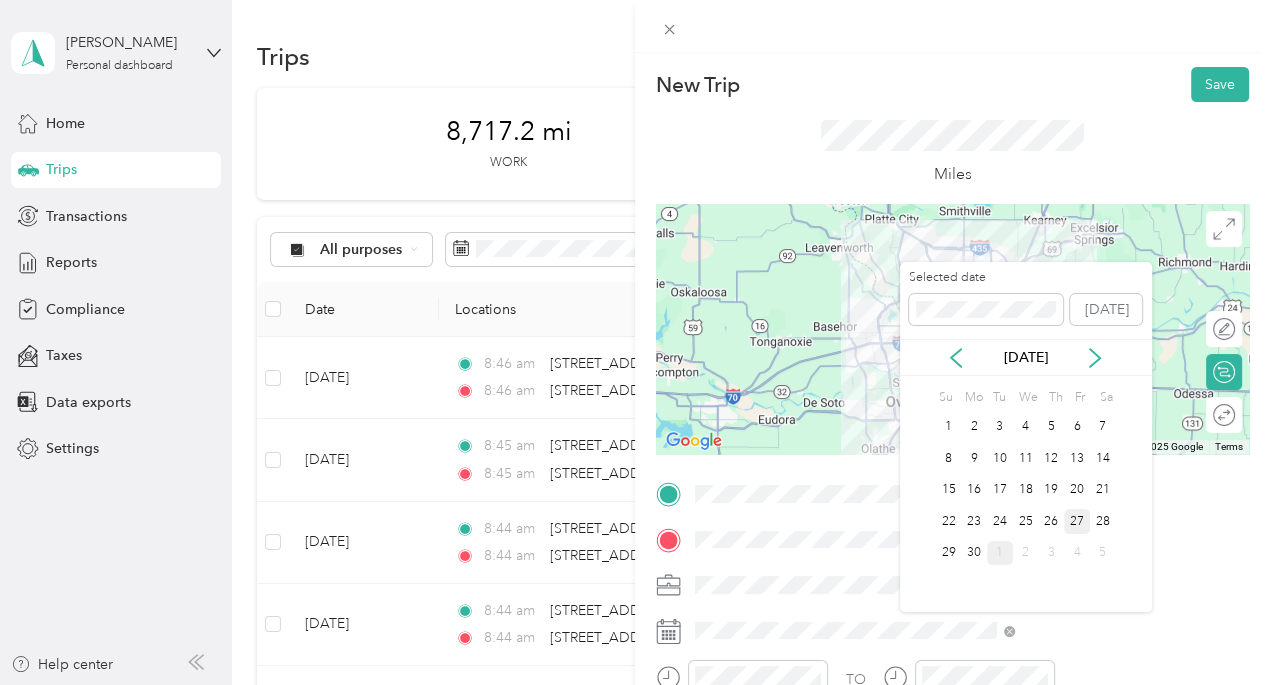 click on "27" at bounding box center (1077, 521) 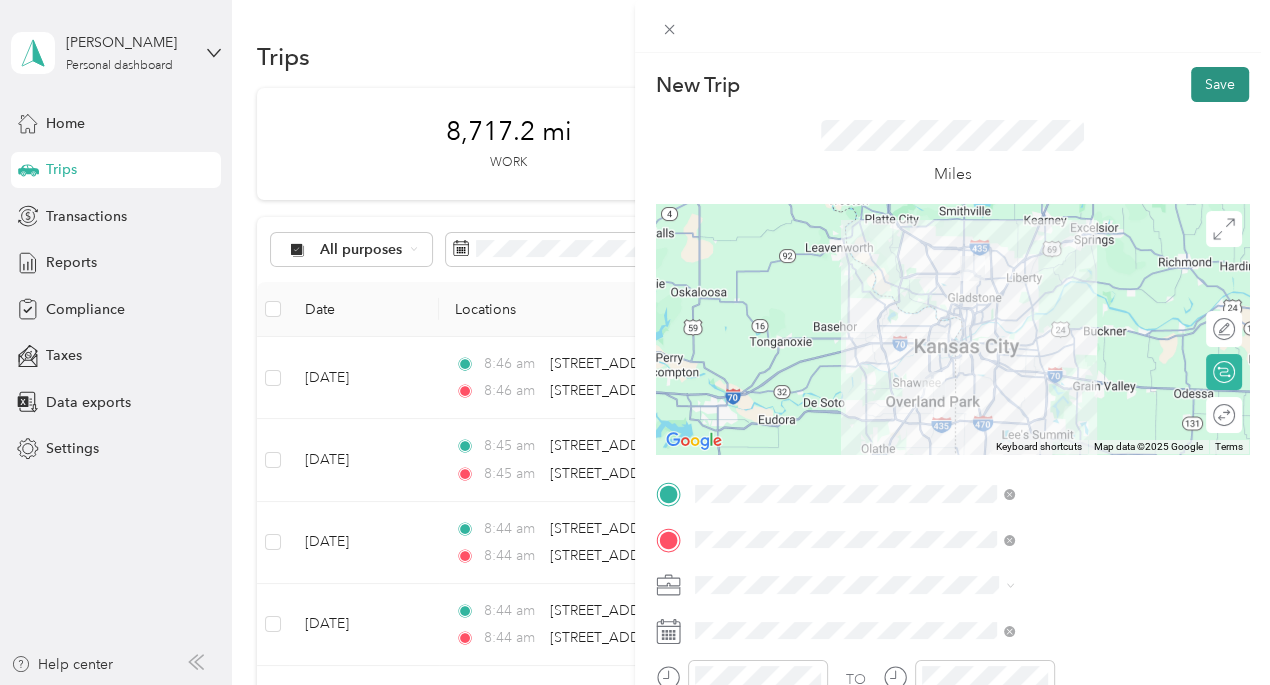 click on "Save" at bounding box center (1220, 84) 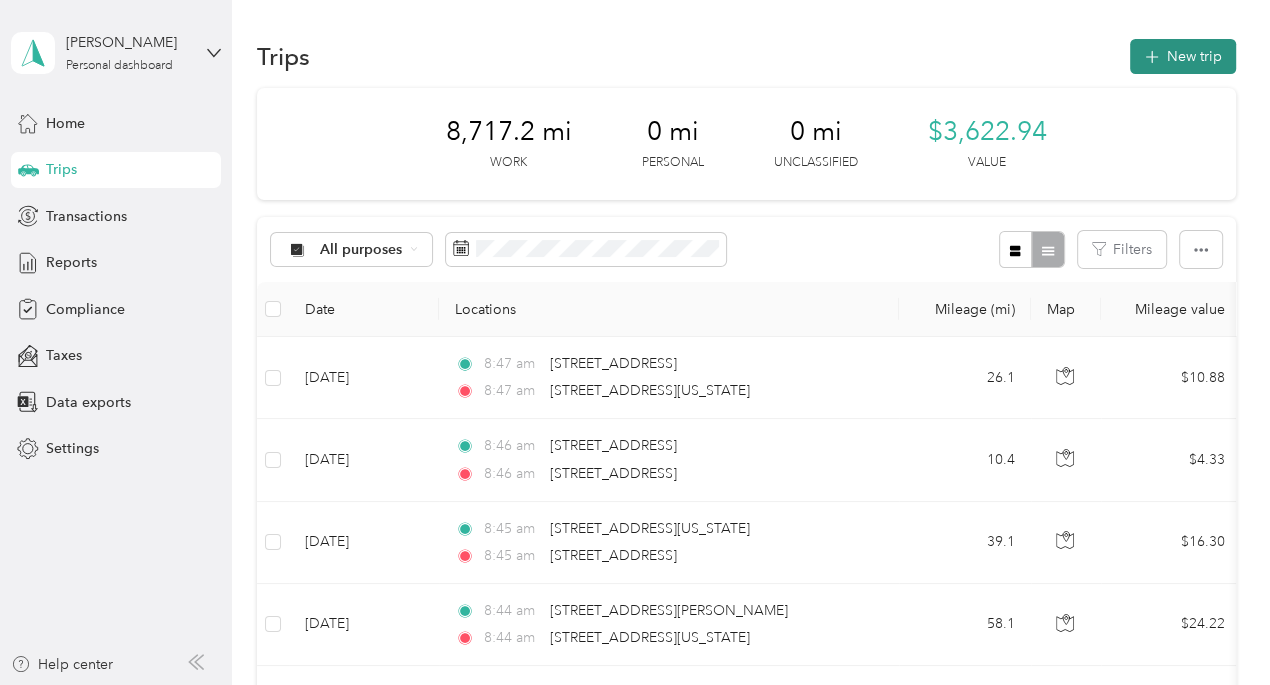 click on "New trip" at bounding box center [1183, 56] 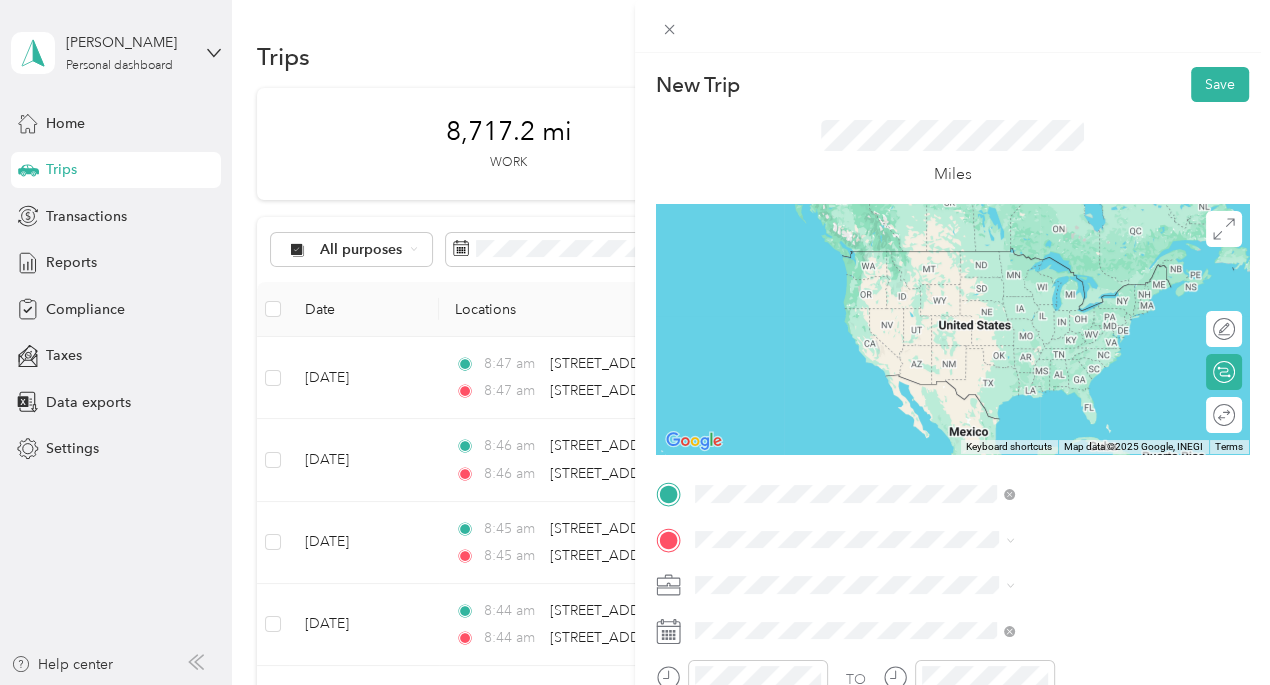 click on "[STREET_ADDRESS][US_STATE][US_STATE]" at bounding box center [1080, 250] 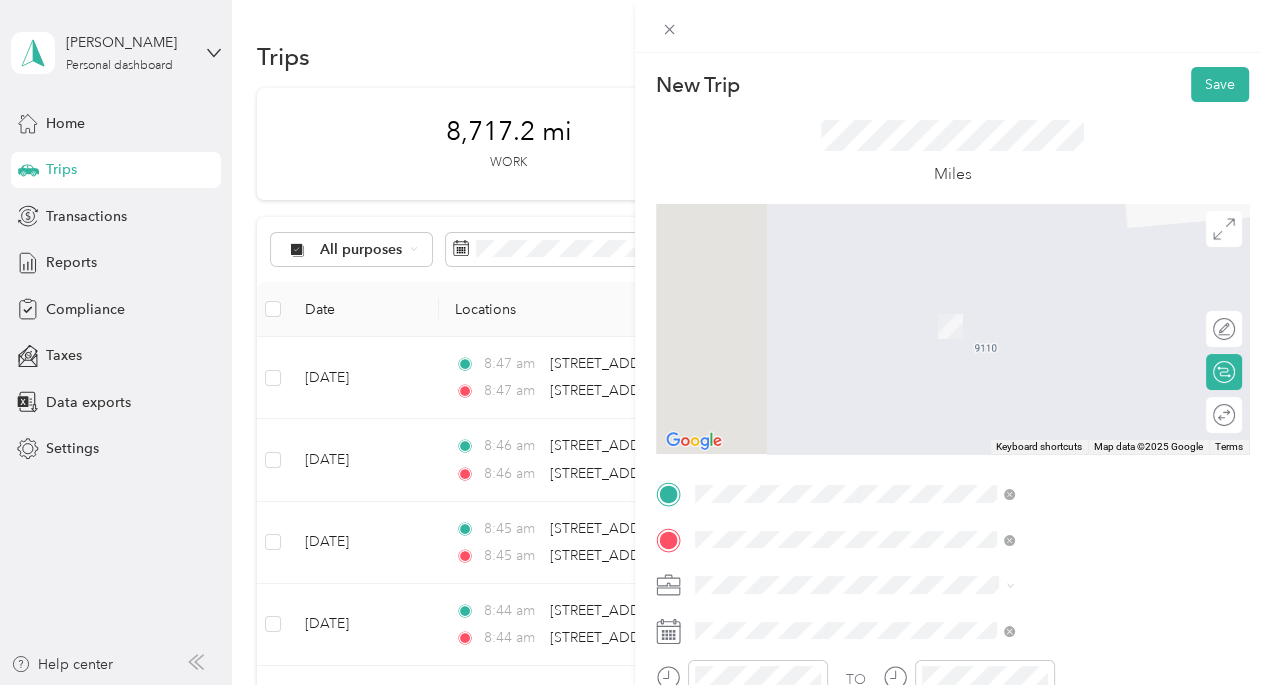 click on "[STREET_ADDRESS][PERSON_NAME][US_STATE][US_STATE]" at bounding box center (1082, 304) 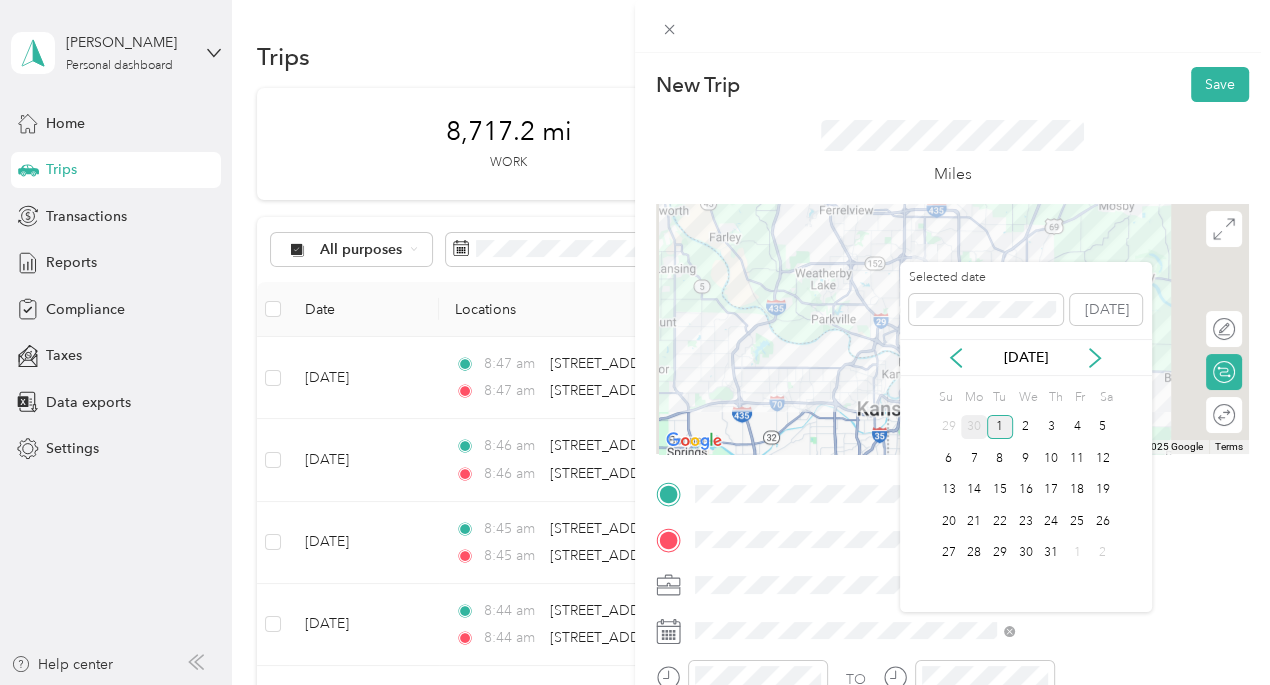 click on "30" at bounding box center [974, 427] 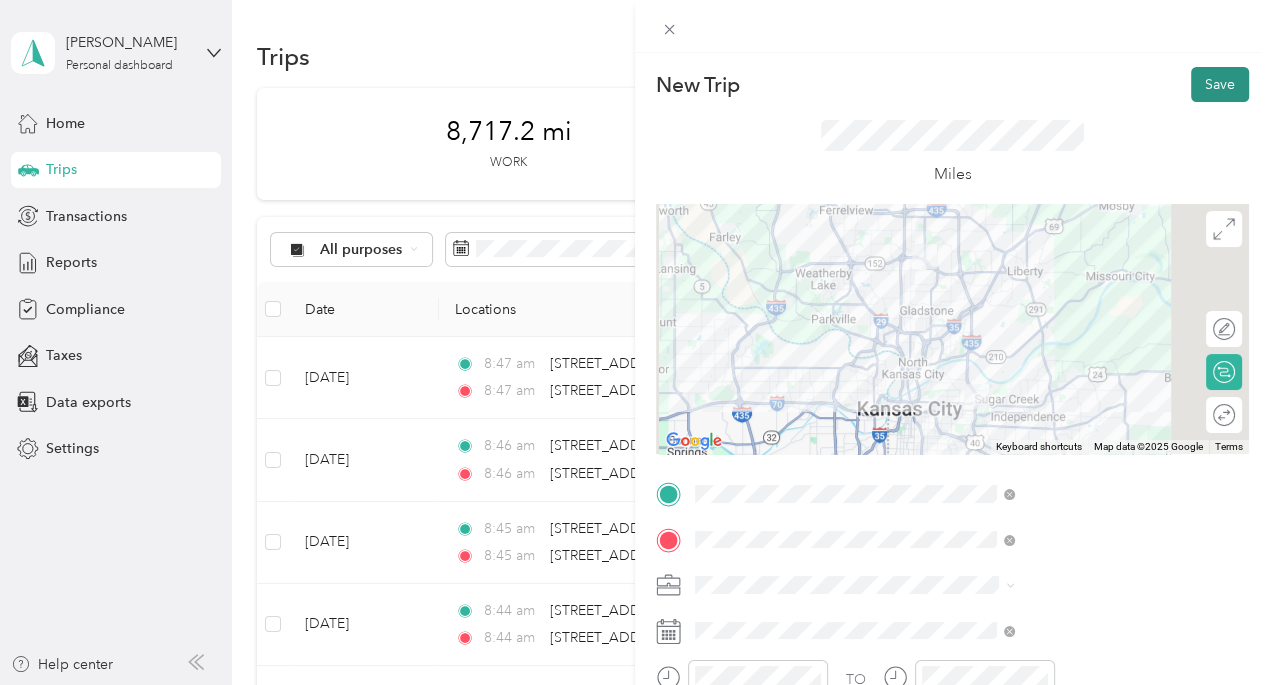 click on "Save" at bounding box center (1220, 84) 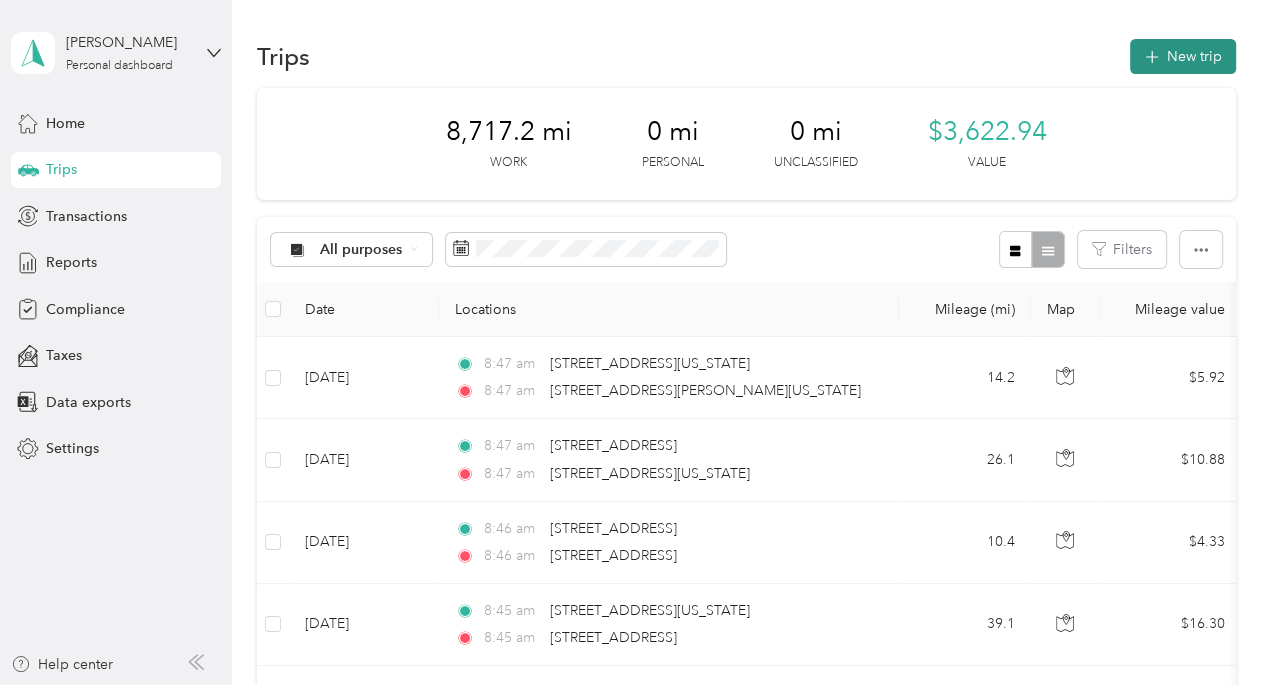 click on "New trip" at bounding box center [1183, 56] 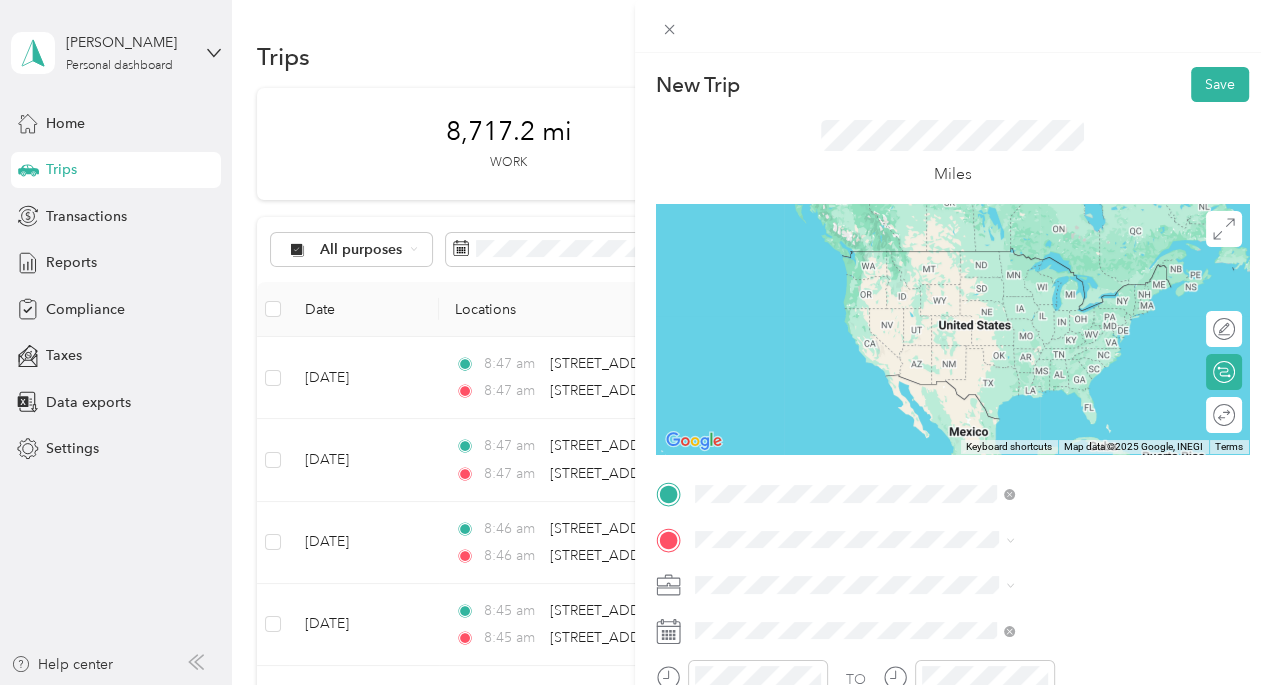 click on "[STREET_ADDRESS][PERSON_NAME][US_STATE][US_STATE]" at bounding box center (1082, 314) 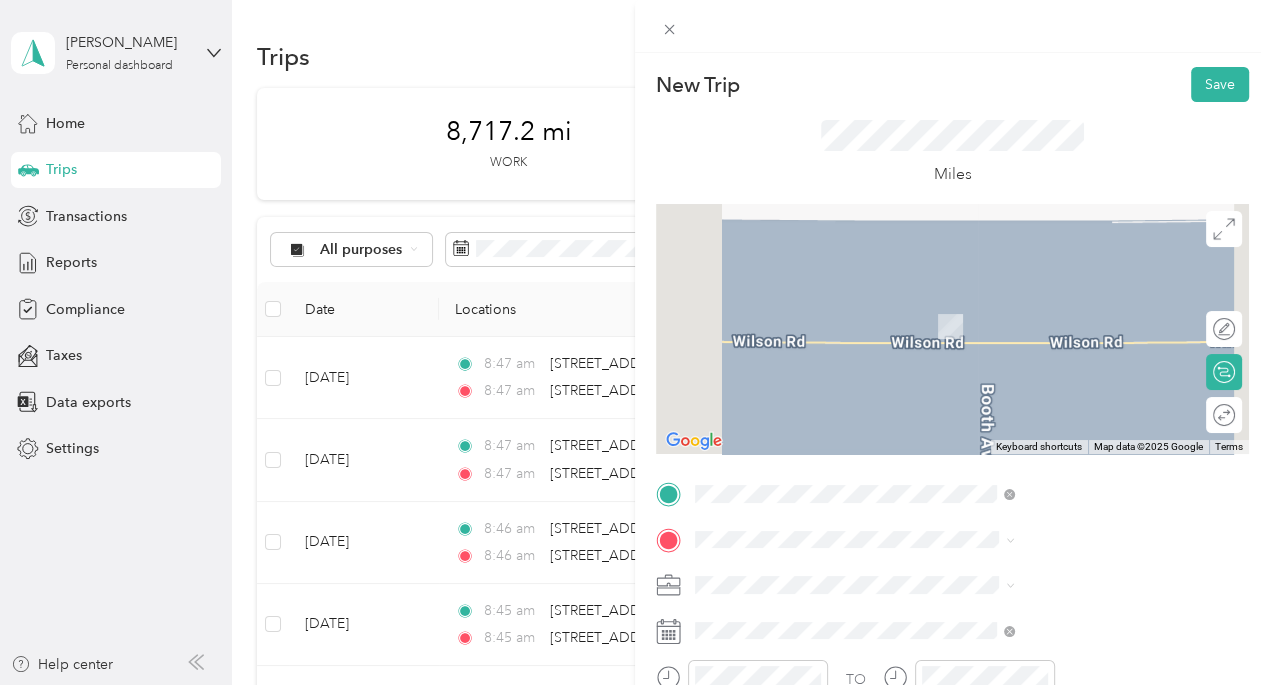 click on "[STREET_ADDRESS][PERSON_NAME][US_STATE]" at bounding box center [1082, 616] 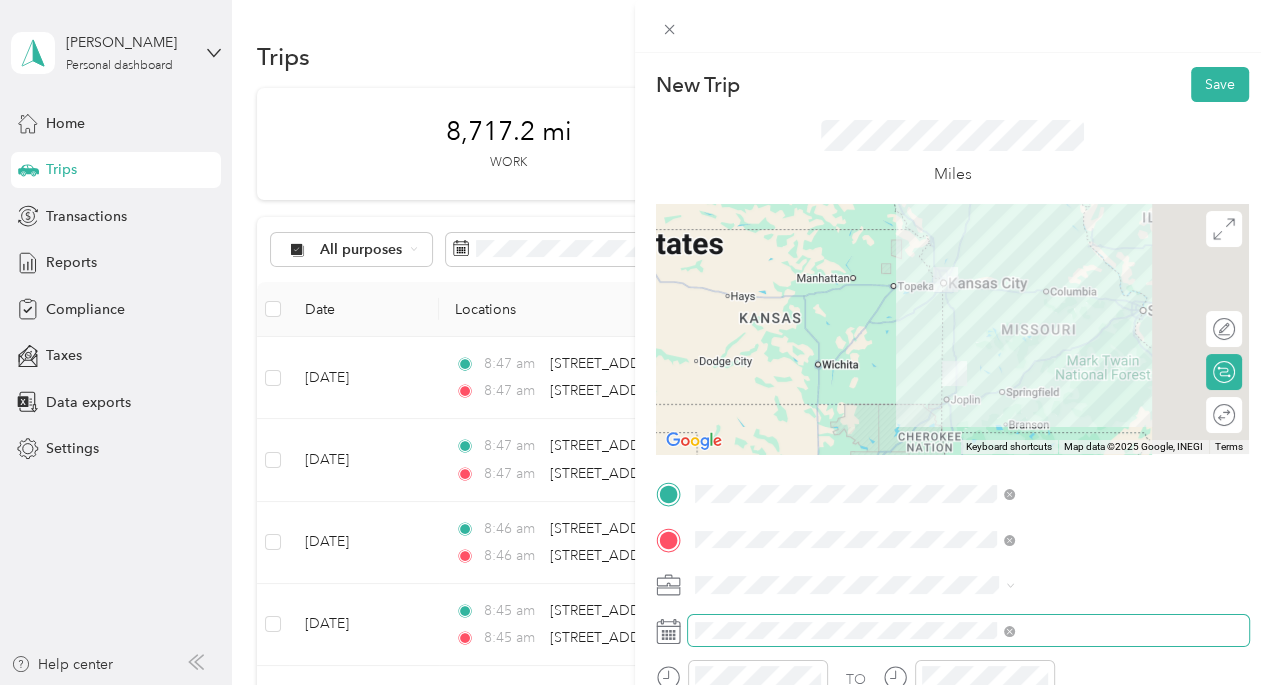 click at bounding box center [968, 631] 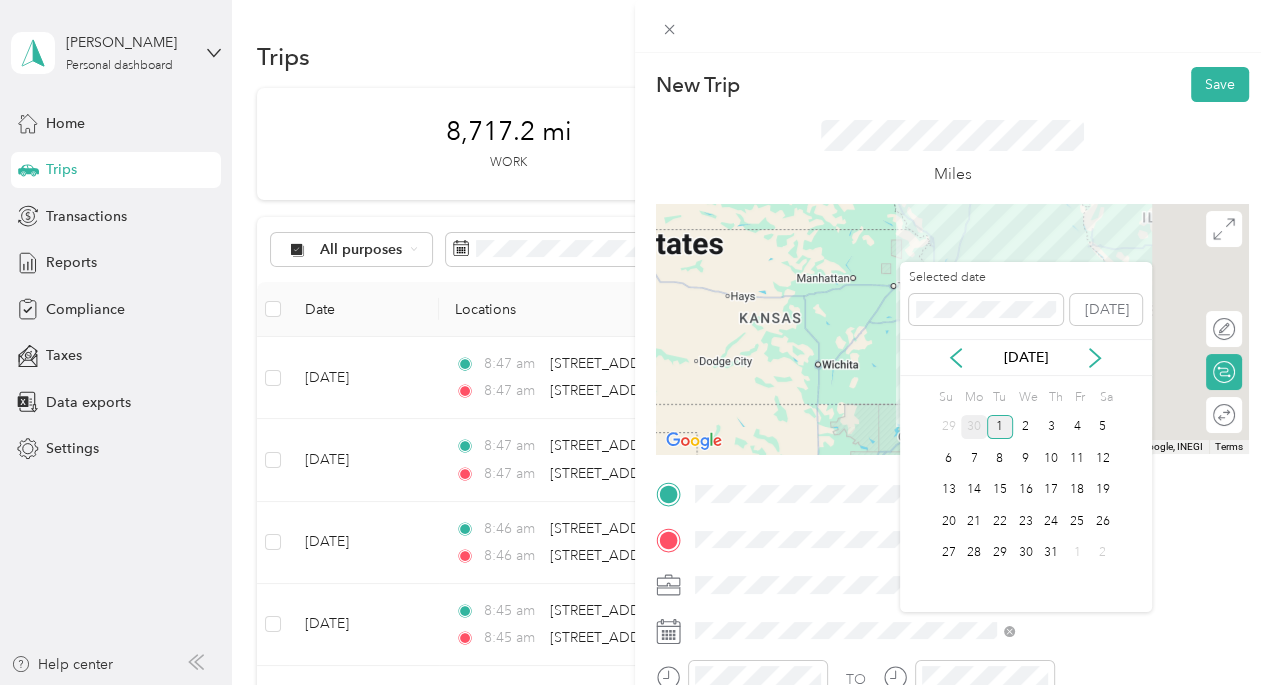 click on "30" at bounding box center [974, 427] 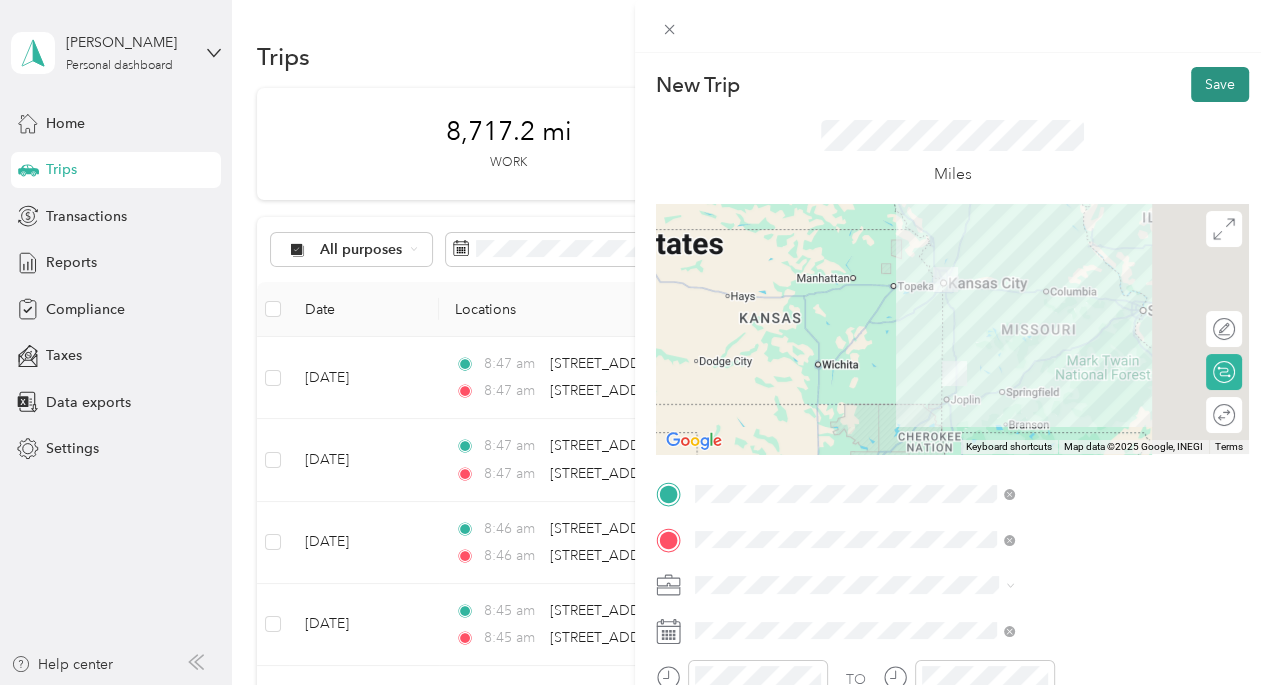 click on "Save" at bounding box center [1220, 84] 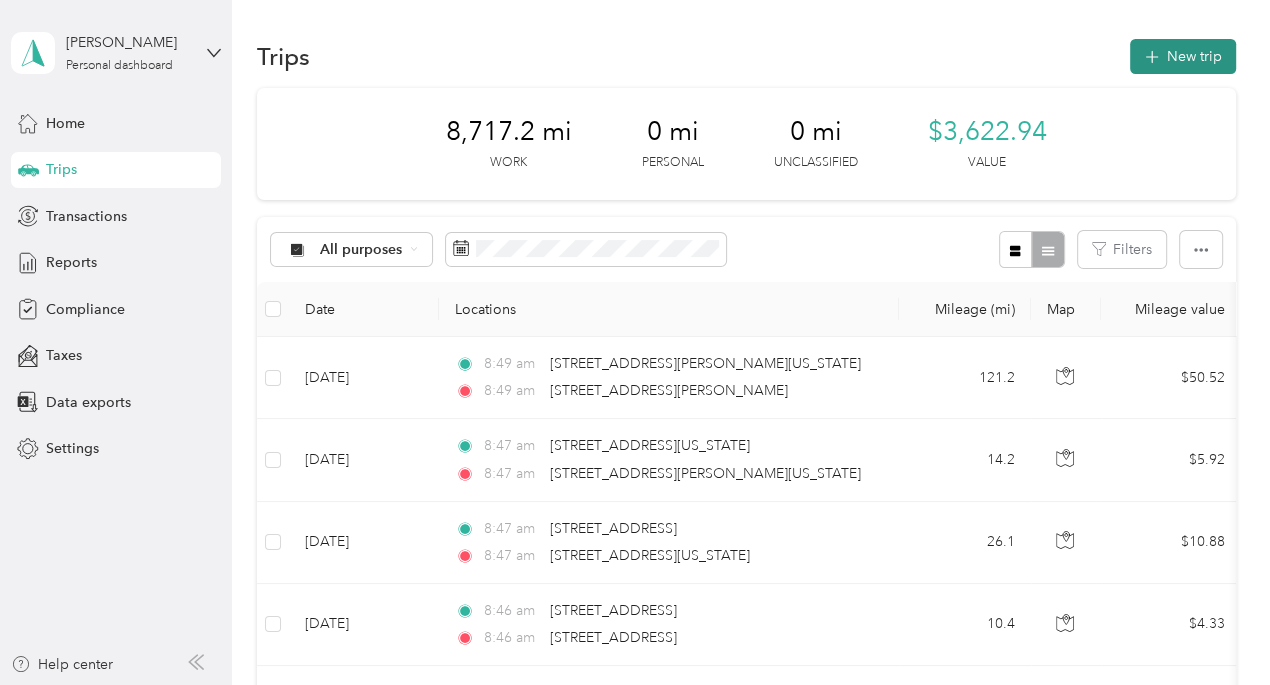 click on "New trip" at bounding box center [1183, 56] 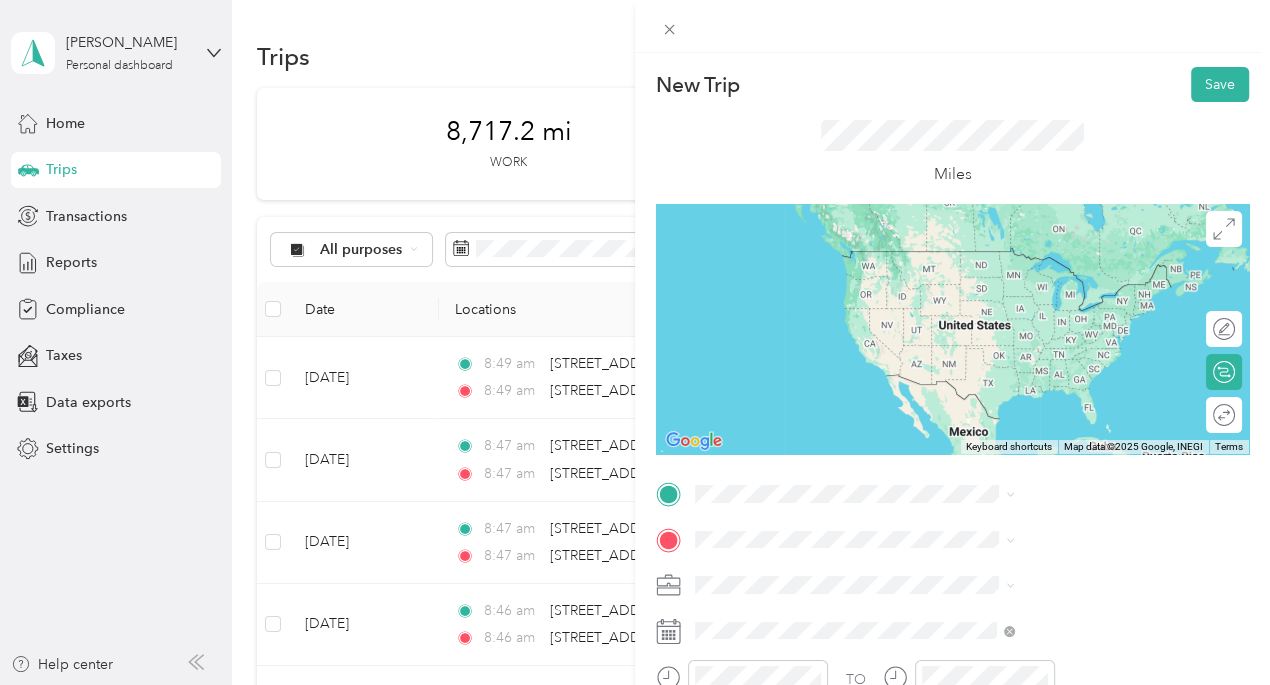 click on "[STREET_ADDRESS][PERSON_NAME][US_STATE]" at bounding box center (1082, 572) 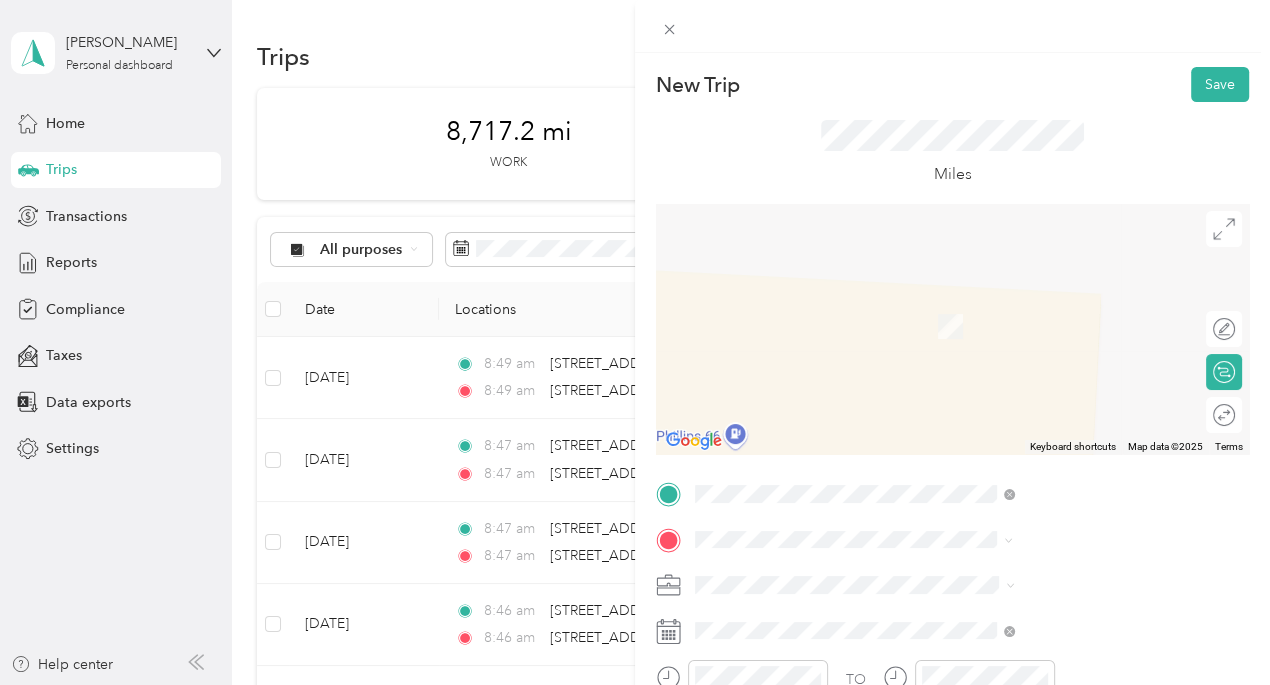 click on "From search results" at bounding box center (1067, 258) 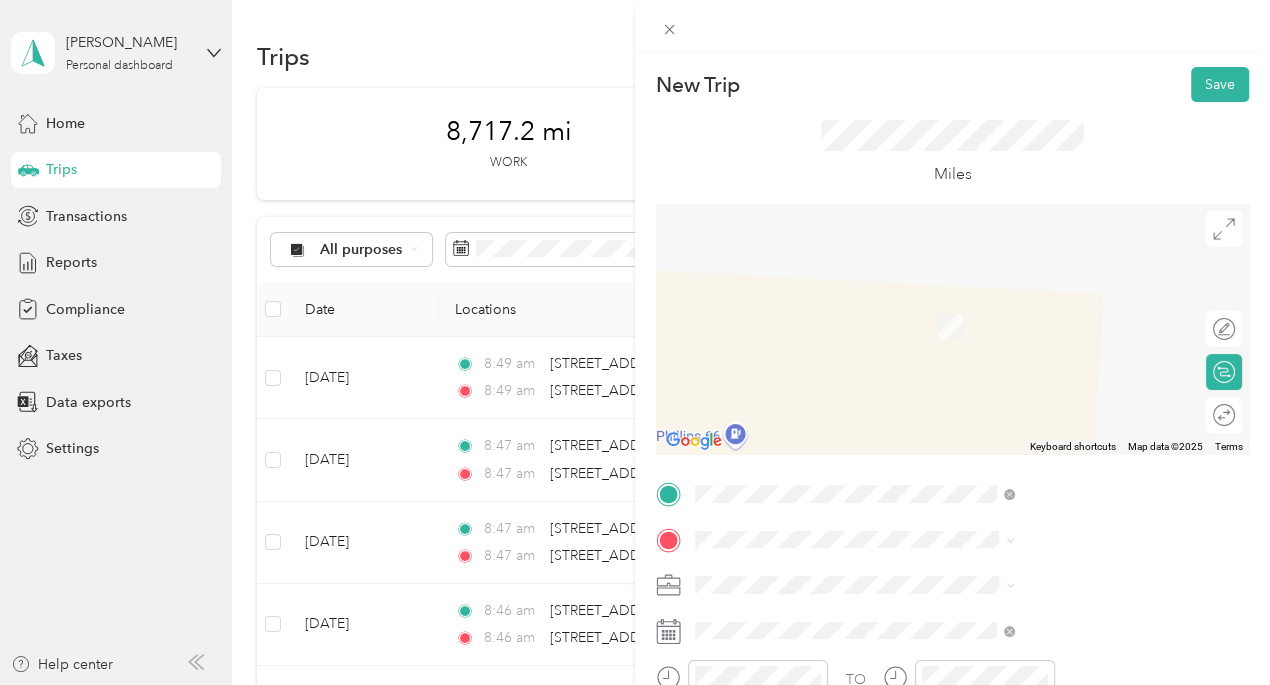 click on "[STREET_ADDRESS][US_STATE][US_STATE]" at bounding box center (1080, 288) 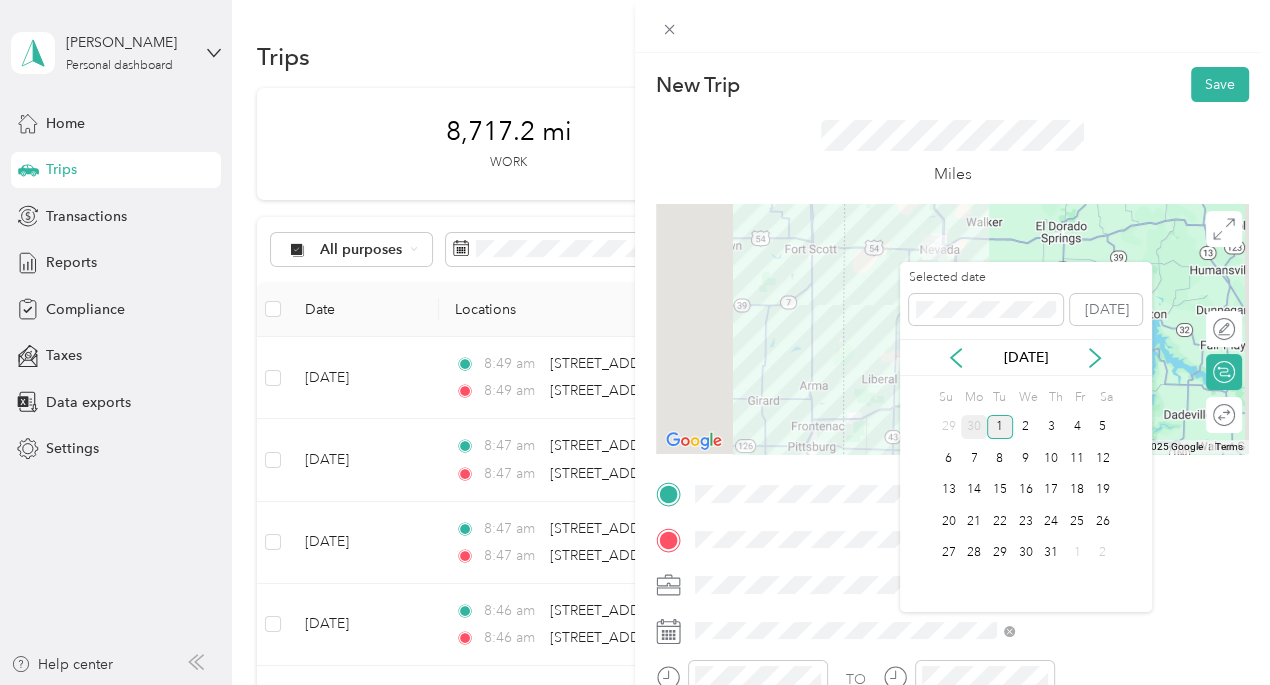 click on "30" at bounding box center [974, 427] 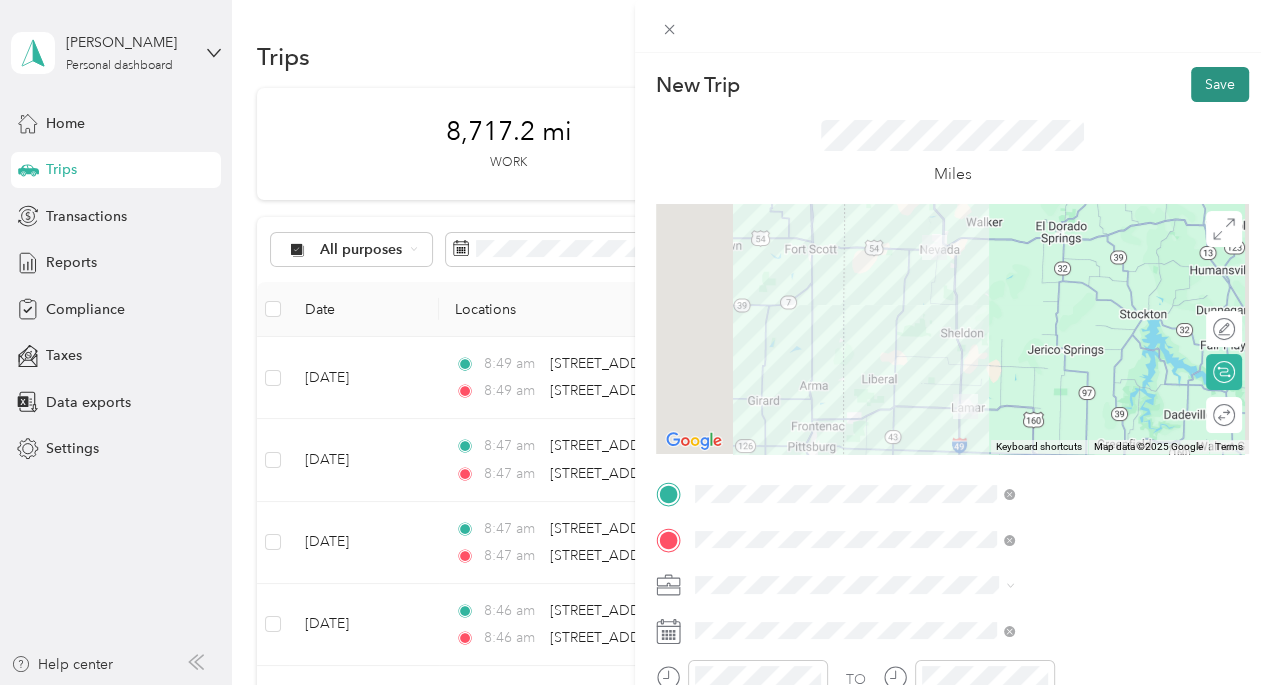 click on "Save" at bounding box center (1220, 84) 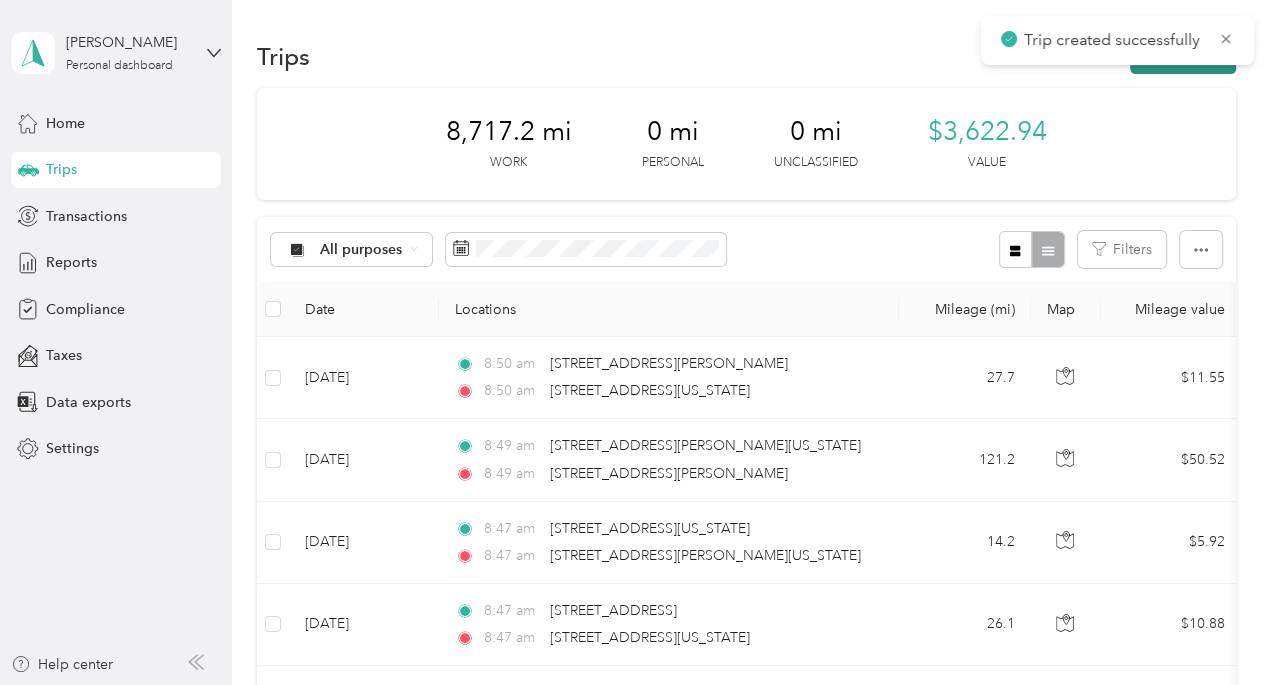 click on "New trip" at bounding box center (1183, 56) 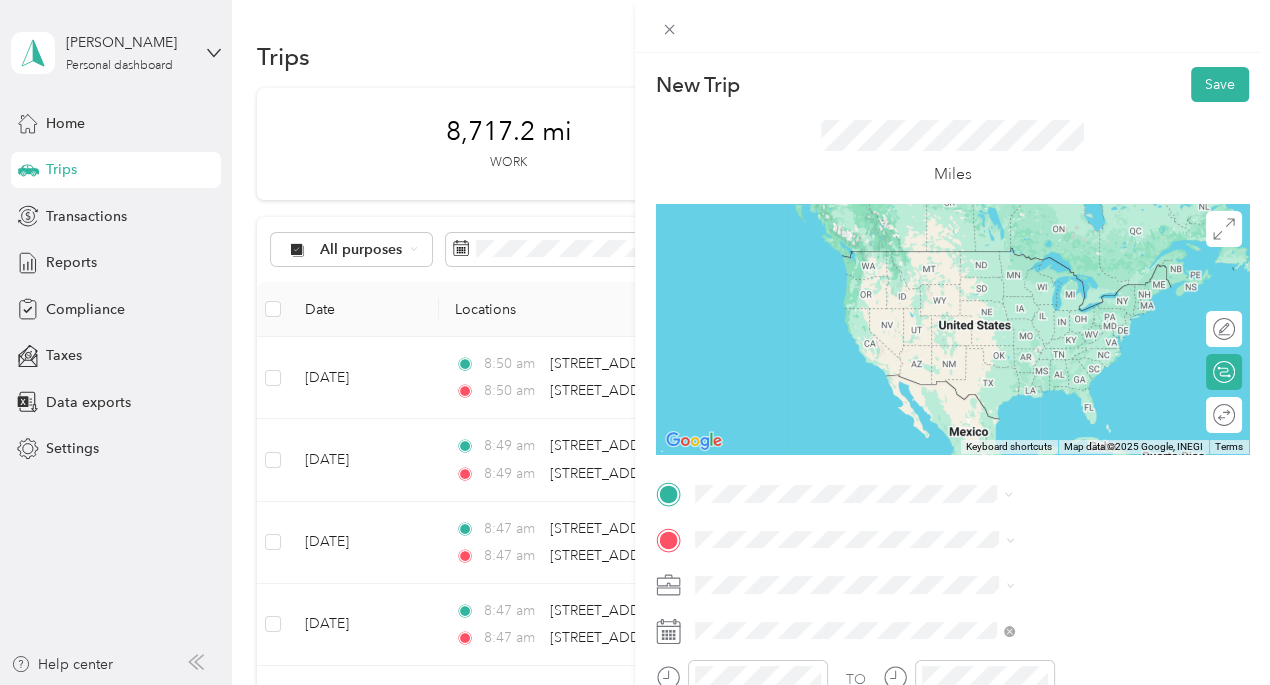 click on "[STREET_ADDRESS][US_STATE][US_STATE]" at bounding box center (1080, 250) 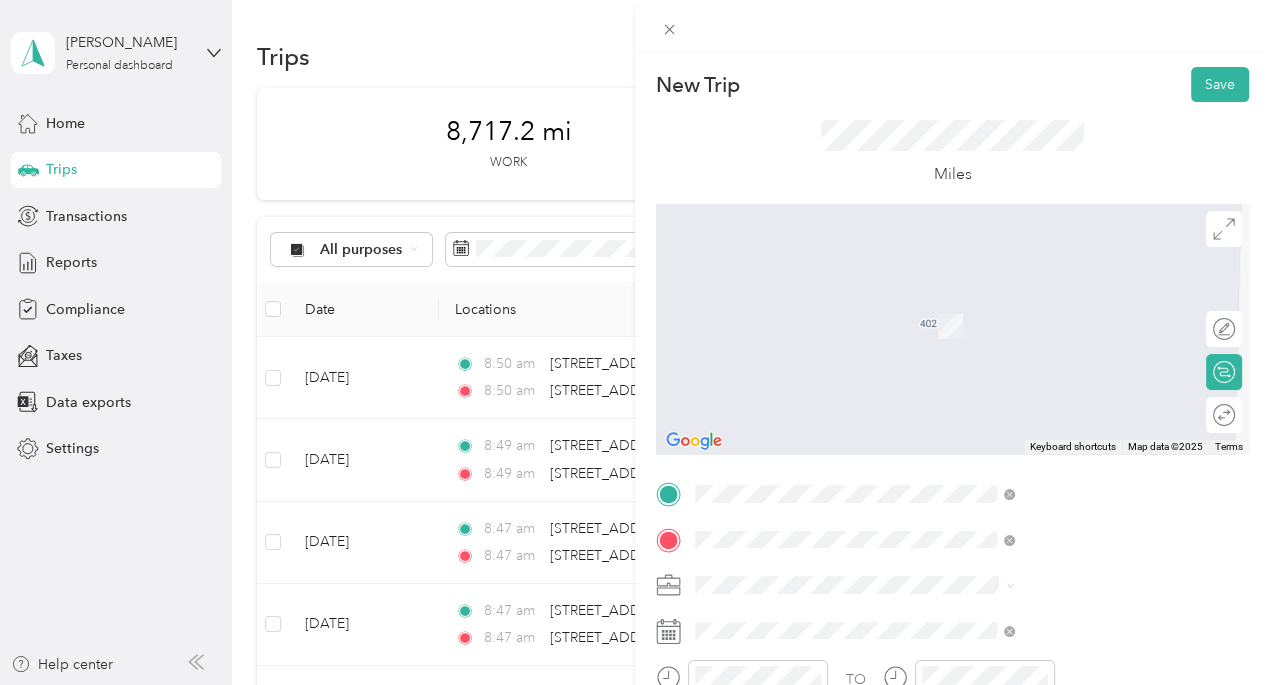 click on "[STREET_ADDRESS][US_STATE][US_STATE]" at bounding box center (1080, 296) 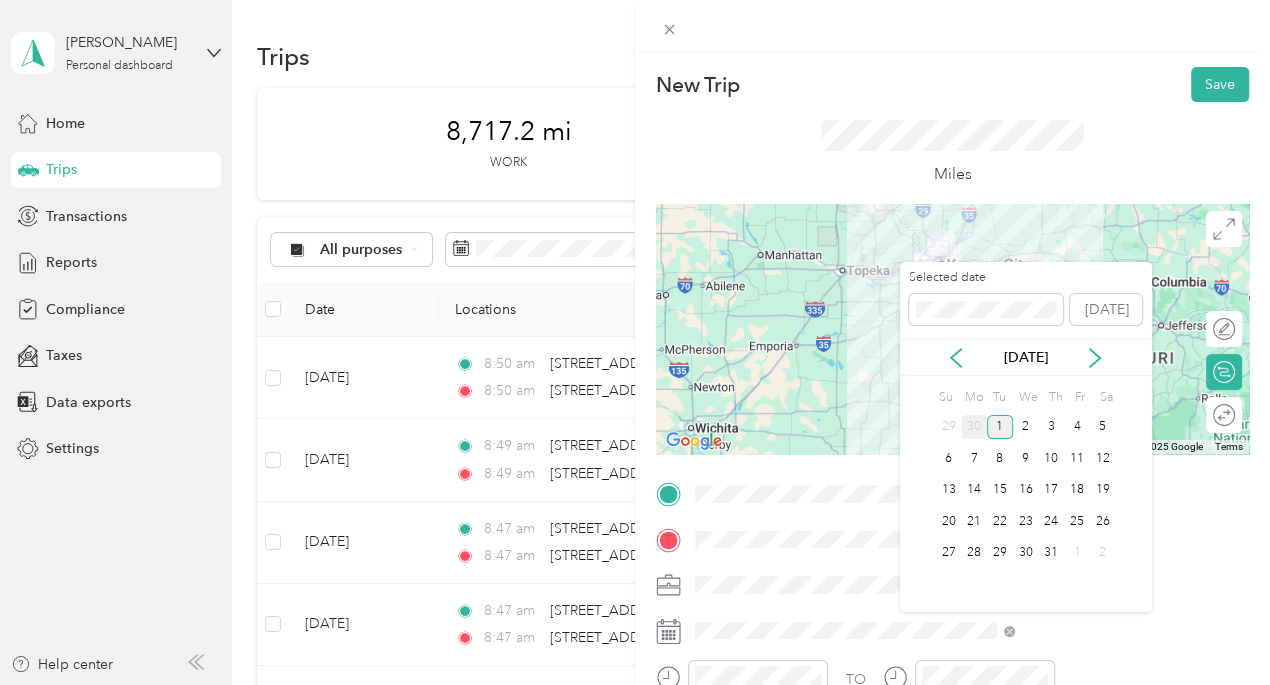 click on "30" at bounding box center (974, 427) 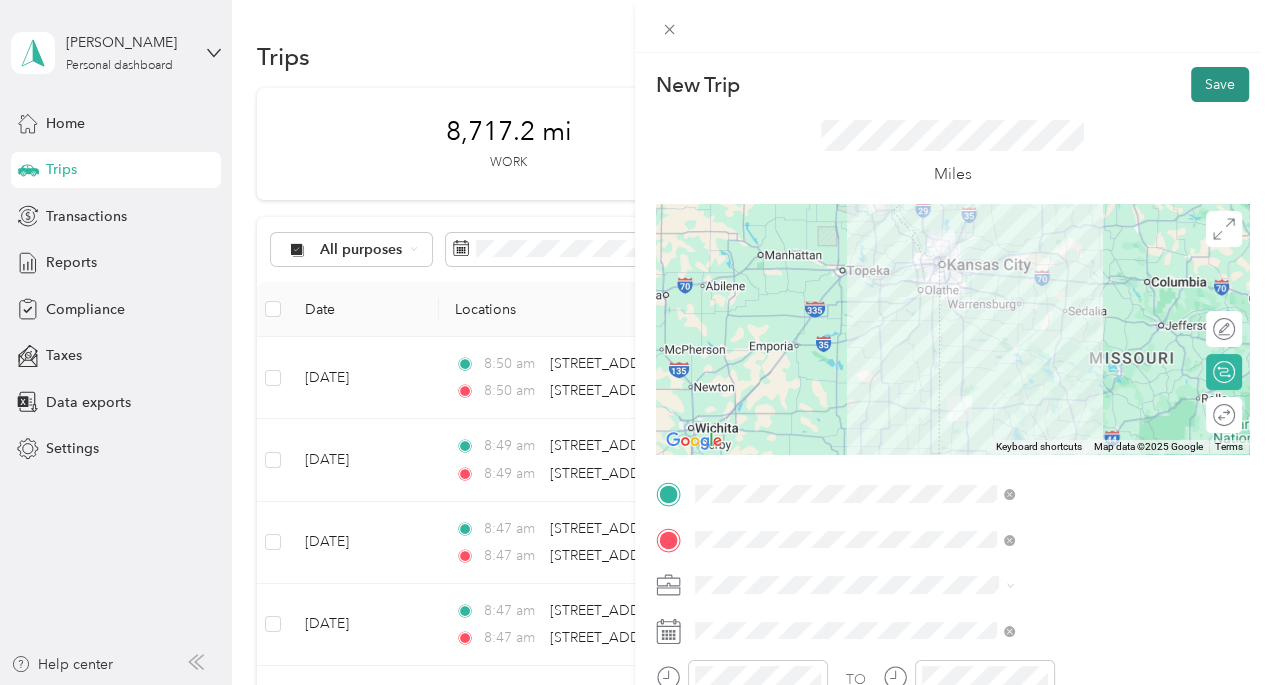 click on "Save" at bounding box center [1220, 84] 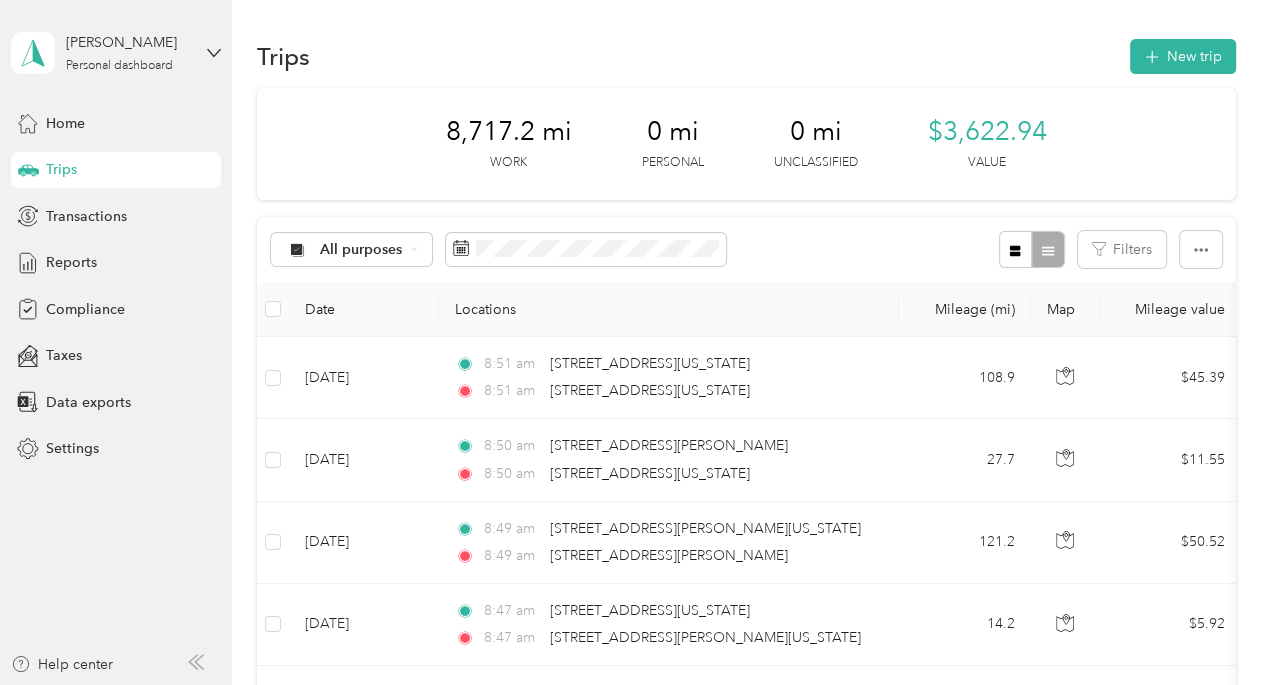 click on "Trips" at bounding box center [61, 169] 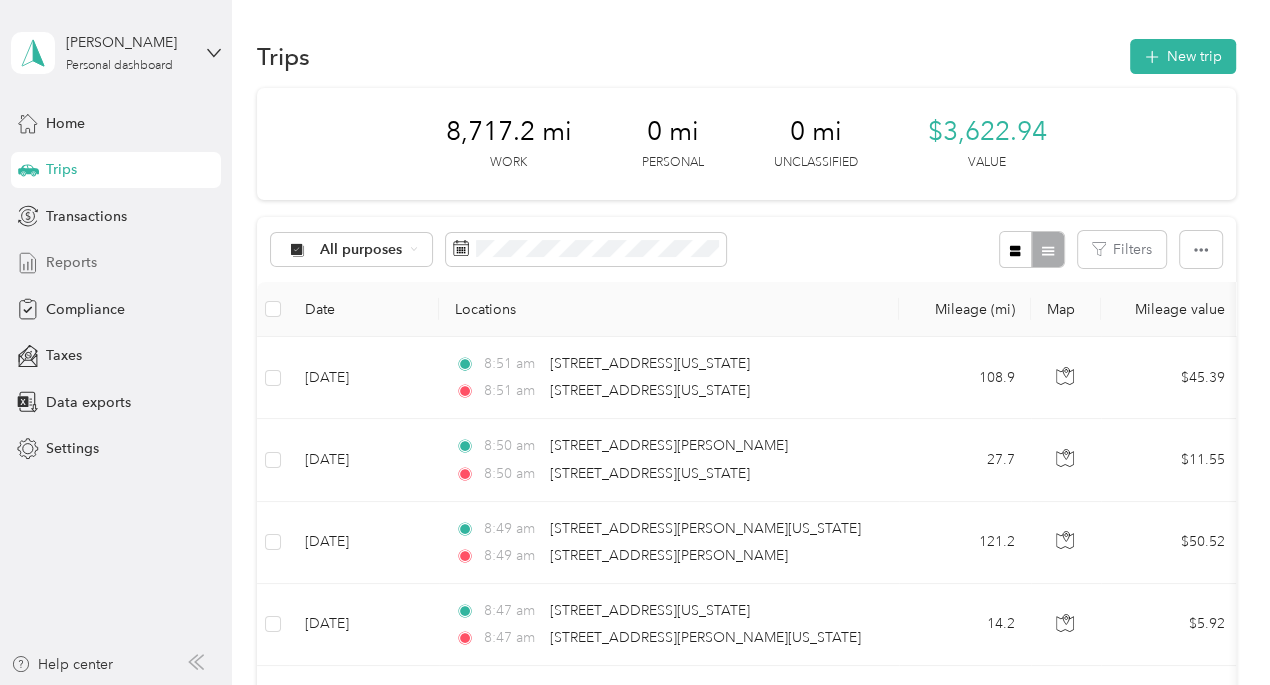 click on "Reports" at bounding box center (71, 262) 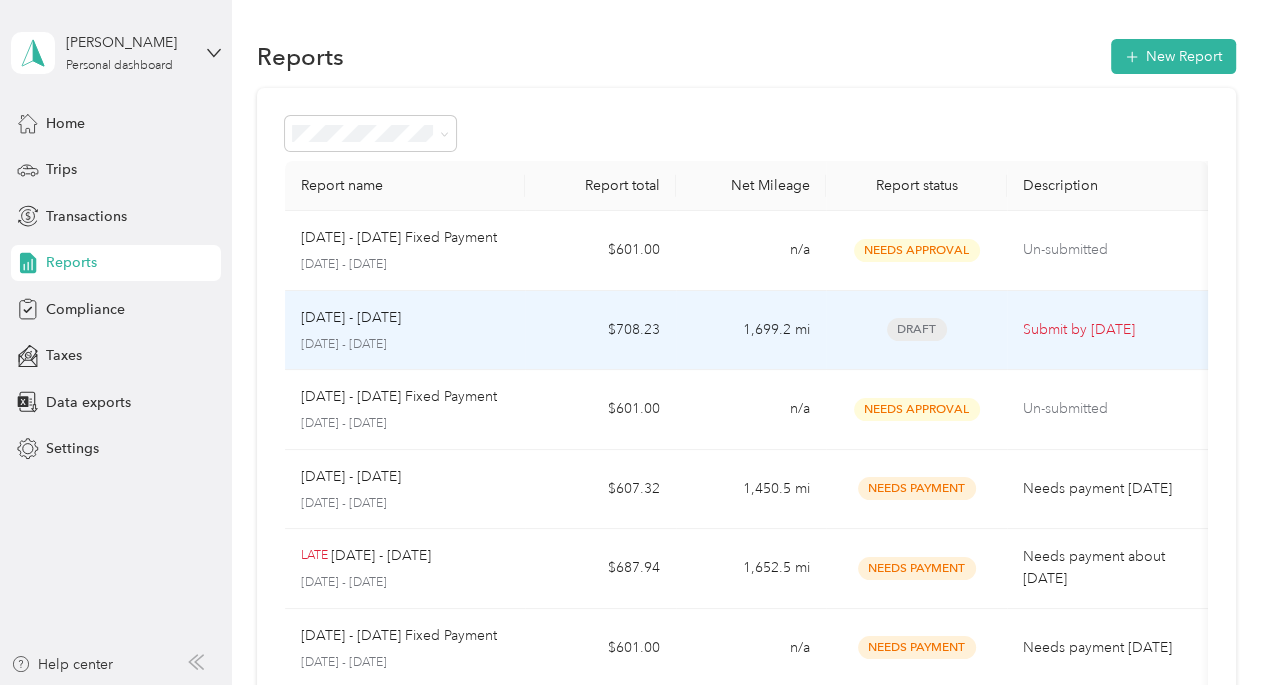 click on "[DATE] - [DATE] [DATE] - [DATE]" at bounding box center (405, 330) 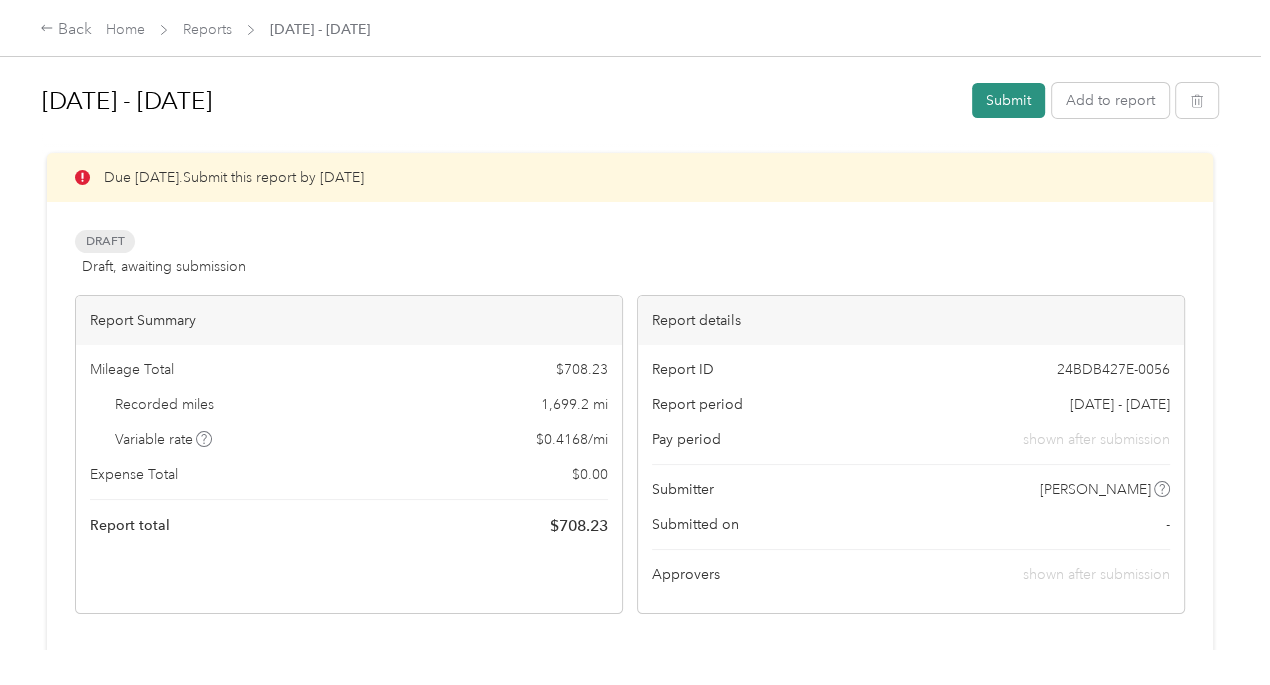 click on "Submit" at bounding box center (1008, 100) 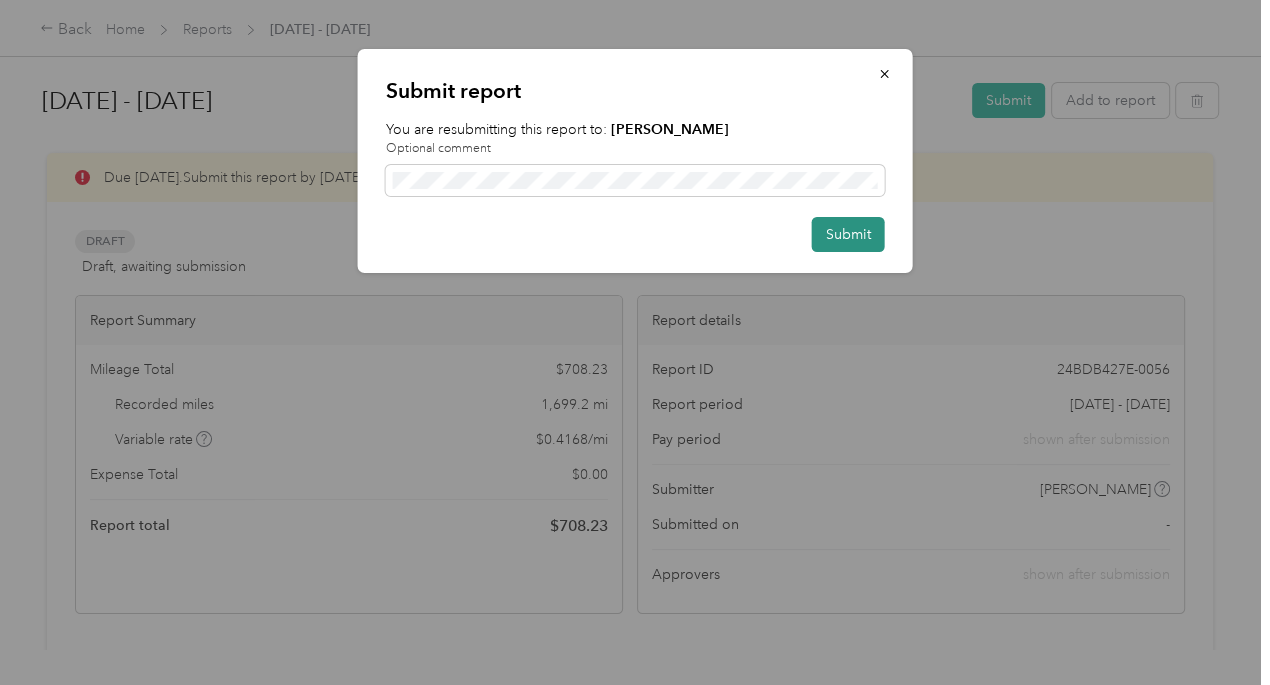 click on "Submit" at bounding box center (848, 234) 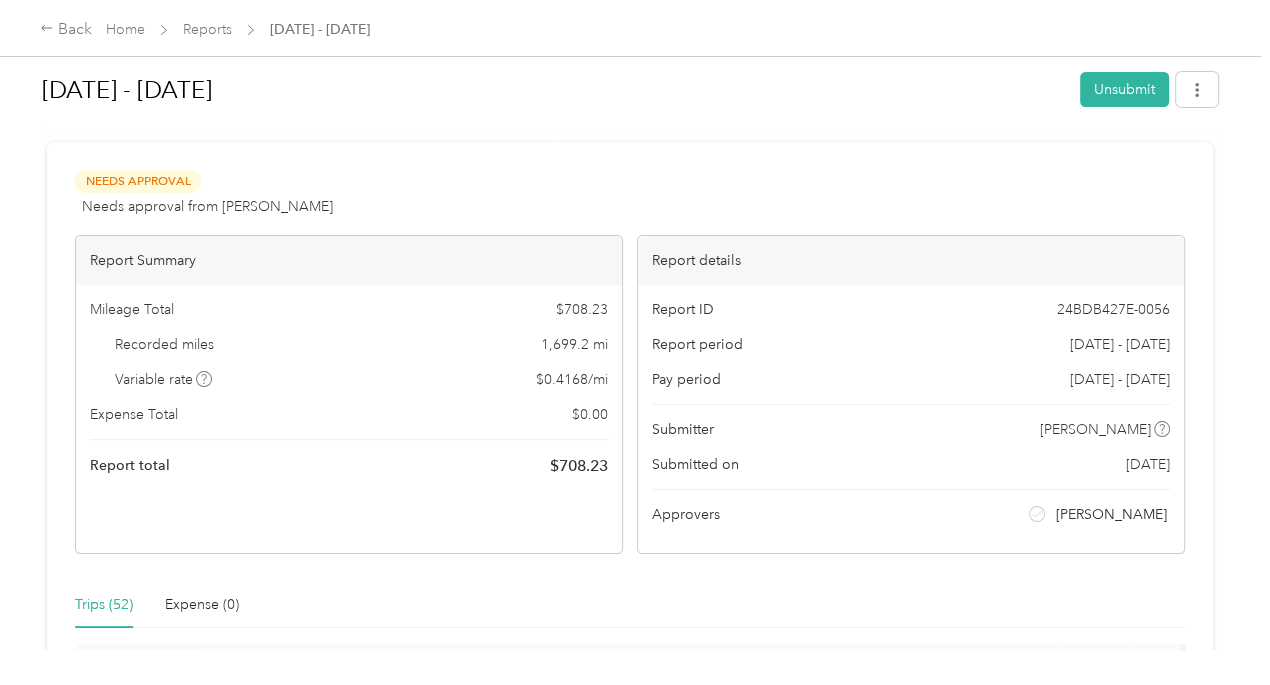 scroll, scrollTop: 0, scrollLeft: 0, axis: both 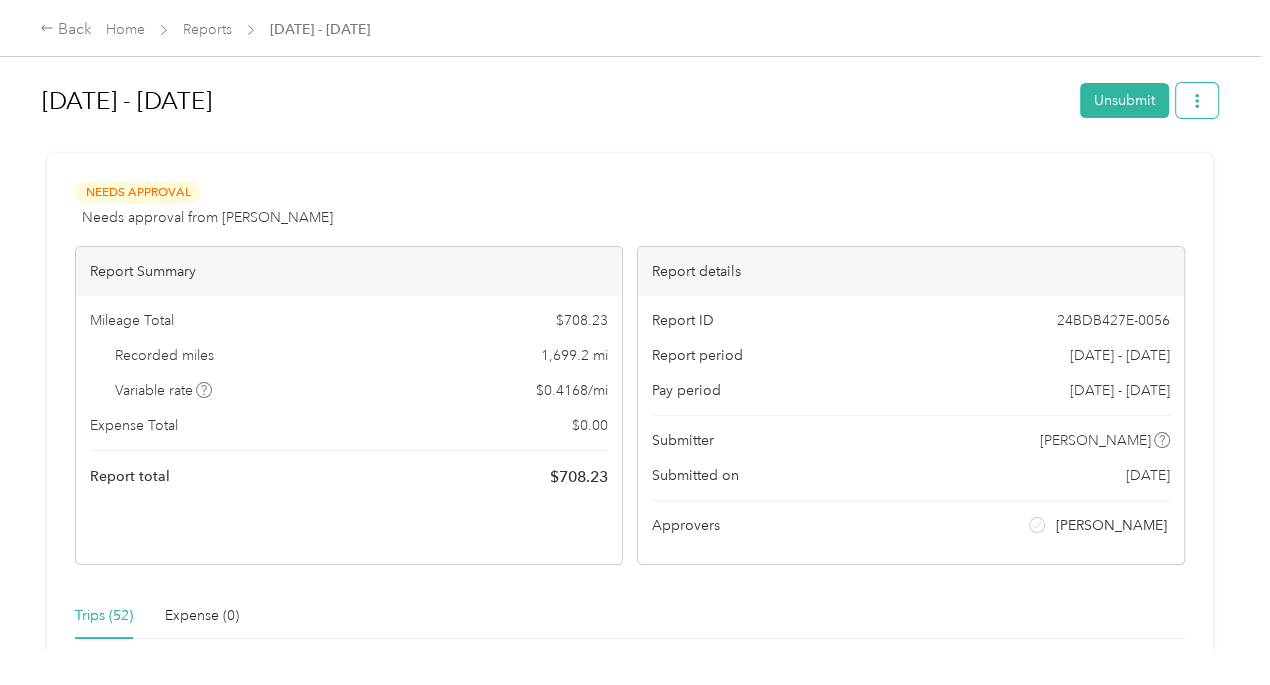 click 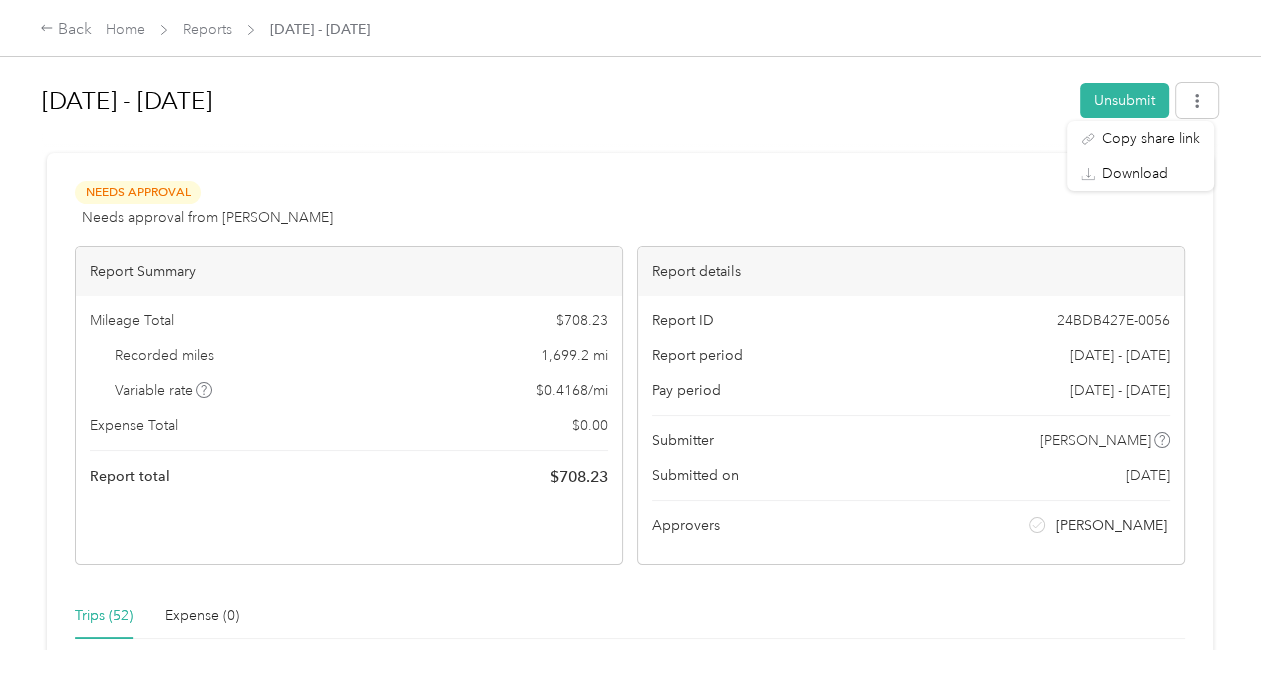 click on "[DATE] - [DATE]" at bounding box center [554, 101] 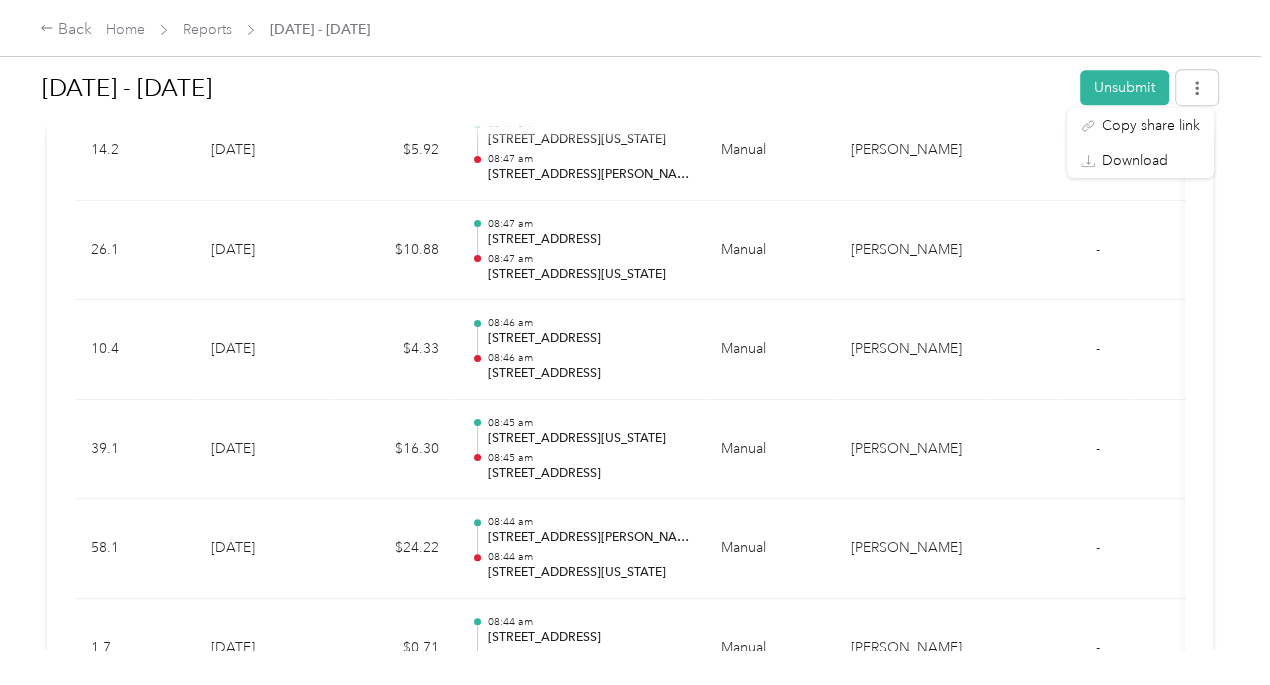 scroll, scrollTop: 866, scrollLeft: 0, axis: vertical 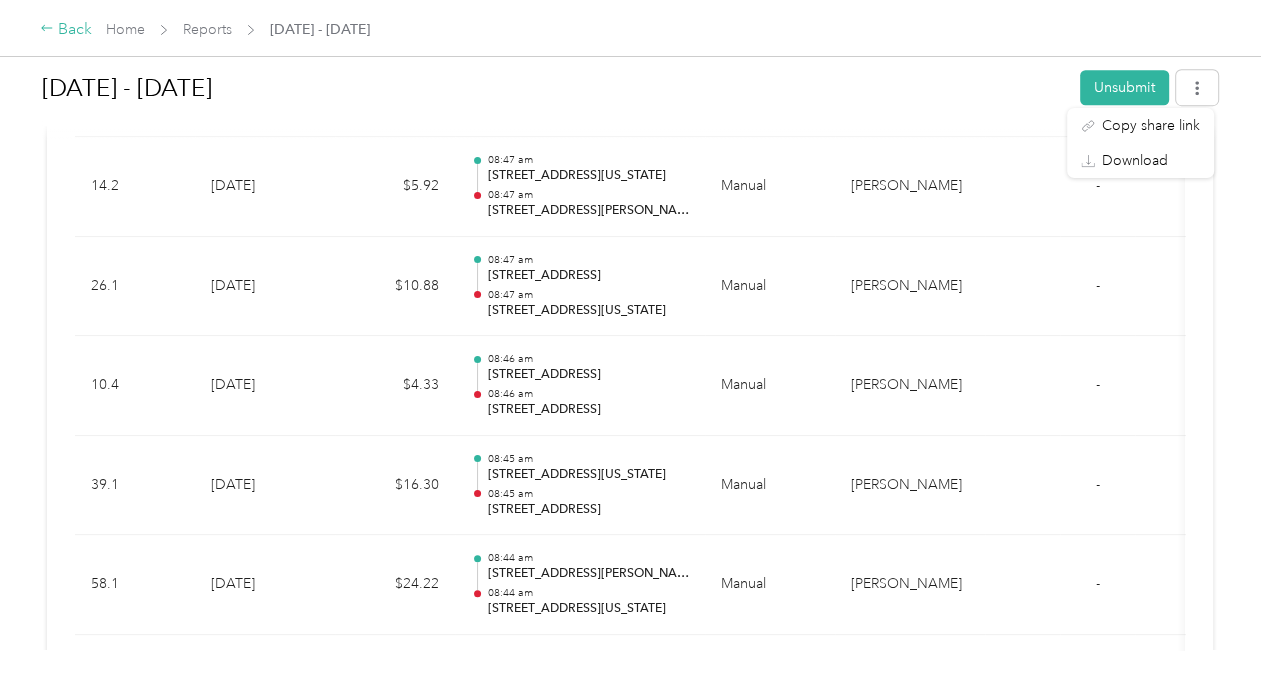 click on "Back" at bounding box center (66, 30) 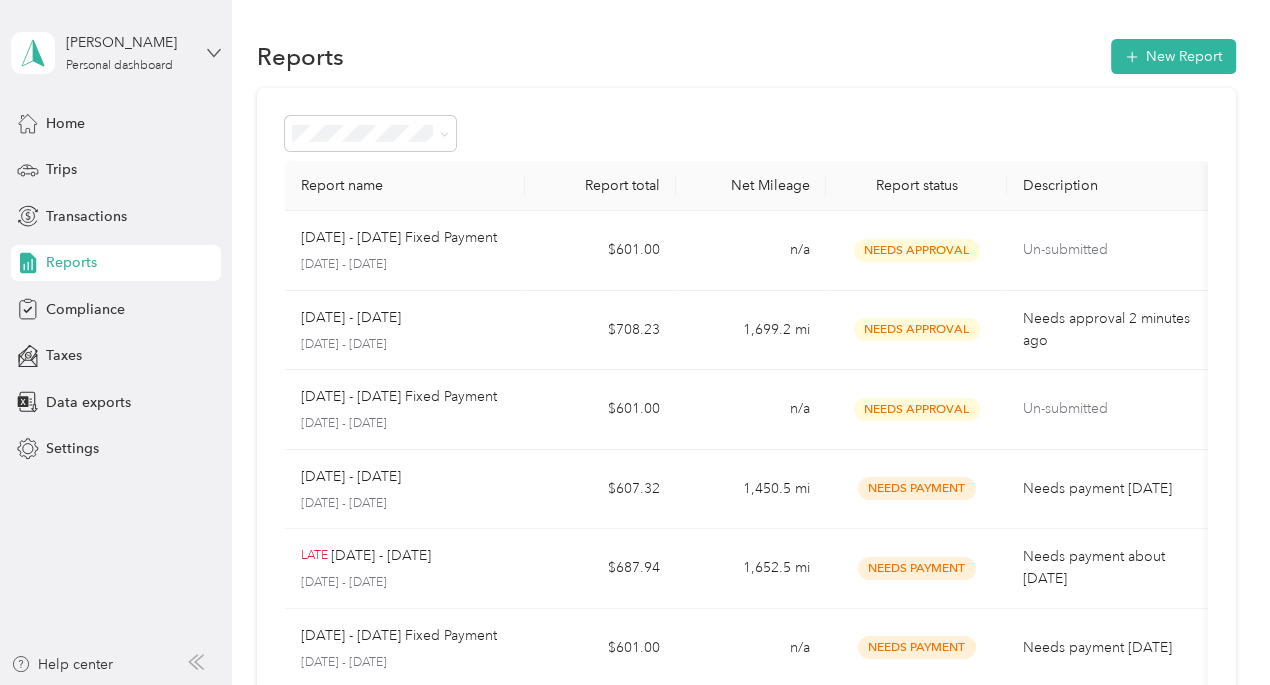 click 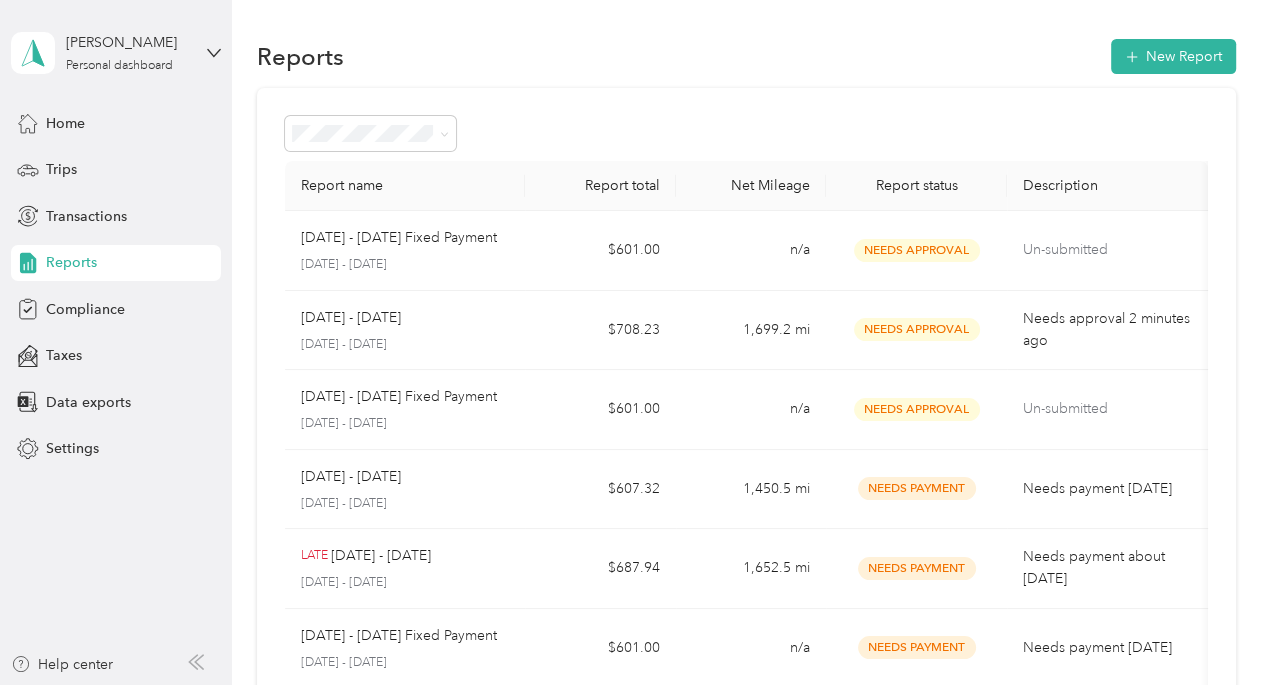 click on "Log out" at bounding box center [221, 164] 